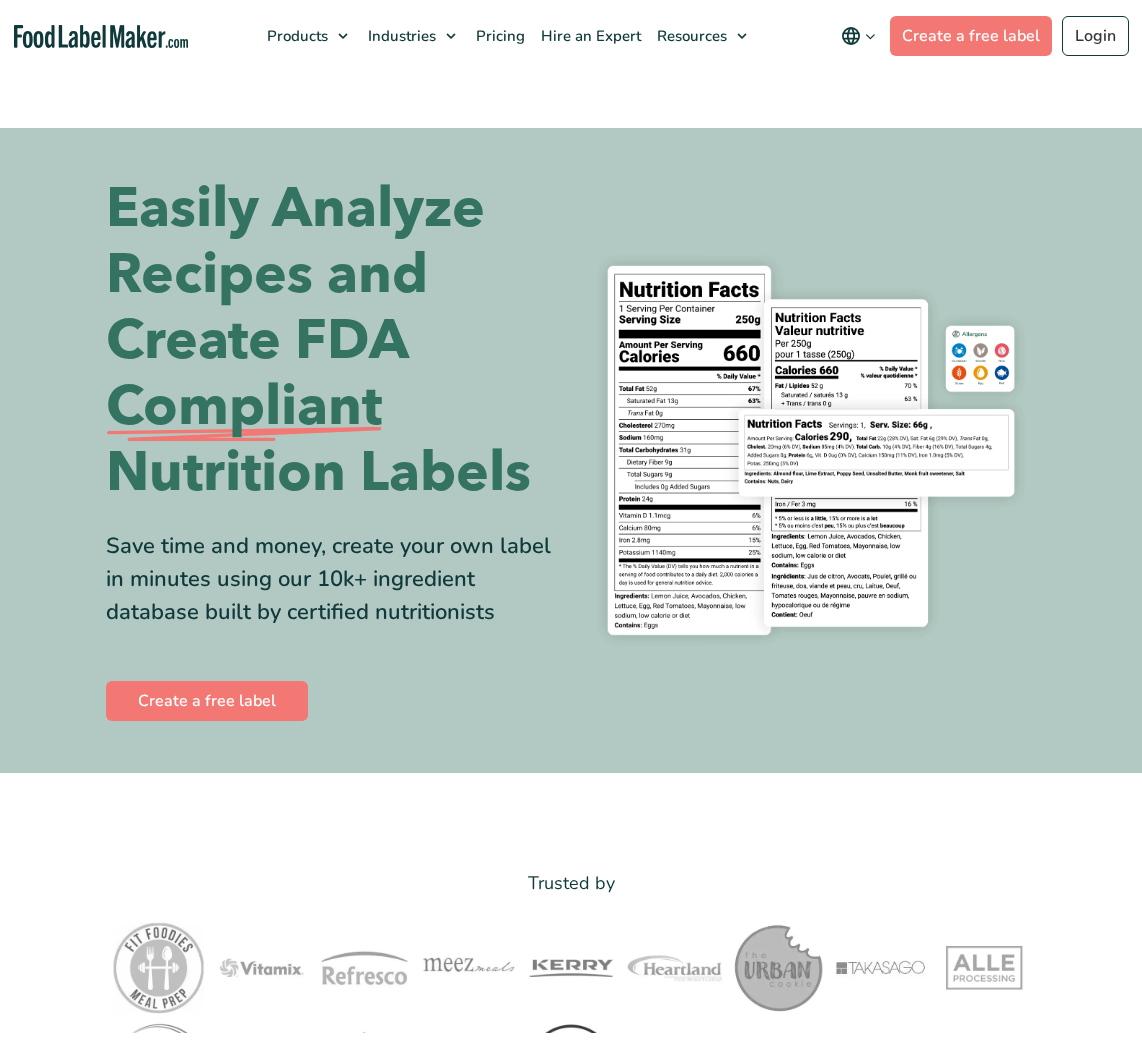 scroll, scrollTop: 0, scrollLeft: 0, axis: both 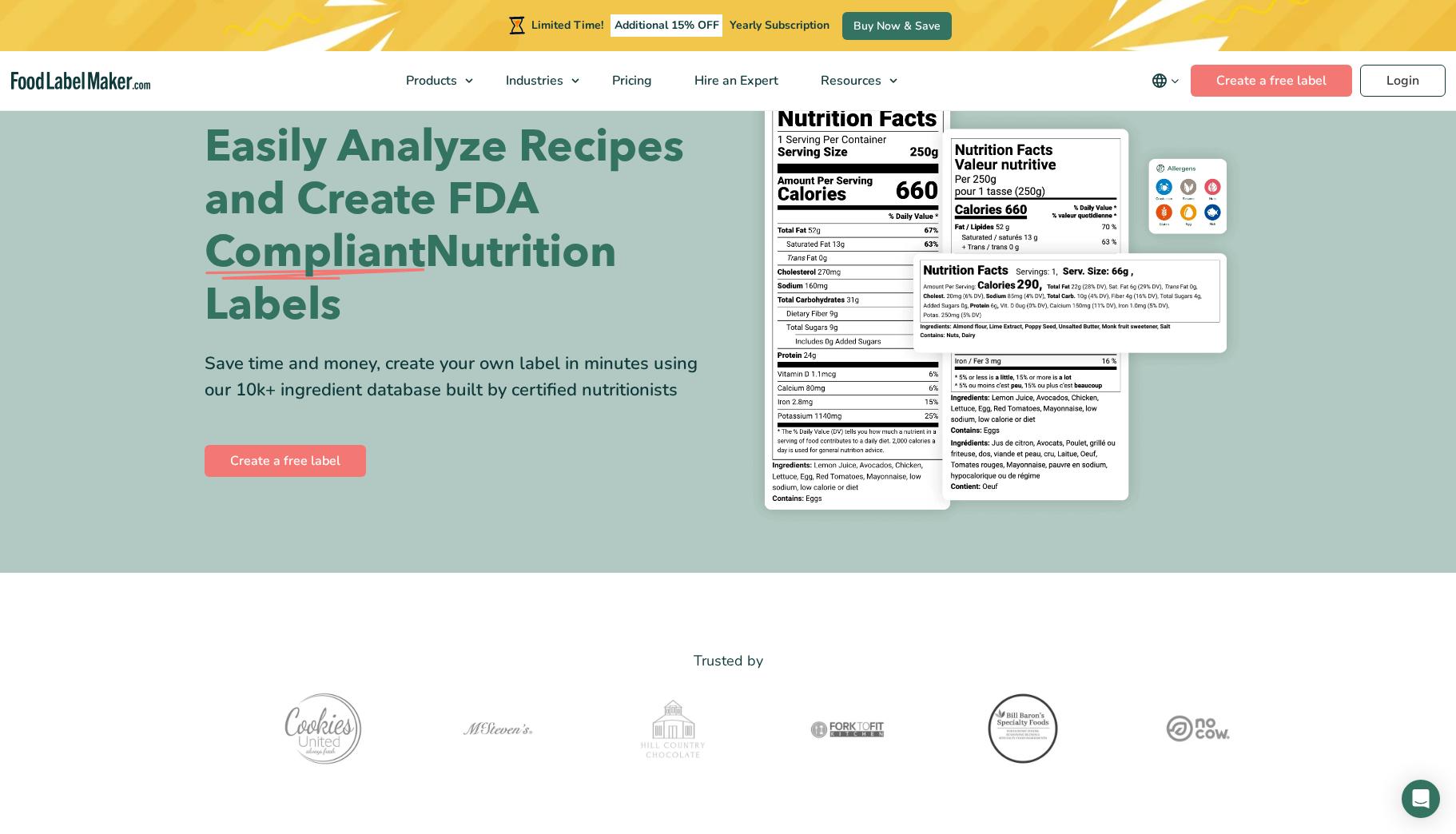 drag, startPoint x: 841, startPoint y: 821, endPoint x: 665, endPoint y: 511, distance: 356.47721 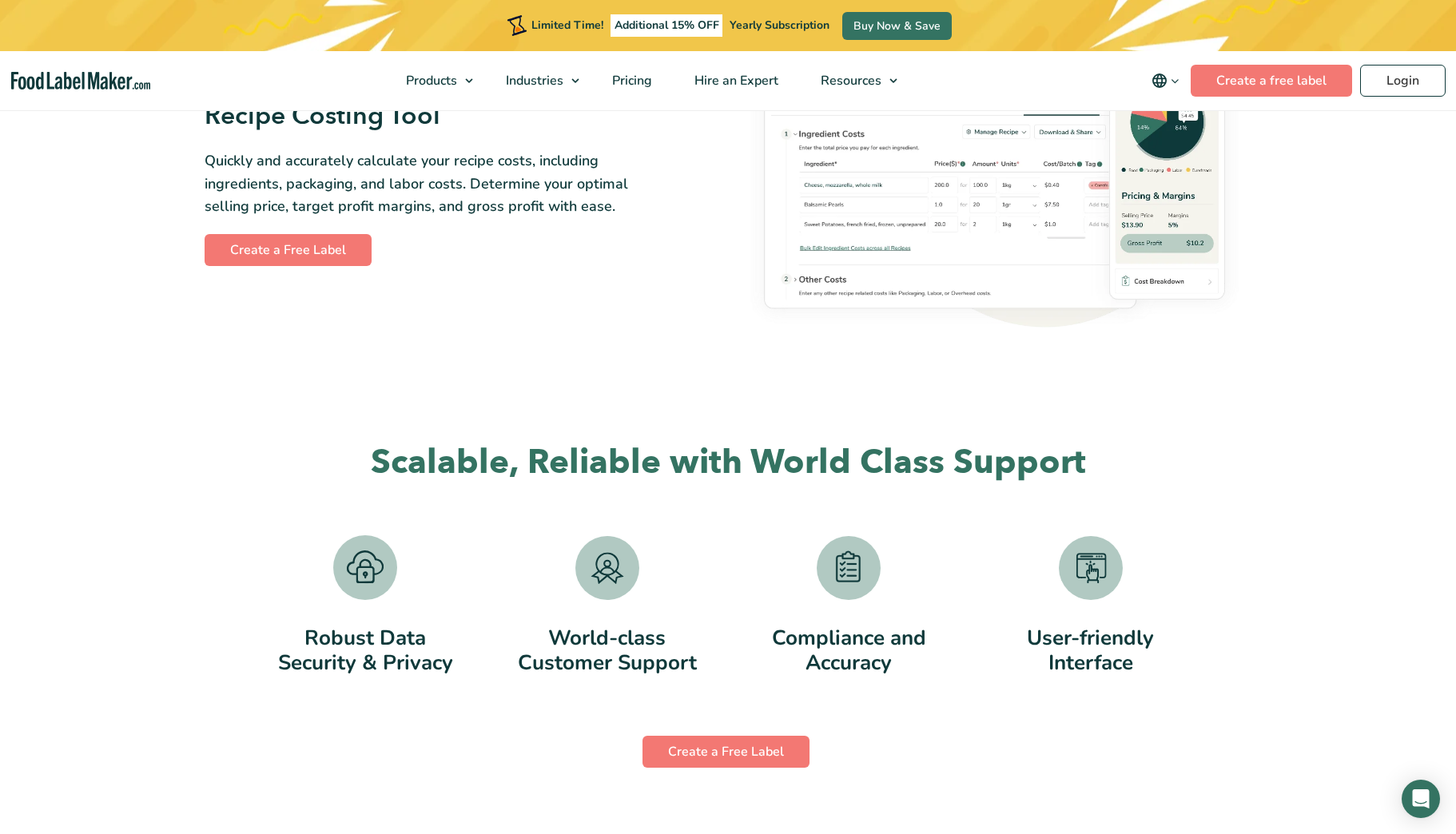 scroll, scrollTop: 2796, scrollLeft: 0, axis: vertical 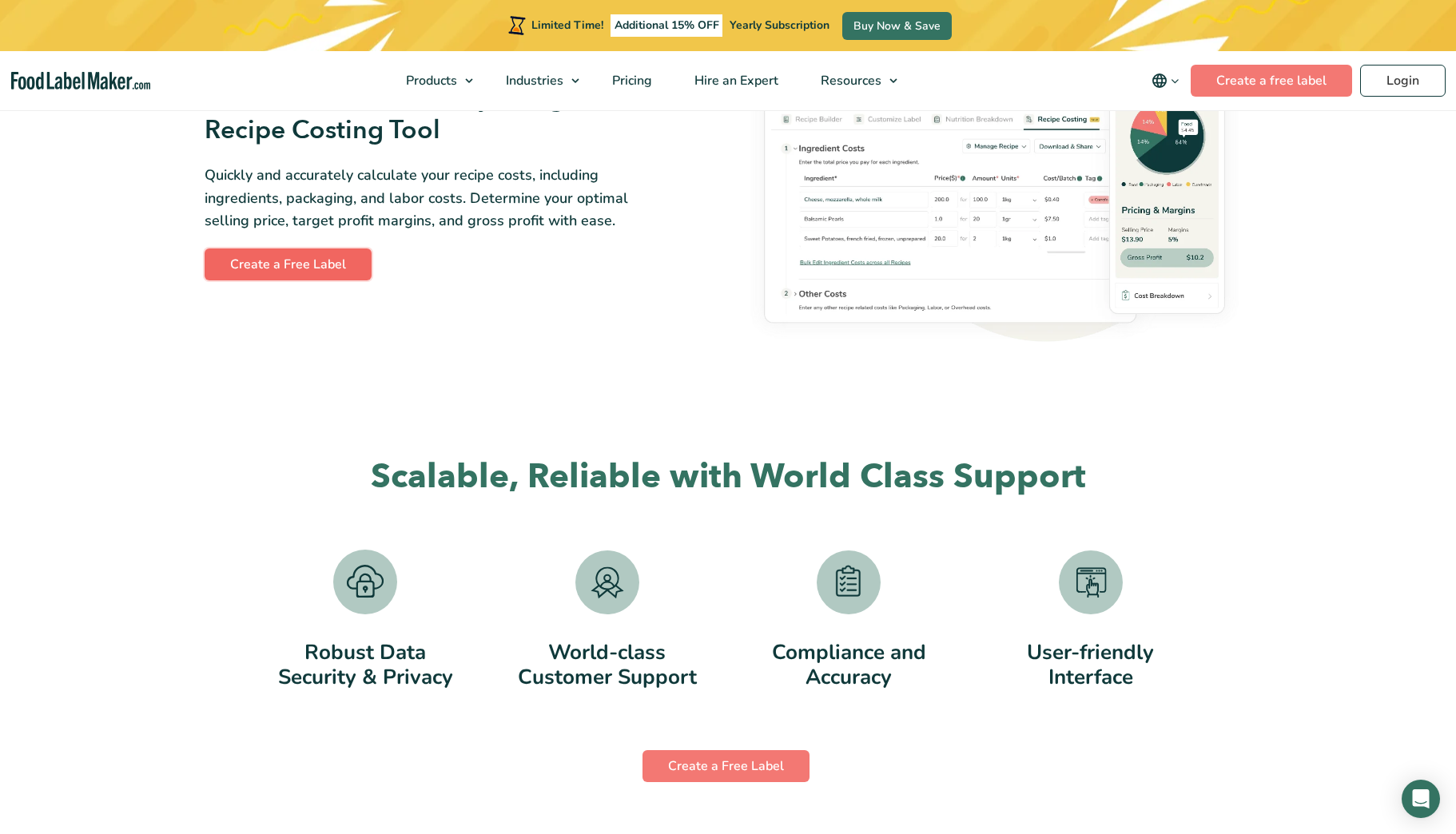 click on "Create a Free Label" at bounding box center [288, 264] 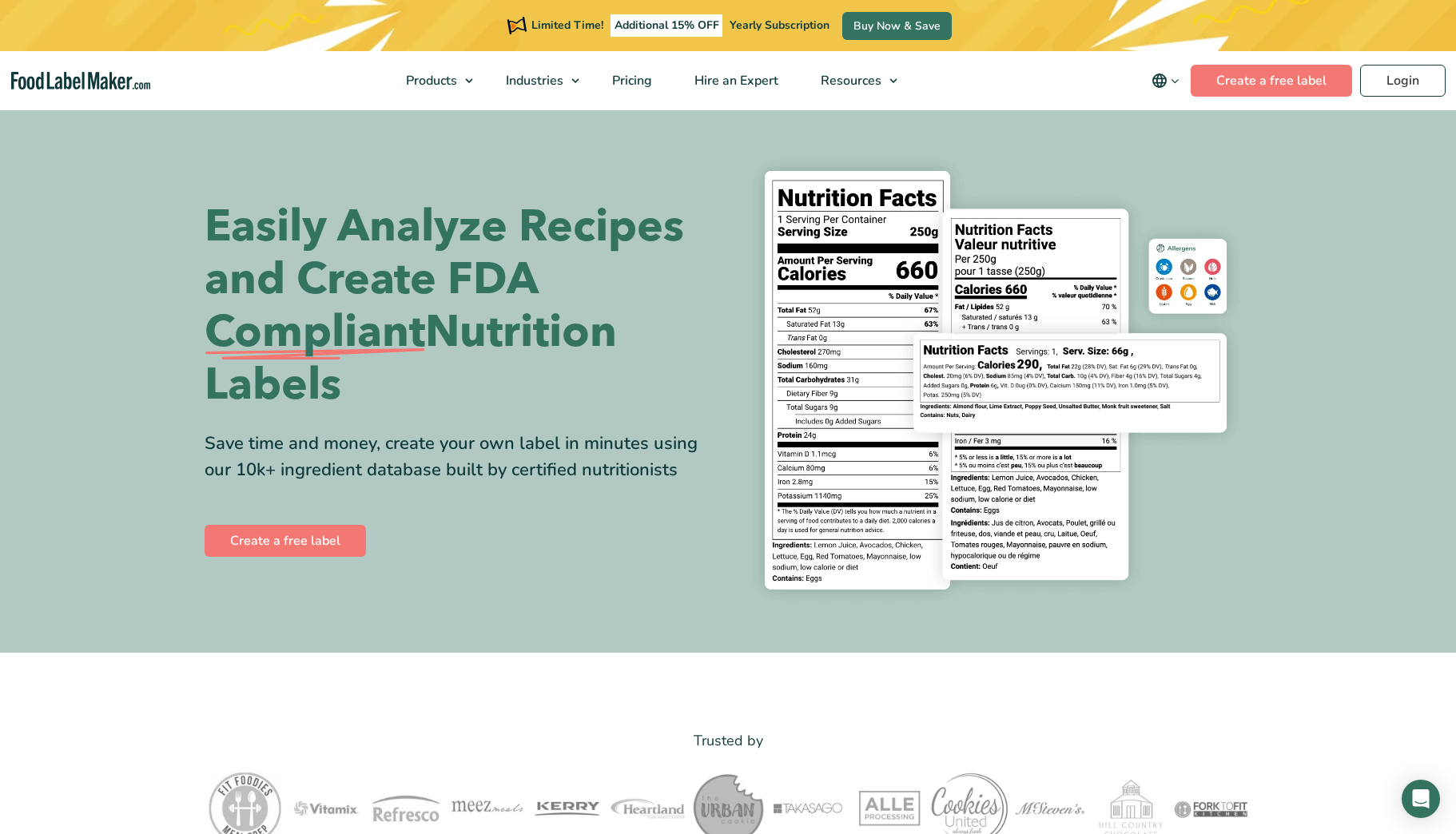 scroll, scrollTop: 0, scrollLeft: 0, axis: both 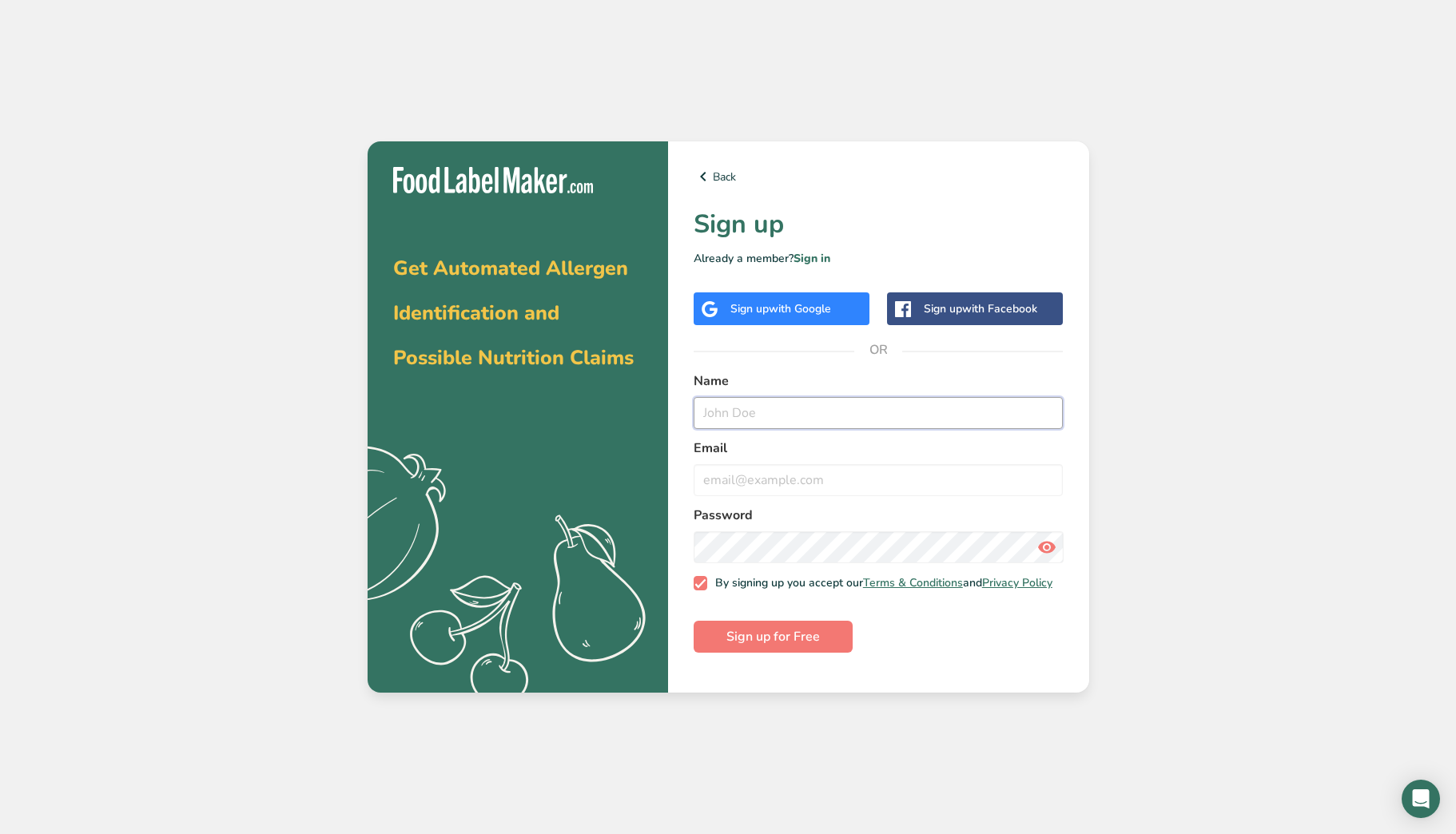 click at bounding box center (878, 413) 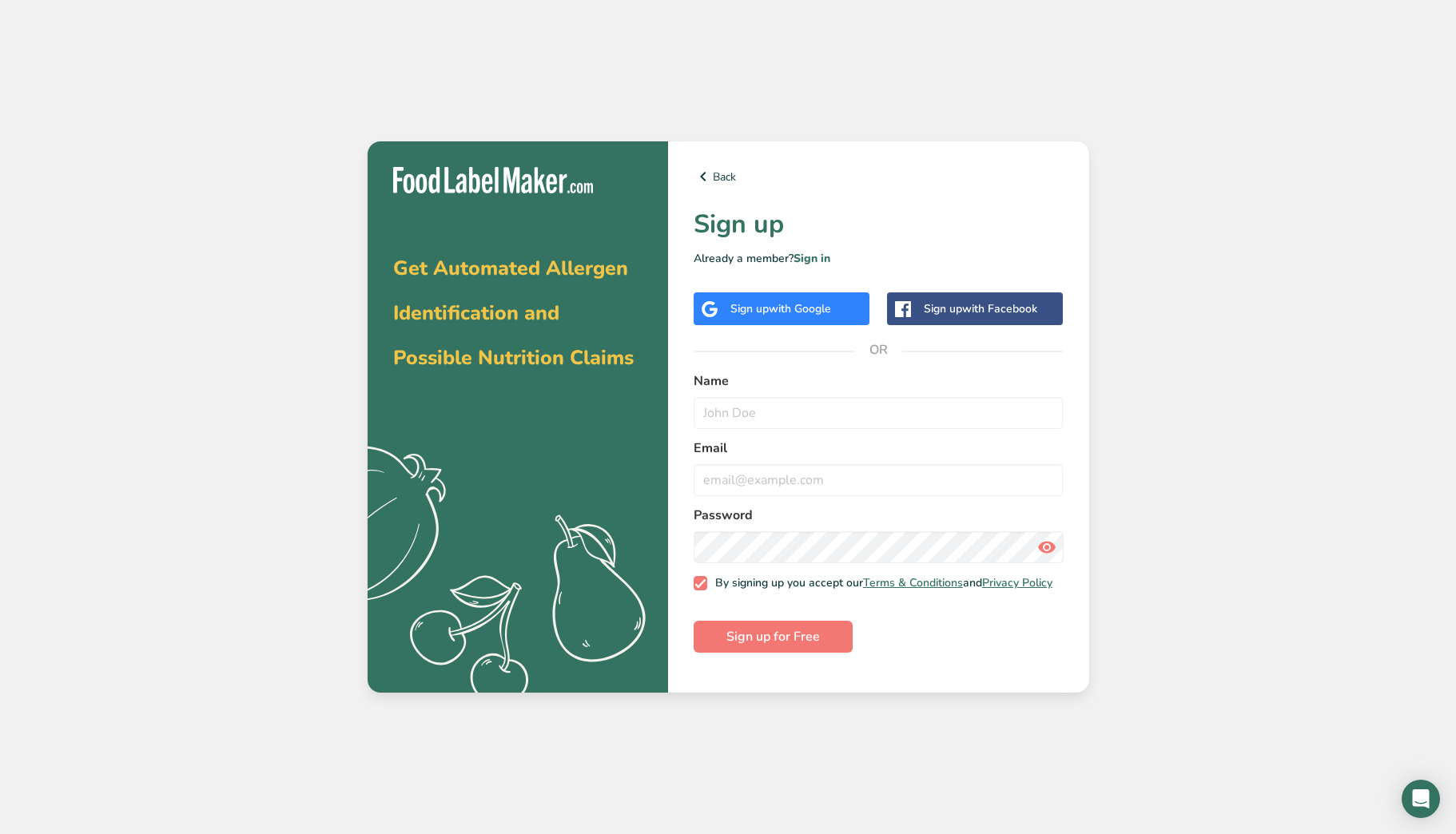 click on "with Google" at bounding box center (800, 308) 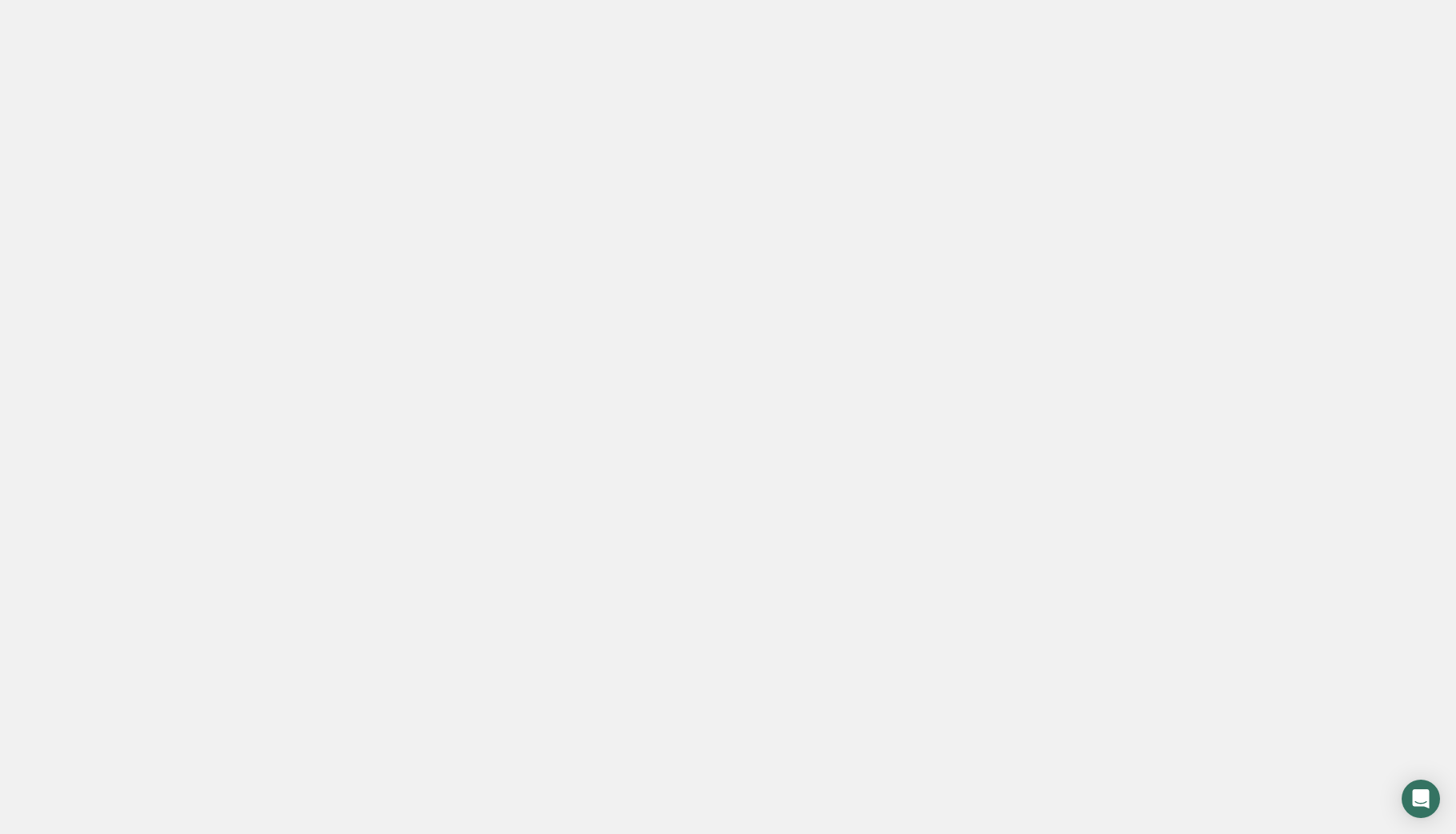 scroll, scrollTop: 0, scrollLeft: 0, axis: both 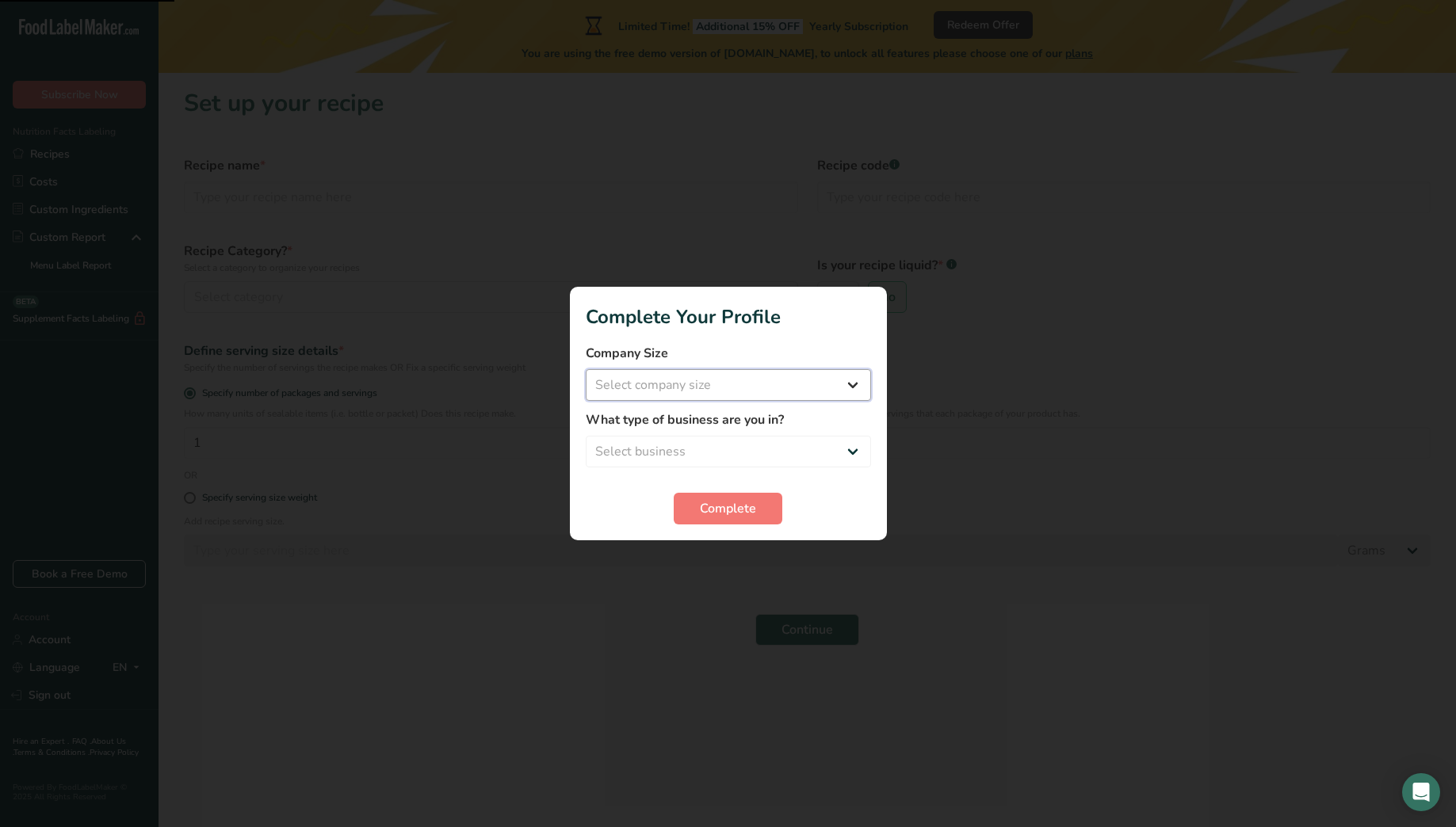 click on "Select company size
Fewer than 10 Employees
10 to 50 Employees
51 to 500 Employees
Over 500 Employees" at bounding box center [728, 385] 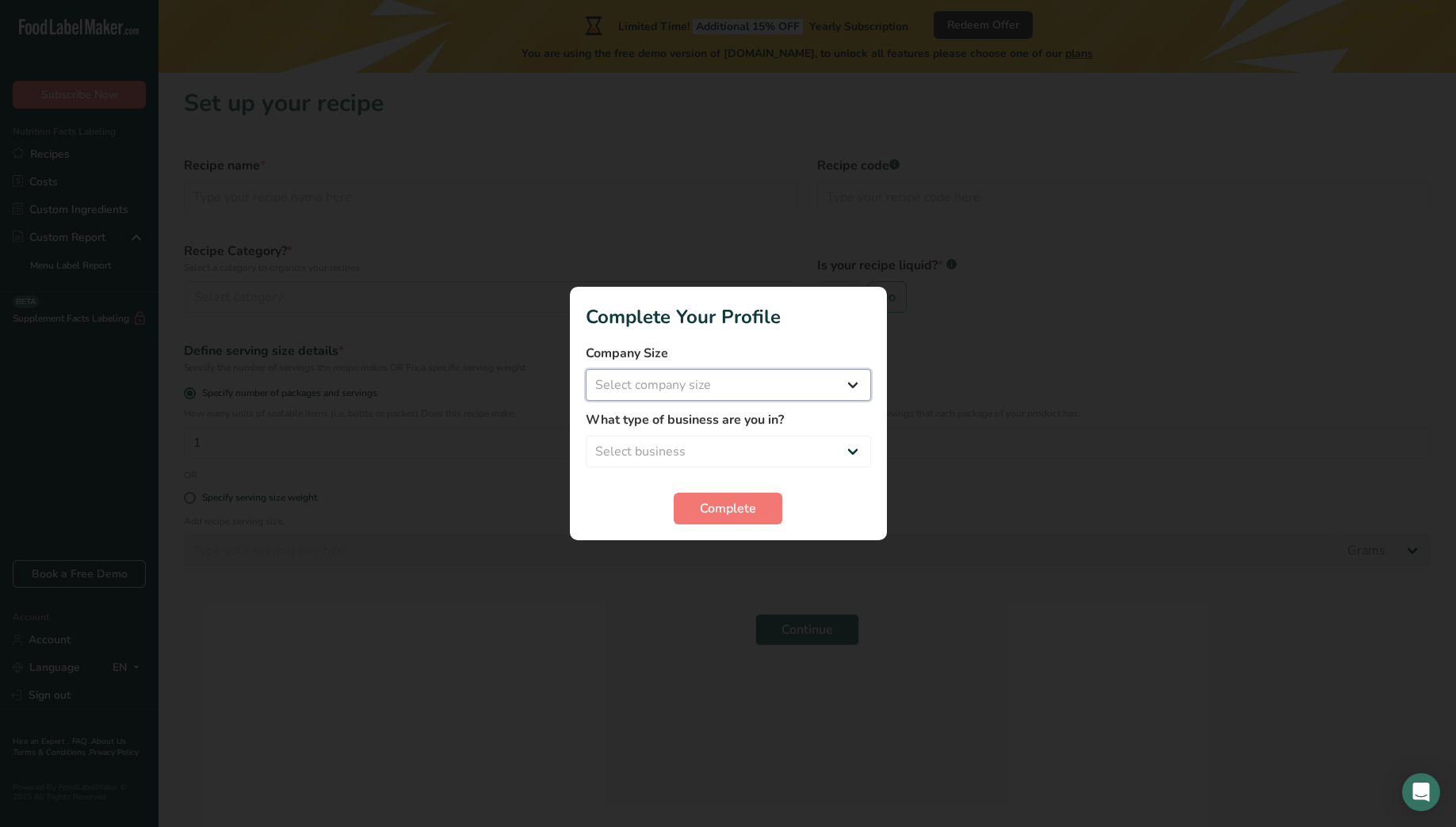 select on "1" 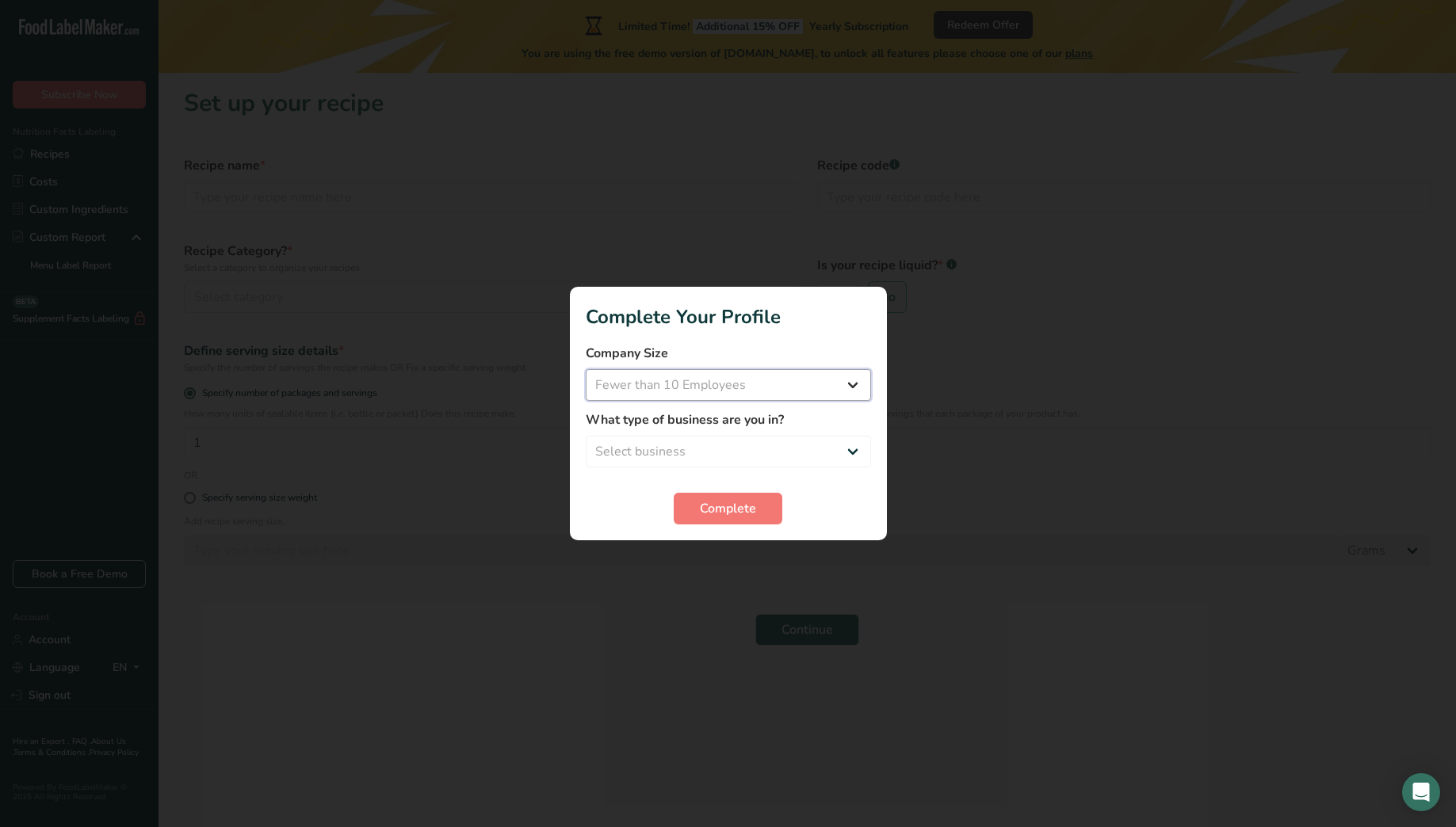 click on "Select company size
Fewer than 10 Employees
10 to 50 Employees
51 to 500 Employees
Over 500 Employees" at bounding box center [728, 385] 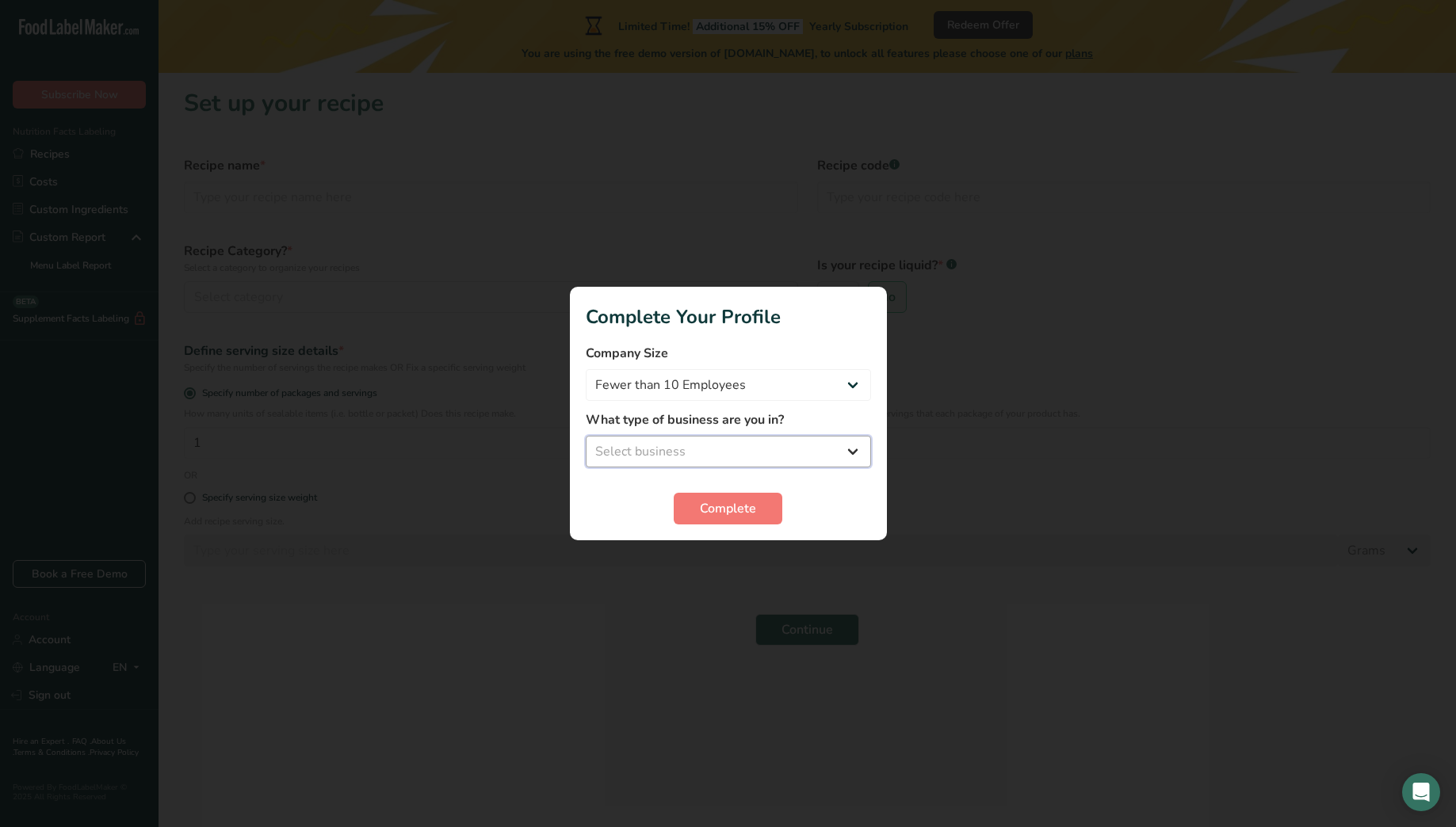 click on "Select business
Packaged Food Manufacturer
Restaurant & Cafe
Bakery
Meal Plans & Catering Company
Nutritionist
Food Blogger
Personal Trainer
Other" at bounding box center (728, 452) 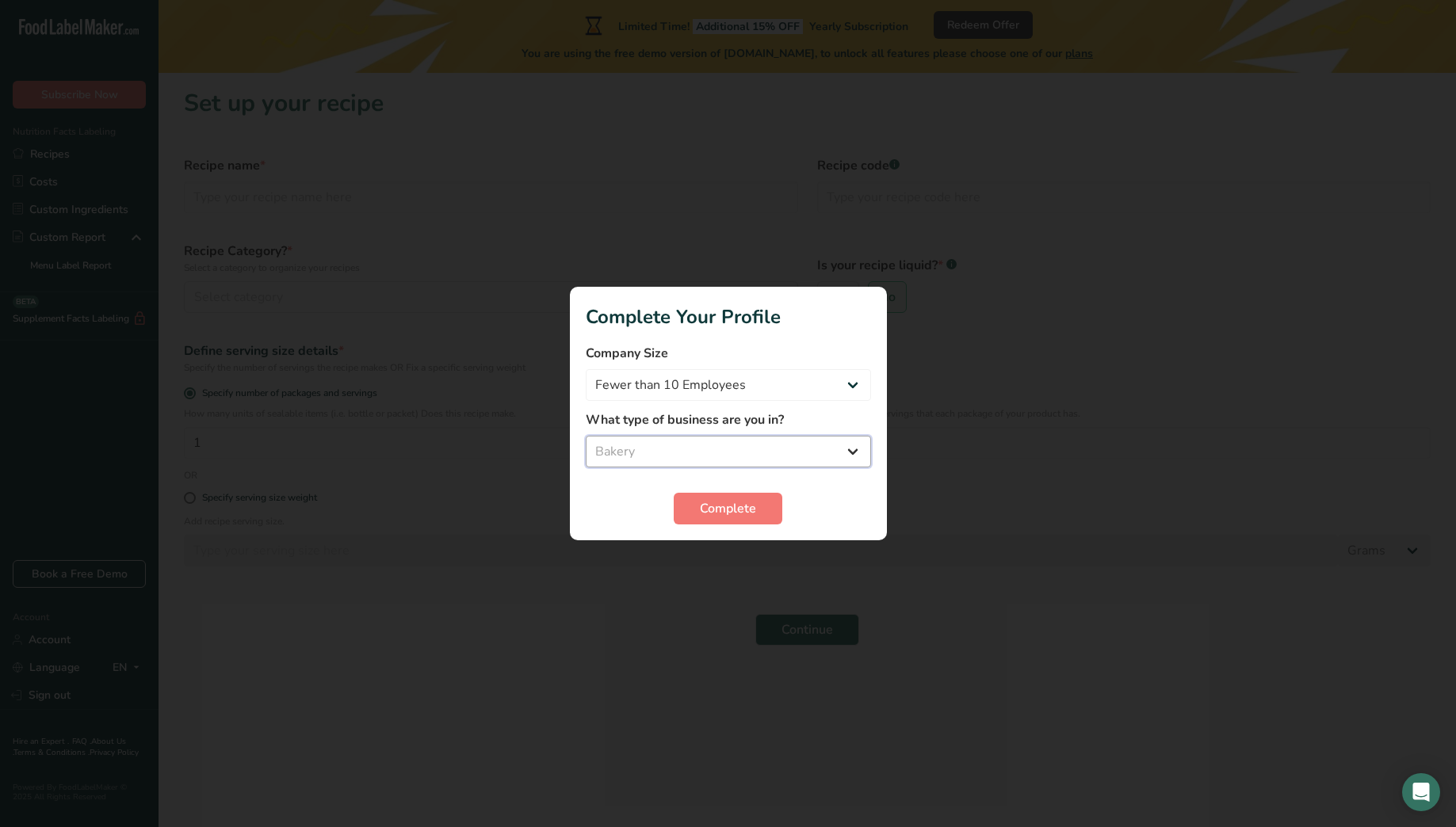 click on "Select business
Packaged Food Manufacturer
Restaurant & Cafe
Bakery
Meal Plans & Catering Company
Nutritionist
Food Blogger
Personal Trainer
Other" at bounding box center [728, 452] 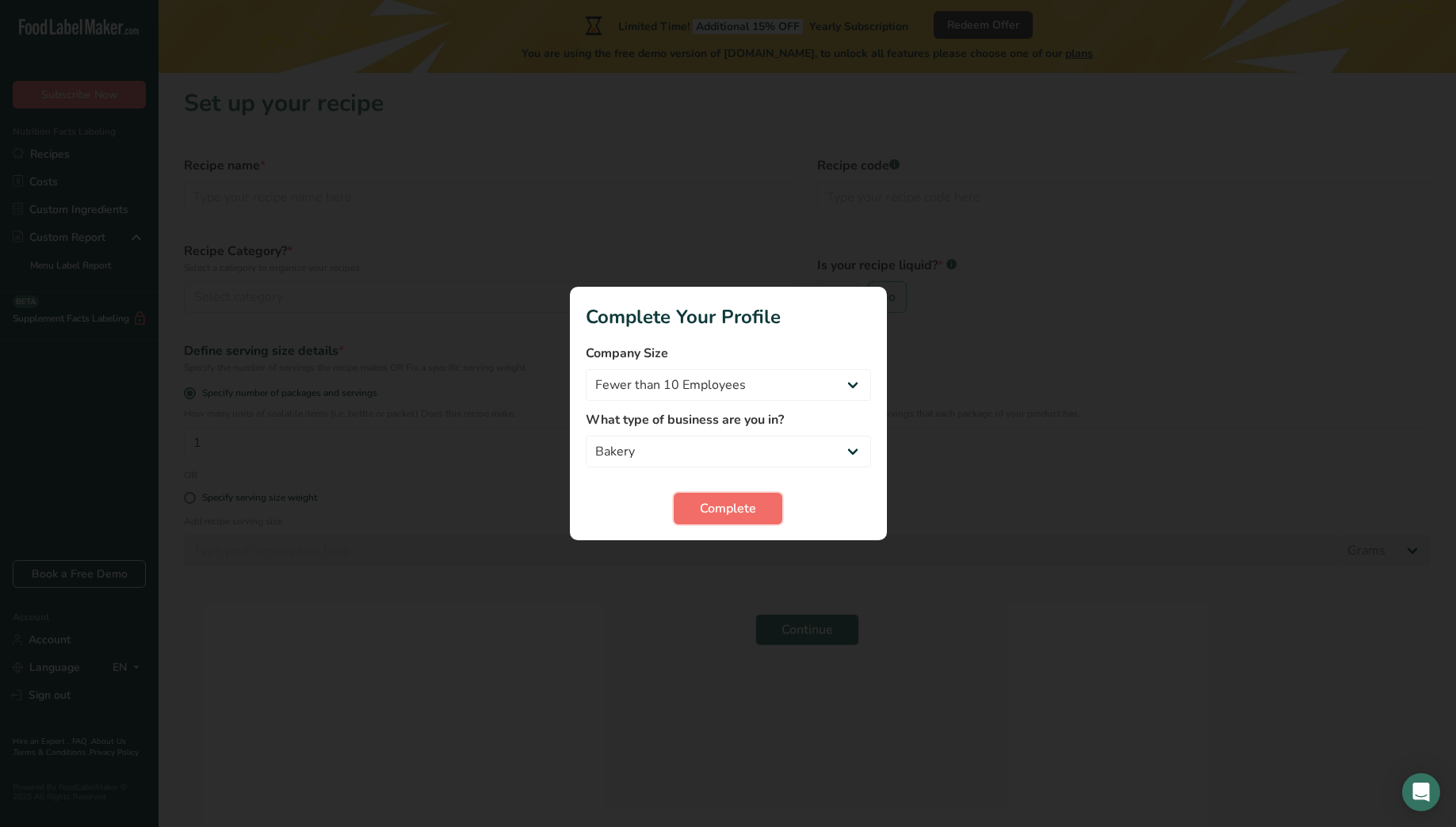 click on "Complete" at bounding box center (728, 509) 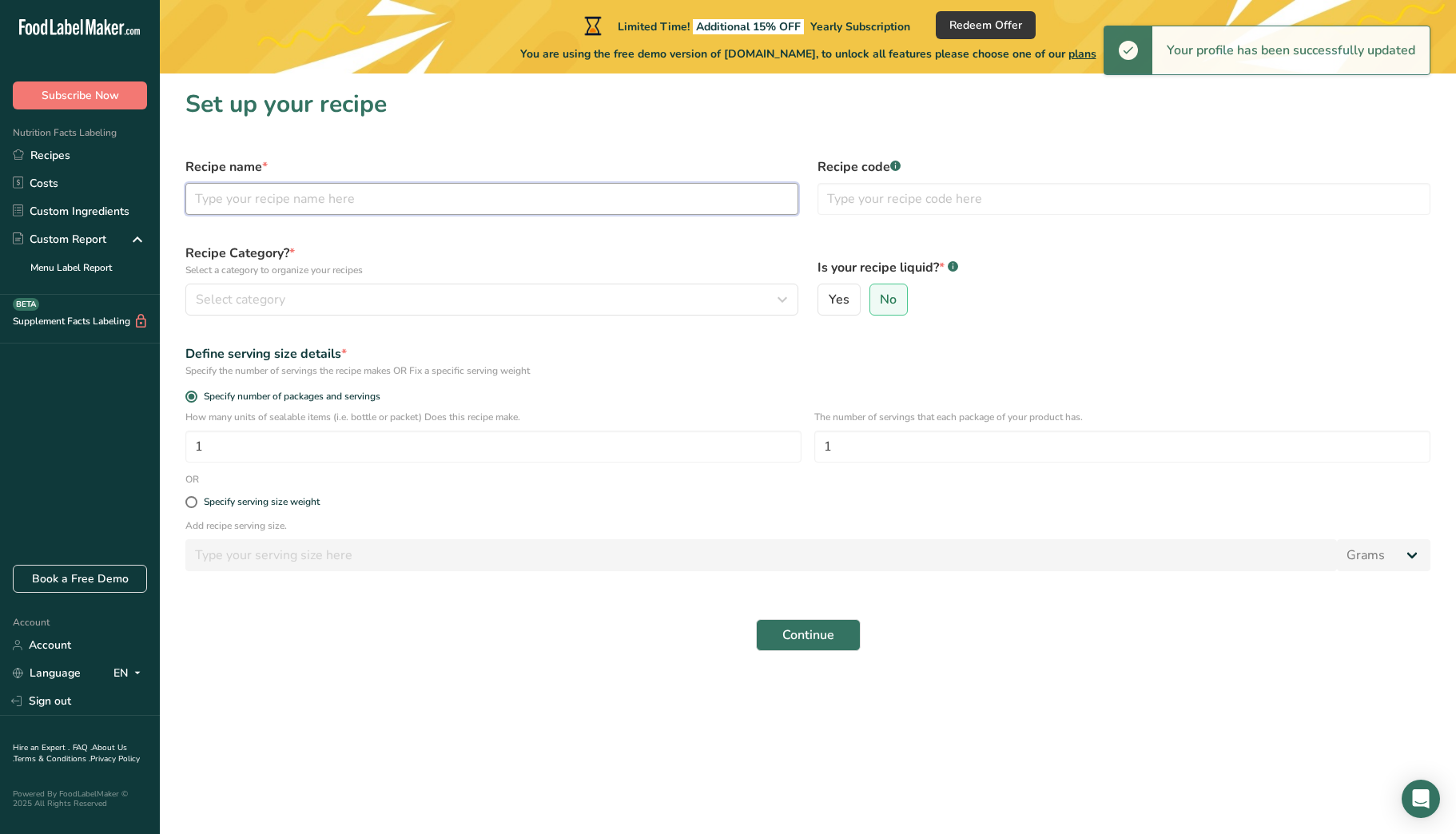 click at bounding box center [491, 199] 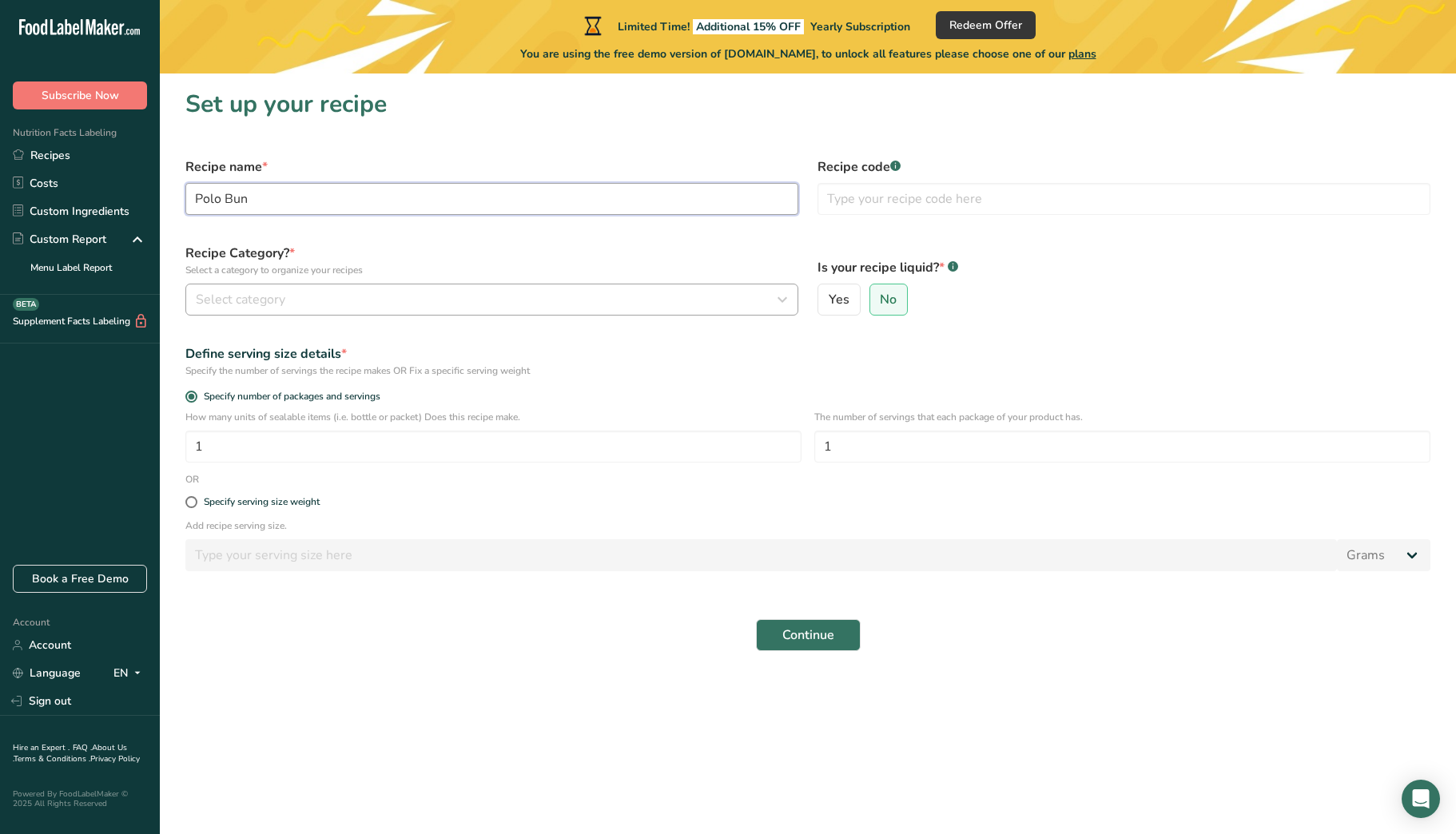 type on "Polo Bun" 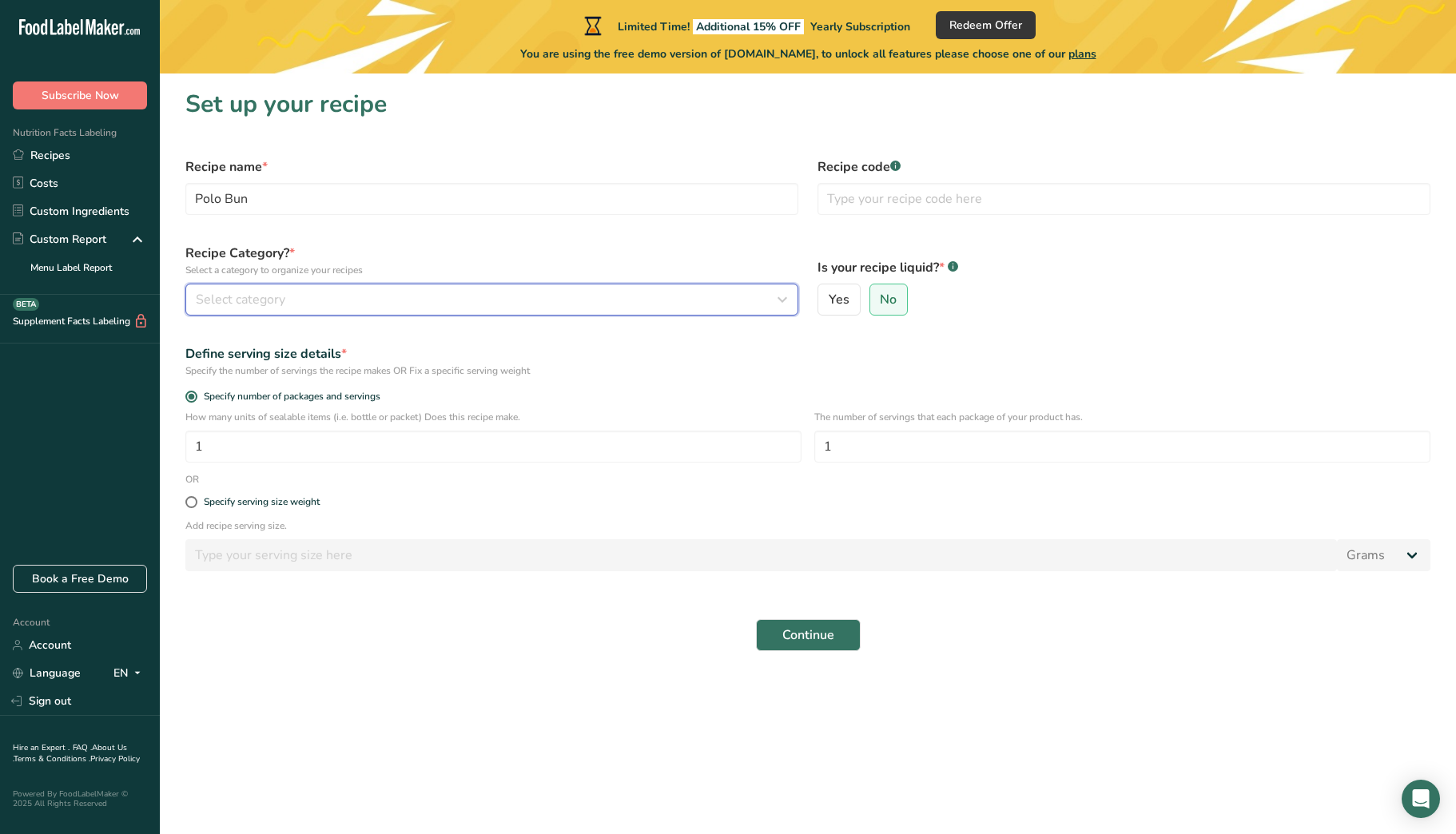 click on "Select category" at bounding box center (487, 300) 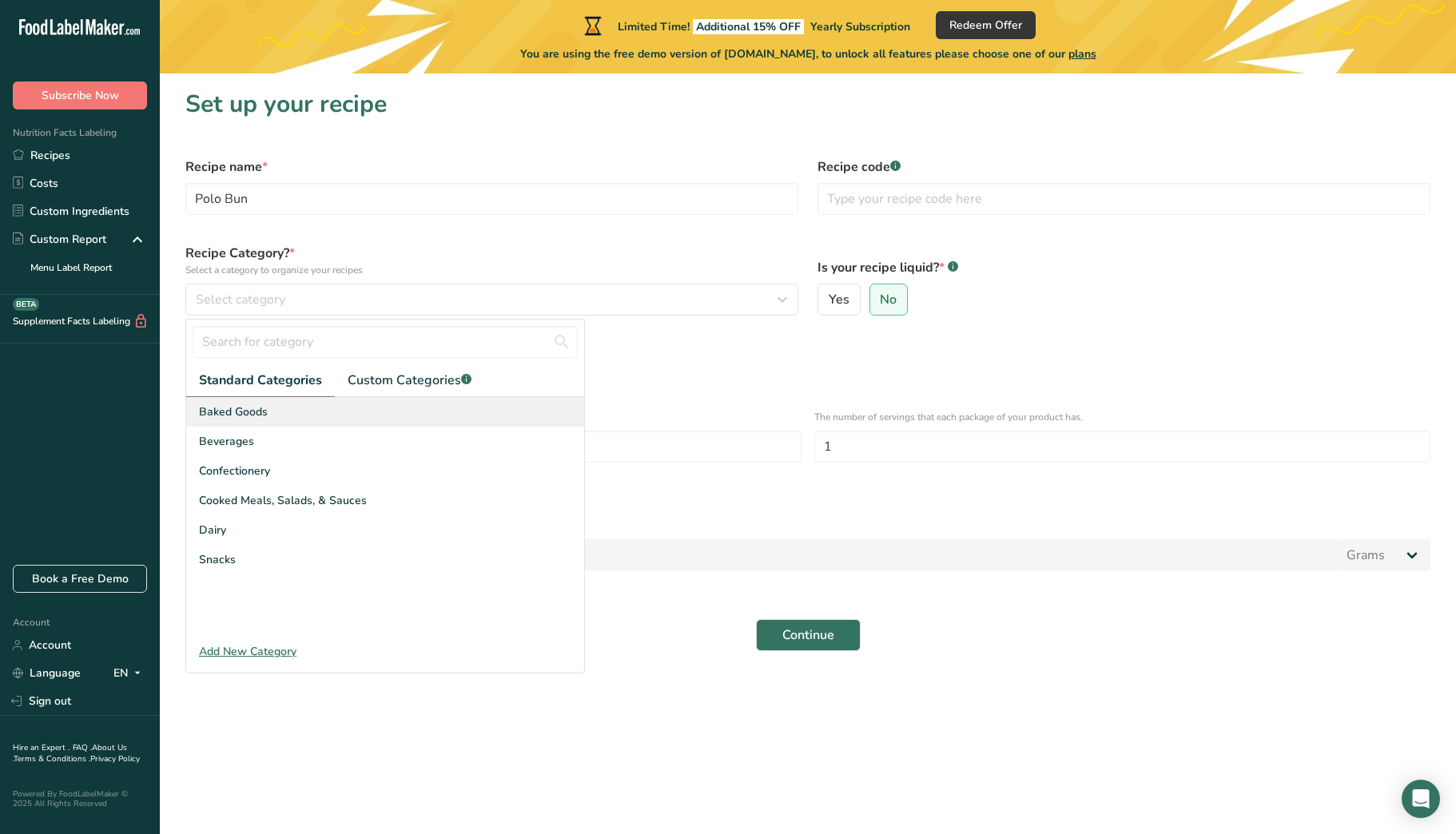 click on "Baked Goods" at bounding box center [385, 411] 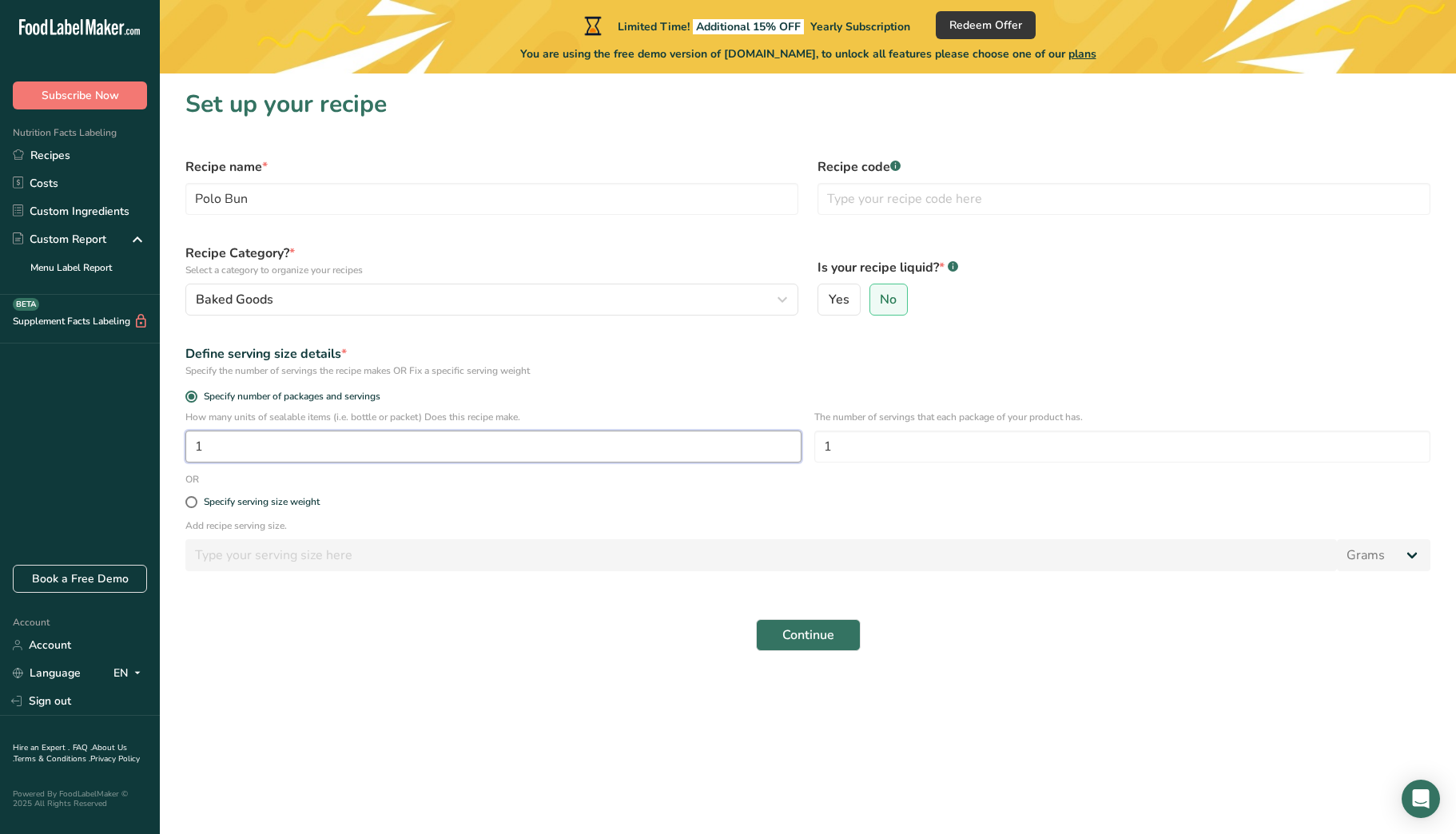 click on "1" at bounding box center [493, 447] 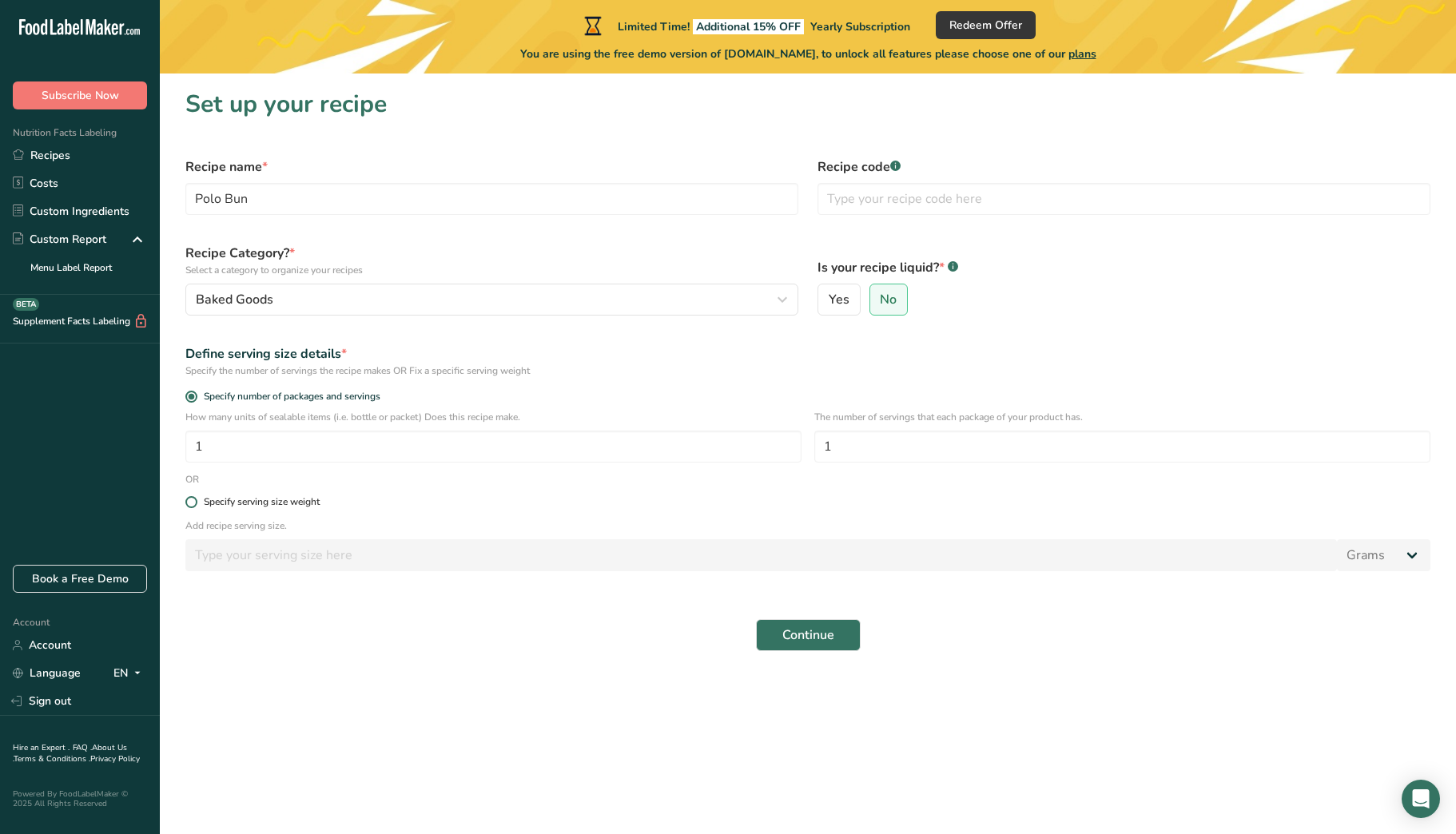 click at bounding box center (191, 502) 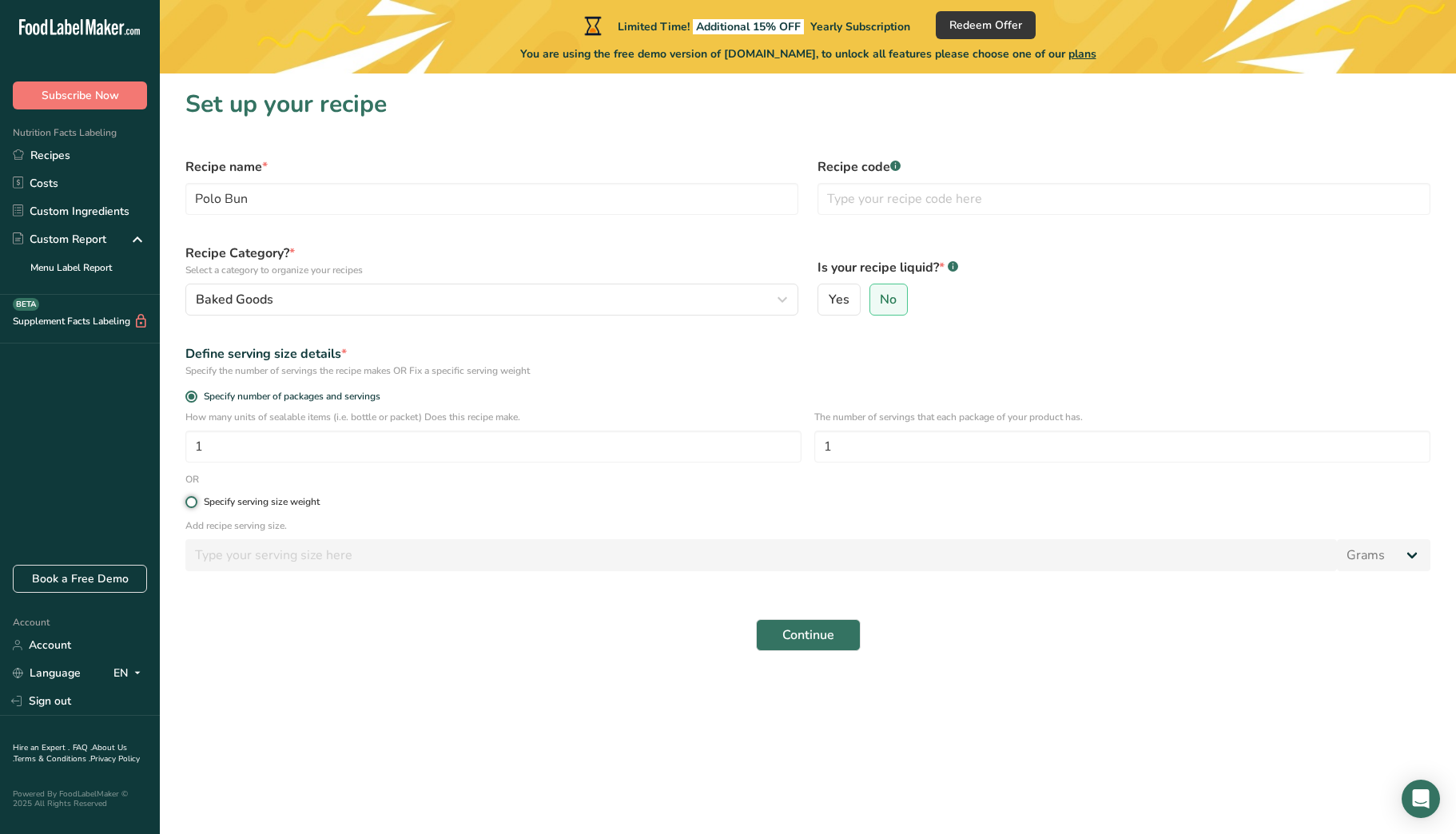 click on "Specify serving size weight" at bounding box center [190, 502] 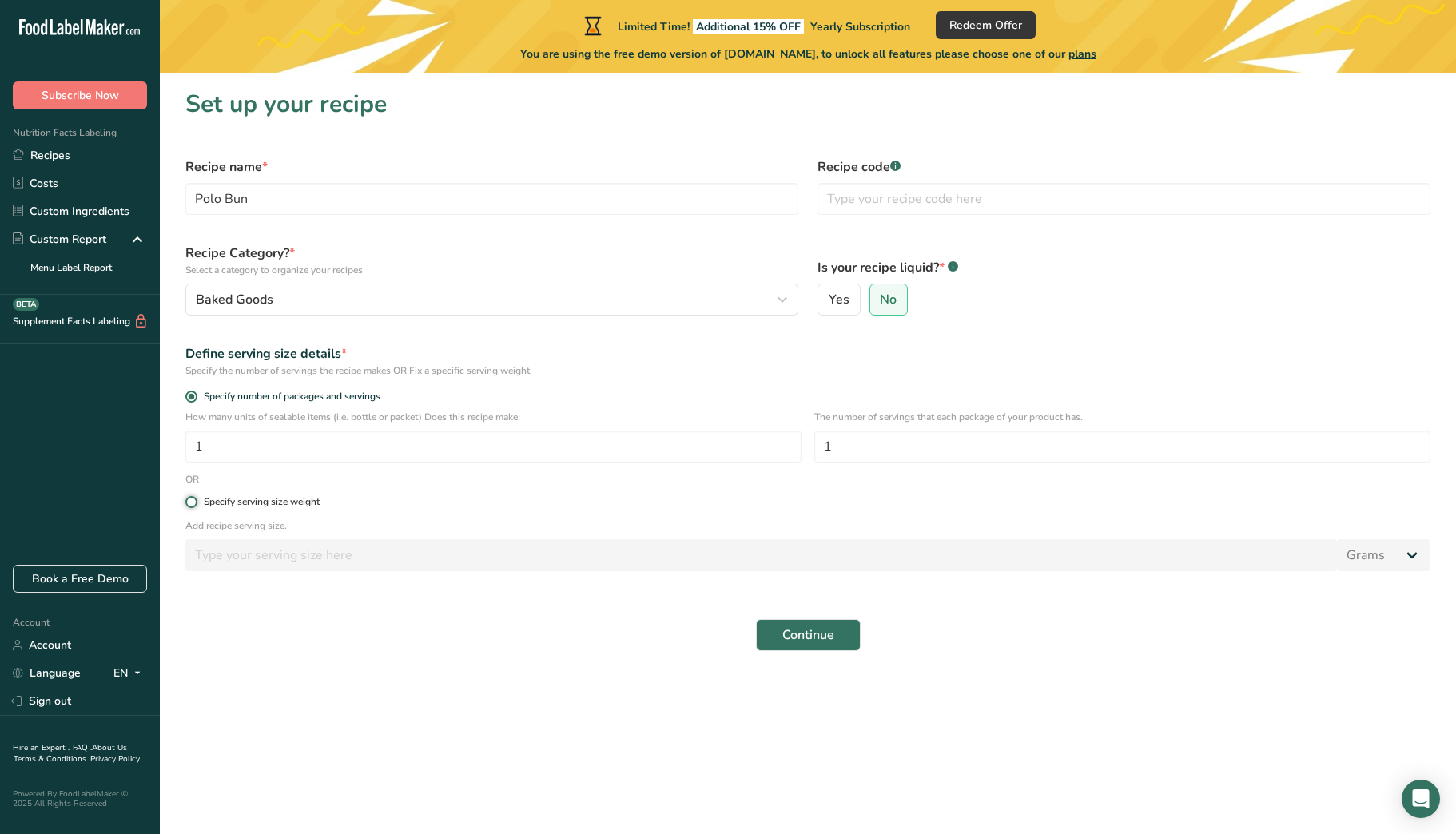 radio on "true" 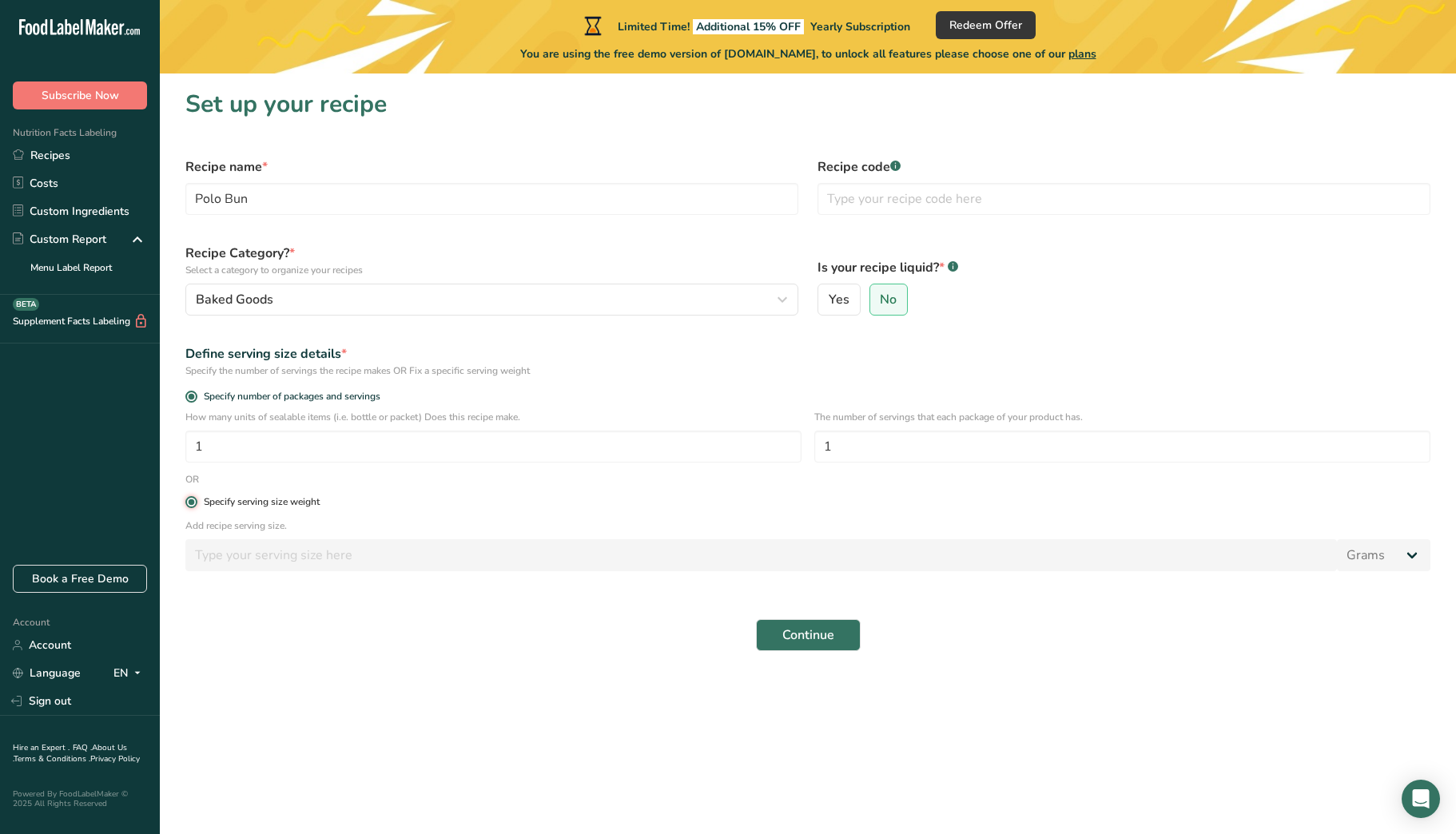 radio on "false" 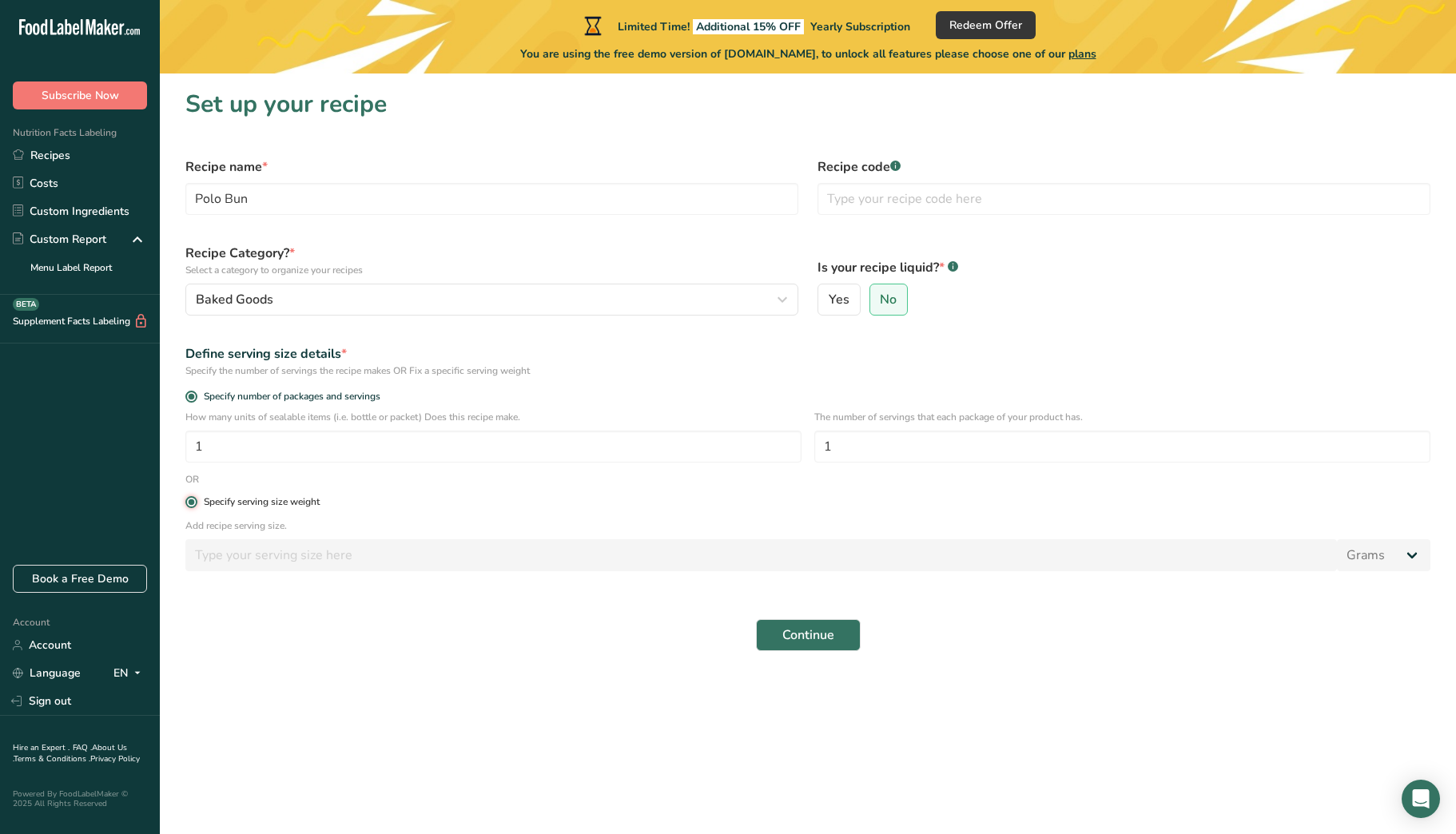 type 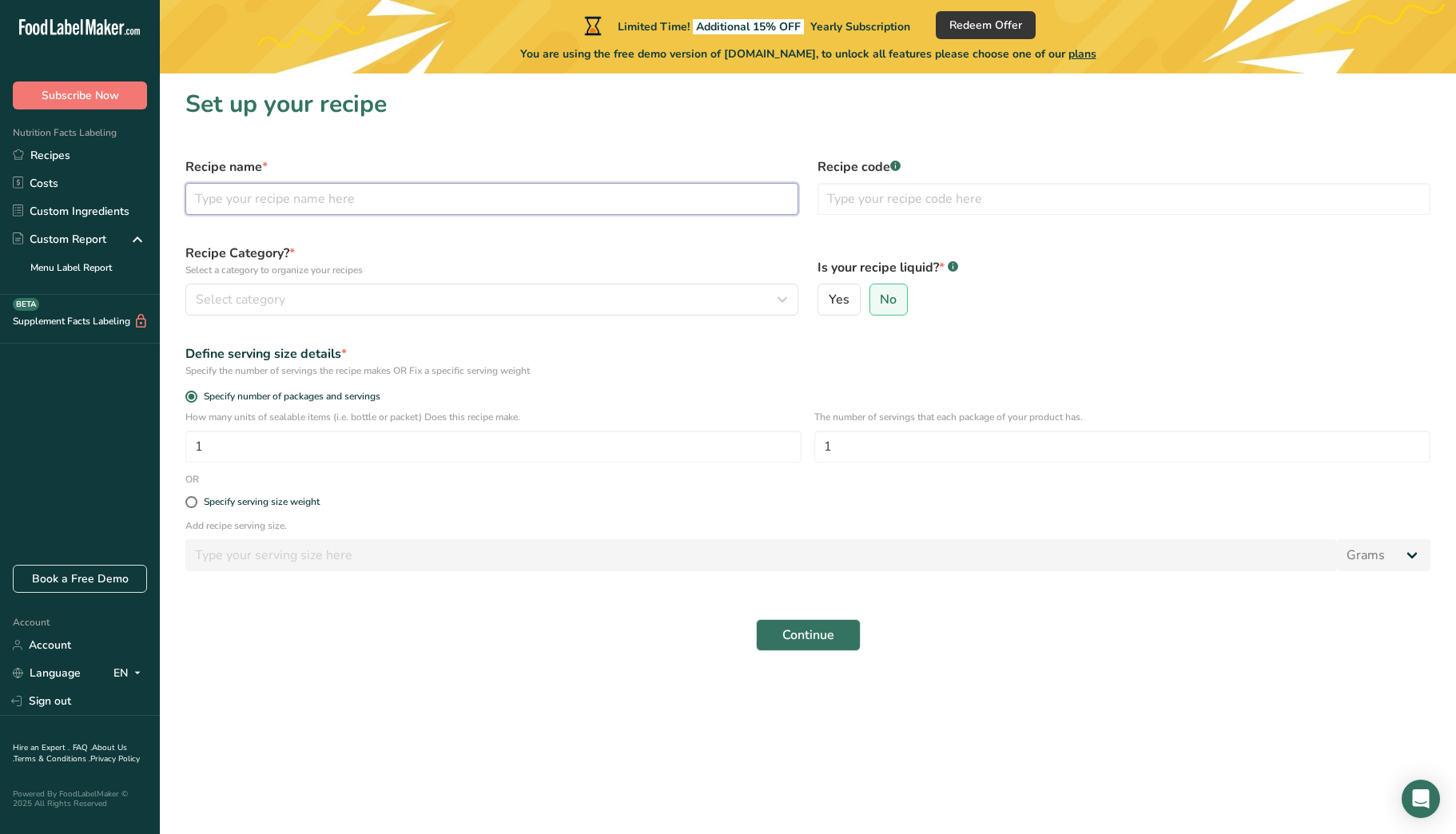 click at bounding box center (491, 199) 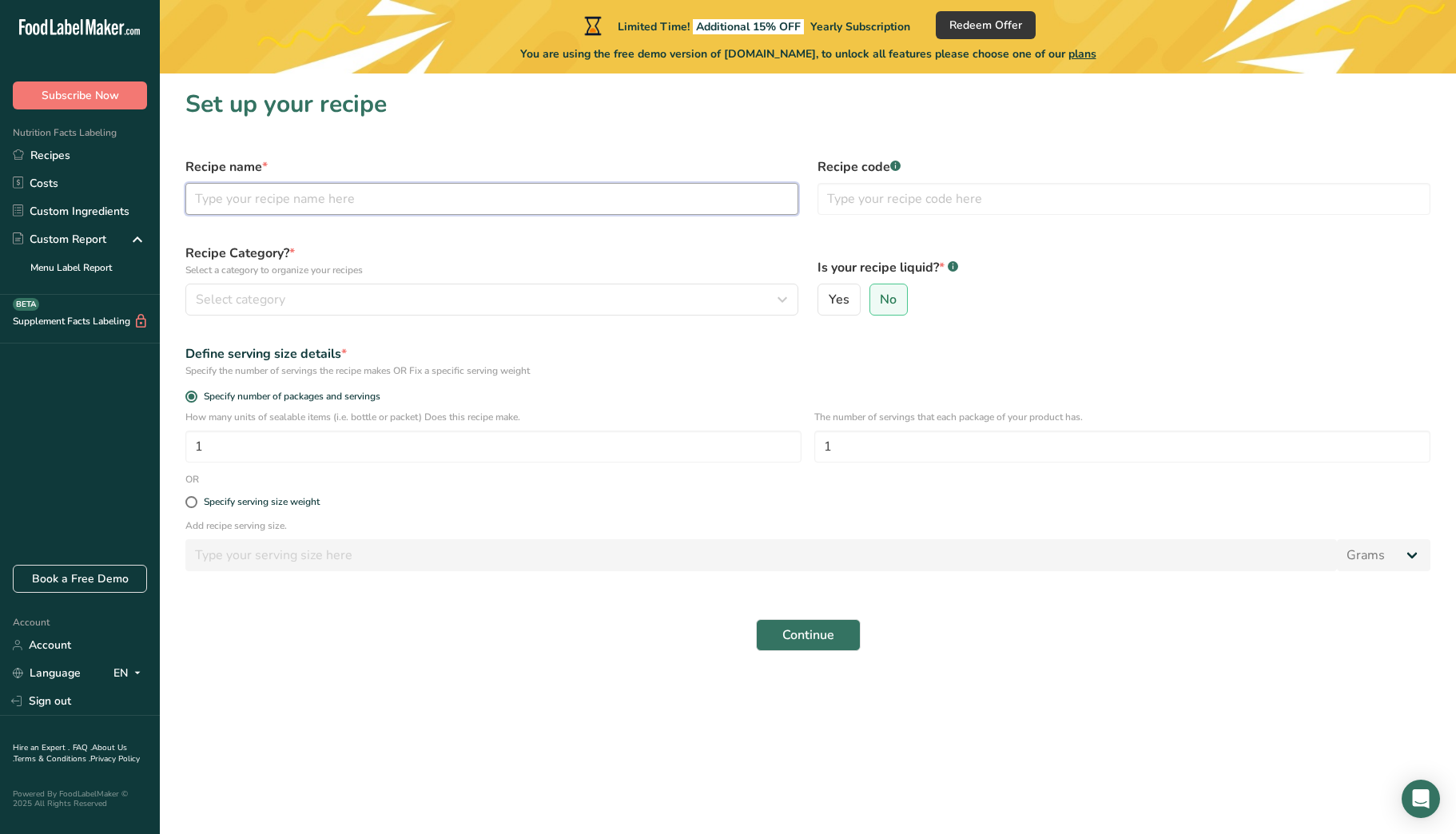 type on "p" 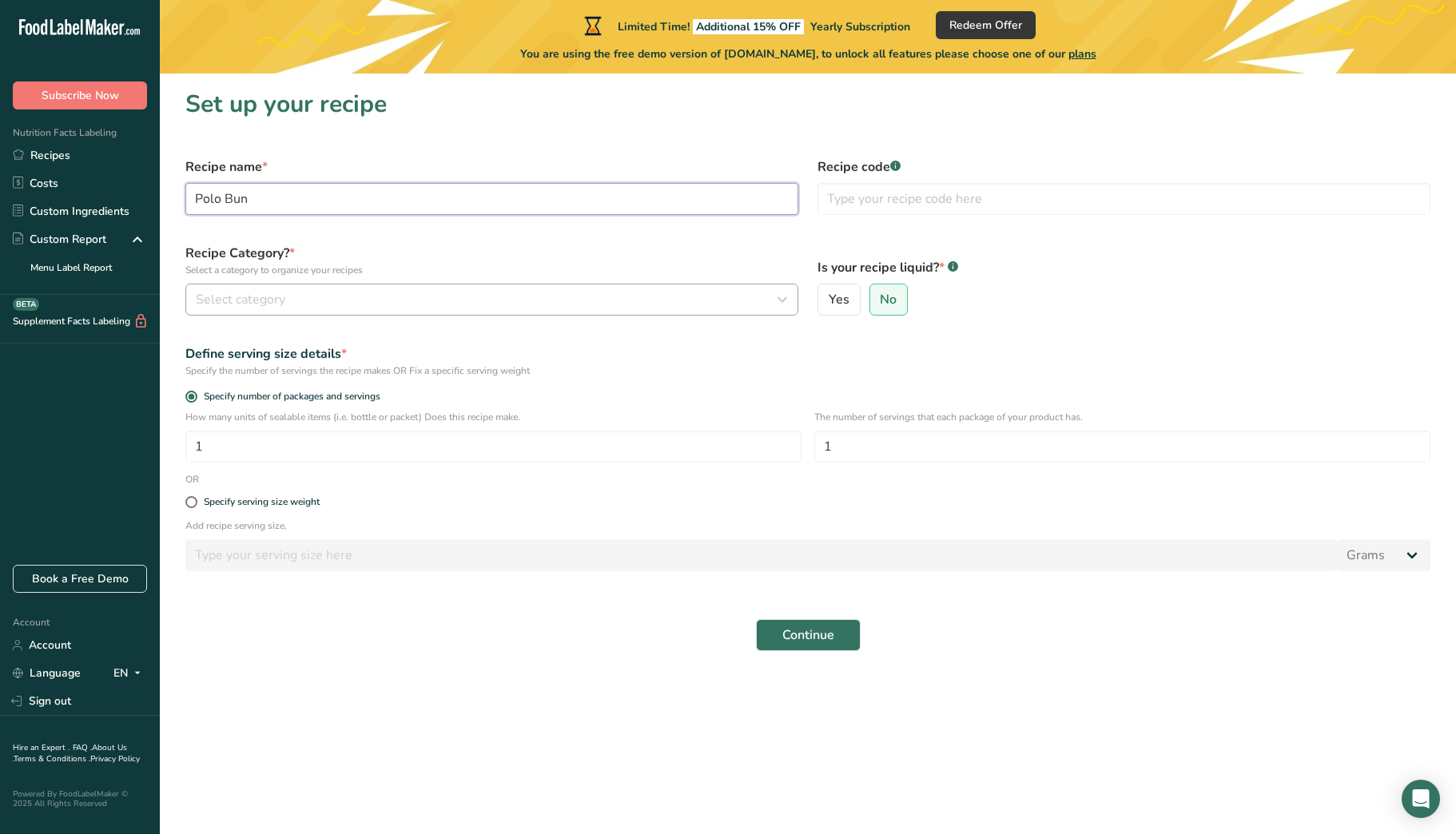 type on "Polo Bun" 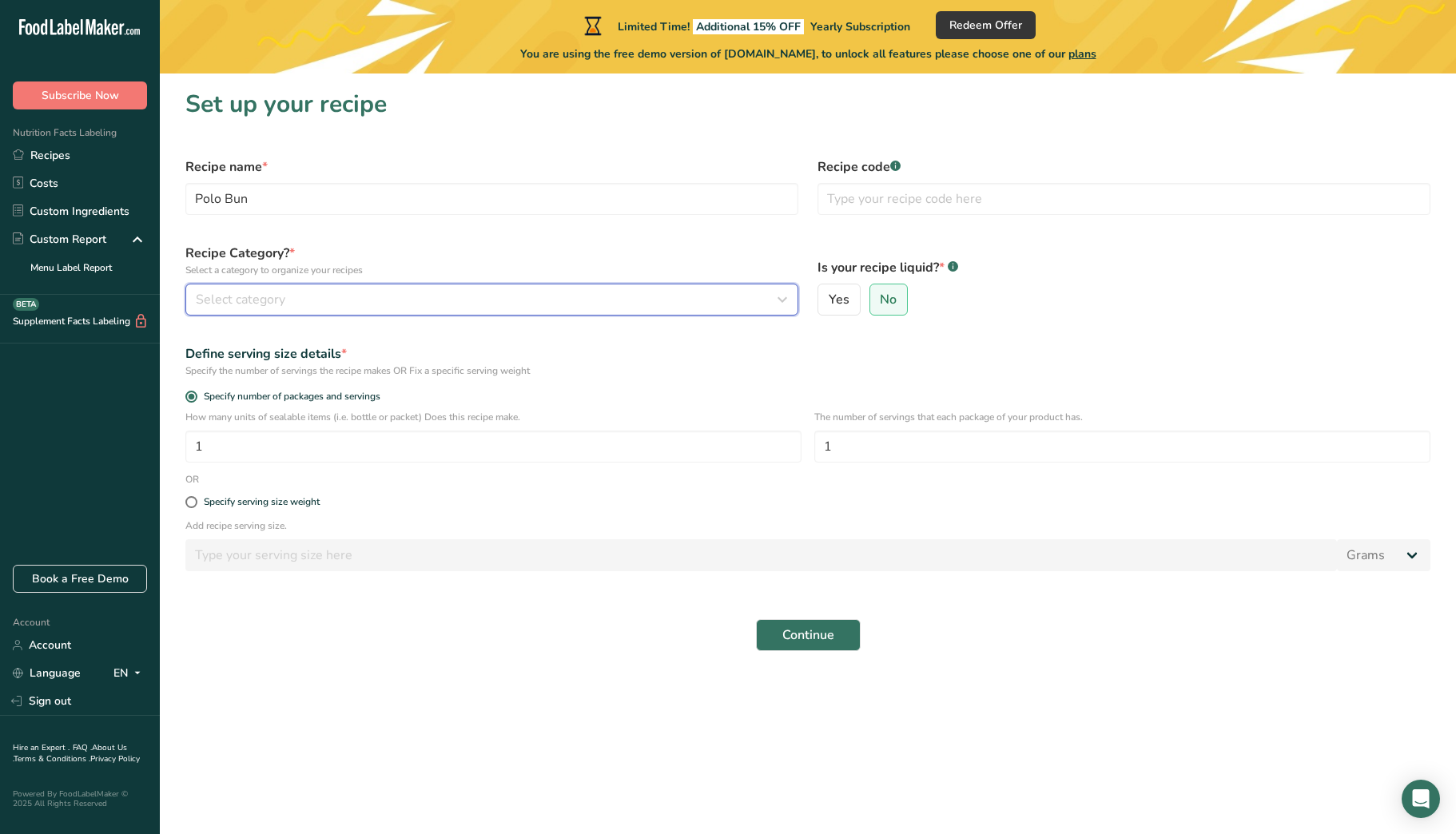 click on "Select category" at bounding box center (487, 300) 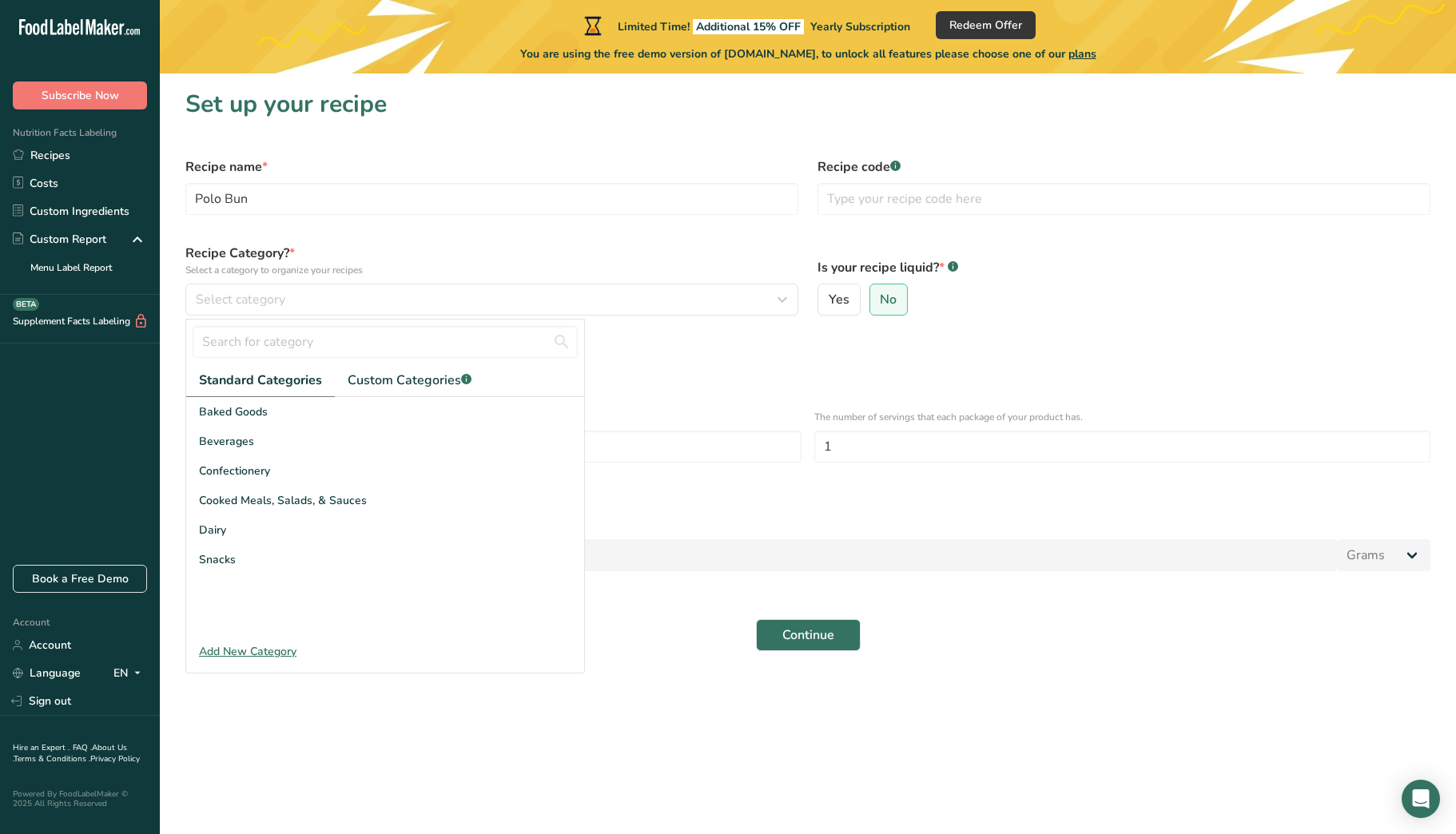 click on "Limited Time!
Additional 15% OFF
Yearly Subscription
Redeem Offer
You are using the free demo version of [DOMAIN_NAME], to unlock all features please choose one of our
plans
Set up your recipe
Recipe name *   Polo Bun
Recipe code
.a-a{fill:#347362;}.b-a{fill:#fff;}
Recipe Category? *
Select a category to organize your recipes
Select category
Standard Categories
Custom Categories
.a-a{fill:#347362;}.b-a{fill:#fff;}
Baked Goods
[GEOGRAPHIC_DATA]
Confectionery
Cooked Meals, Salads, & Sauces
[GEOGRAPHIC_DATA]
Snacks
Add New Category
Is your recipe liquid? *             Yes   No   *           1" at bounding box center [728, 417] 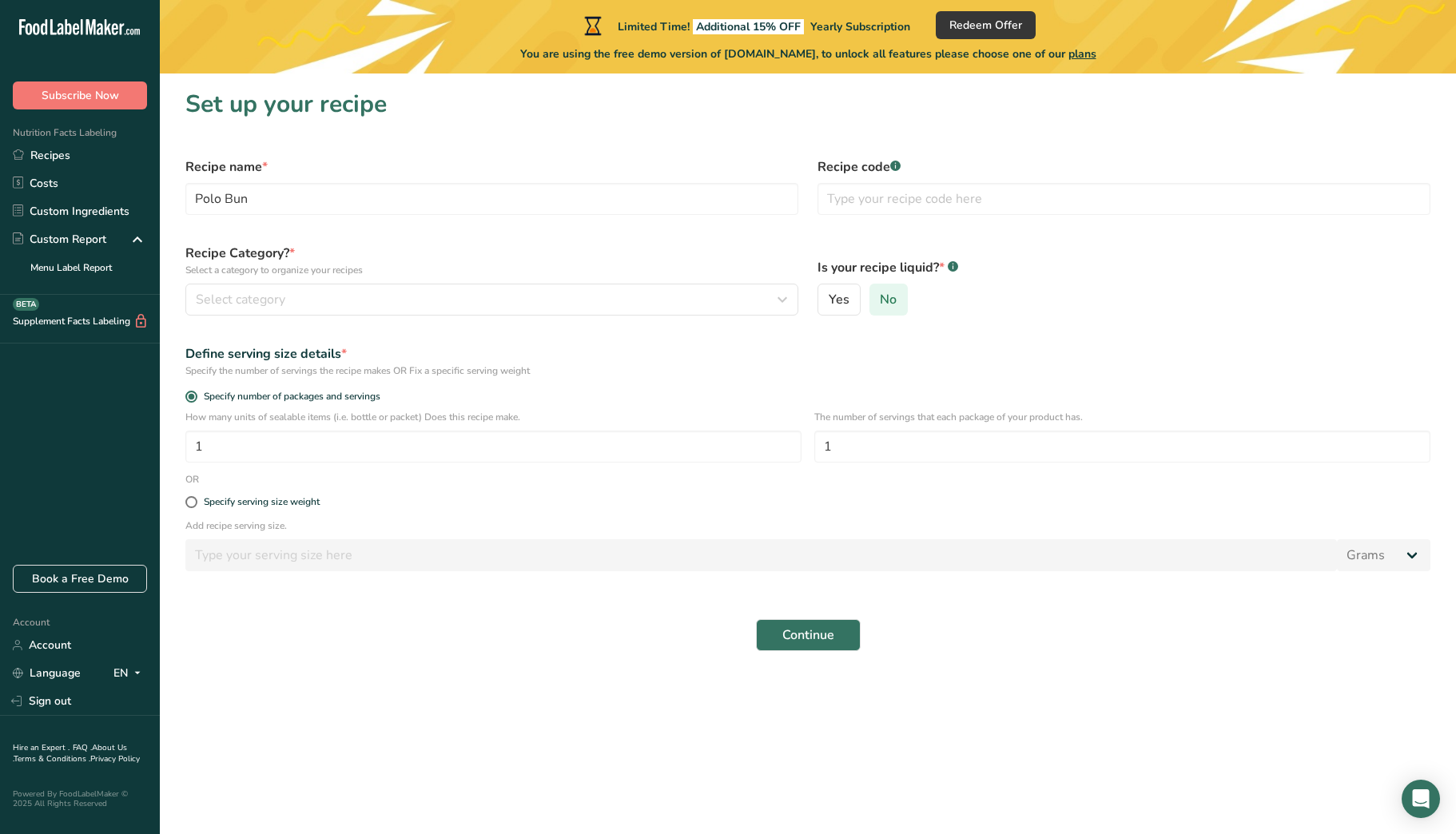 click on "No" at bounding box center [888, 300] 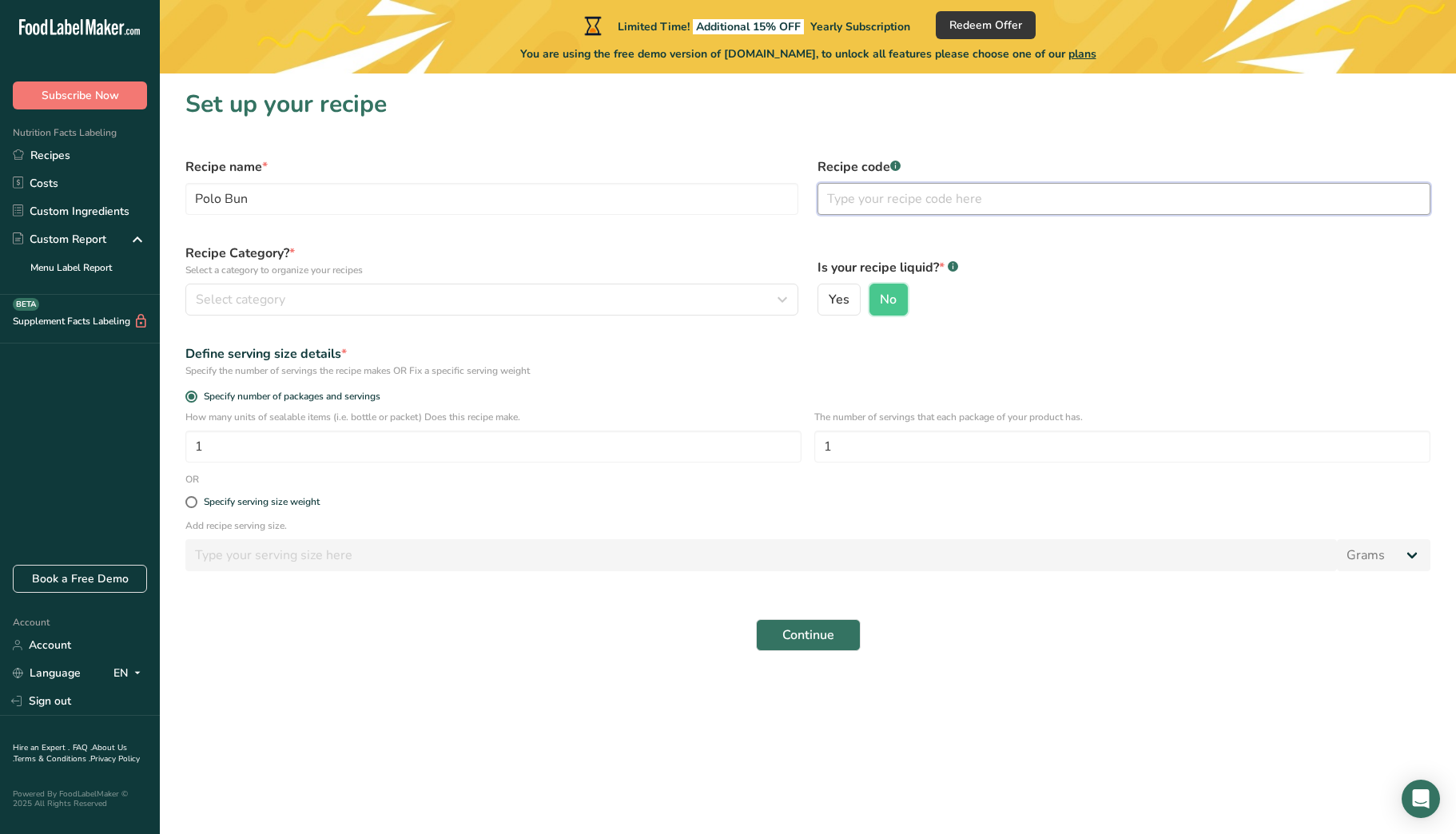 click at bounding box center [1124, 199] 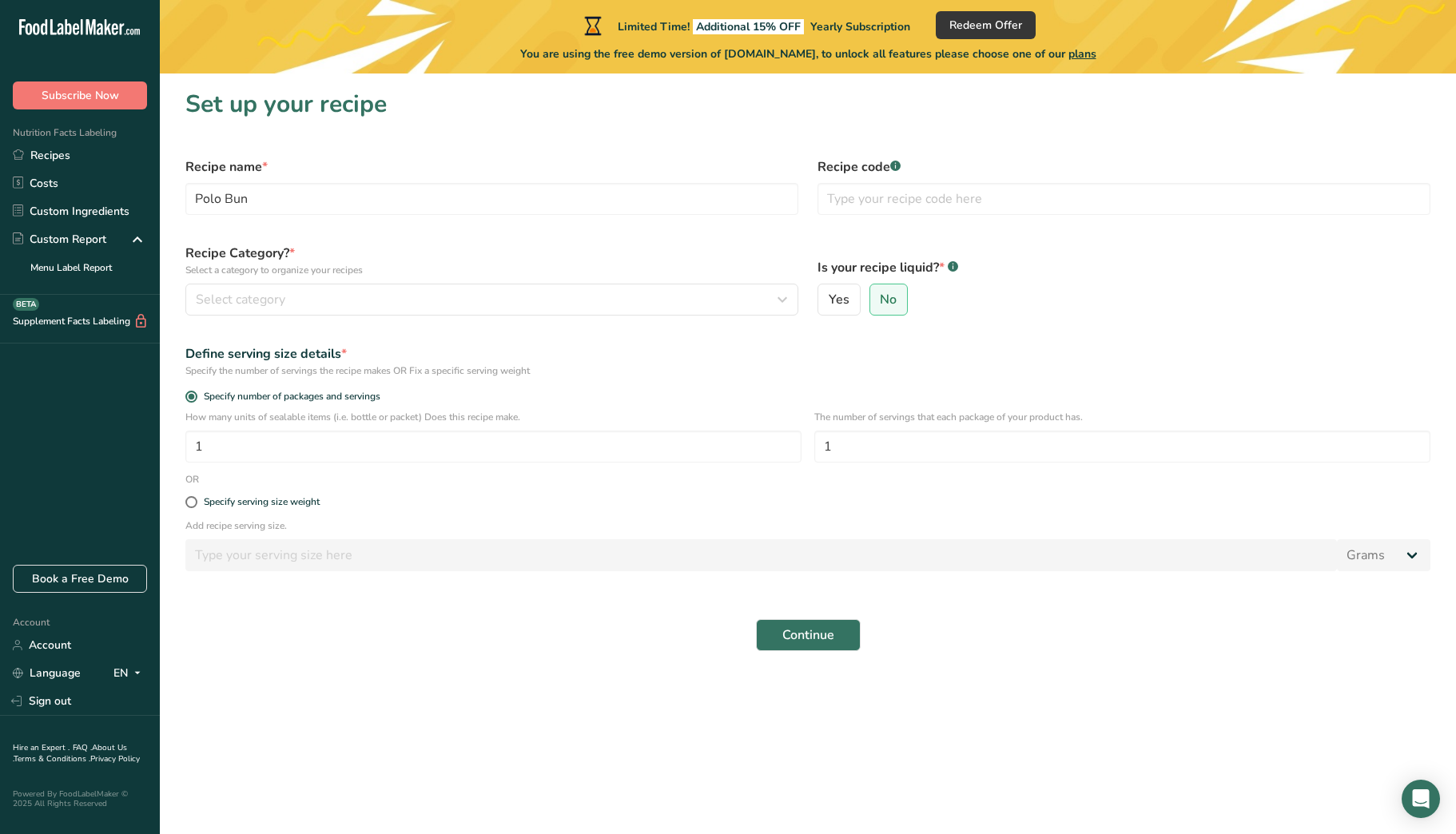 click on "Define serving size details *
Specify the number of servings the recipe makes OR Fix a specific serving weight" at bounding box center [808, 361] 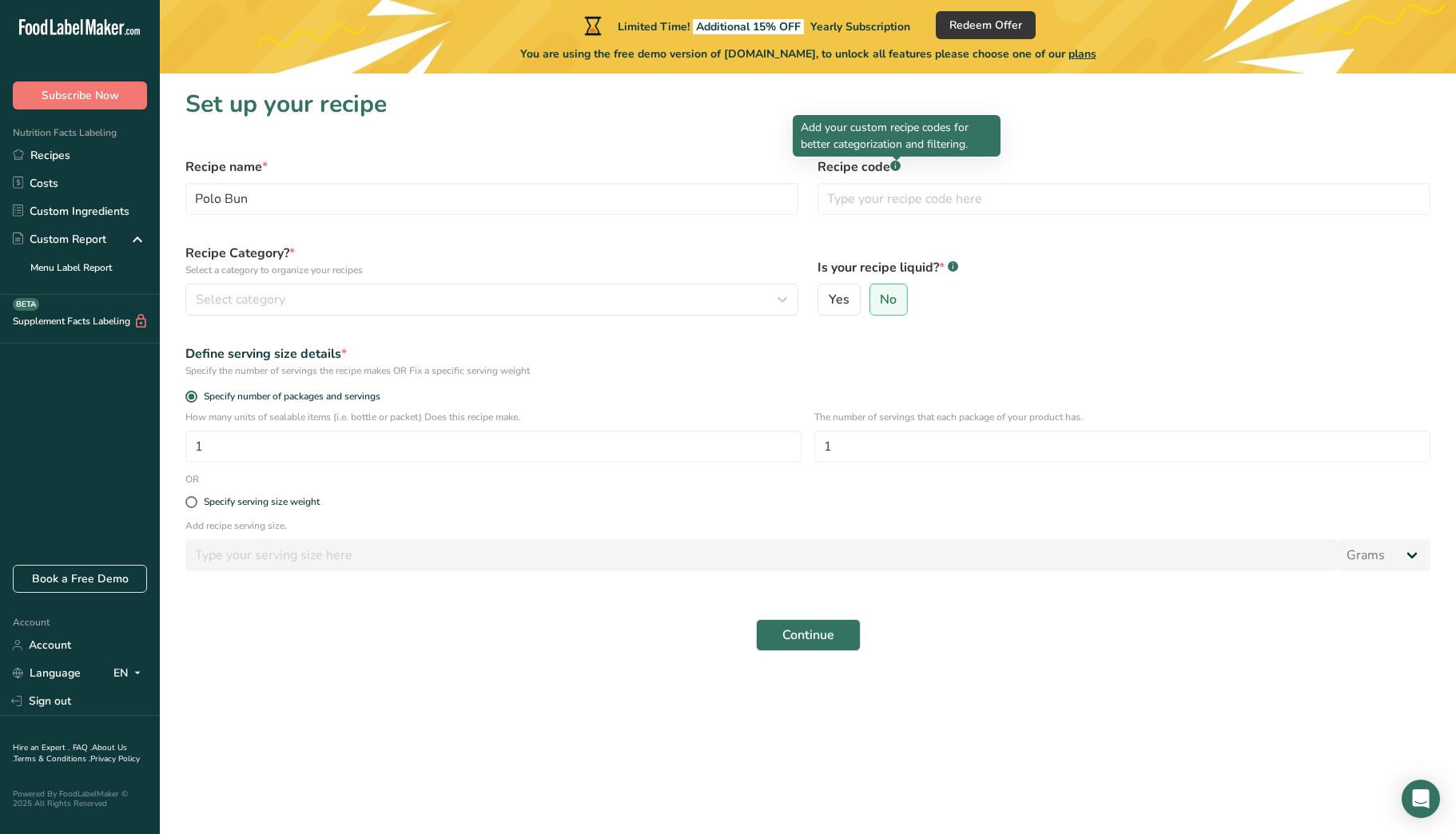 click 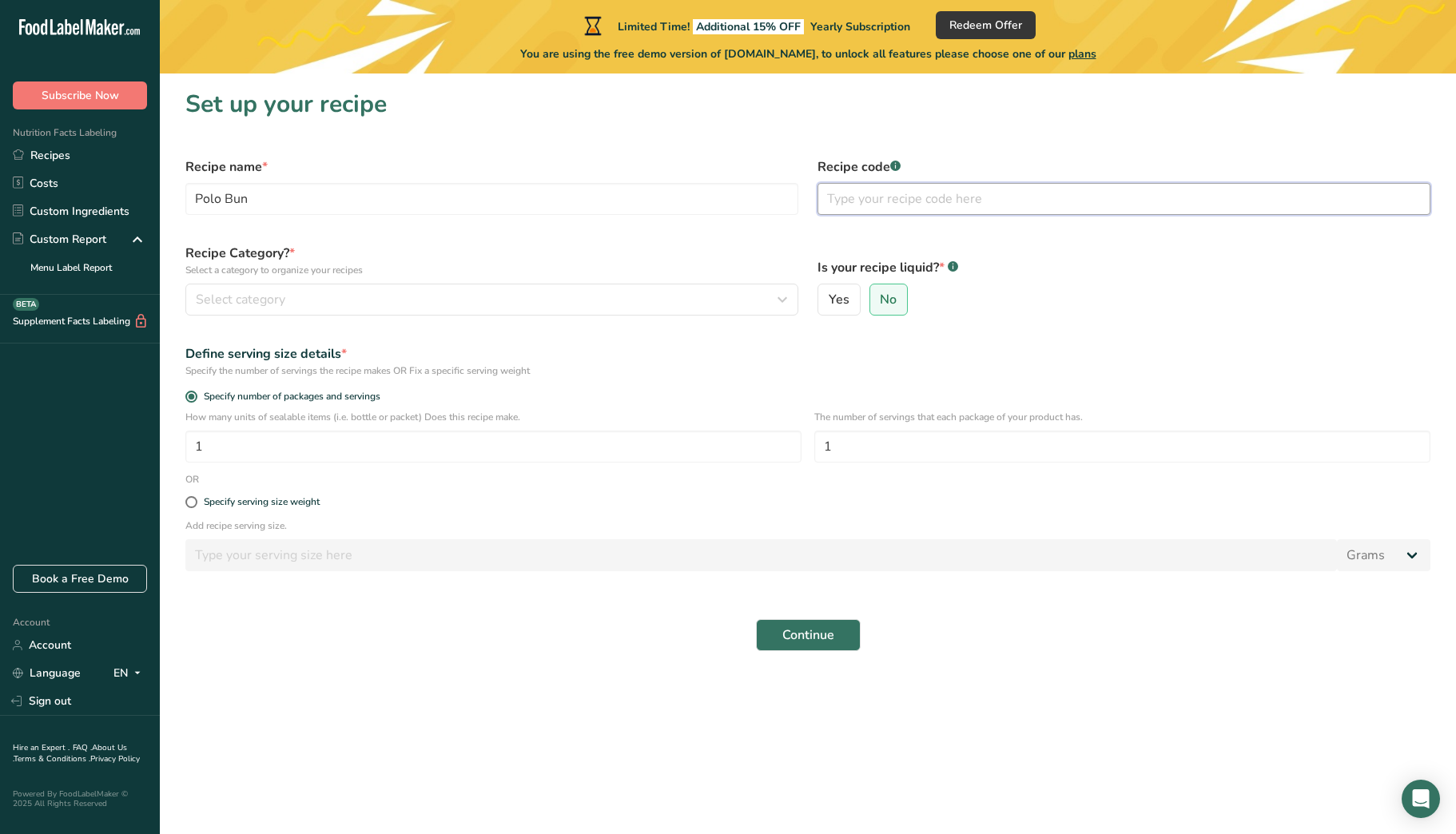 click at bounding box center [1124, 199] 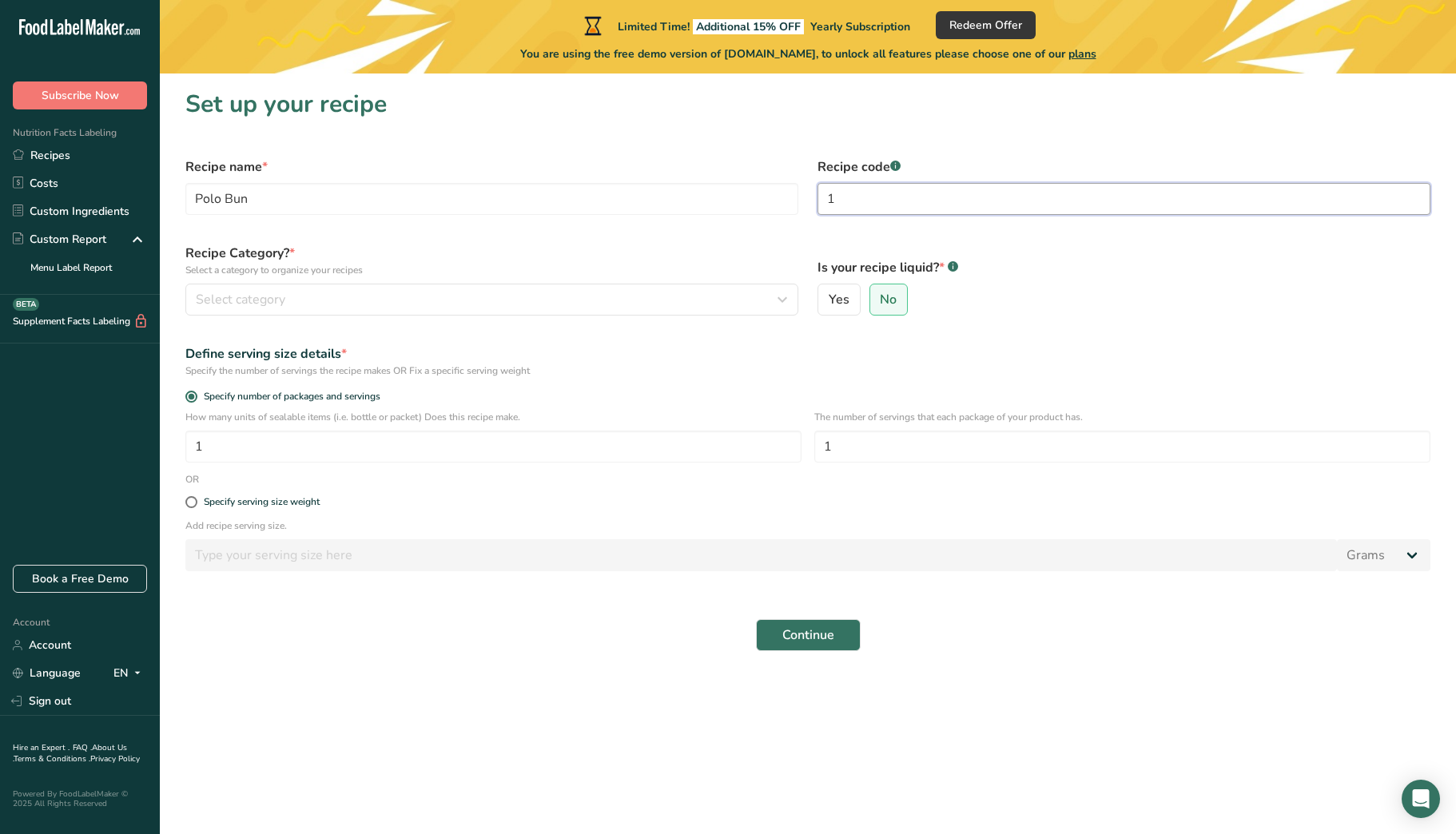 type on "1" 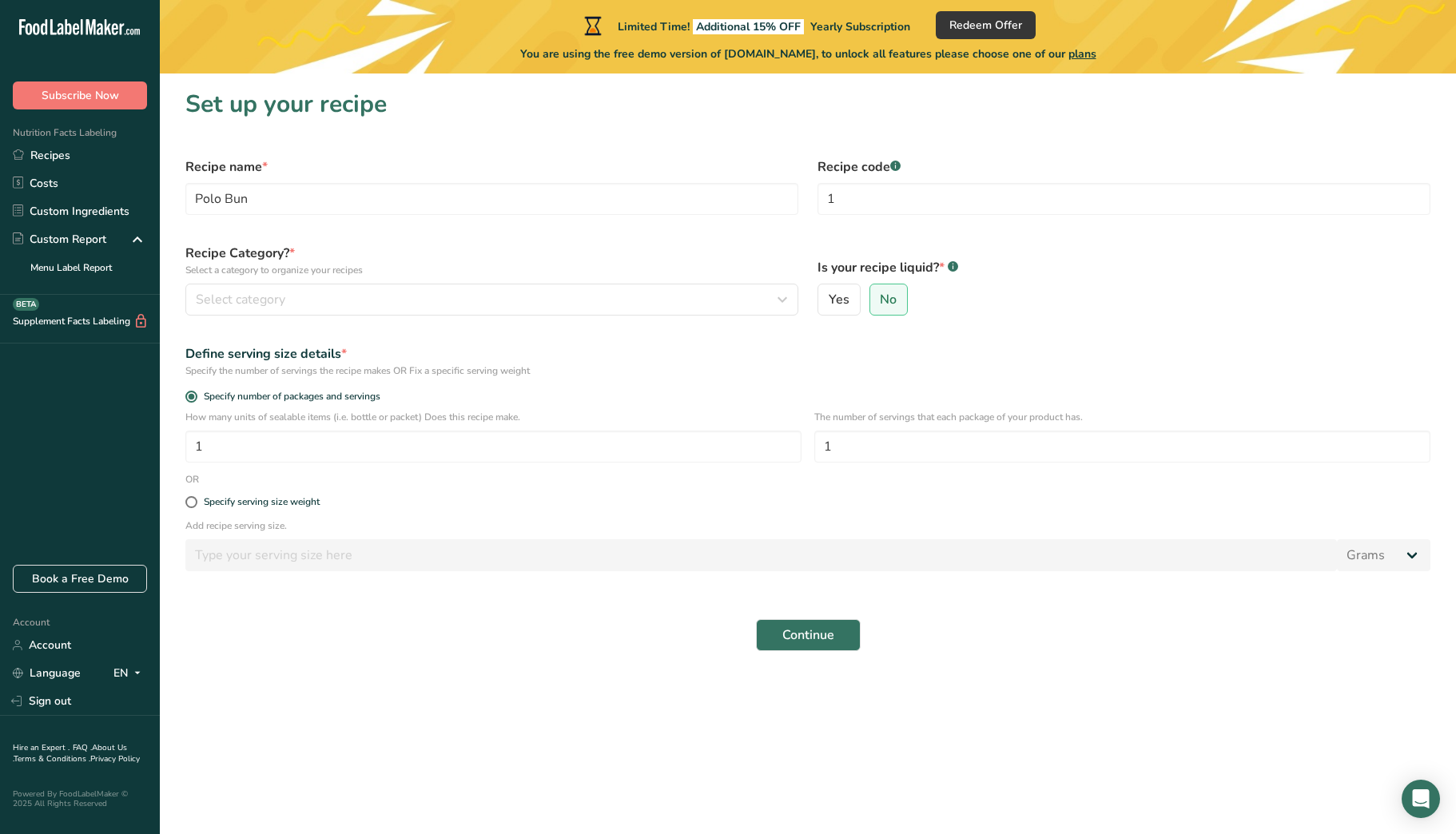 click on "Define serving size details *" at bounding box center (808, 354) 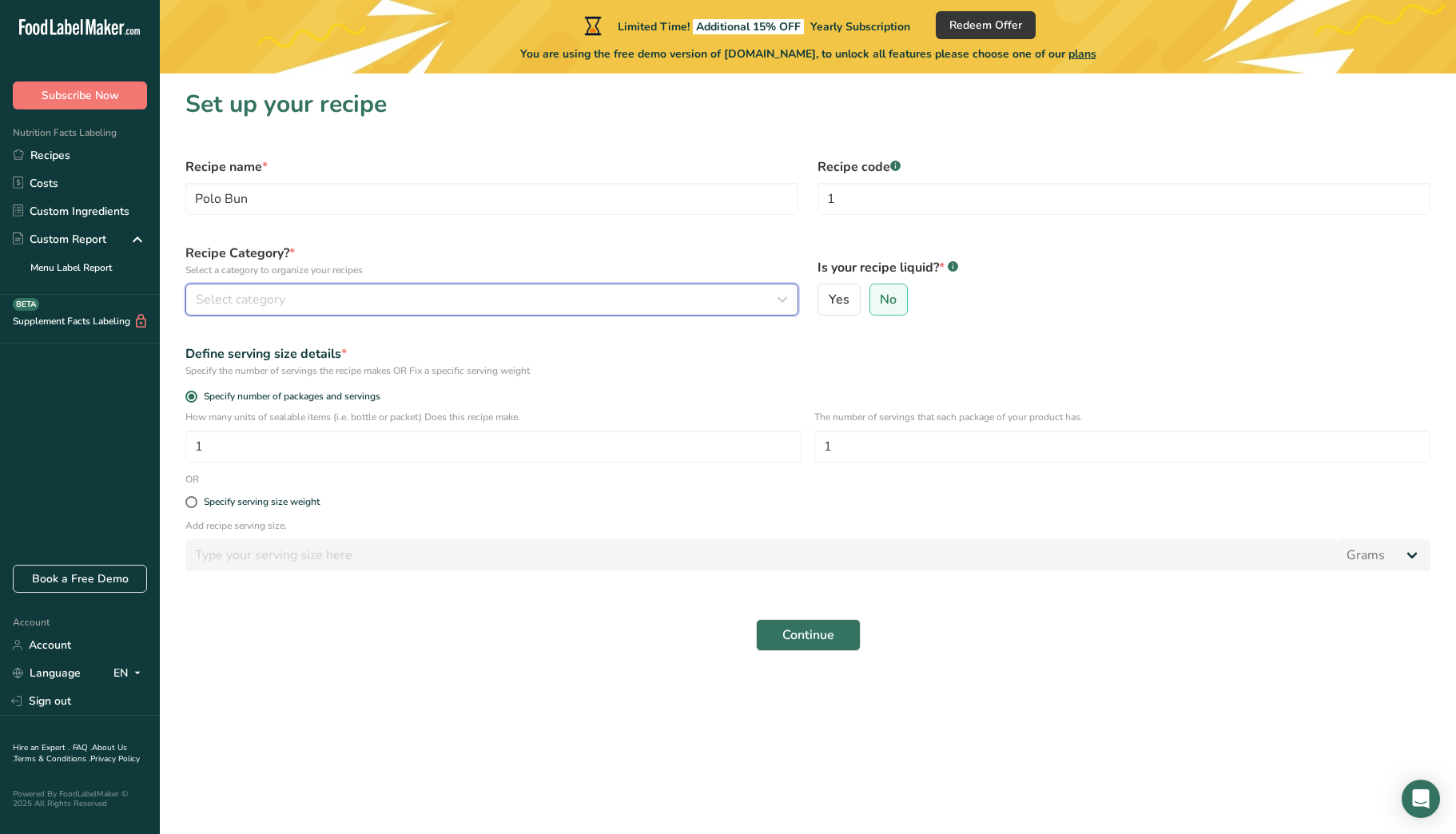 click on "Select category" at bounding box center [487, 300] 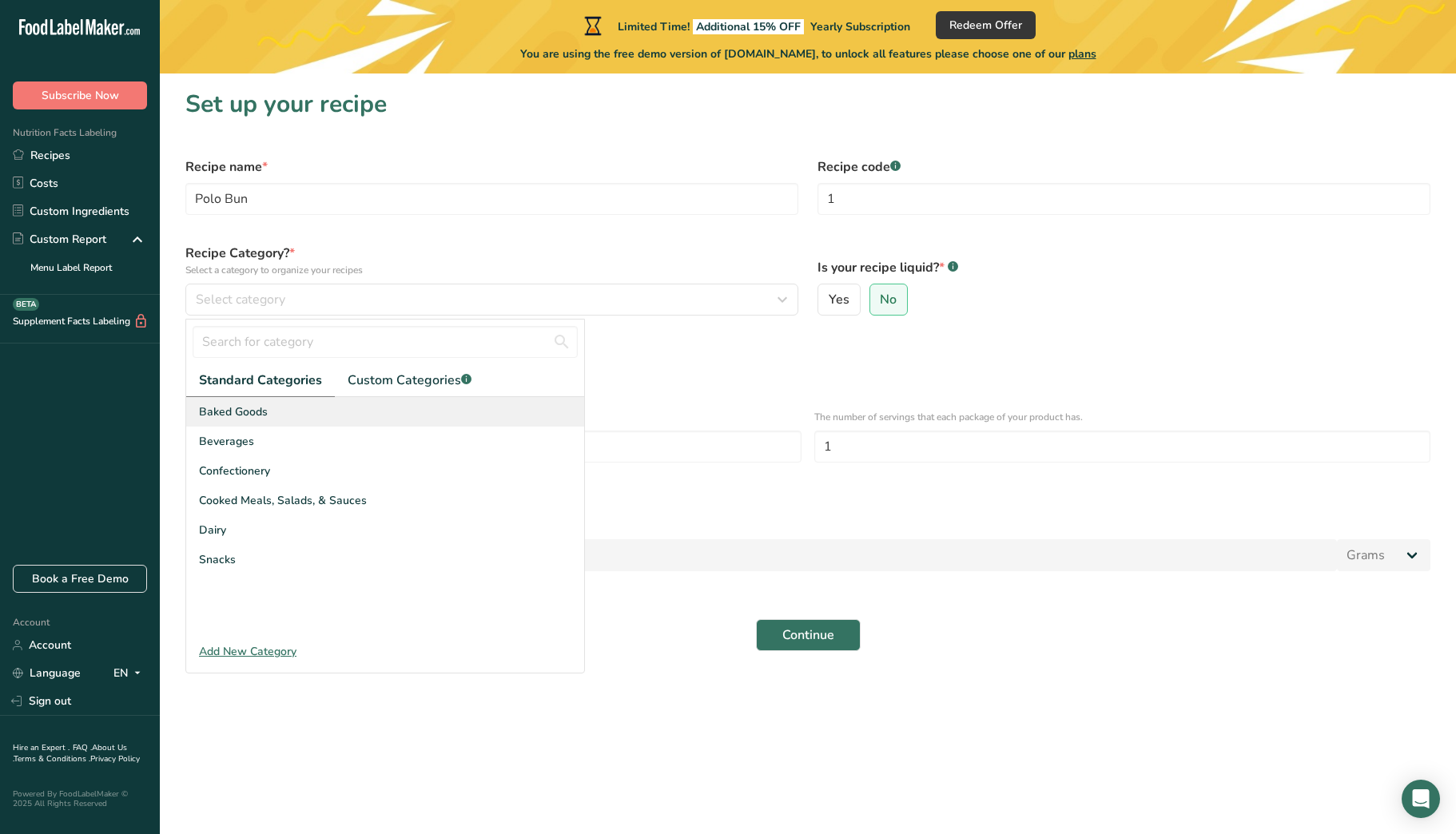 click on "Baked Goods" at bounding box center (385, 411) 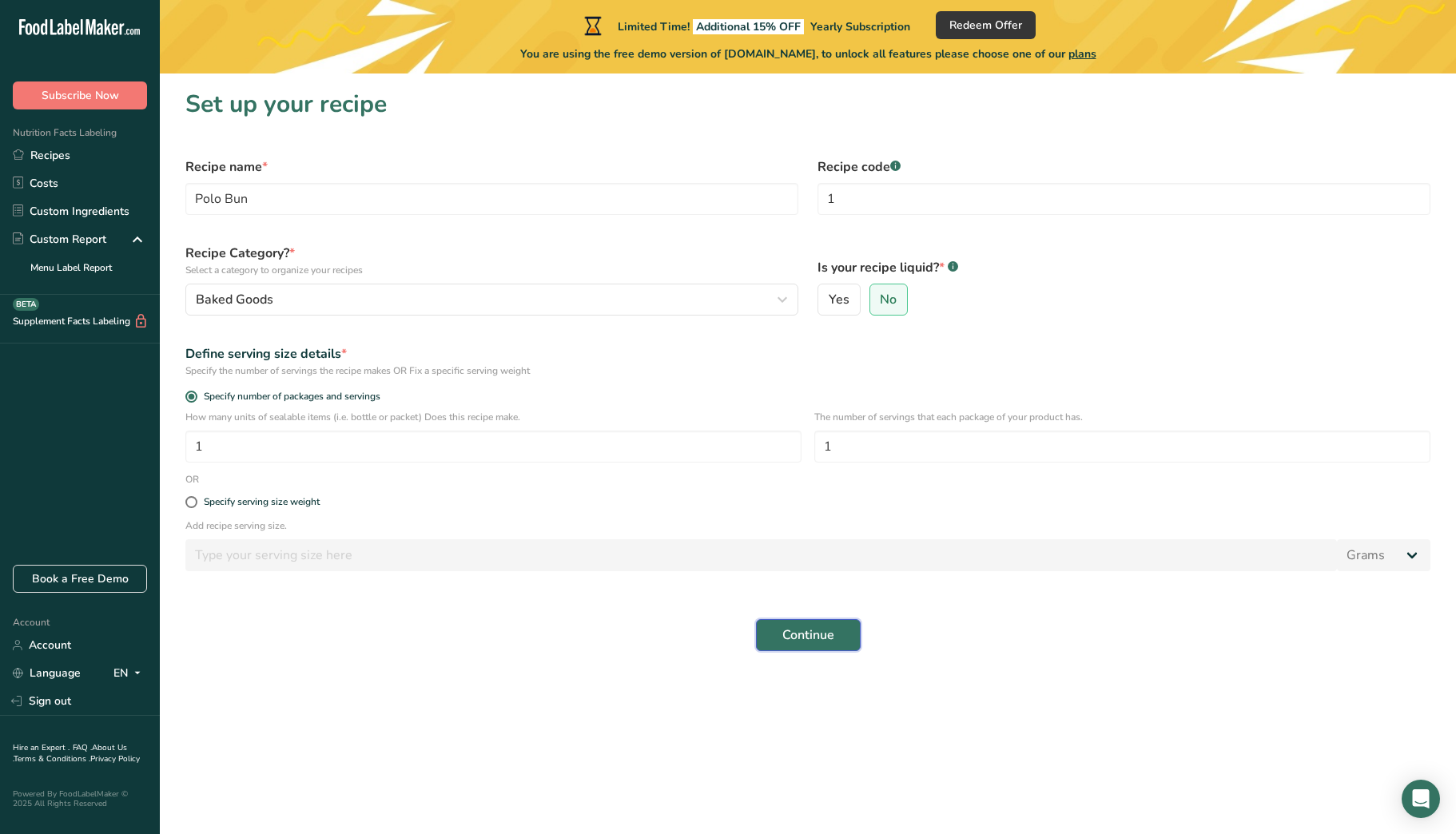 click on "Continue" at bounding box center (808, 635) 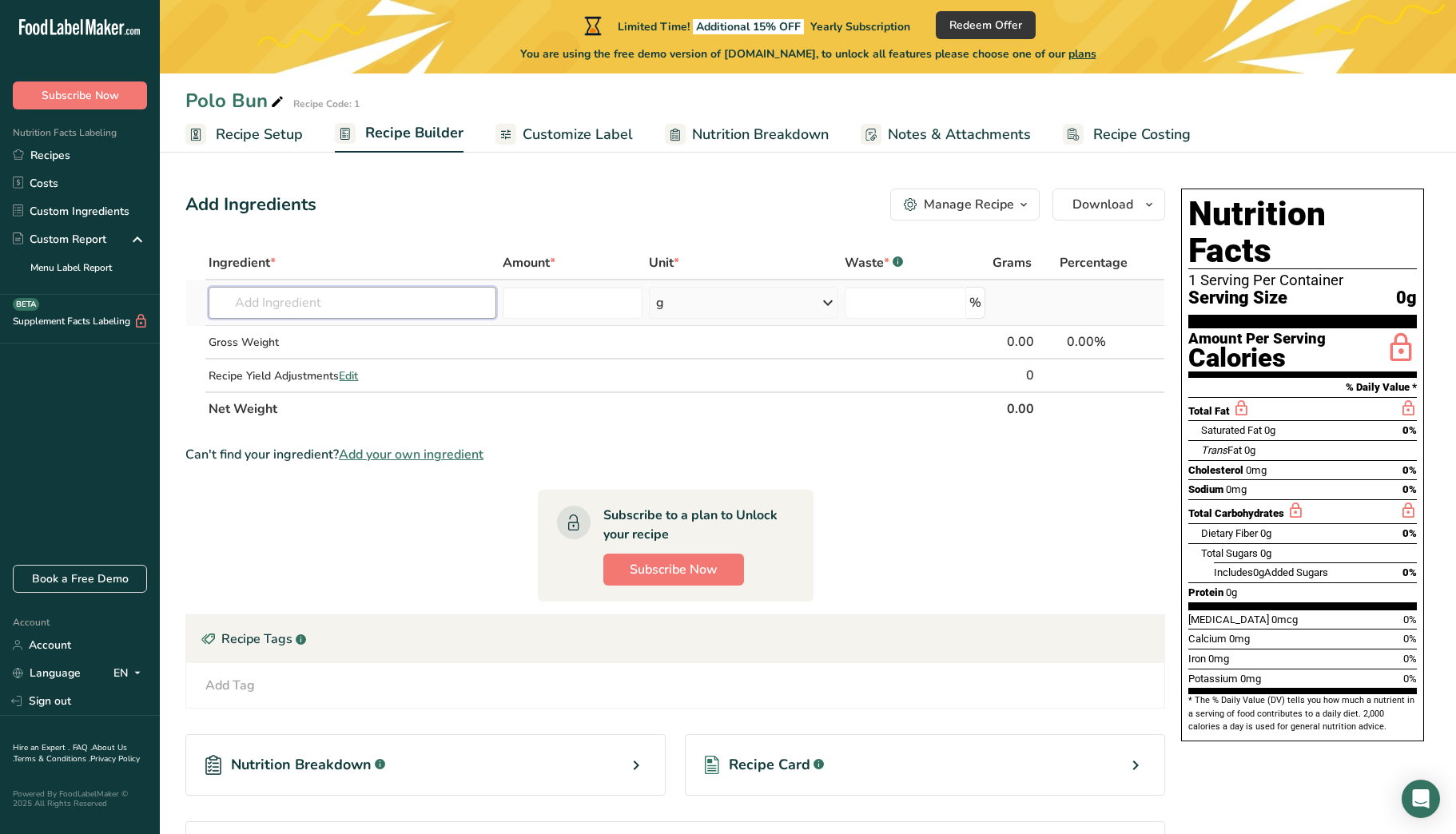 click at bounding box center [352, 303] 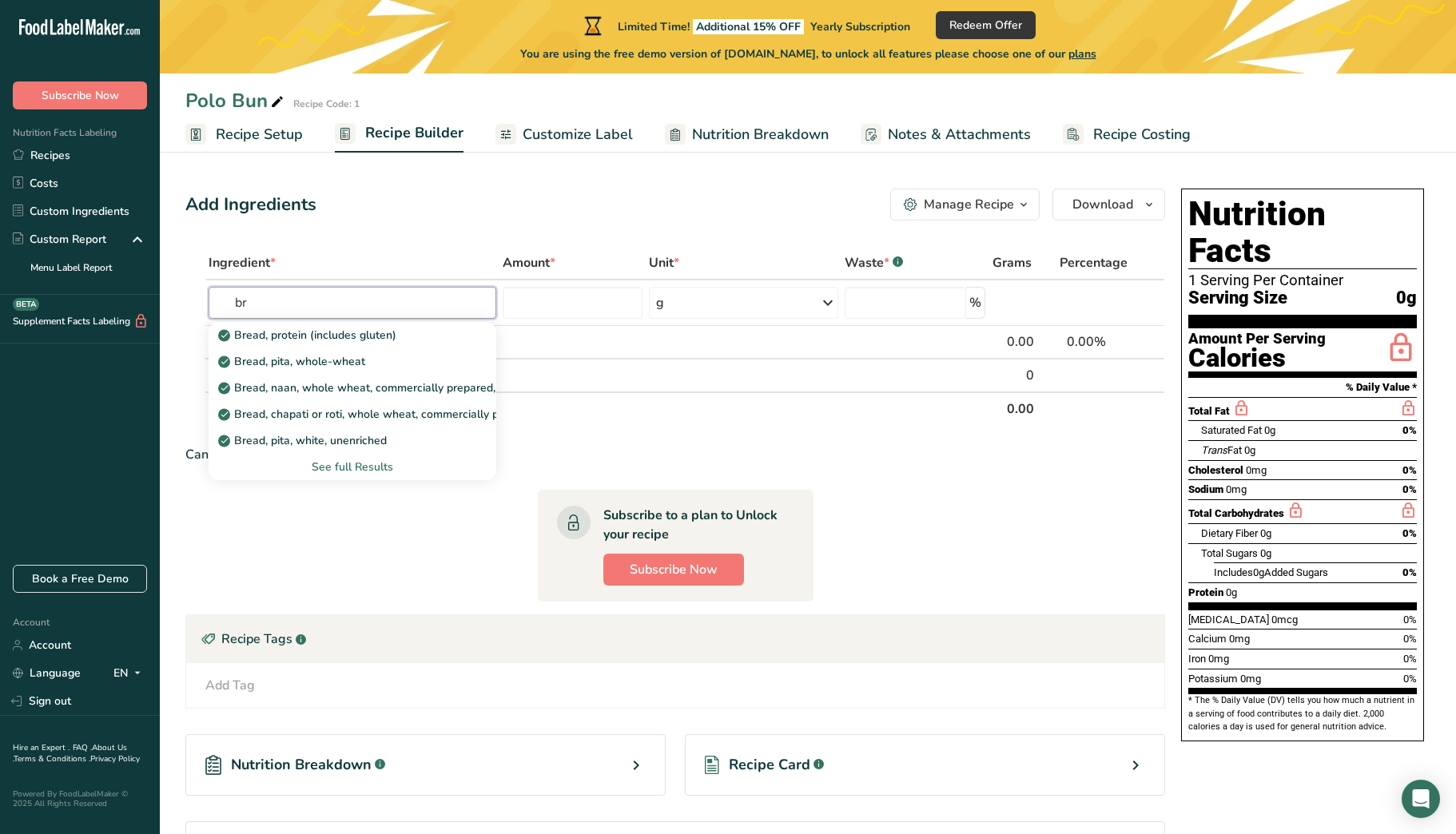 type on "b" 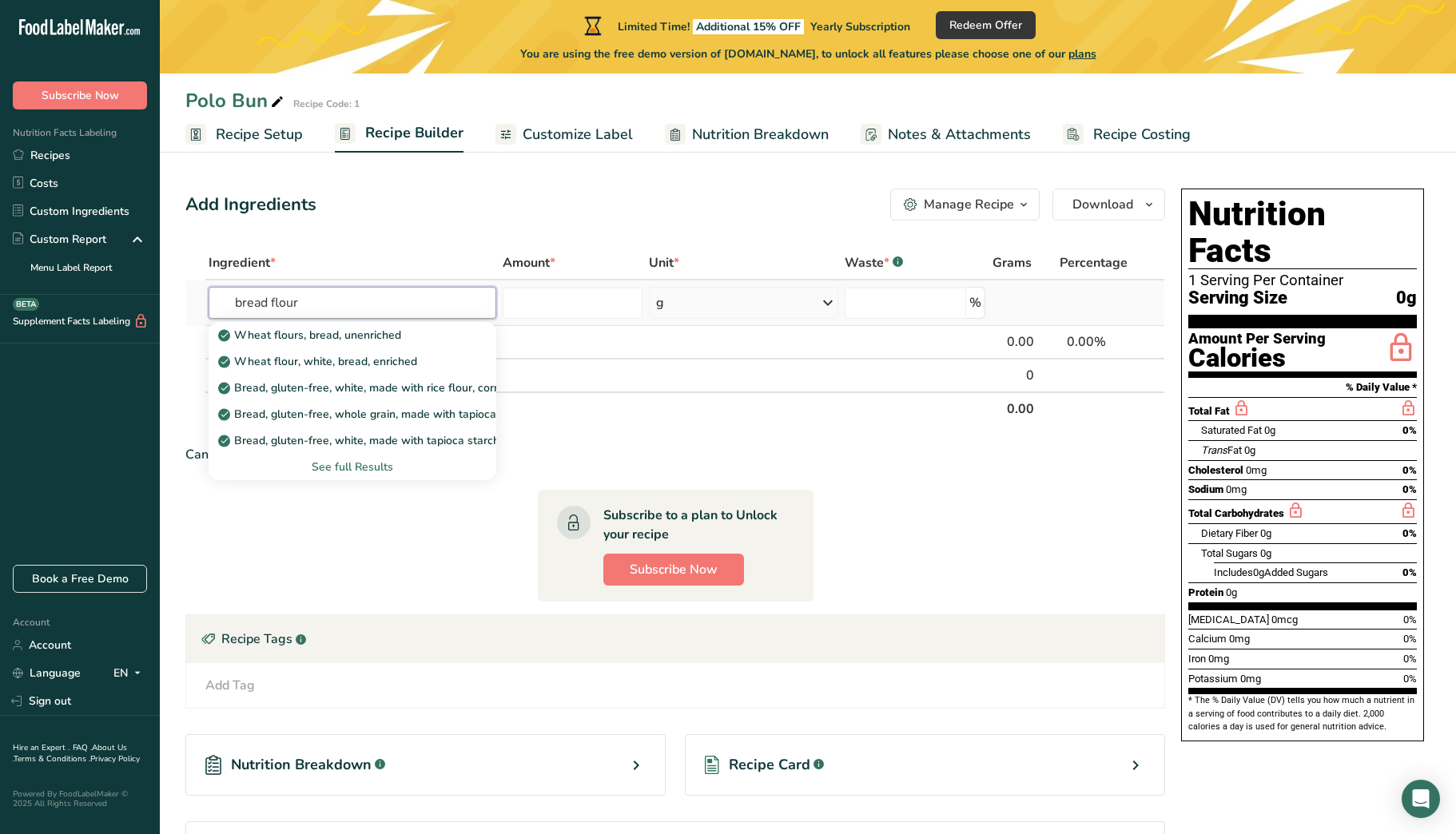 type on "bread flour" 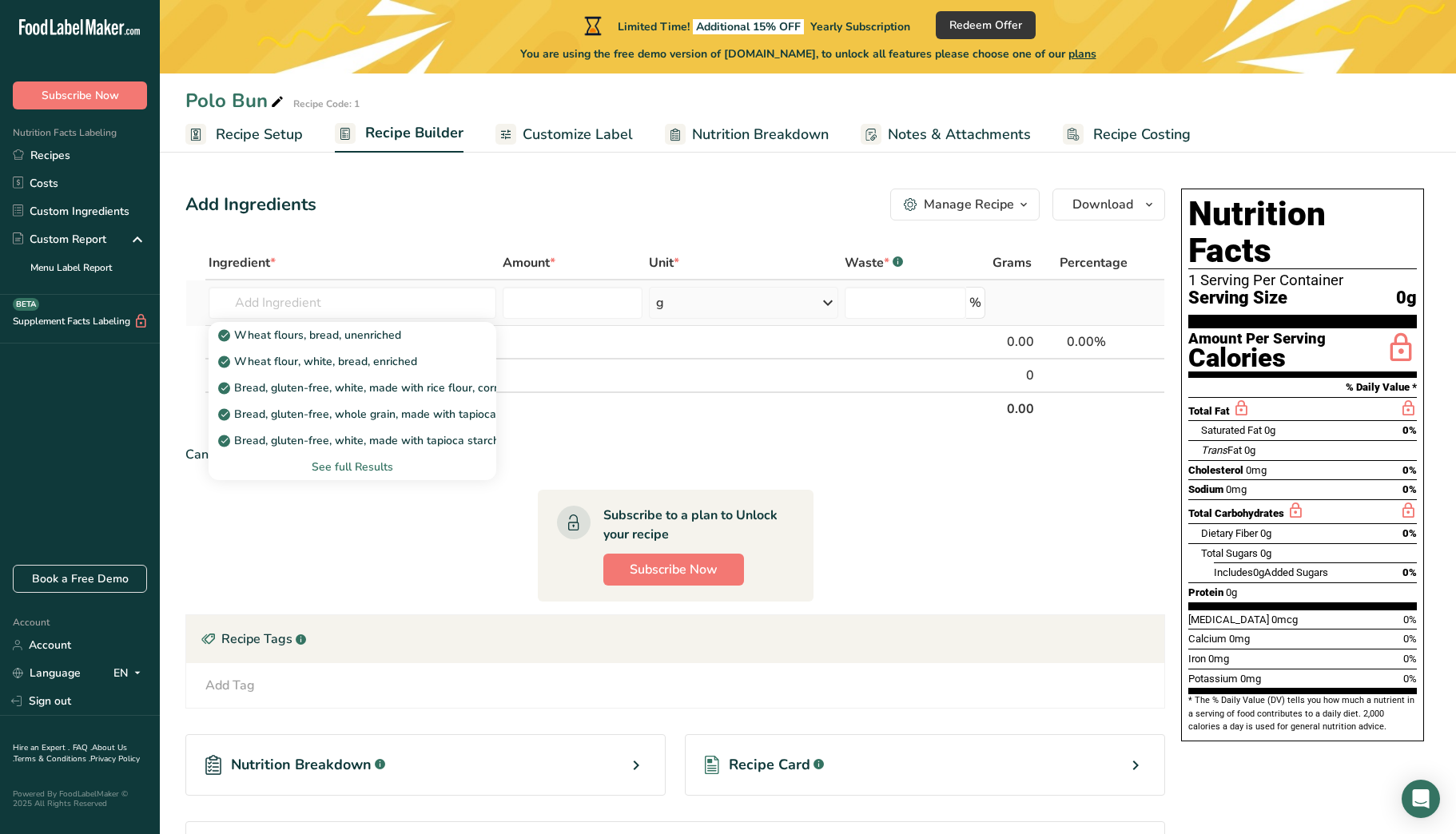 click on "See full Results" at bounding box center [352, 467] 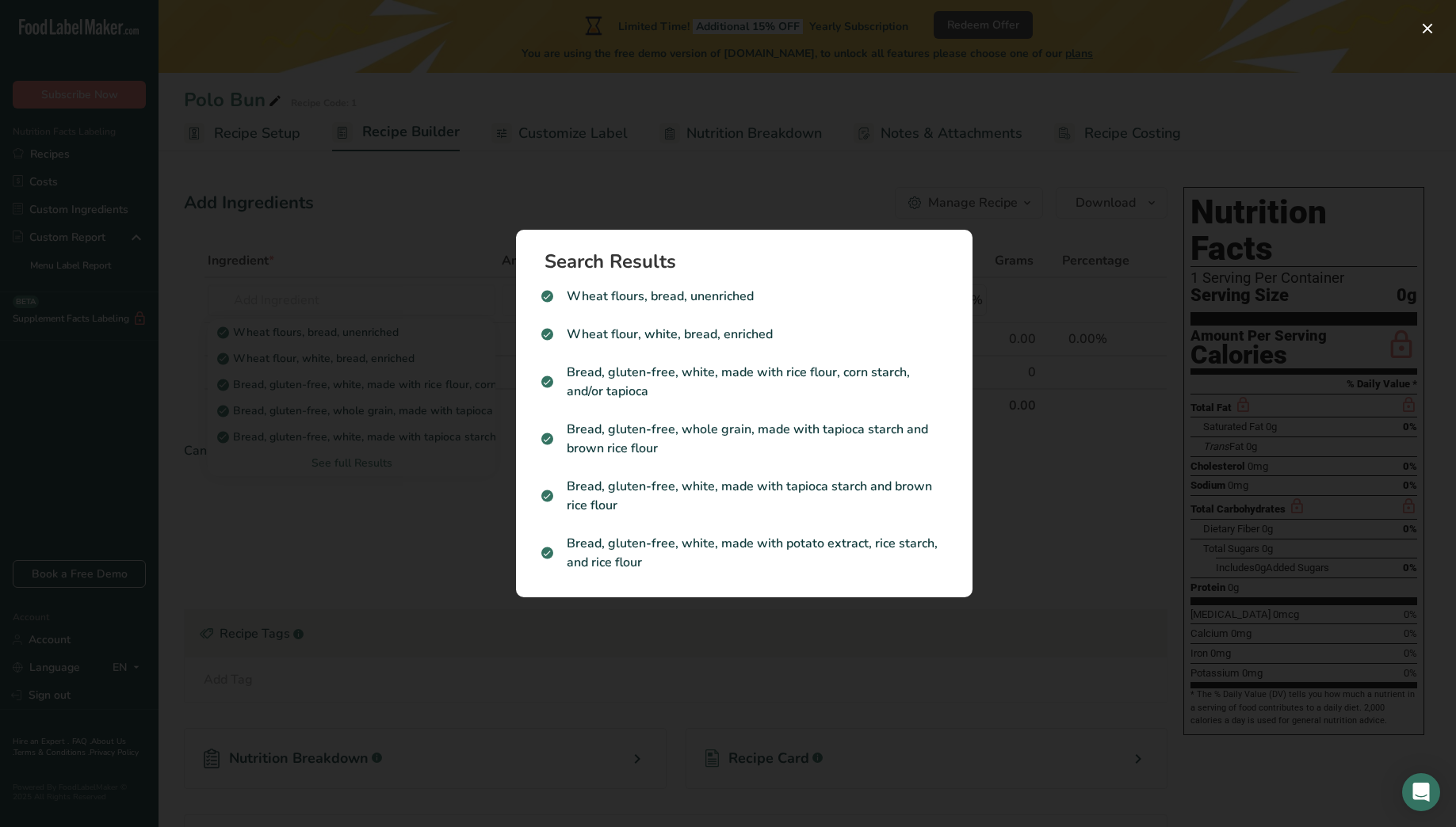click at bounding box center (728, 414) 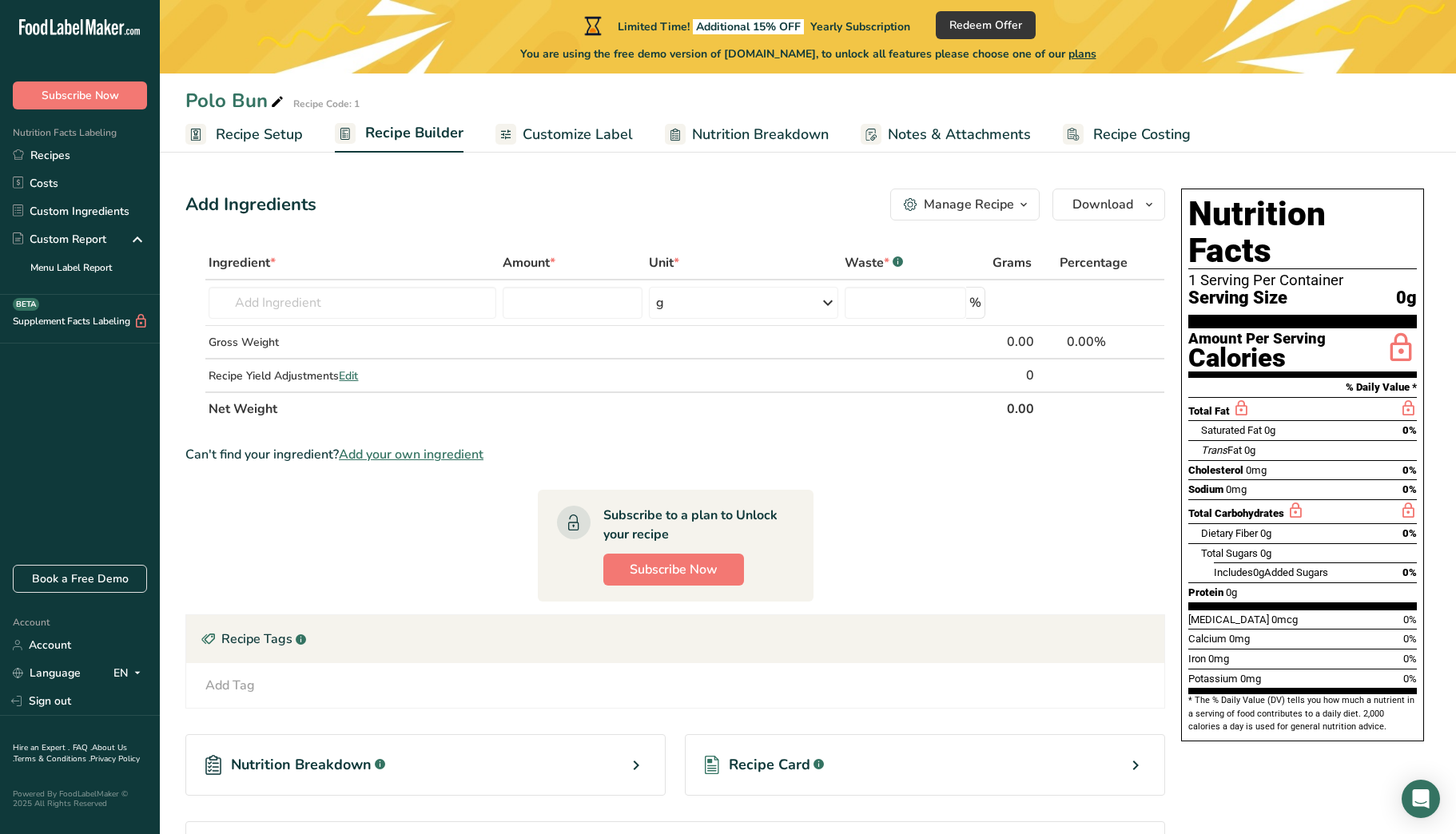 click on "Ingredient *
Amount *
Unit *
Waste *   .a-a{fill:#347362;}.b-a{fill:#fff;}          Grams
Percentage
Wheat flours, bread, unenriched
Wheat flour, white, bread, enriched
Bread, gluten-free, white, made with rice flour, corn starch, and/or tapioca
Bread, gluten-free, whole grain, made with tapioca starch and brown rice flour
Bread, gluten-free, white, made with tapioca starch and brown rice flour
See full Results
g
Weight Units
g
kg
mg
See more
Volume Units
l
mL
fl oz
See more
%
Gross Weight" at bounding box center [675, 598] 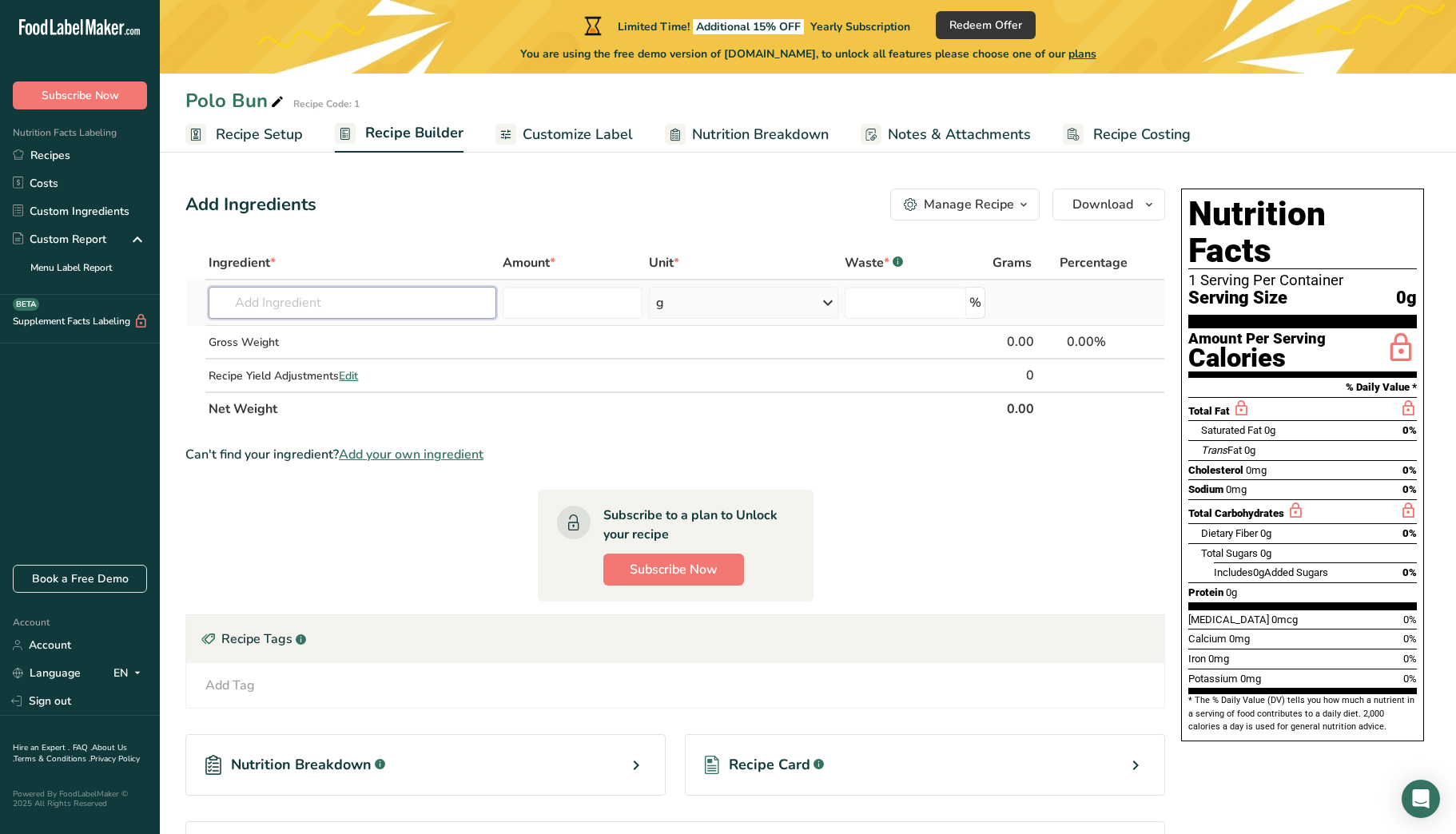click at bounding box center (352, 303) 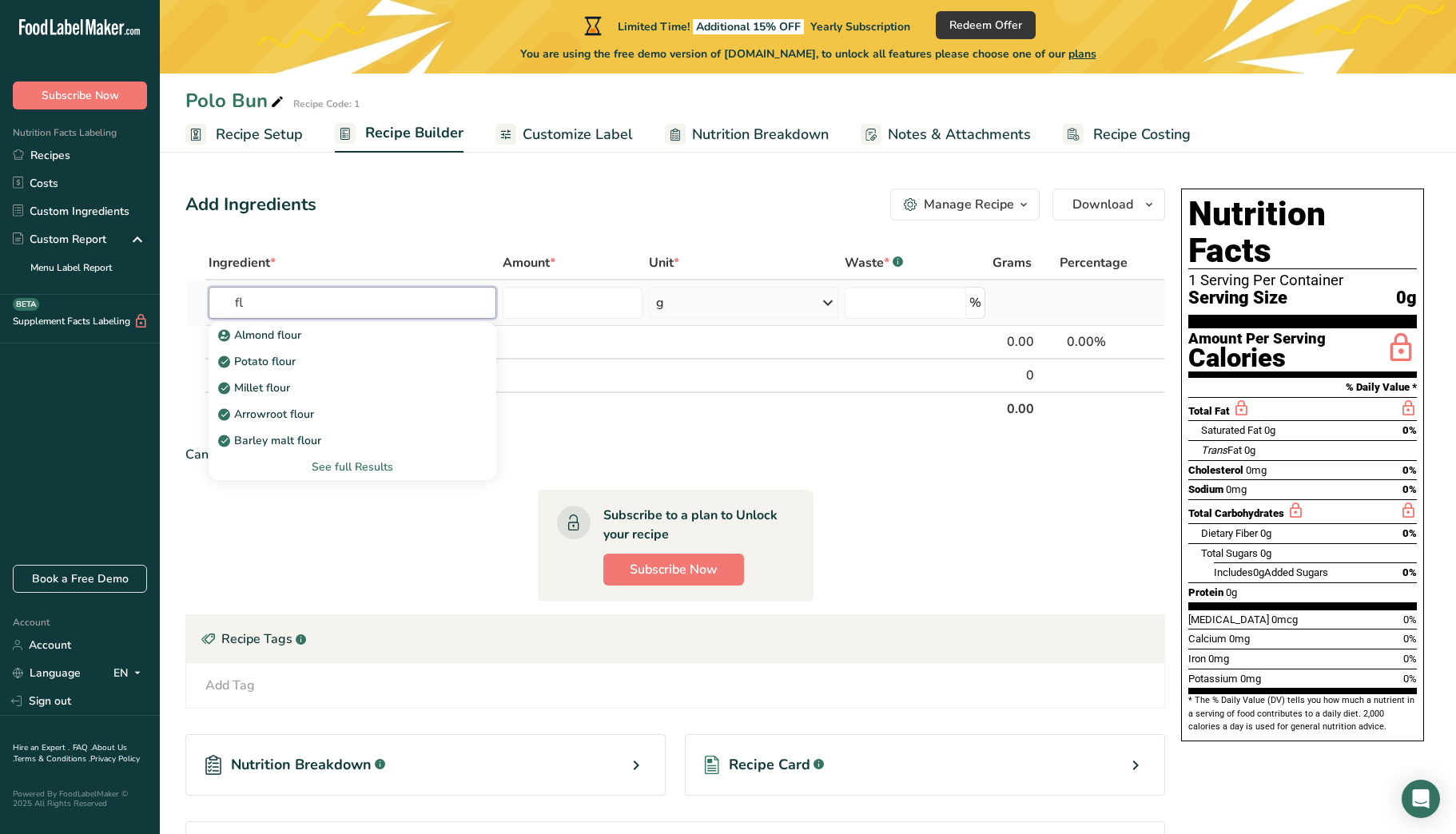 type on "f" 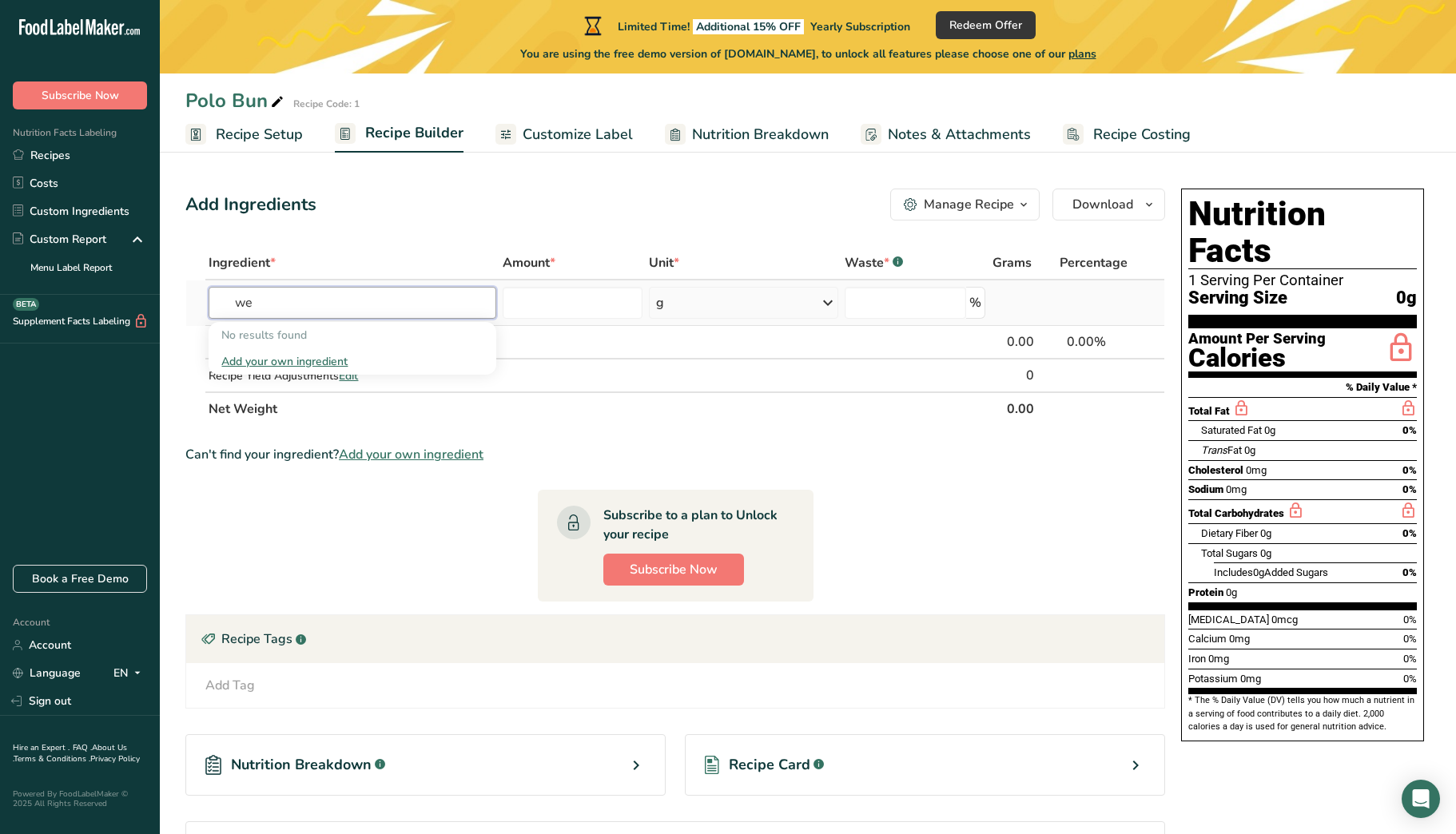 type on "w" 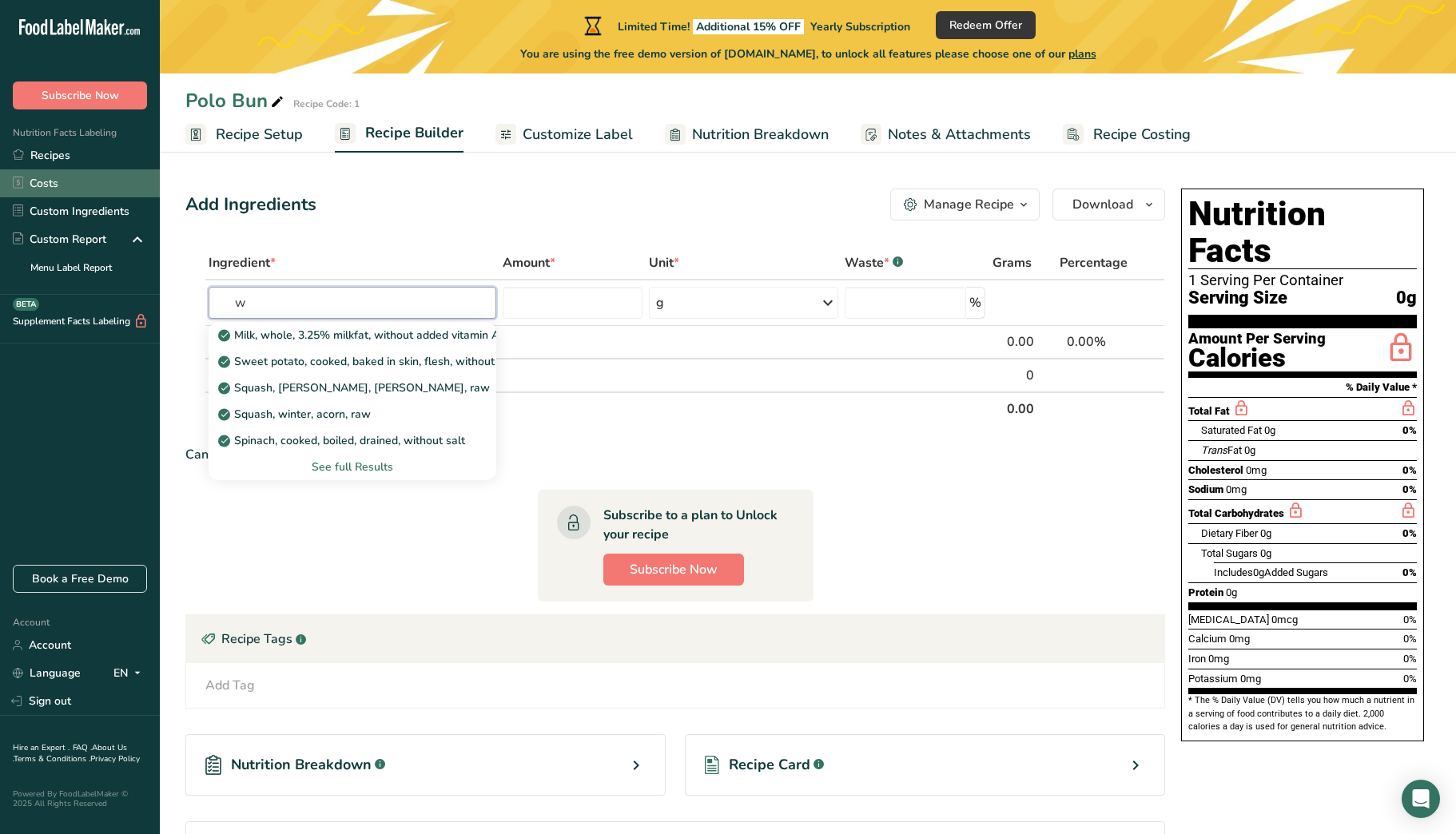 type on "w" 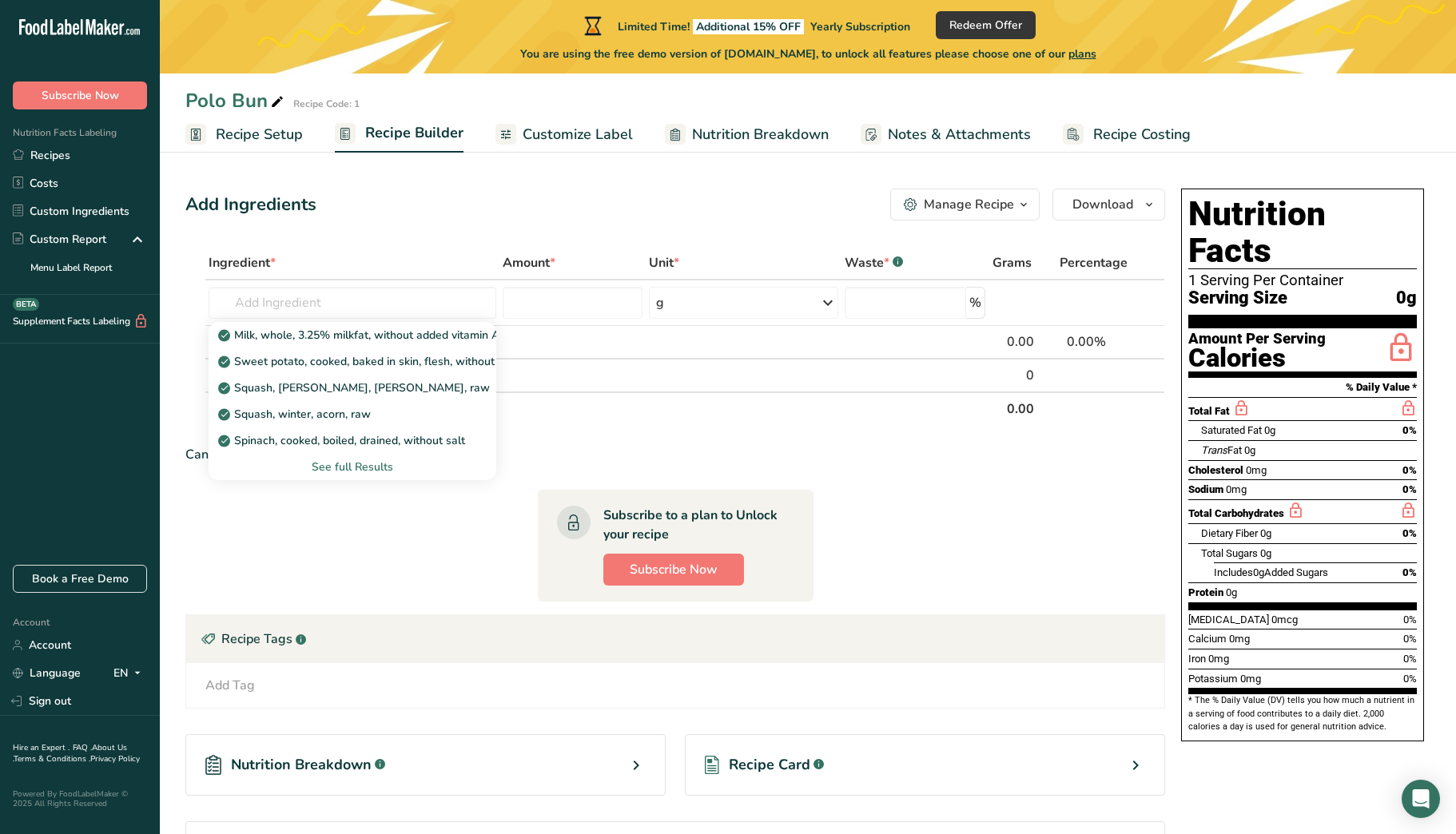 click on "Ingredient *
Amount *
Unit *
Waste *   .a-a{fill:#347362;}.b-a{fill:#fff;}          Grams
Percentage
Milk, whole, 3.25% milkfat, without added vitamin A and [MEDICAL_DATA]
Sweet potato, cooked, baked in skin, flesh, without salt
[PERSON_NAME], [PERSON_NAME], [PERSON_NAME], raw
Squash, winter, acorn, raw
Spinach, cooked, boiled, drained, without salt
See full Results
g
Weight Units
g
kg
mg
See more
Volume Units
l
mL
fl oz
See more
%
Gross Weight
0.00
0.00%" at bounding box center (675, 598) 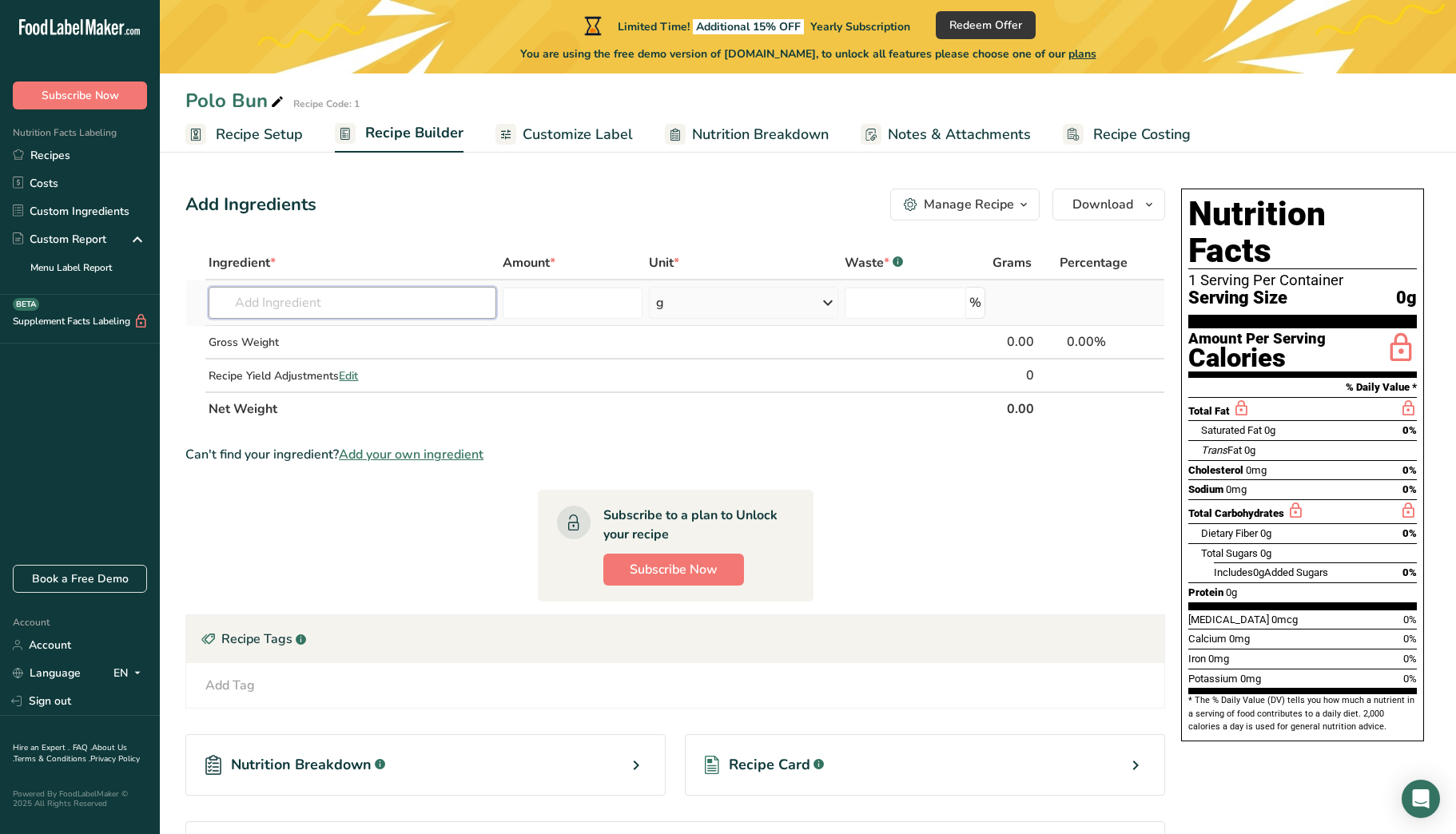 click at bounding box center [352, 303] 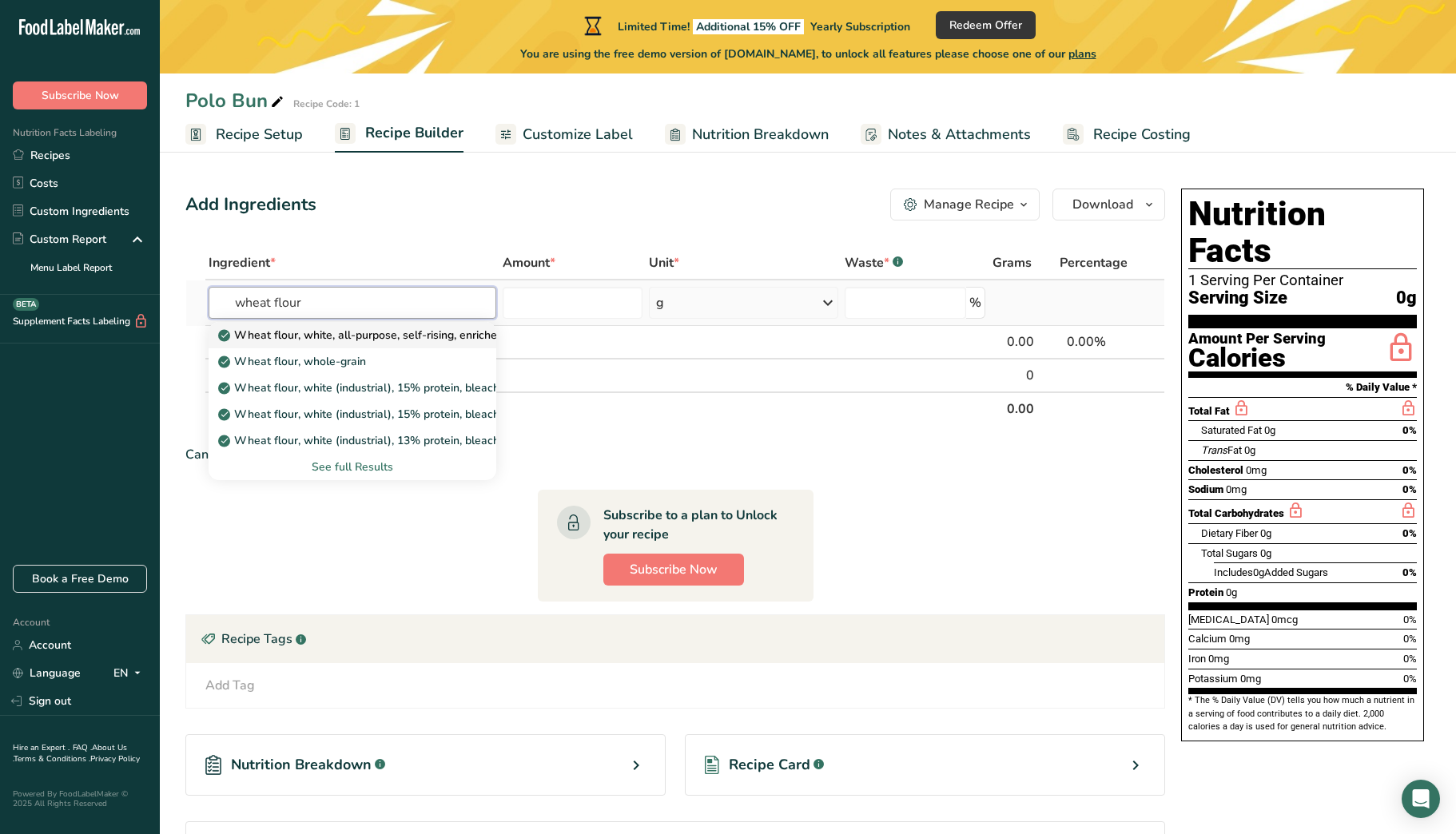 type on "wheat flour" 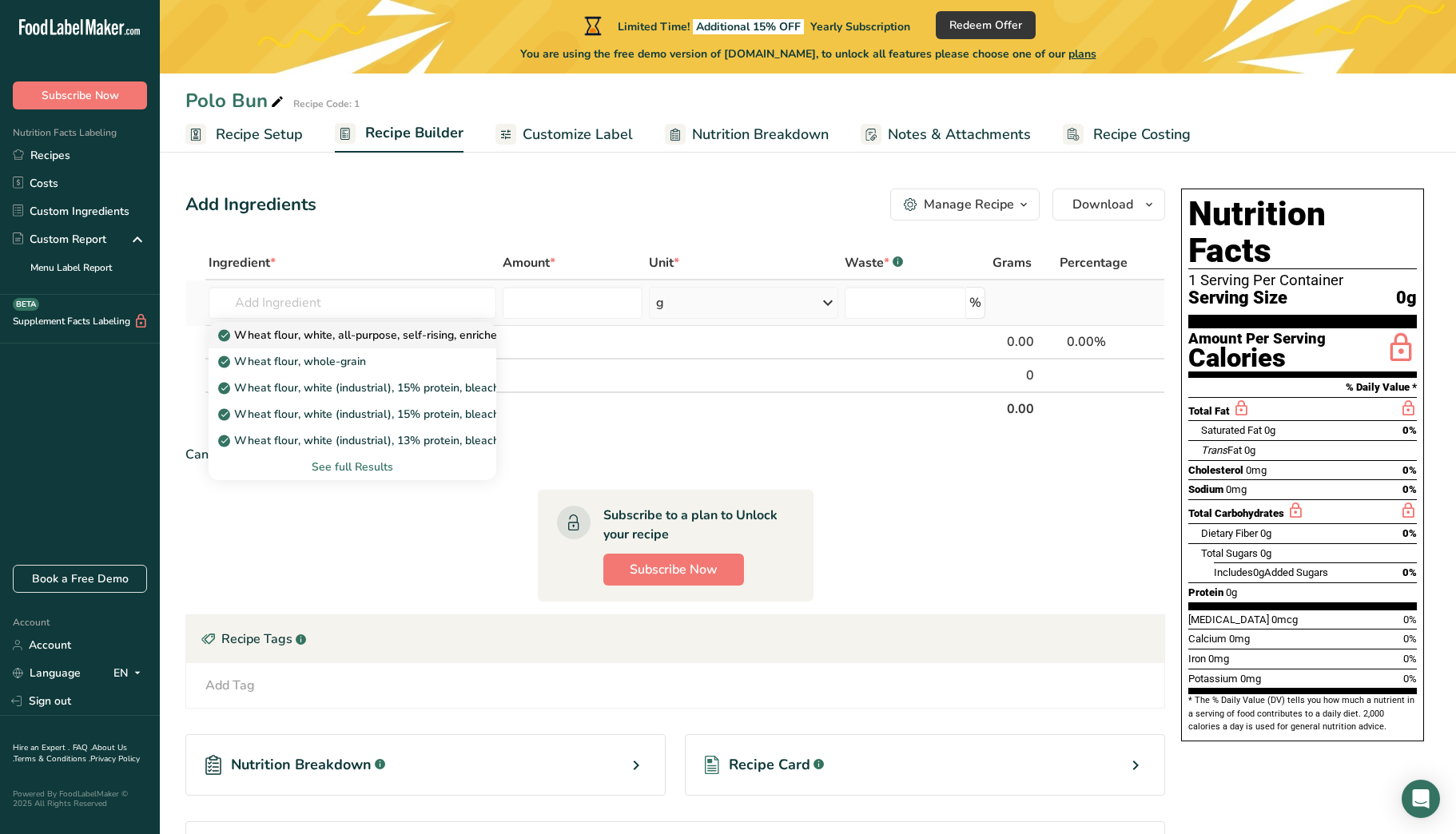 click on "Wheat flour, white, all-purpose, self-rising, enriched" at bounding box center (362, 335) 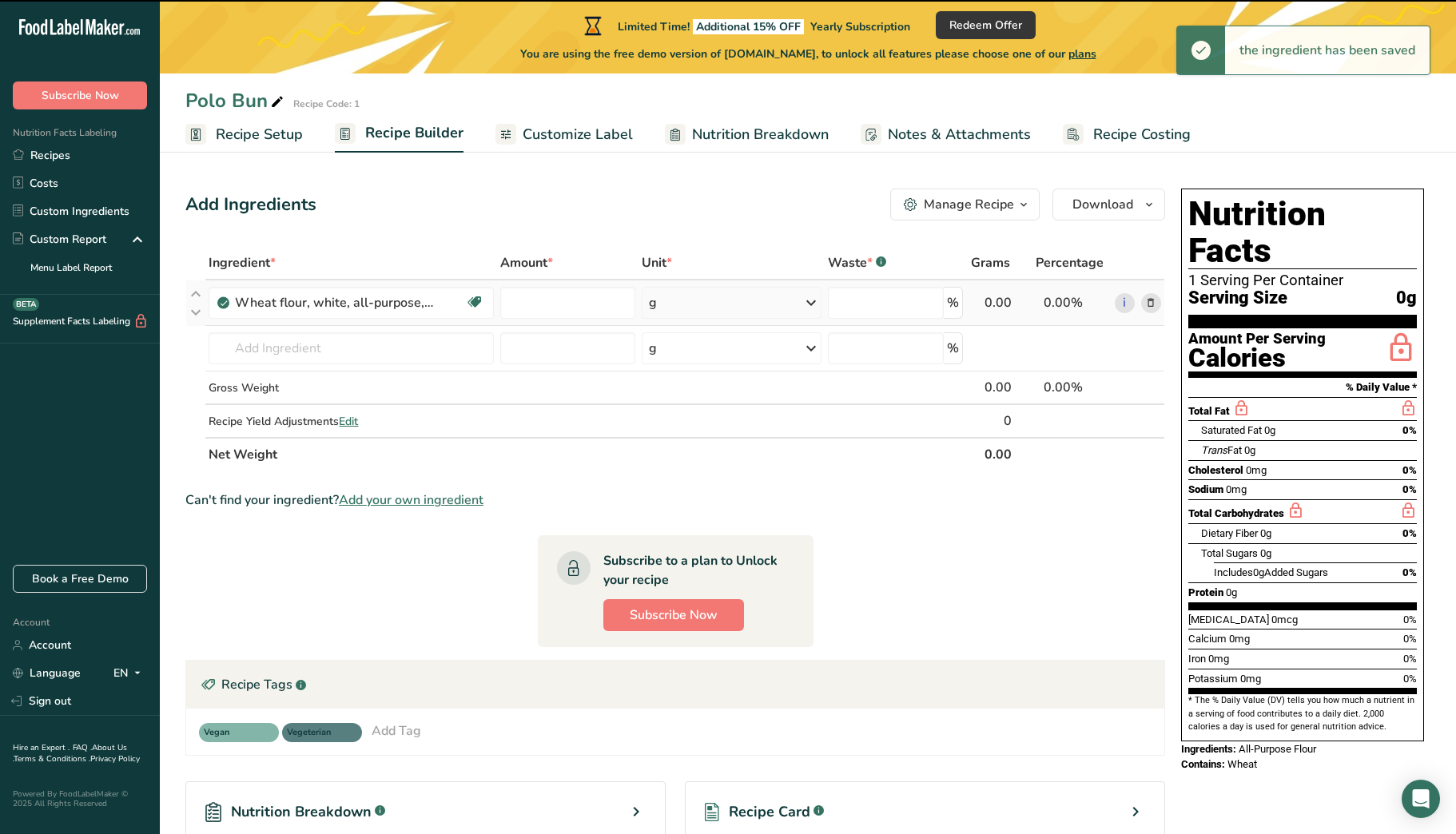 type on "0" 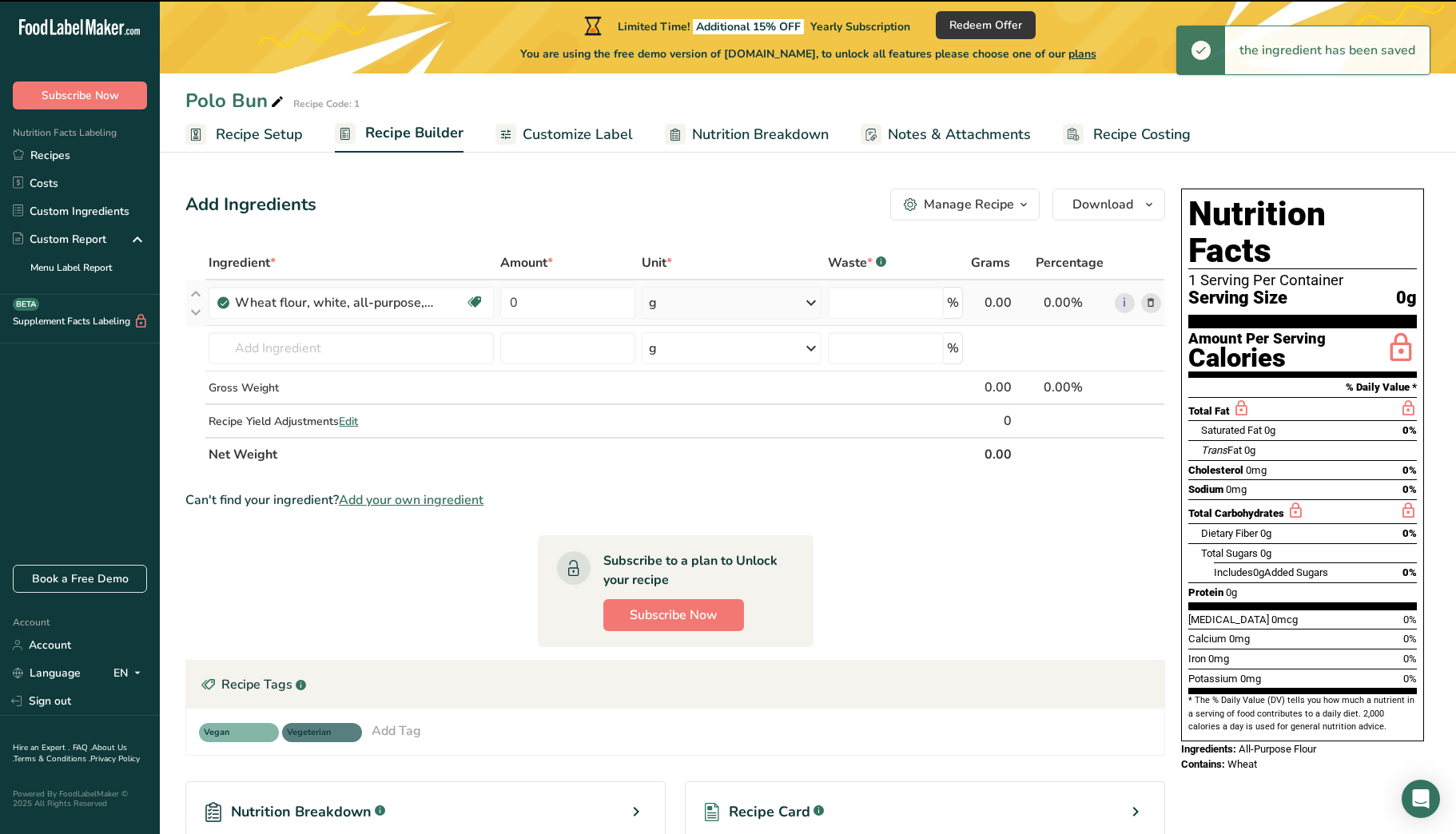 type on "0" 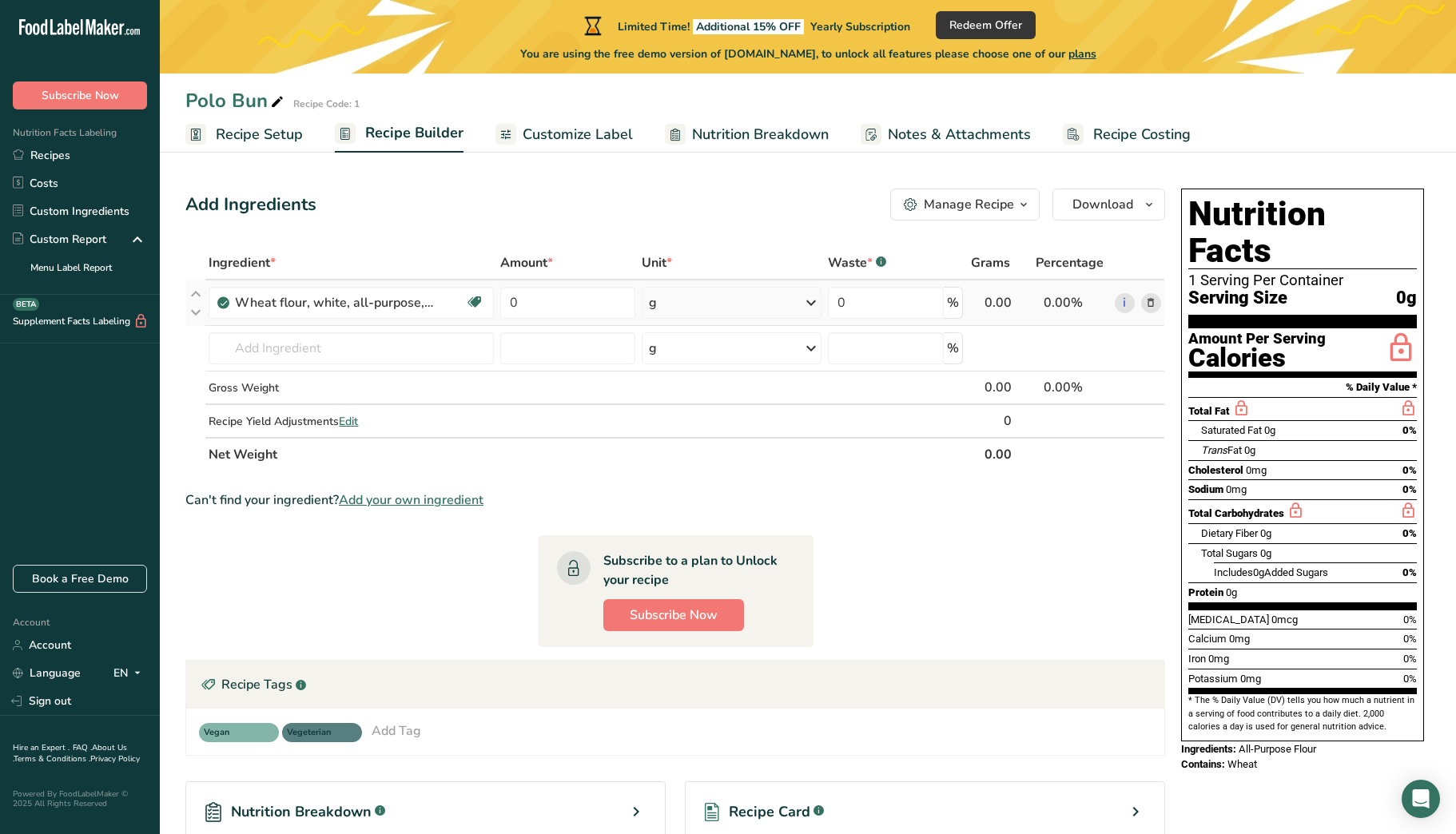 click on "Ingredient *
Amount *
Unit *
Waste *   .a-a{fill:#347362;}.b-a{fill:#fff;}          Grams
Percentage
Wheat flour, white, all-purpose, self-rising, enriched
Dairy free
Vegan
Vegetarian
Soy free
0
g
Portions
1 cup
Weight Units
g
kg
mg
See more
Volume Units
l
Volume units require a density conversion. If you know your ingredient's density enter it below. Otherwise, click on "RIA" our AI Regulatory bot - she will be able to help you
lb/ft3
g/cm3
Confirm
mL
lb/ft3" at bounding box center [675, 622] 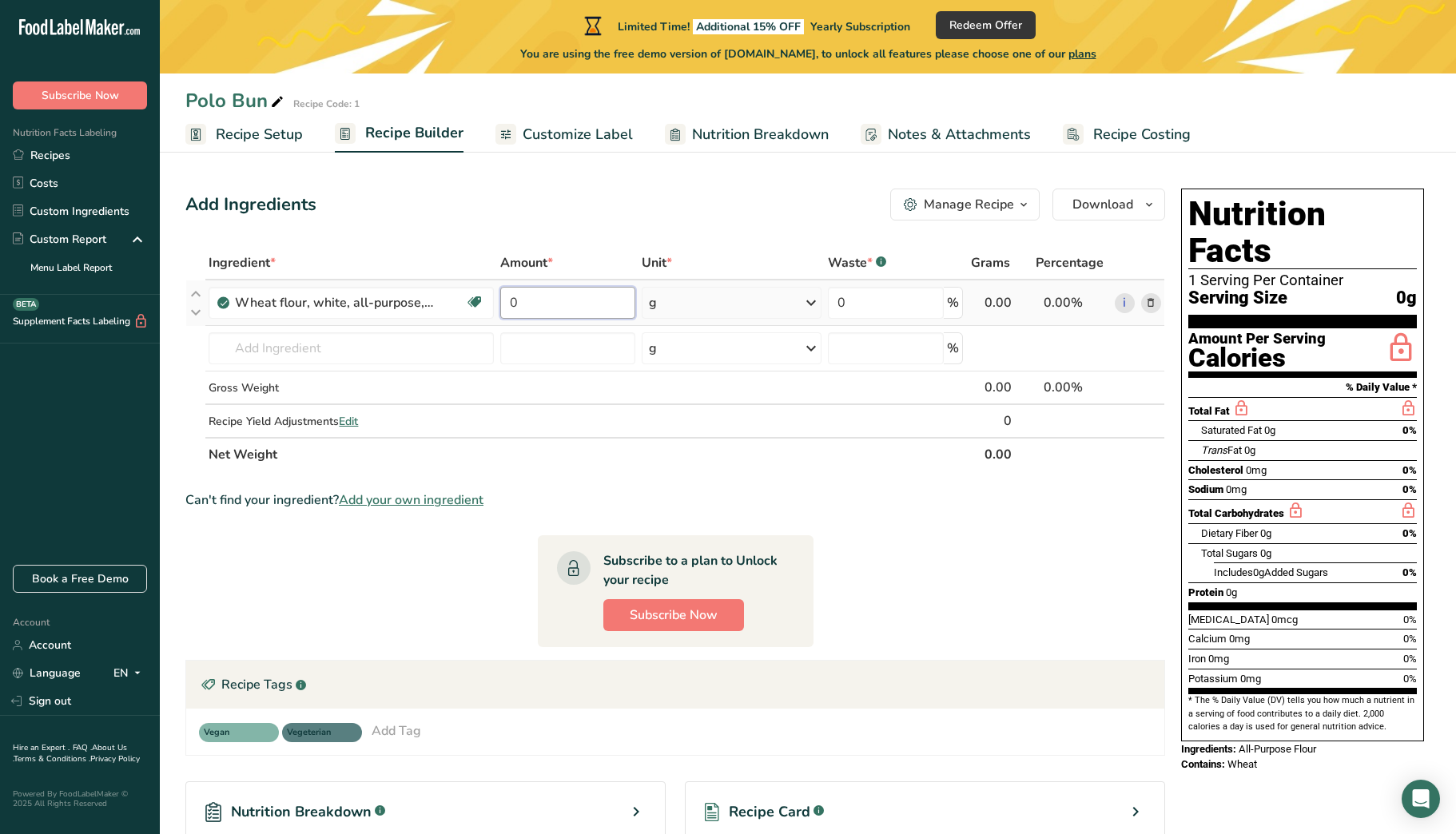 click on "0" at bounding box center [567, 303] 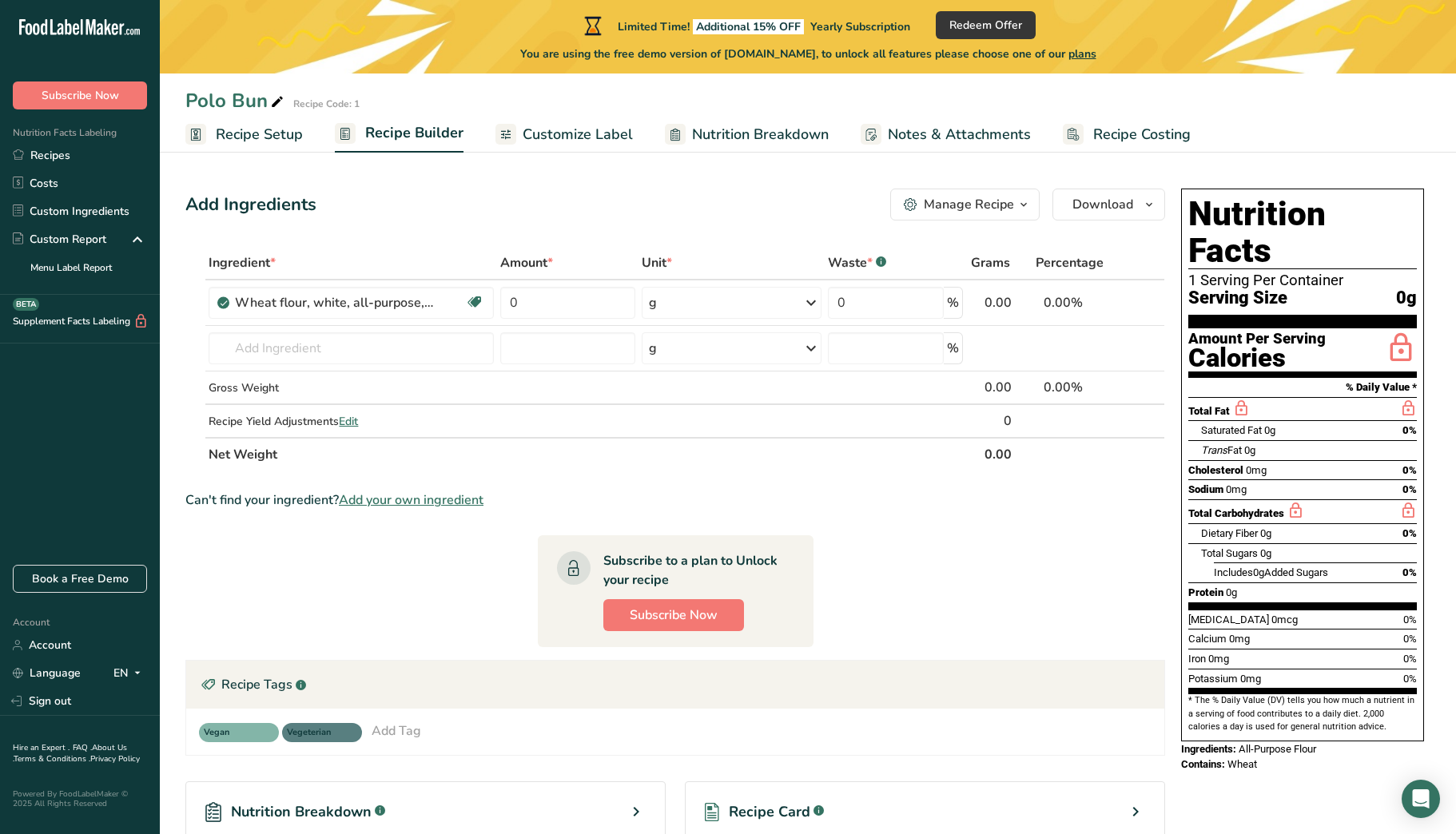 click on "Ingredient *
Amount *
Unit *
Waste *   .a-a{fill:#347362;}.b-a{fill:#fff;}          Grams
Percentage
Wheat flour, white, all-purpose, self-rising, enriched
Dairy free
Vegan
Vegetarian
Soy free
0
g
Portions
1 cup
Weight Units
g
kg
mg
See more
Volume Units
l
Volume units require a density conversion. If you know your ingredient's density enter it below. Otherwise, click on "RIA" our AI Regulatory bot - she will be able to help you
lb/ft3
g/cm3
Confirm
mL
lb/ft3" at bounding box center [675, 622] 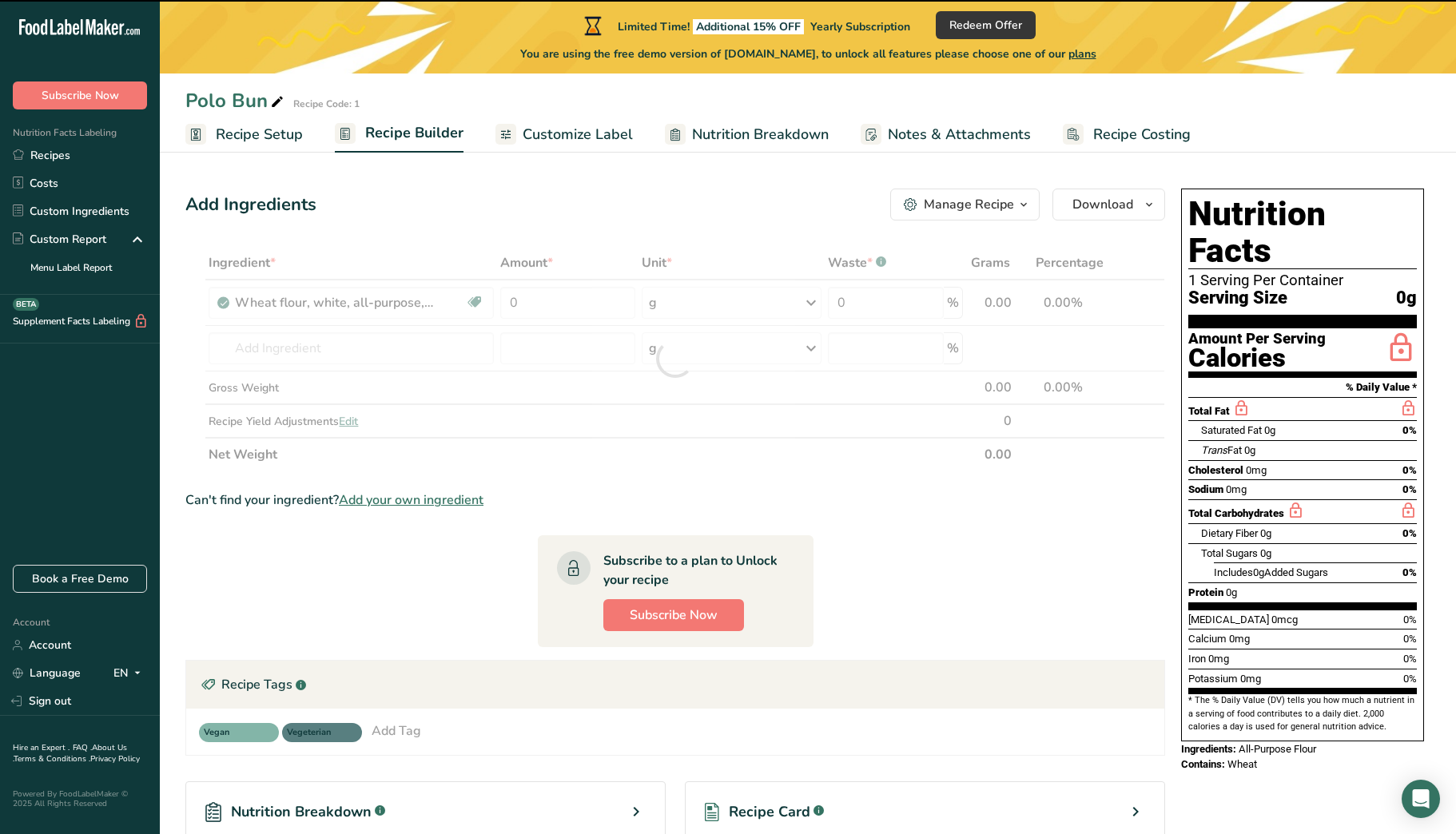 click at bounding box center [675, 359] 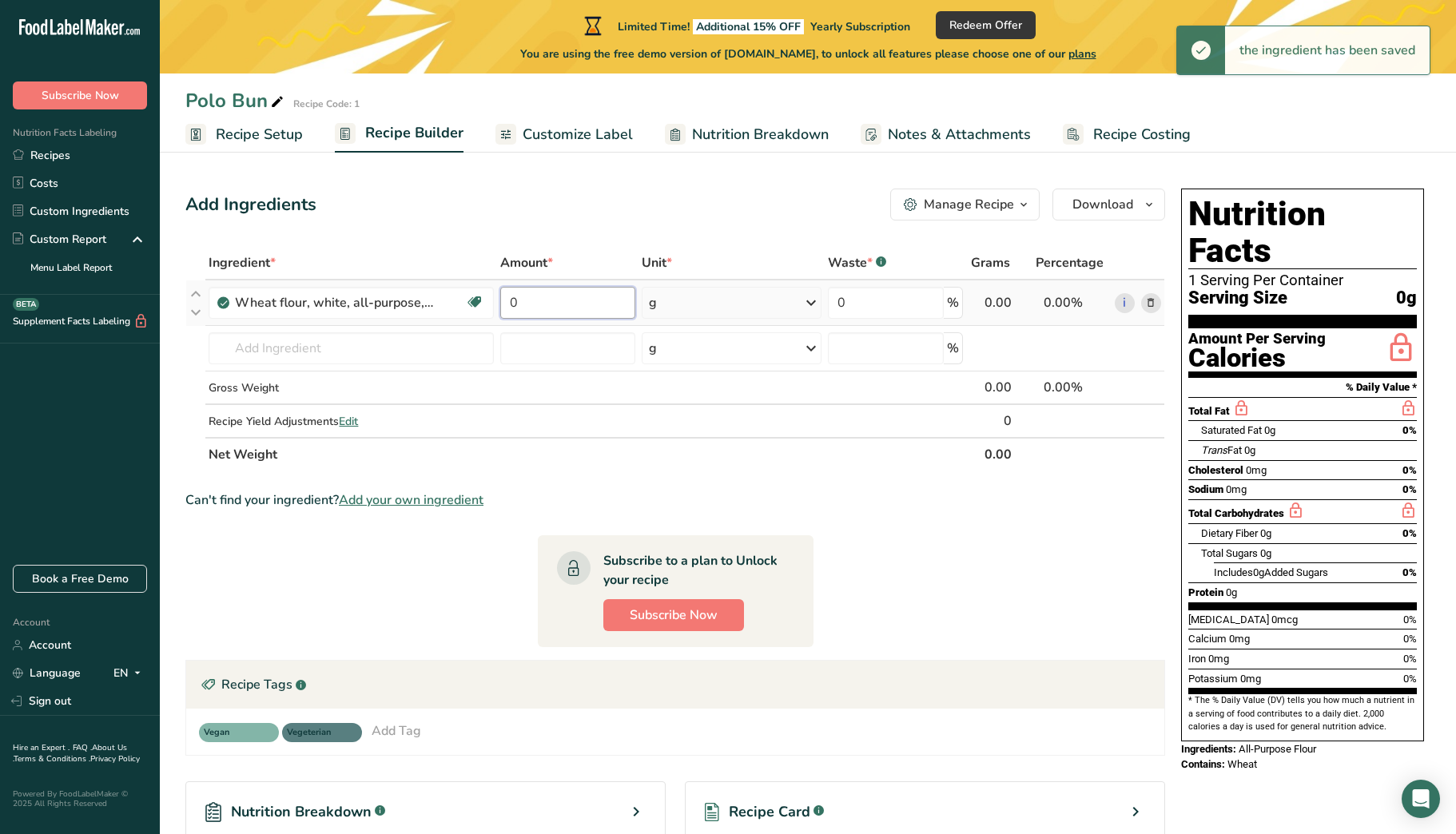 click on "0" at bounding box center (567, 303) 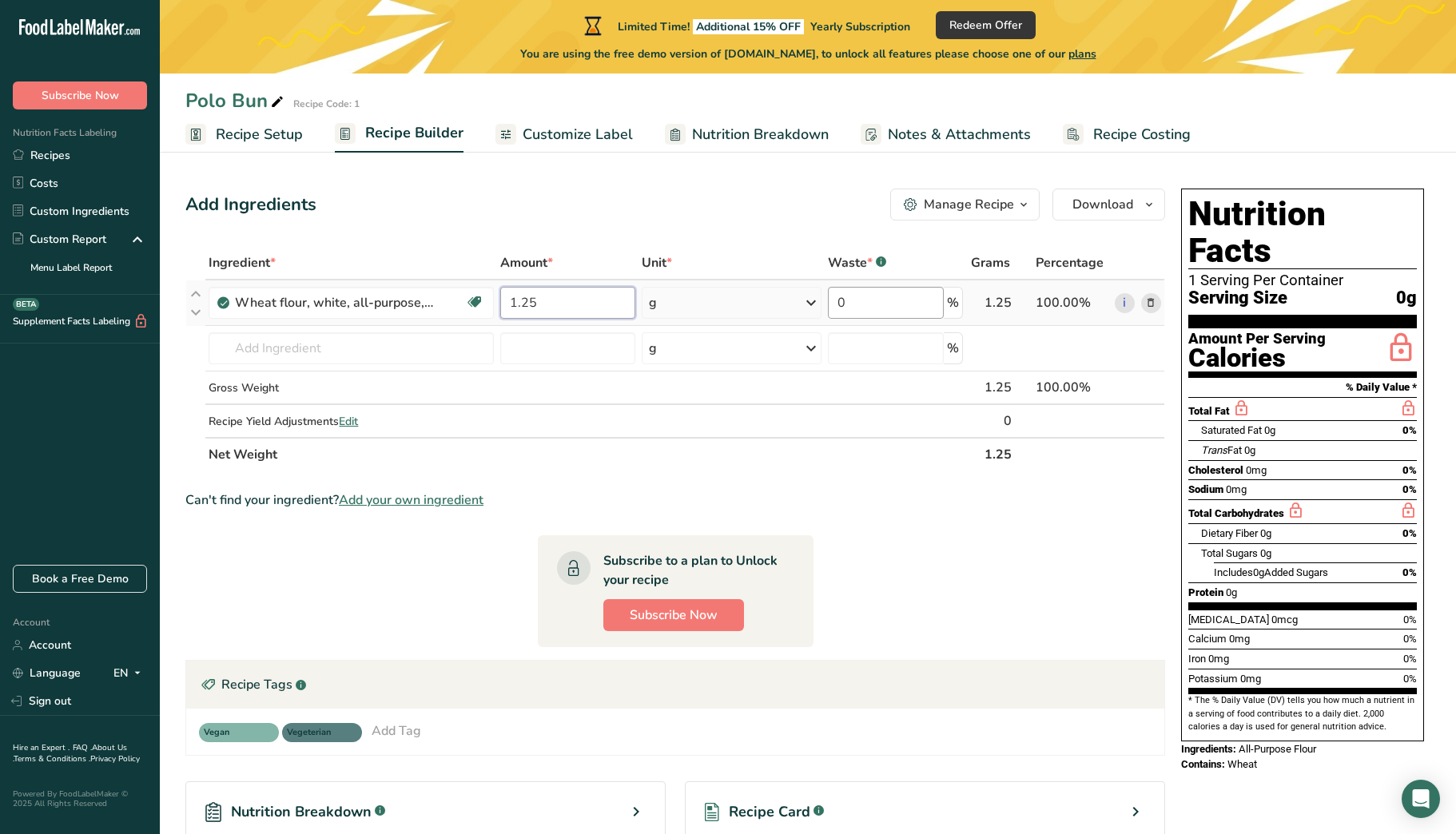 type on "1.25" 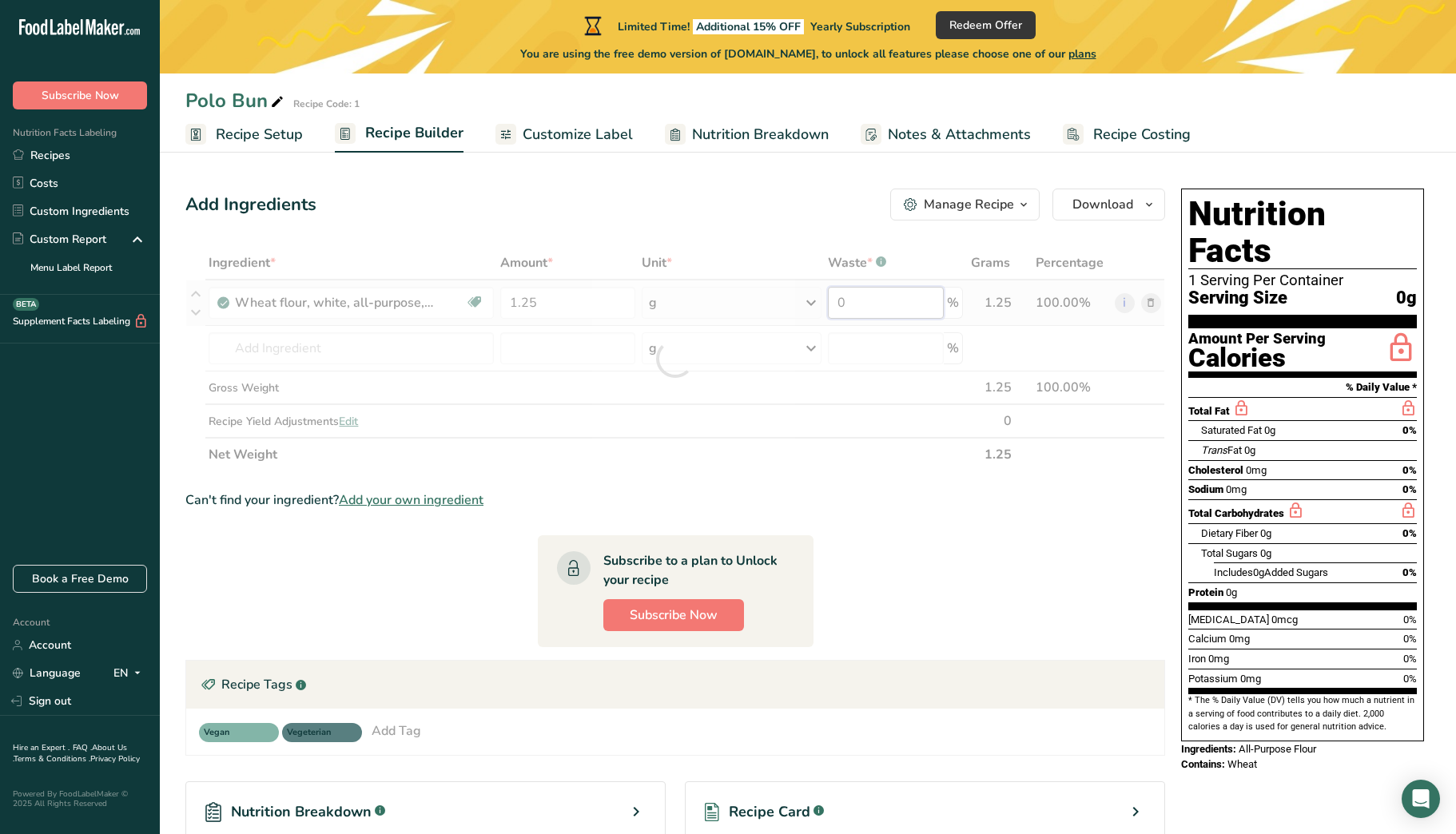 click on "Ingredient *
Amount *
Unit *
Waste *   .a-a{fill:#347362;}.b-a{fill:#fff;}          Grams
Percentage
Wheat flour, white, all-purpose, self-rising, enriched
Dairy free
Vegan
Vegetarian
Soy free
1.25
g
Portions
1 cup
Weight Units
g
kg
mg
See more
Volume Units
l
Volume units require a density conversion. If you know your ingredient's density enter it below. Otherwise, click on "RIA" our AI Regulatory bot - she will be able to help you
lb/ft3
g/cm3
Confirm
mL
lb/ft3
0" at bounding box center [675, 359] 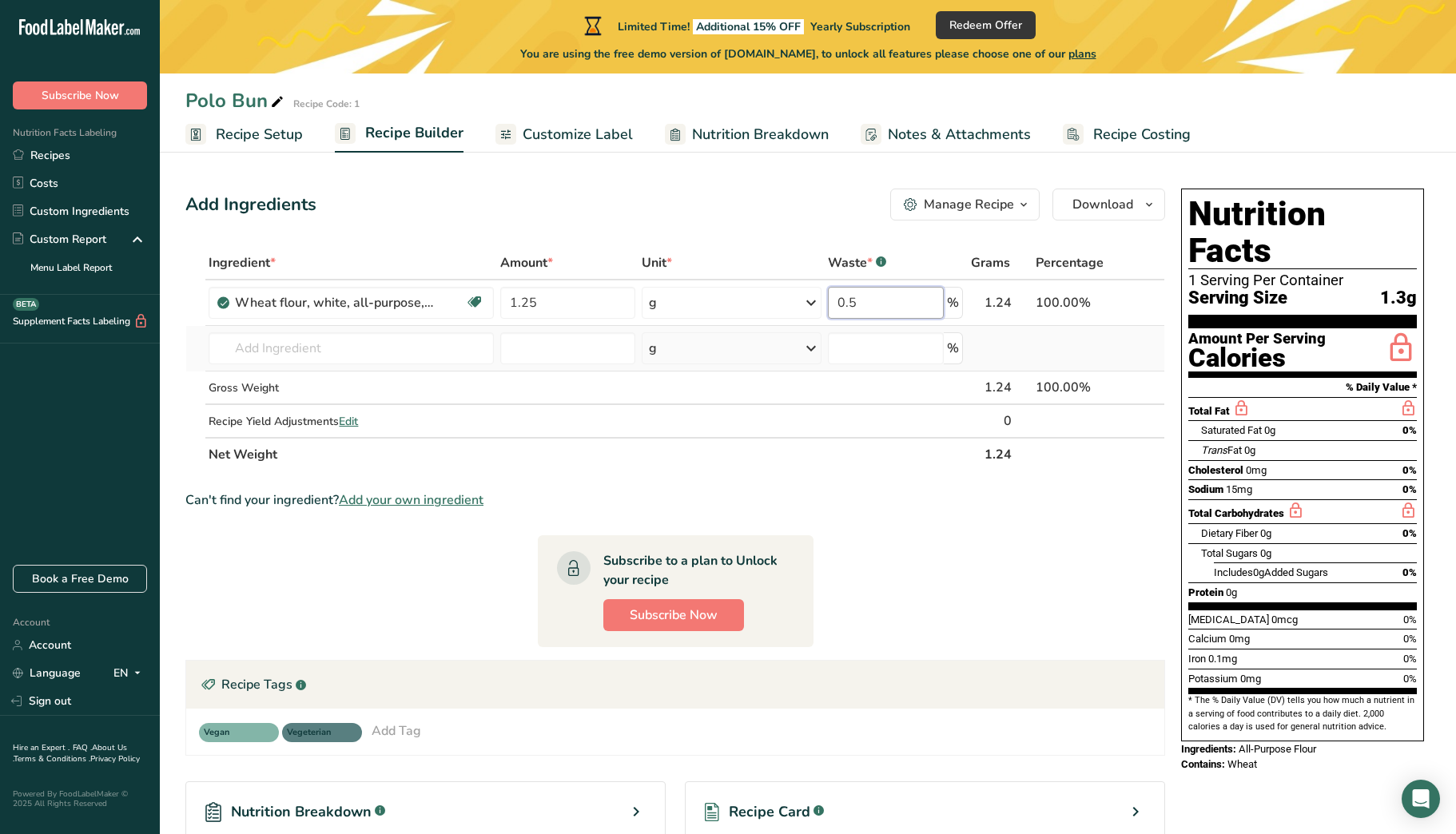 type on "0.5" 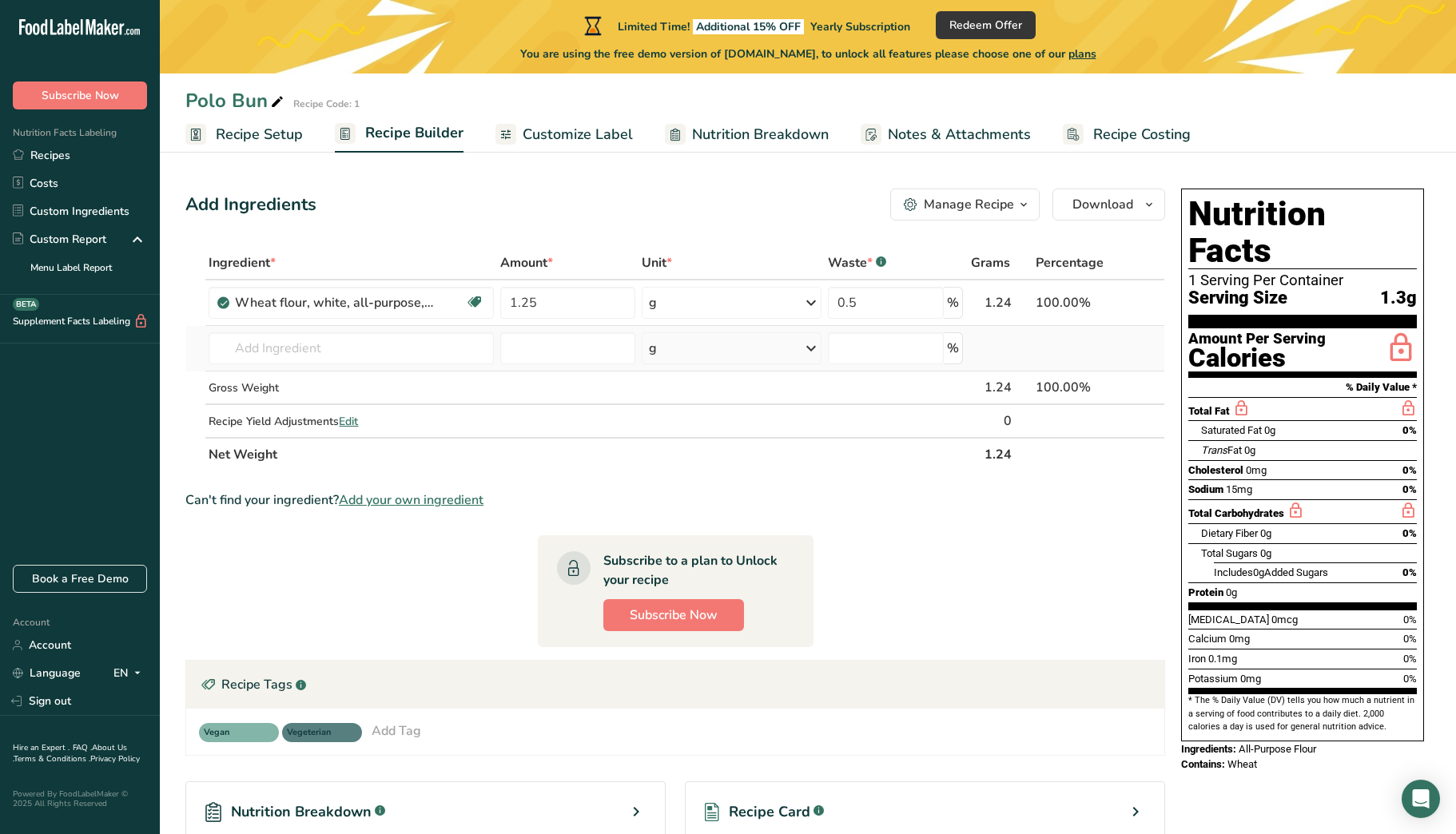 click on "Ingredient *
Amount *
Unit *
Waste *   .a-a{fill:#347362;}.b-a{fill:#fff;}          Grams
Percentage
Wheat flour, white, all-purpose, self-rising, enriched
Dairy free
Vegan
Vegetarian
Soy free
1.25
g
Portions
1 cup
Weight Units
g
kg
mg
See more
Volume Units
l
Volume units require a density conversion. If you know your ingredient's density enter it below. Otherwise, click on "RIA" our AI Regulatory bot - she will be able to help you
lb/ft3
g/cm3
Confirm
mL
lb/ft3
0.5" at bounding box center [675, 359] 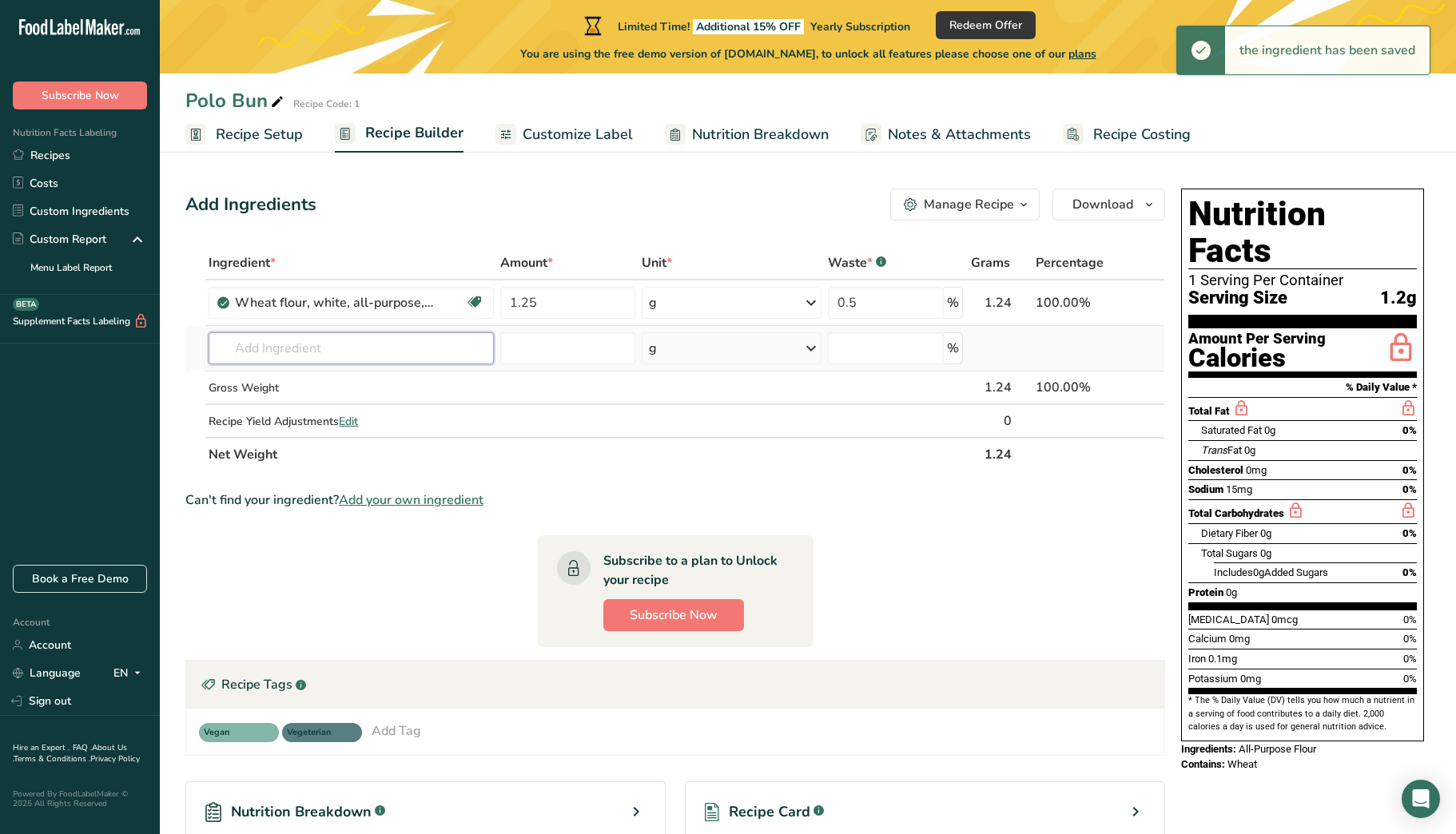 click at bounding box center [351, 348] 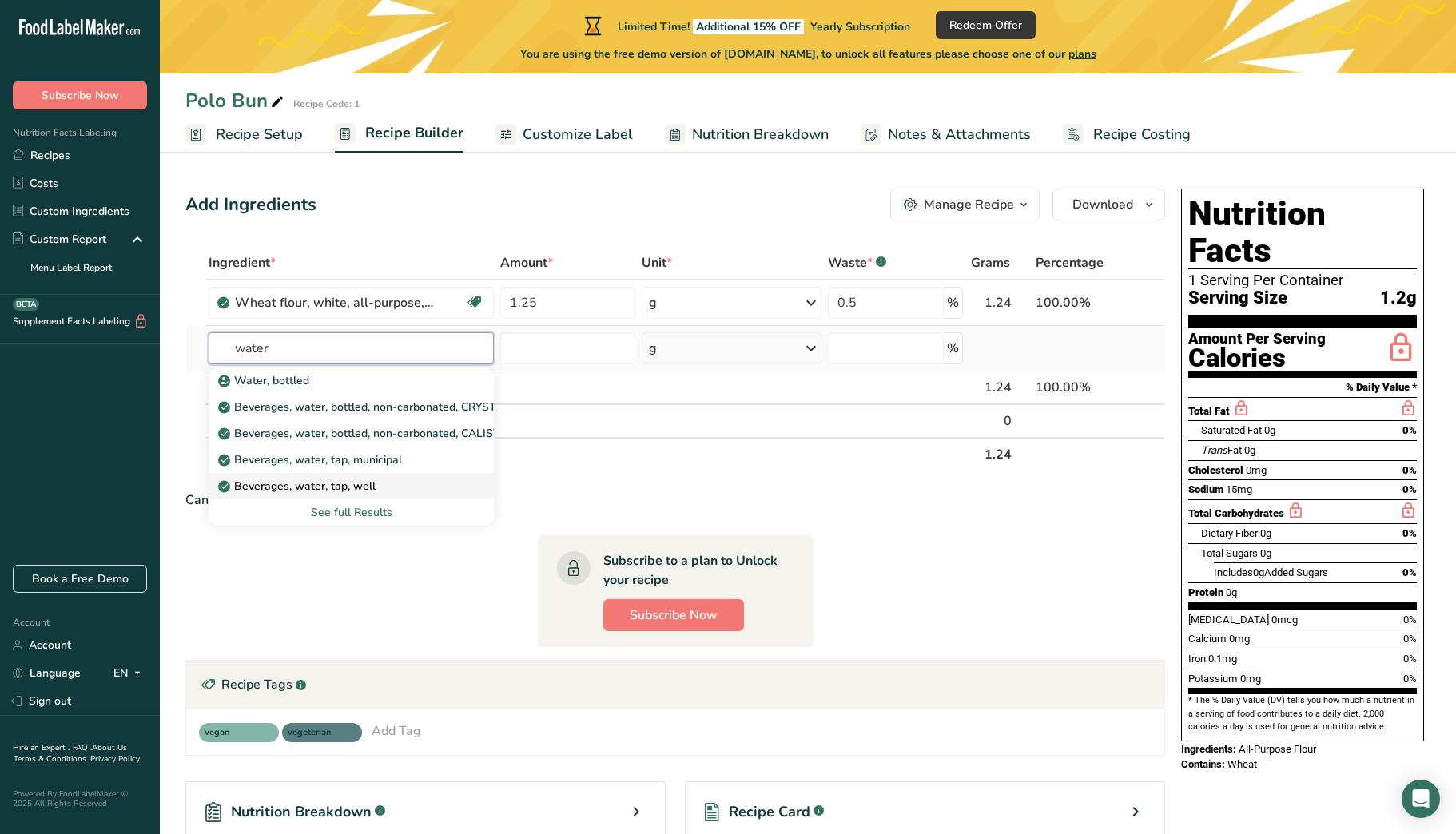 type on "water" 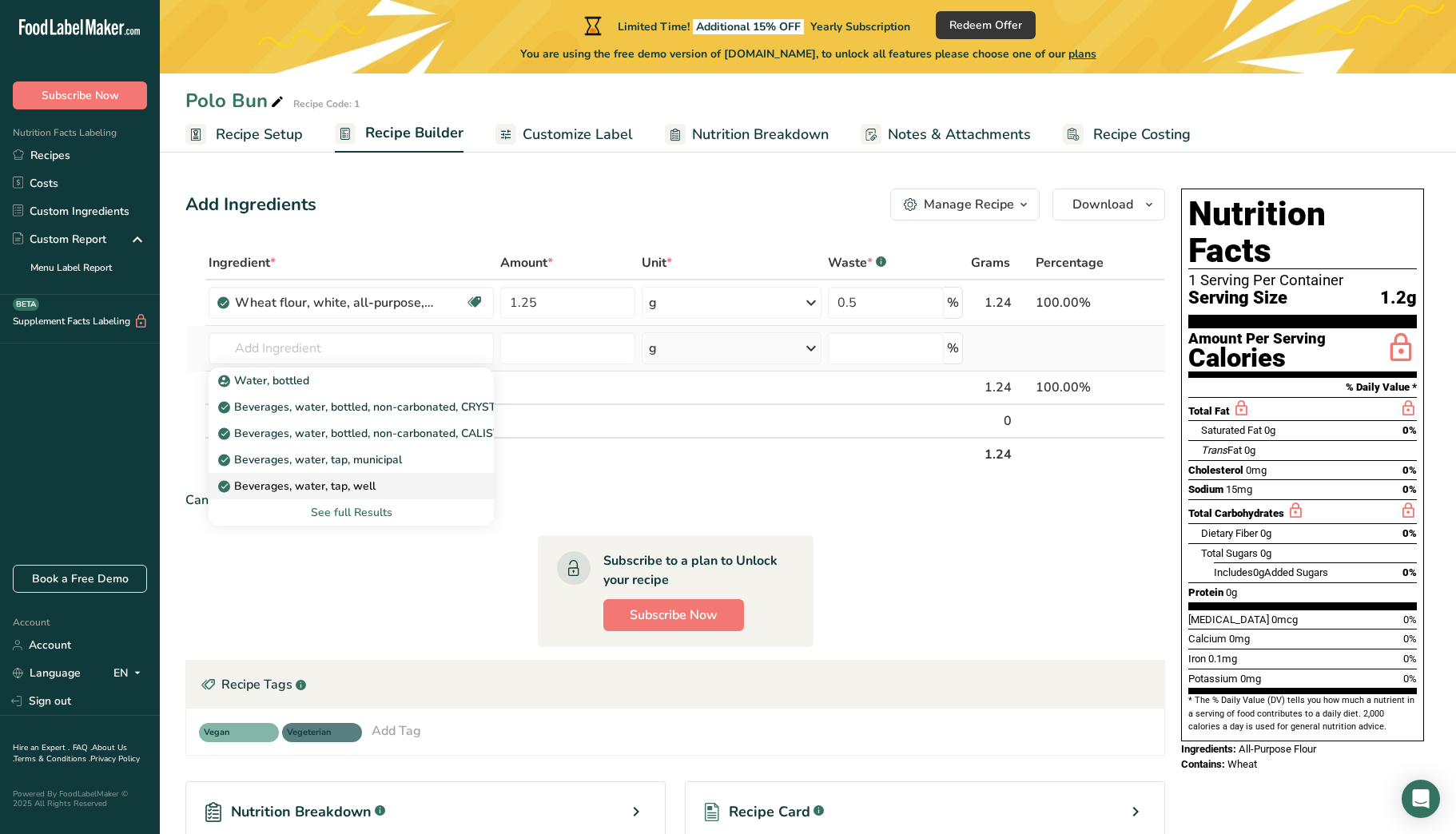 click on "Beverages, water, tap, well" at bounding box center (338, 486) 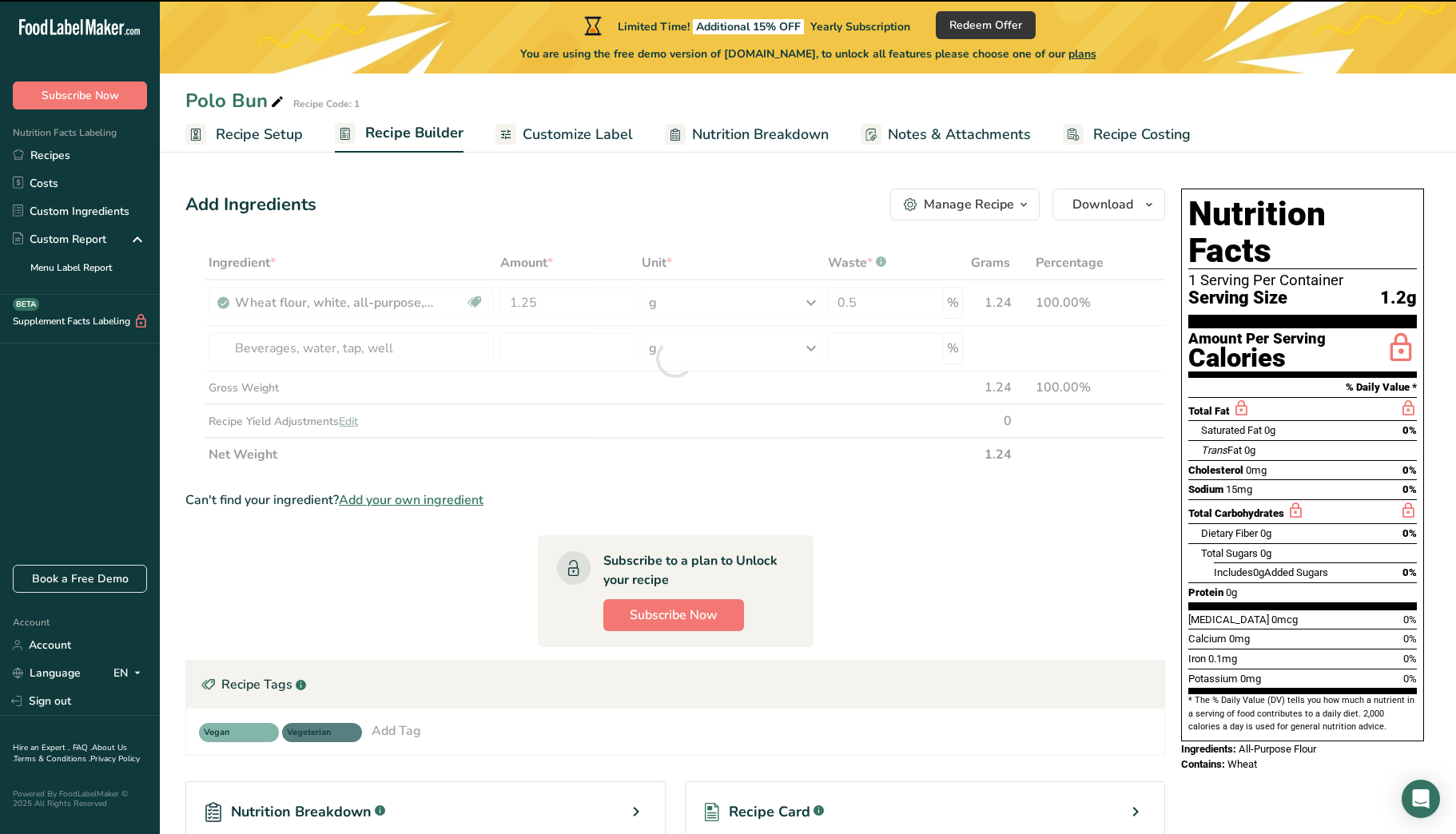 type on "0" 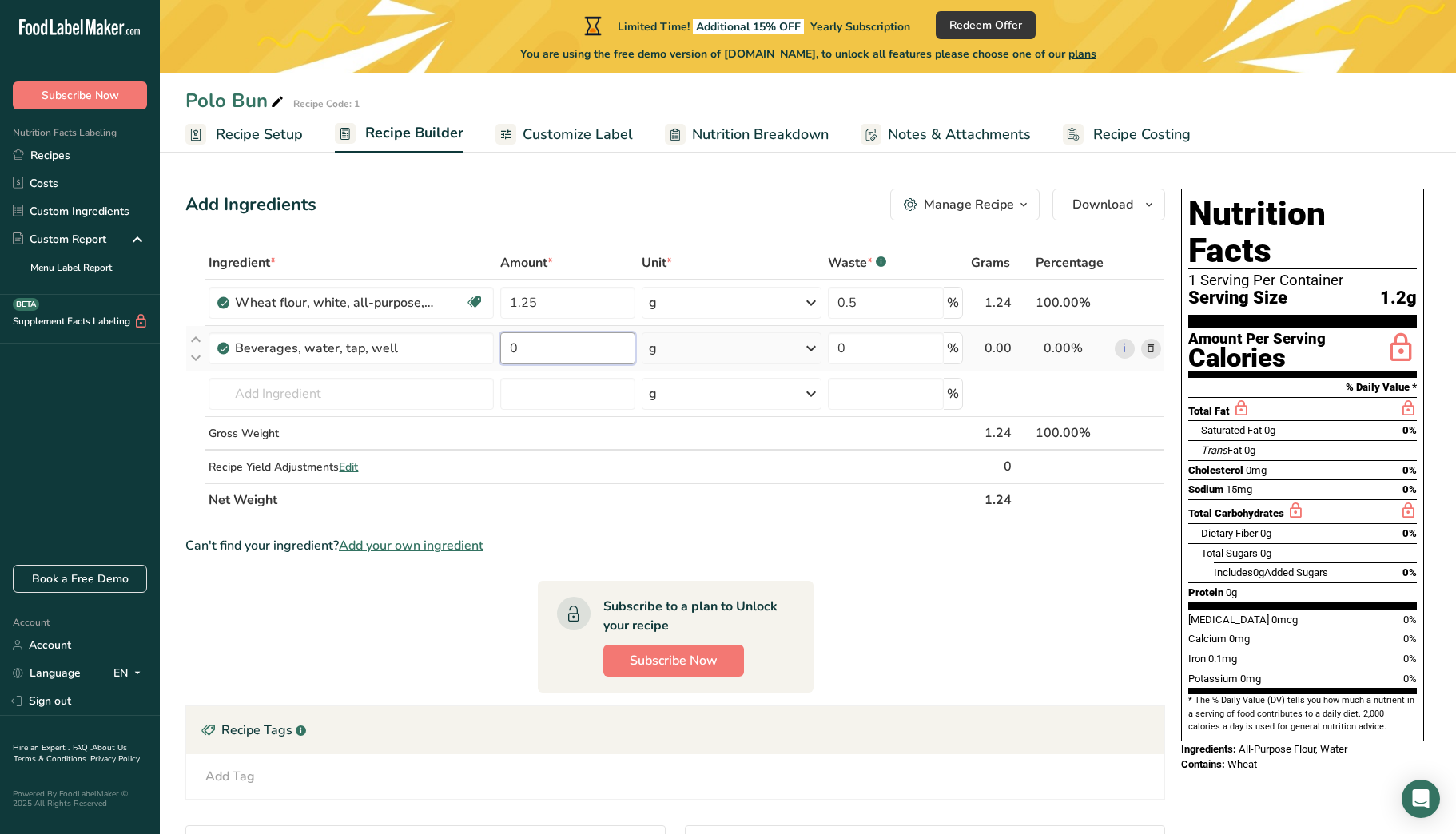 click on "0" at bounding box center (567, 348) 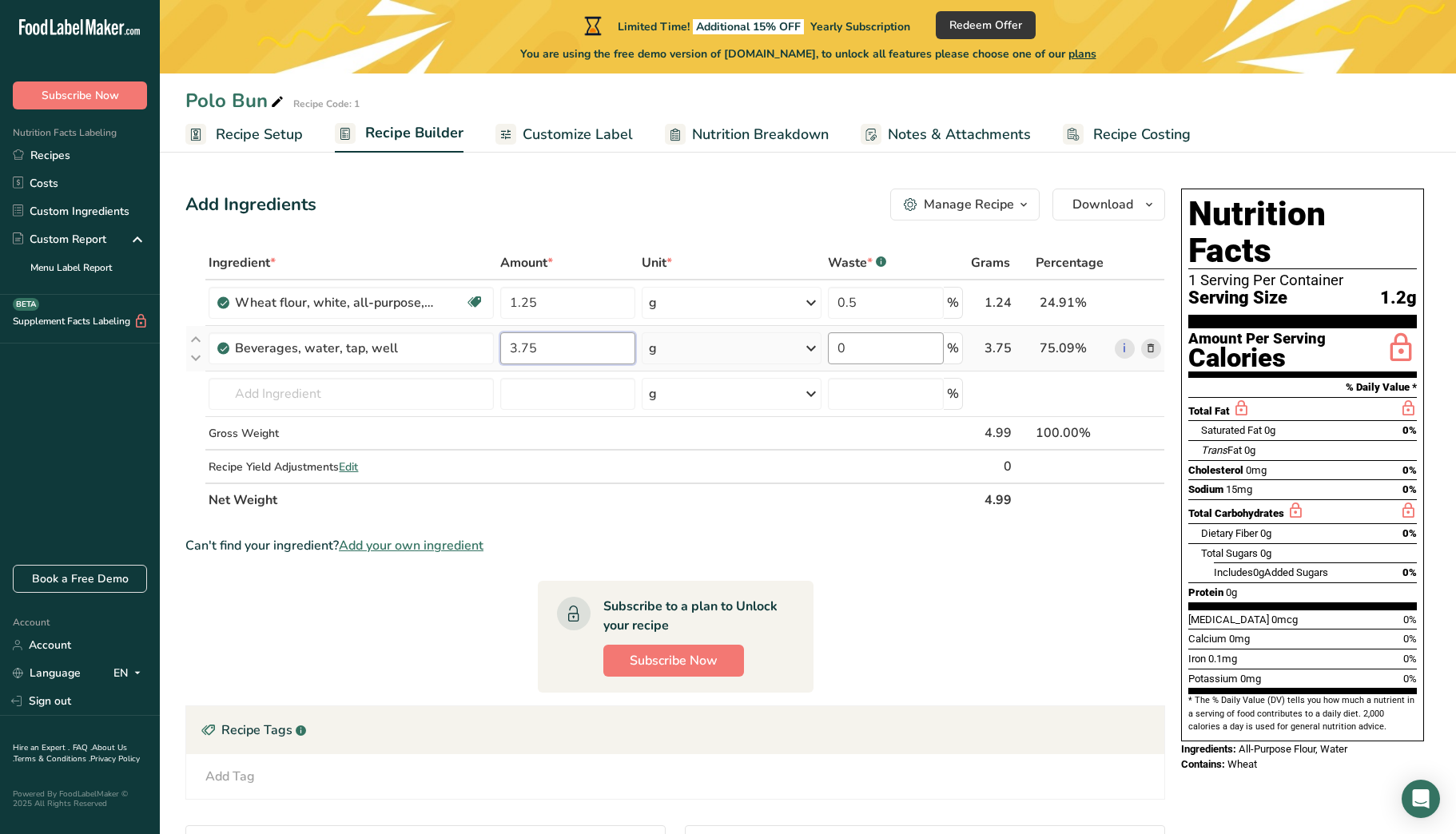 type on "3.75" 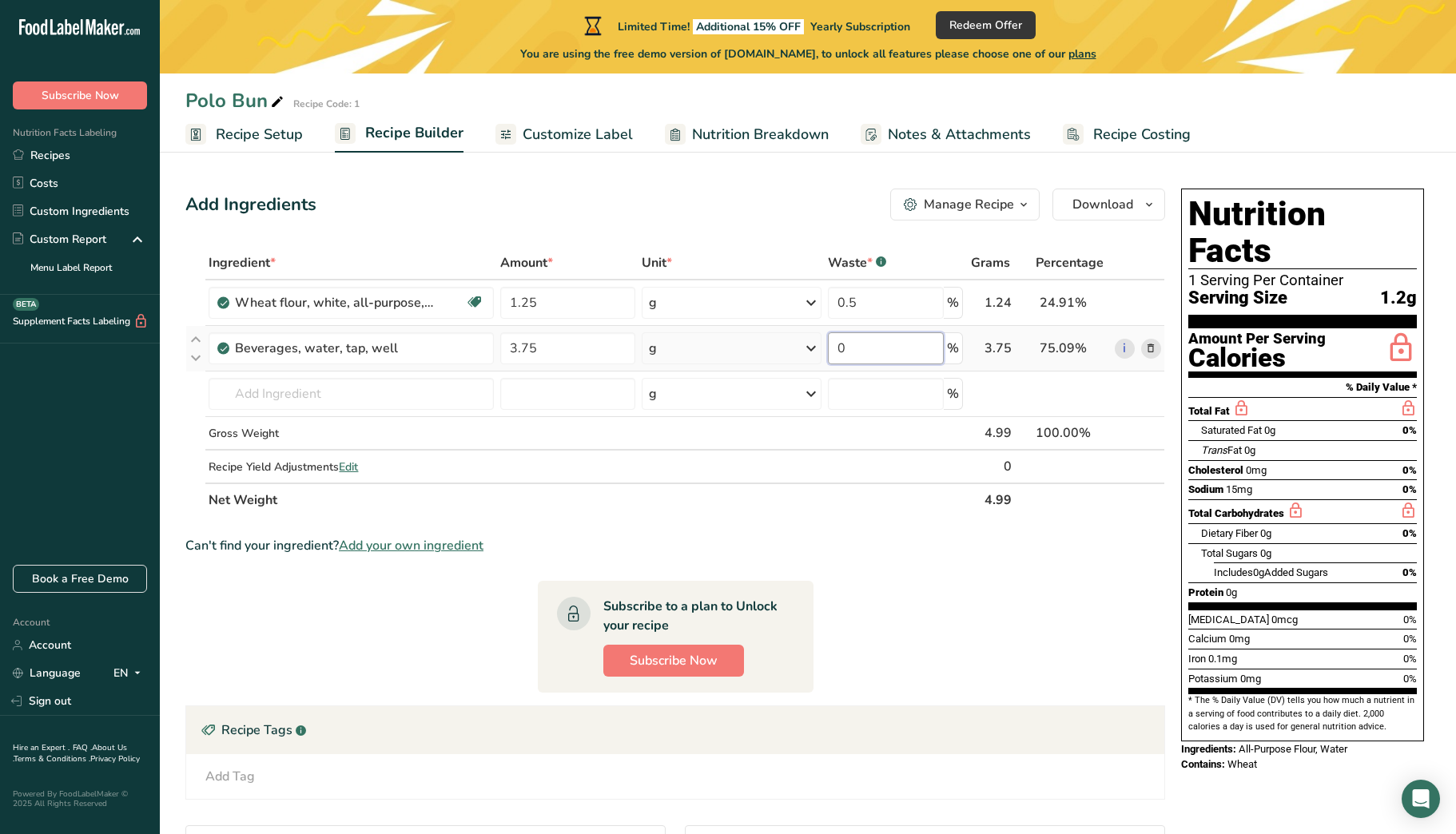 click on "Ingredient *
Amount *
Unit *
Waste *   .a-a{fill:#347362;}.b-a{fill:#fff;}          Grams
Percentage
Wheat flour, white, all-purpose, self-rising, enriched
Dairy free
Vegan
Vegetarian
Soy free
1.25
g
Portions
1 cup
Weight Units
g
kg
mg
See more
Volume Units
l
Volume units require a density conversion. If you know your ingredient's density enter it below. Otherwise, click on "RIA" our AI Regulatory bot - she will be able to help you
lb/ft3
g/cm3
Confirm
mL
lb/ft3
0.5" at bounding box center [675, 381] 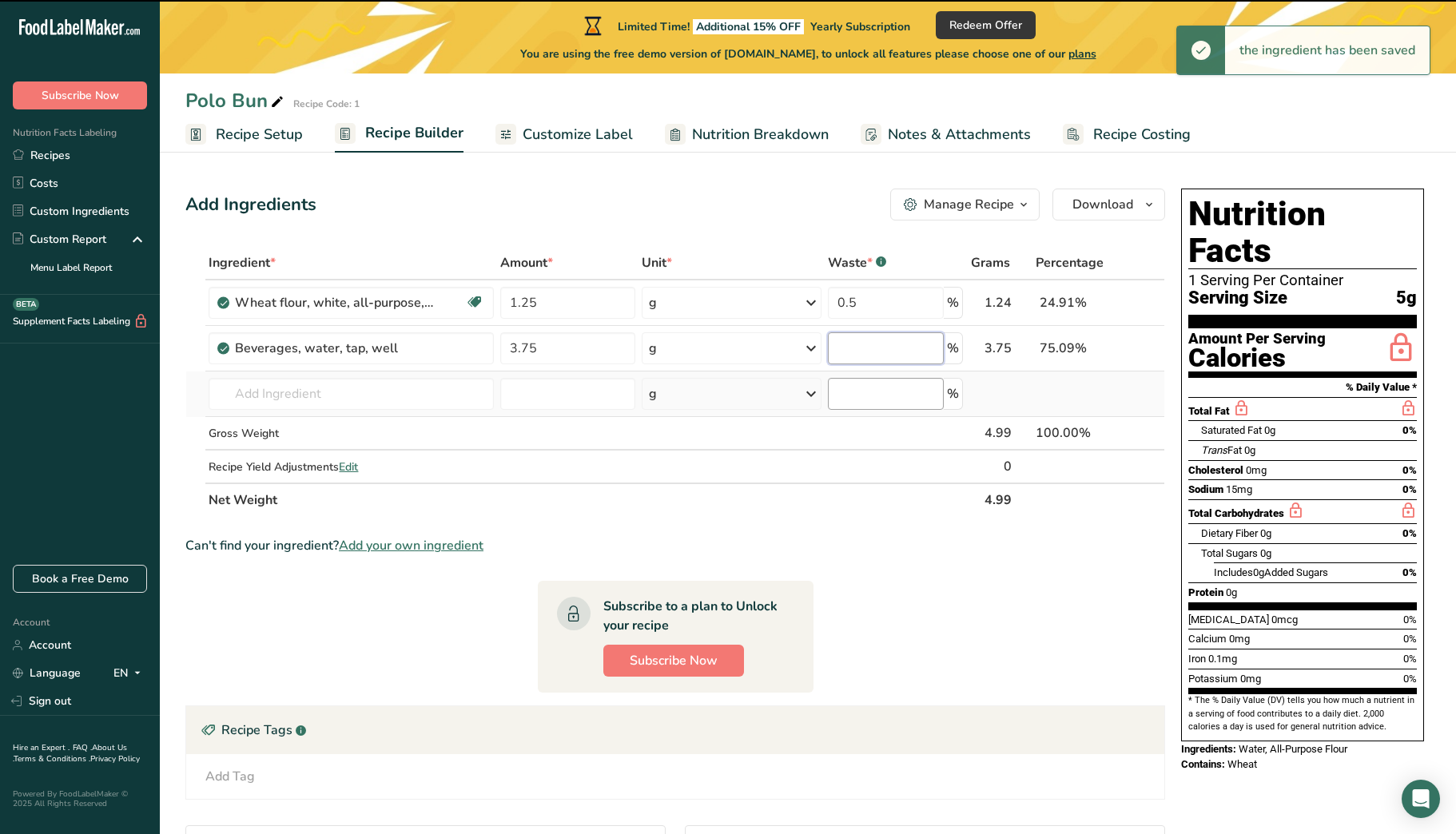 type on "0" 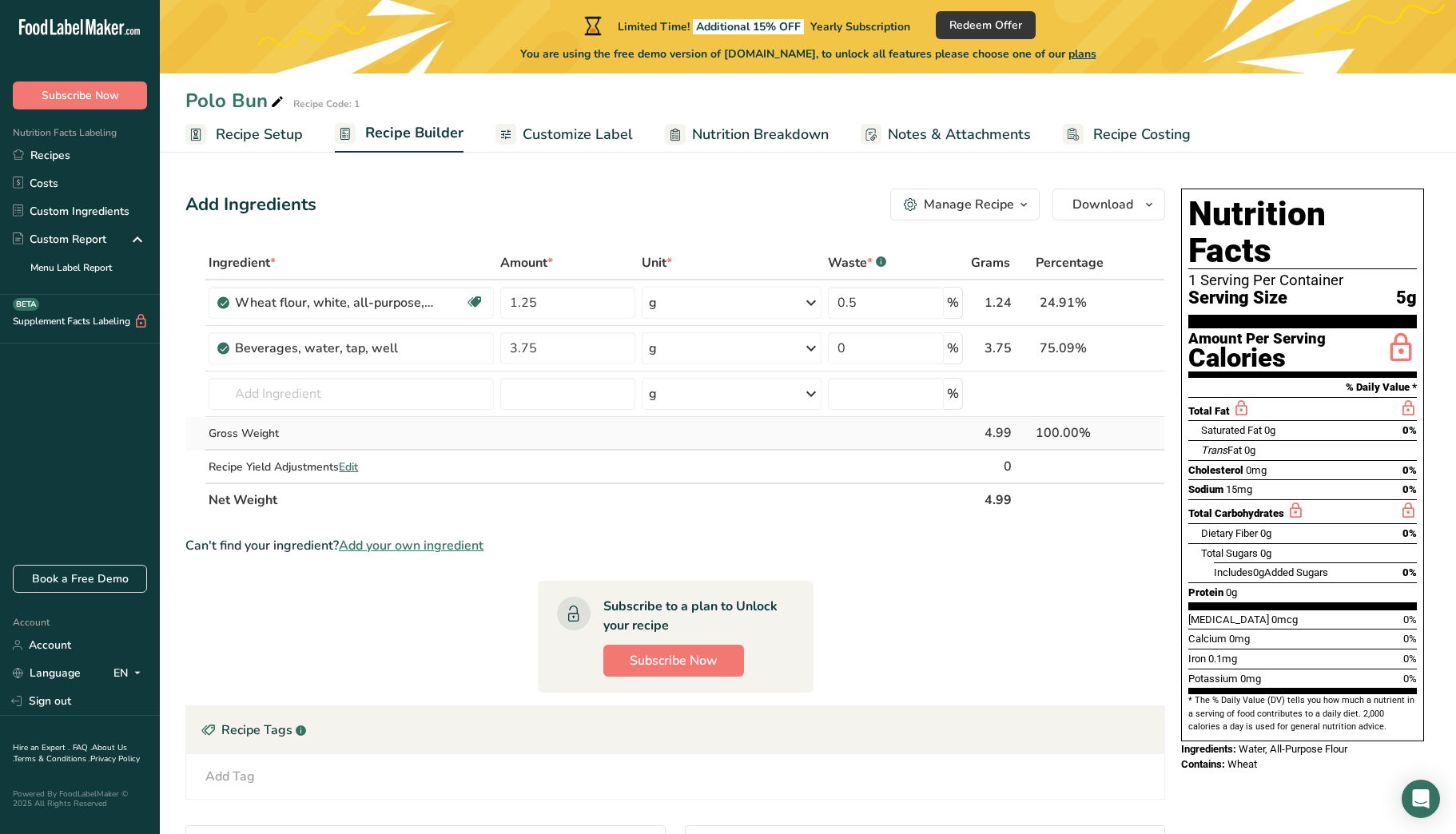 click on "Ingredient *
Amount *
Unit *
Waste *   .a-a{fill:#347362;}.b-a{fill:#fff;}          Grams
Percentage
Wheat flour, white, all-purpose, self-rising, enriched
Dairy free
Vegan
Vegetarian
Soy free
1.25
g
Portions
1 cup
Weight Units
g
kg
mg
See more
Volume Units
l
Volume units require a density conversion. If you know your ingredient's density enter it below. Otherwise, click on "RIA" our AI Regulatory bot - she will be able to help you
lb/ft3
g/cm3
Confirm
mL
lb/ft3
0.5" at bounding box center [675, 381] 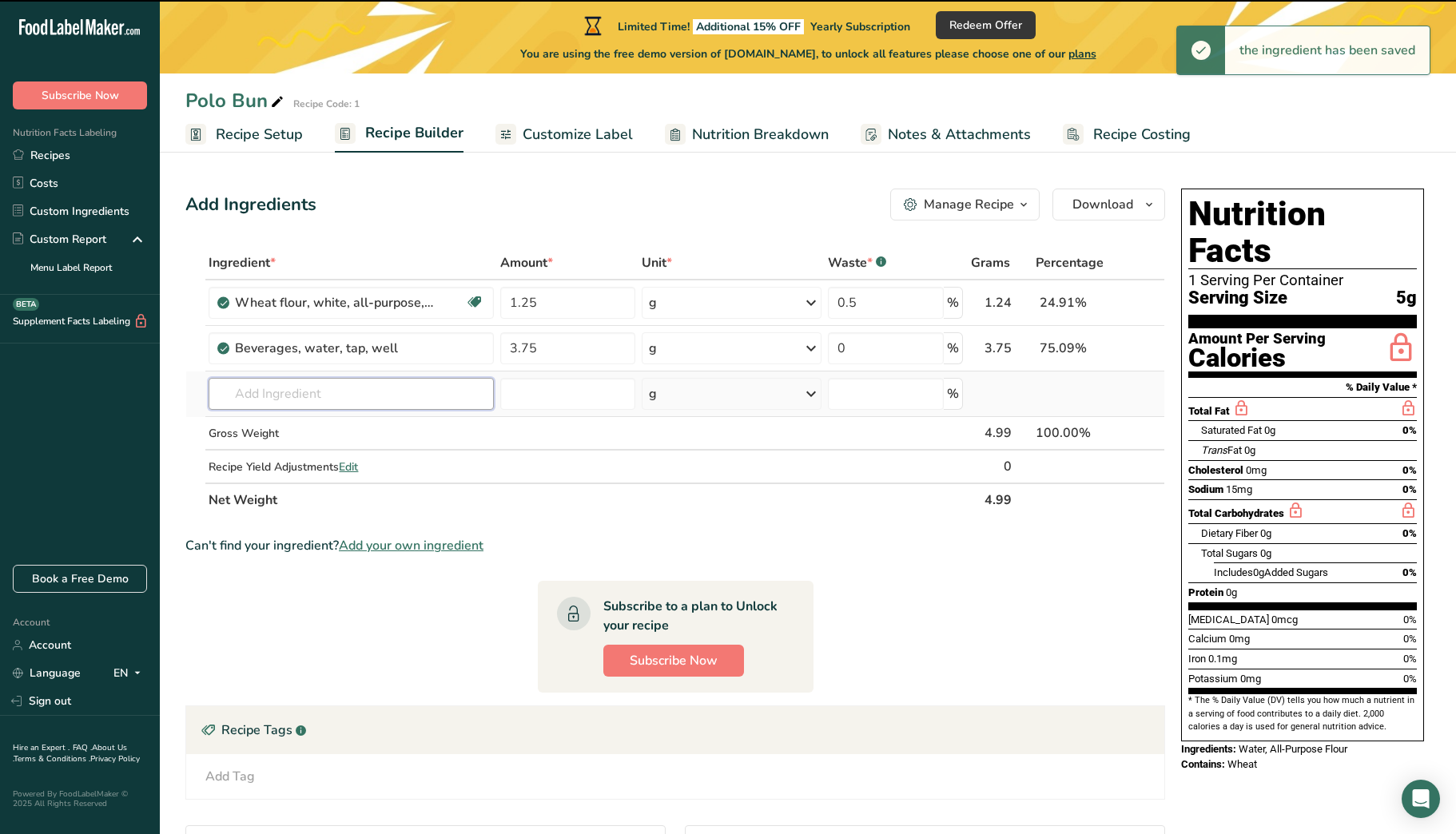 click at bounding box center (351, 394) 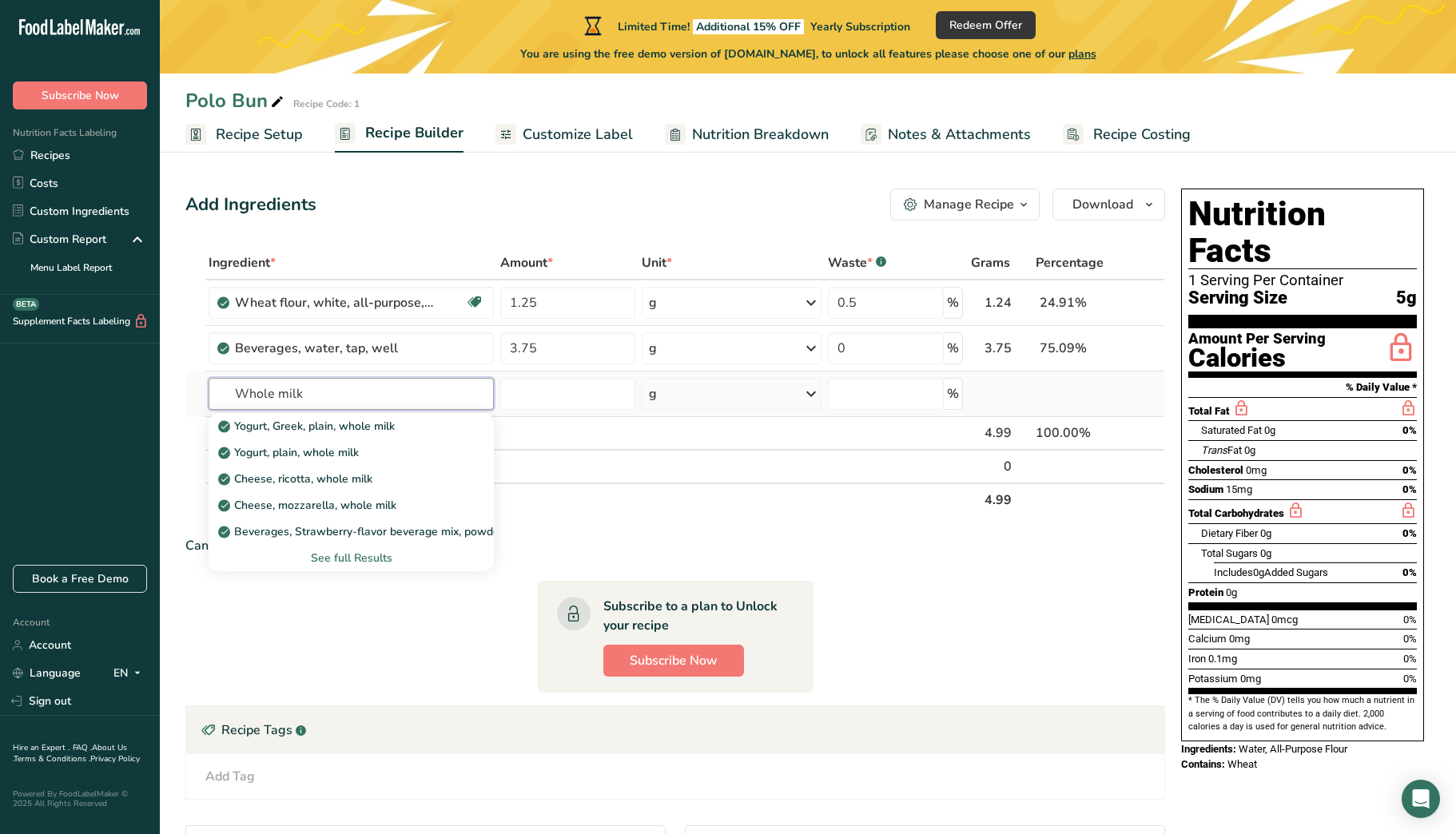 click on "Whole milk" at bounding box center [351, 394] 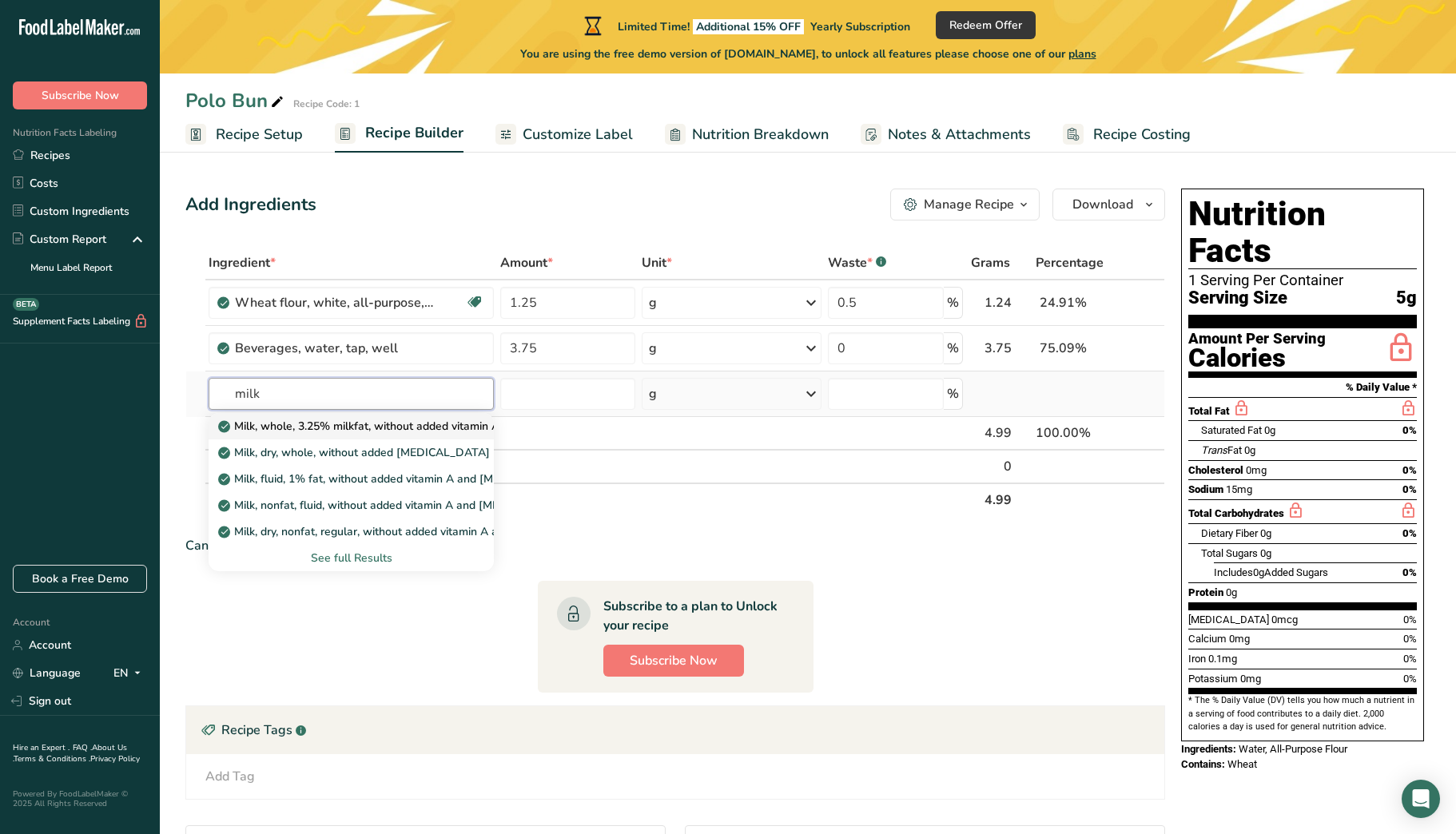 type on "milk" 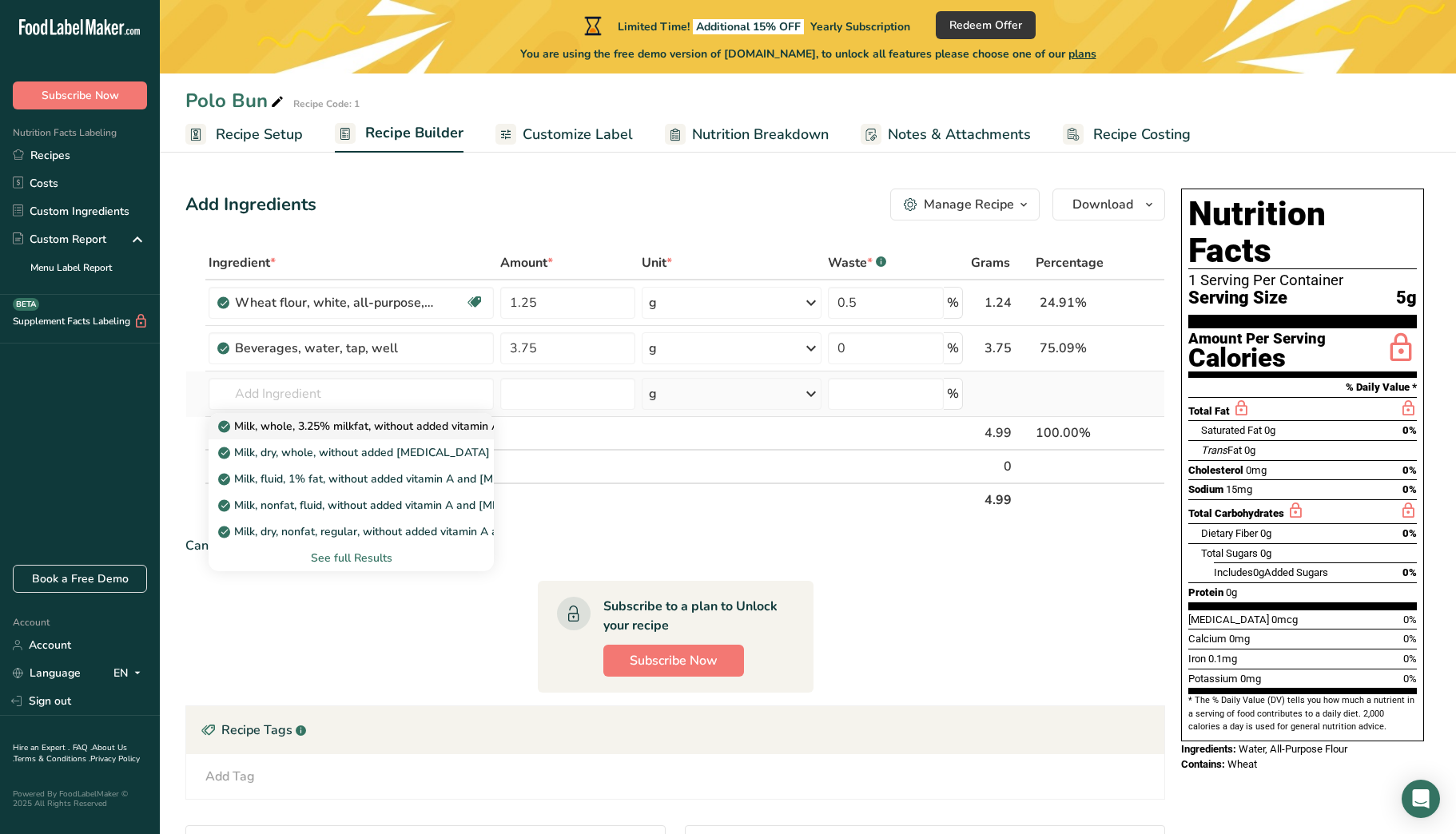 click on "Milk, whole, 3.25% milkfat, without added vitamin A and [MEDICAL_DATA]" at bounding box center (420, 426) 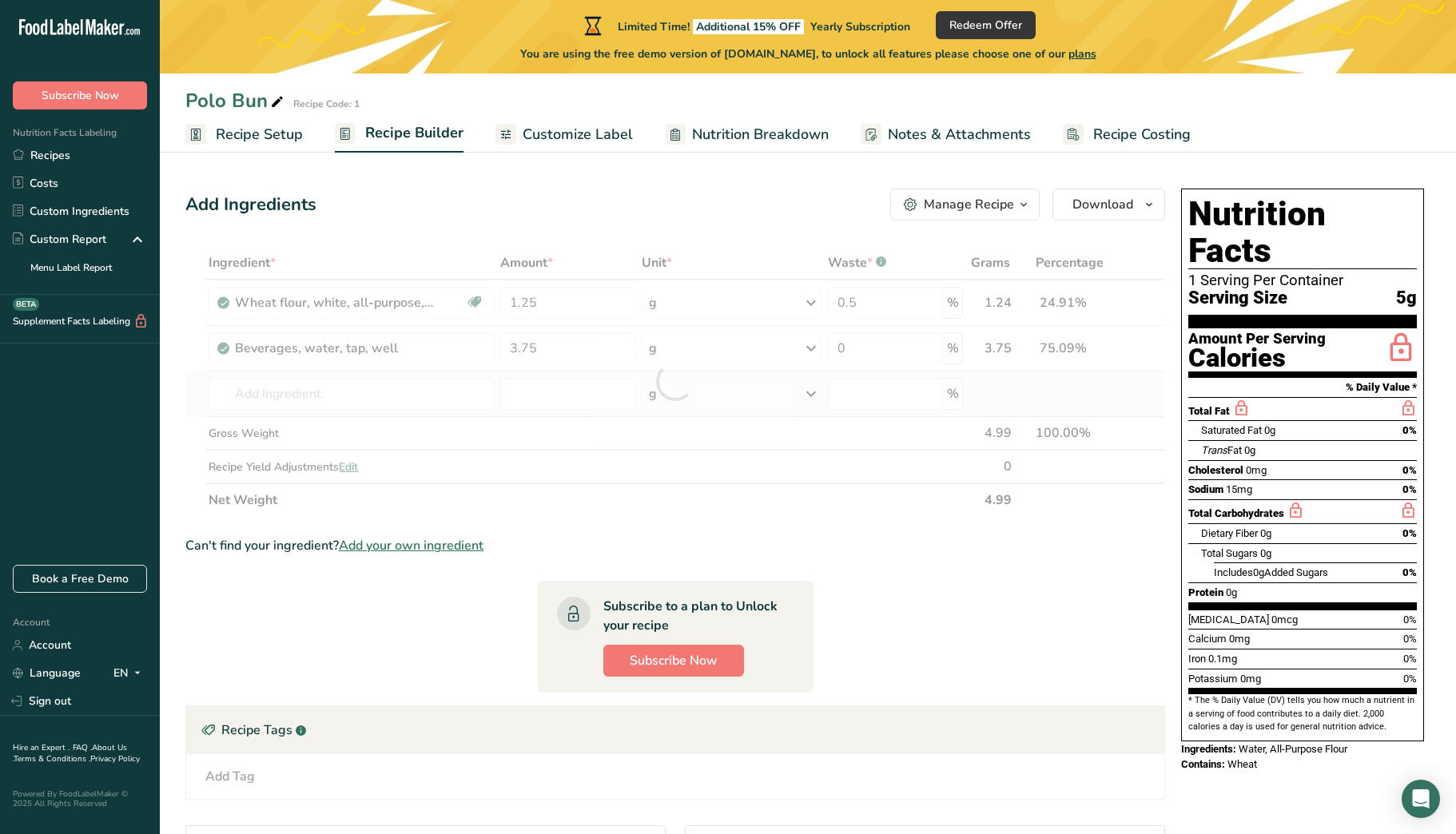 type on "Milk, whole, 3.25% milkfat, without added vitamin A and [MEDICAL_DATA]" 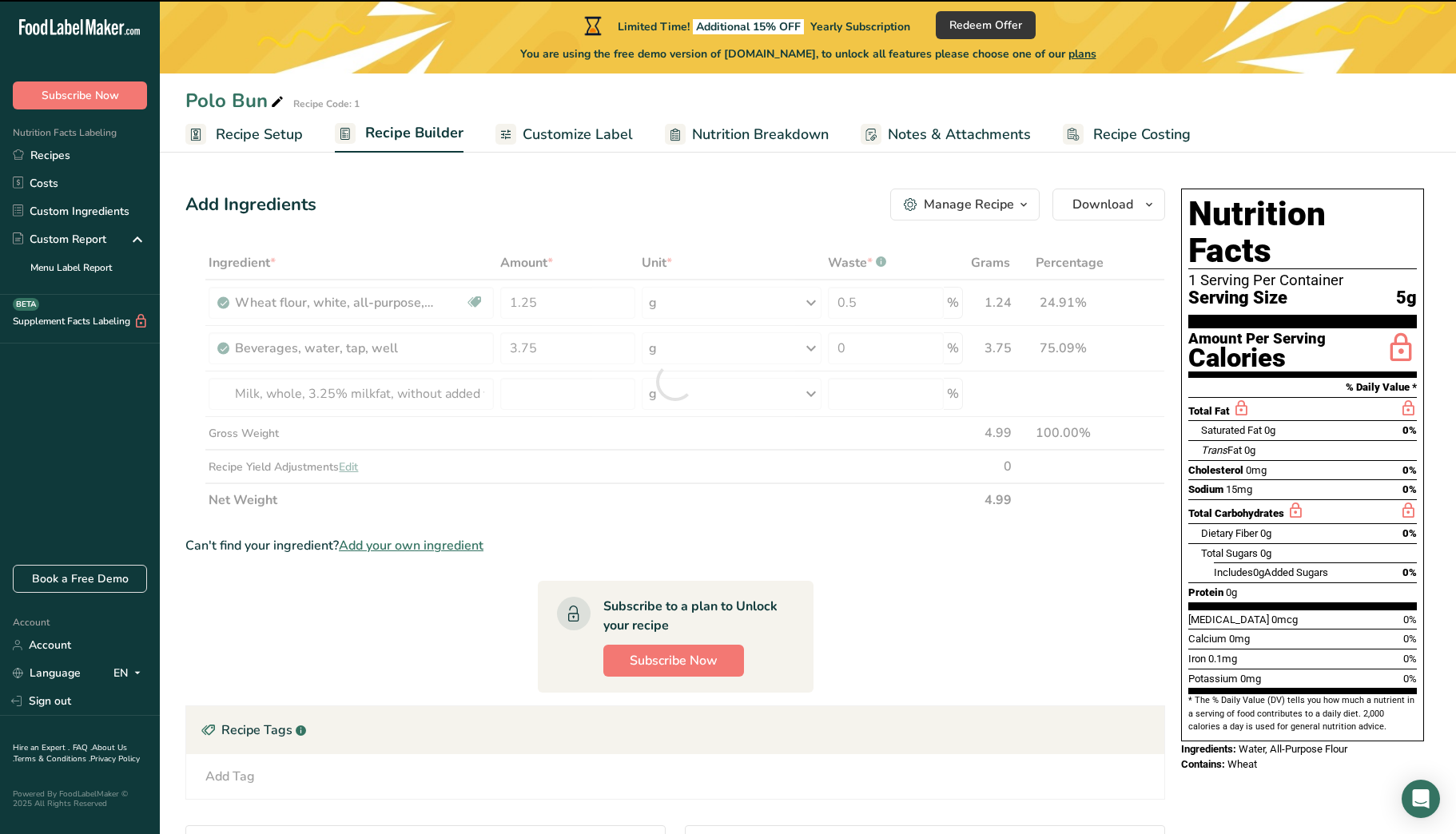 click at bounding box center (675, 381) 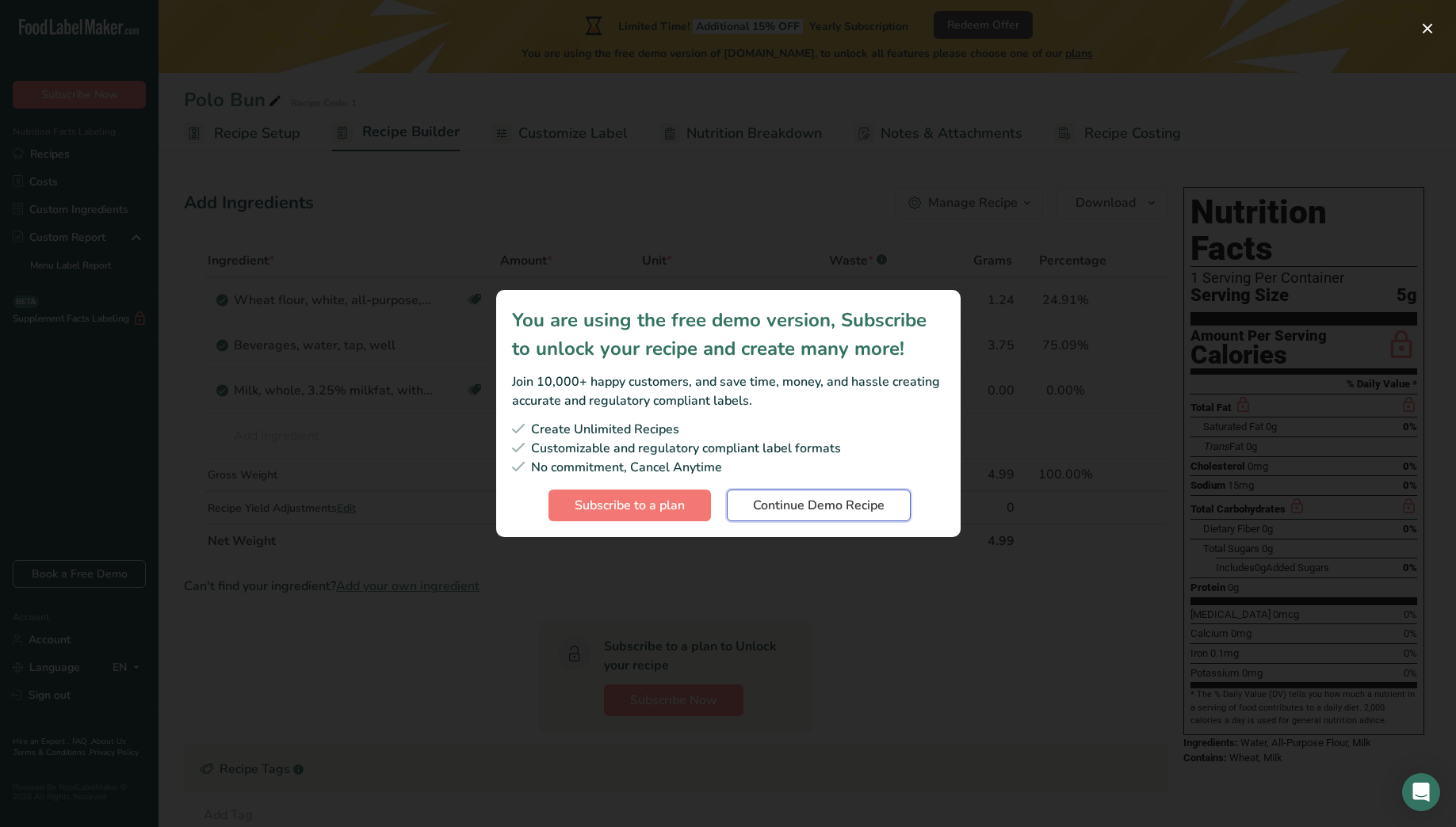 click on "Continue Demo Recipe" at bounding box center (819, 505) 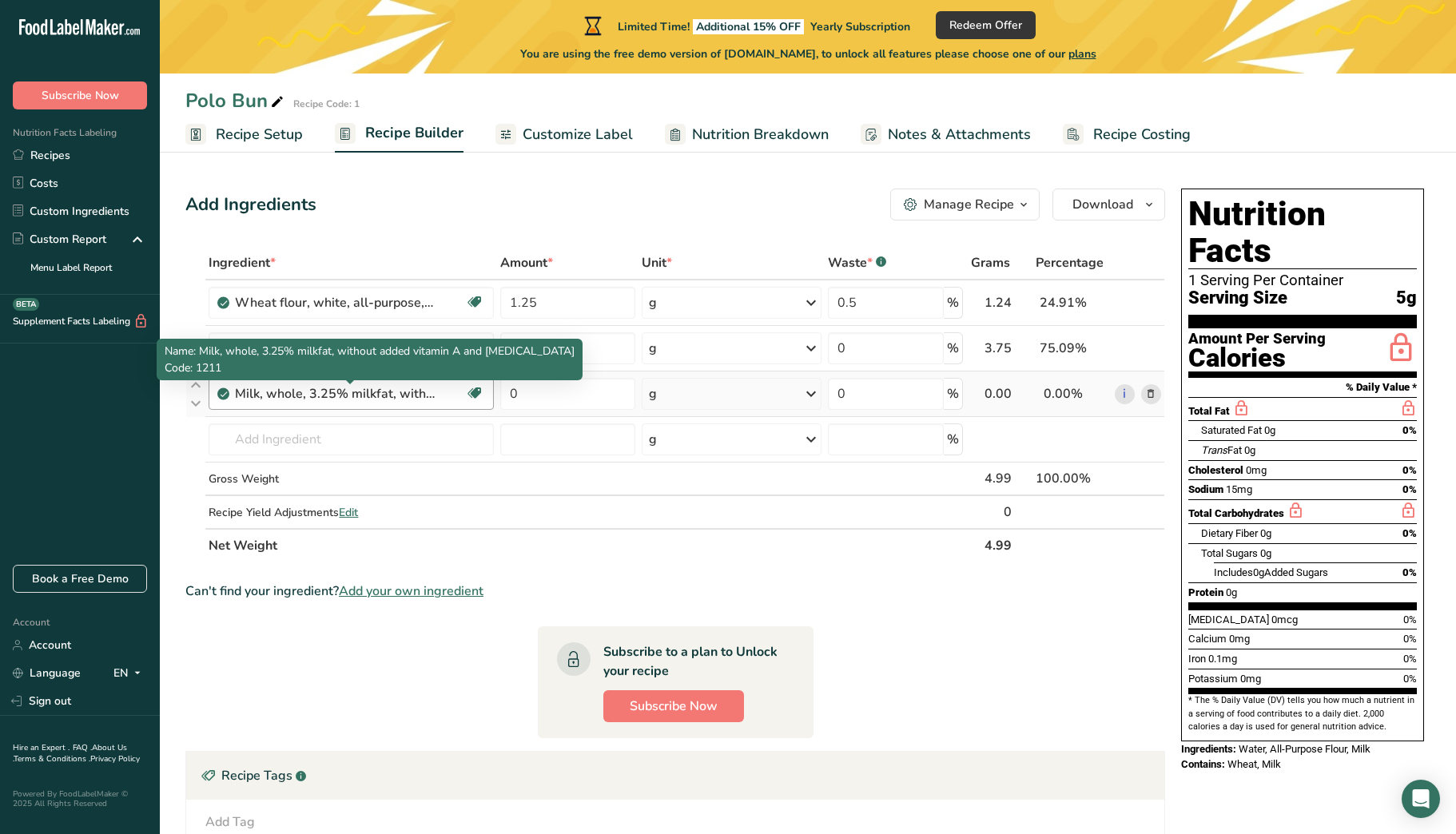 click on "Milk, whole, 3.25% milkfat, without added vitamin A and [MEDICAL_DATA]" at bounding box center (335, 394) 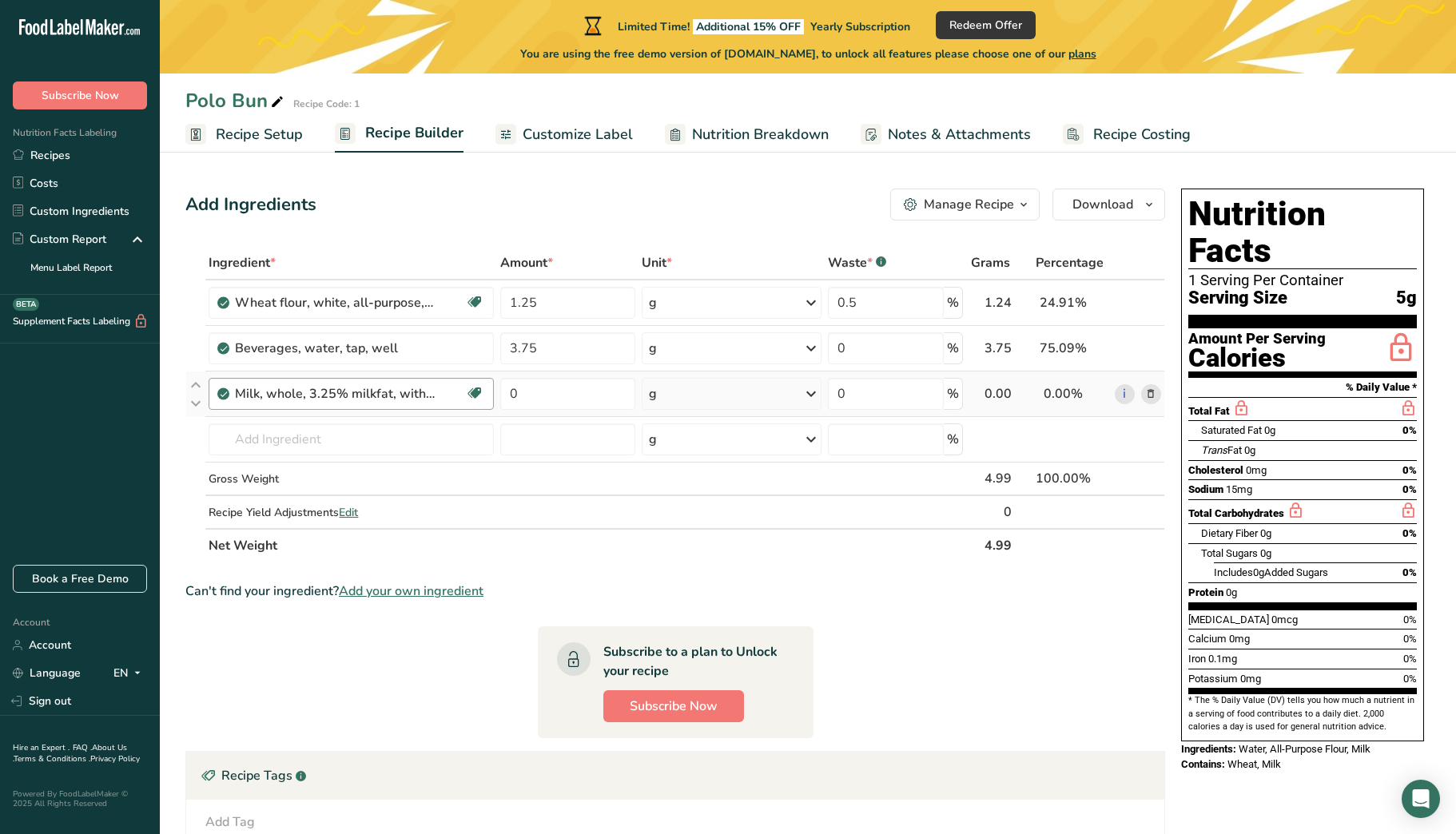 click on "Milk, whole, 3.25% milkfat, without added vitamin A and [MEDICAL_DATA]
Gluten free
Vegetarian
Soy free" at bounding box center (351, 394) 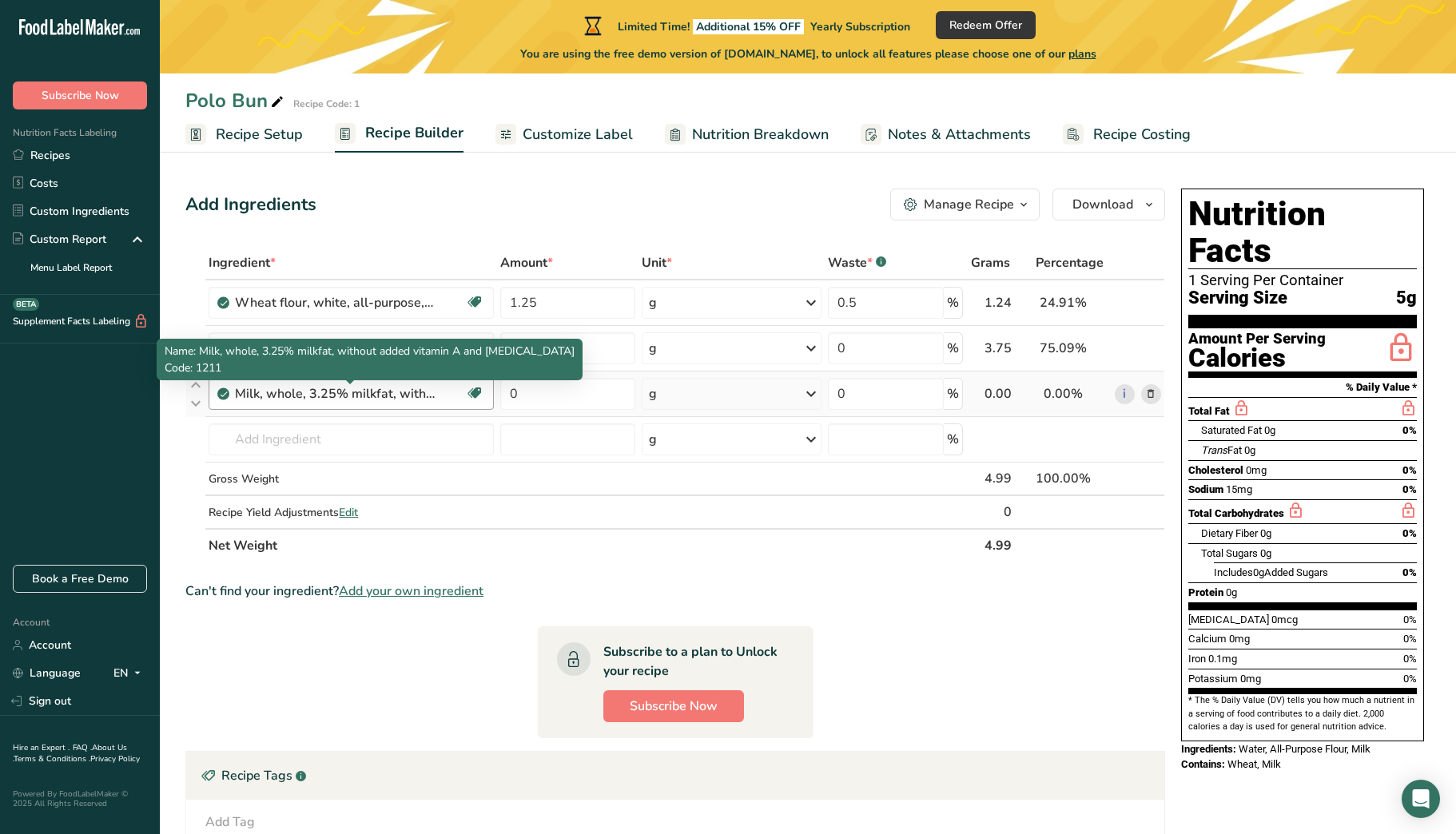 click on "Milk, whole, 3.25% milkfat, without added vitamin A and [MEDICAL_DATA]" at bounding box center [335, 394] 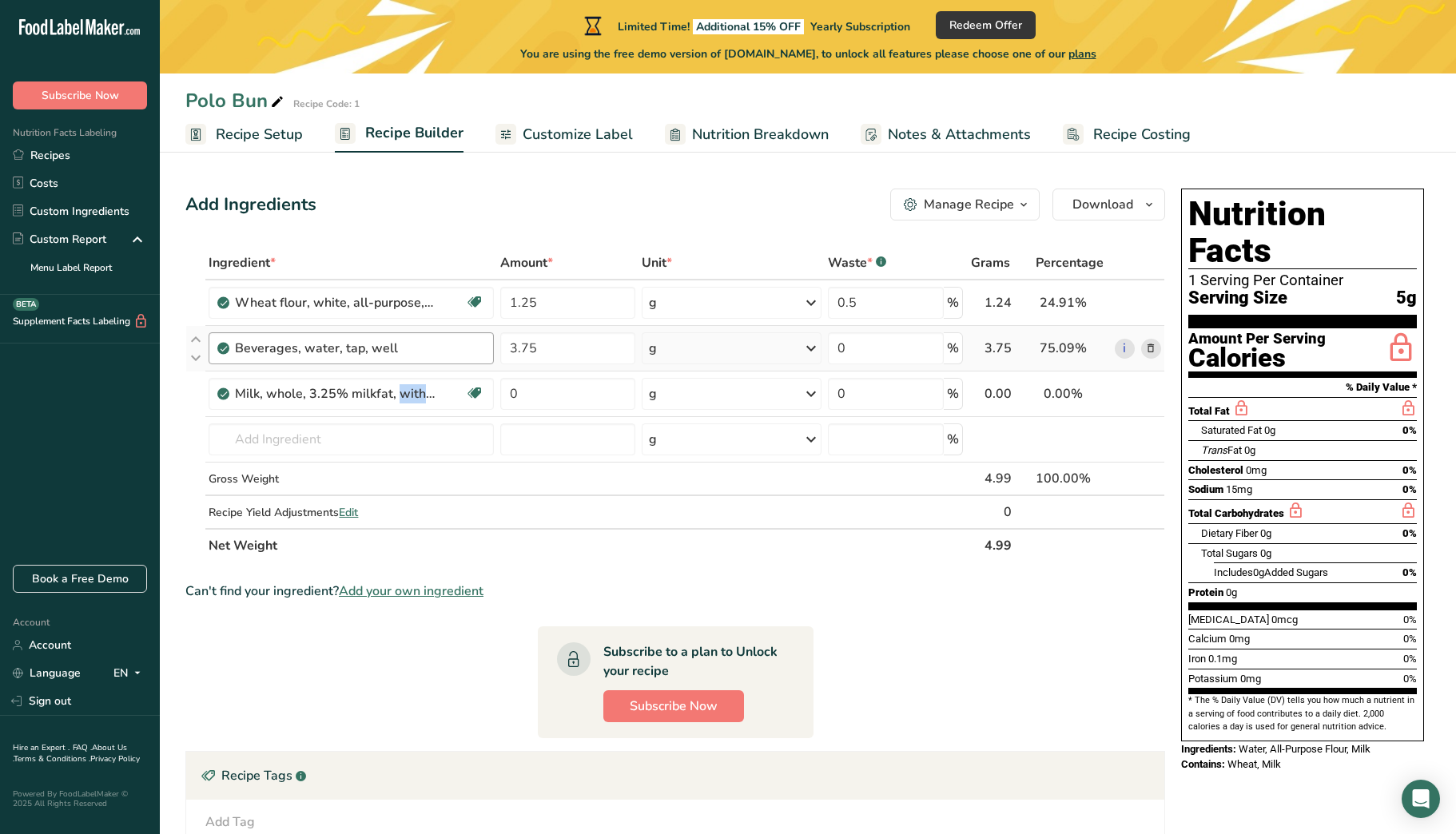 drag, startPoint x: 310, startPoint y: 394, endPoint x: 482, endPoint y: 336, distance: 181.51584 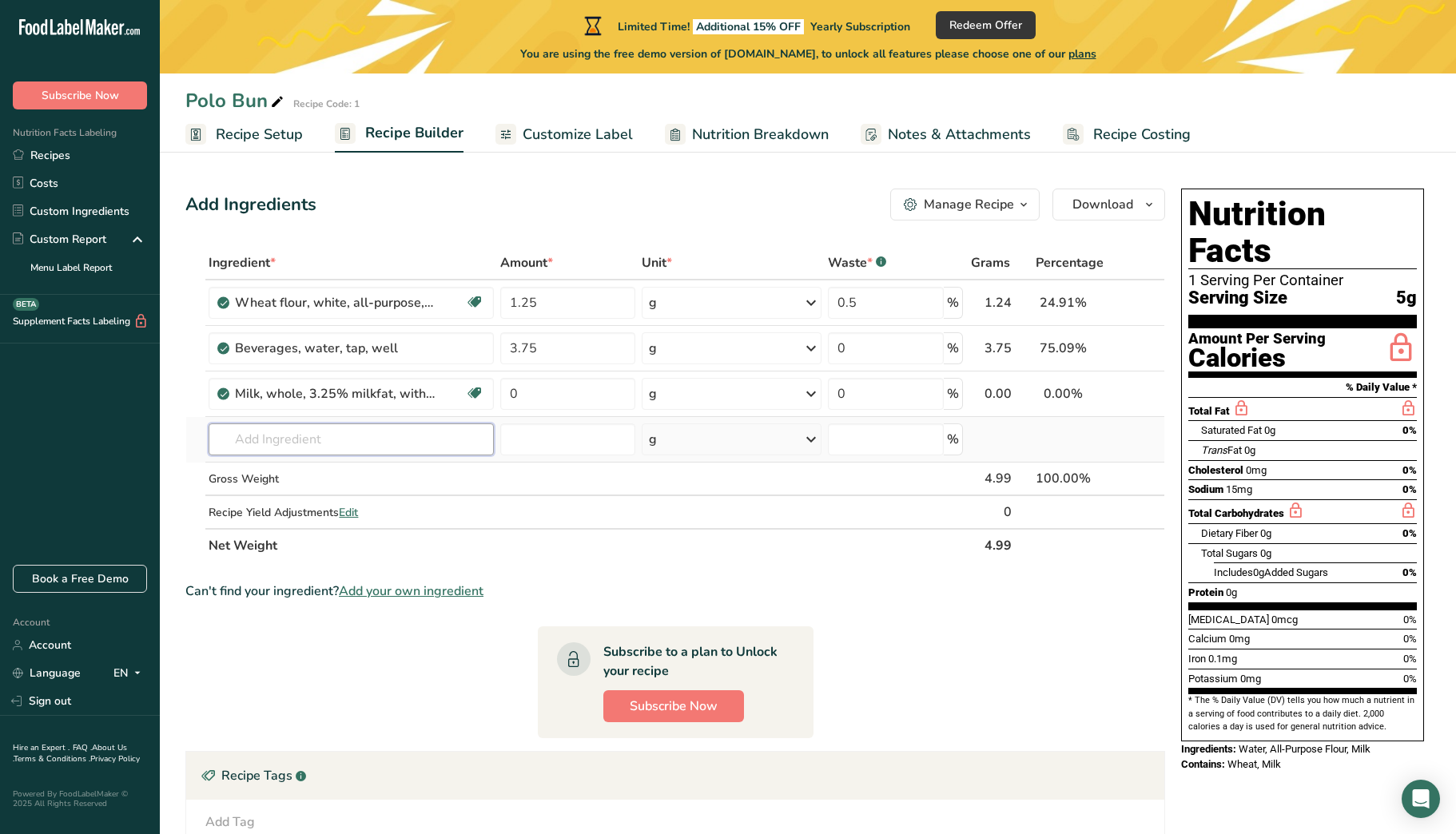 click at bounding box center (351, 439) 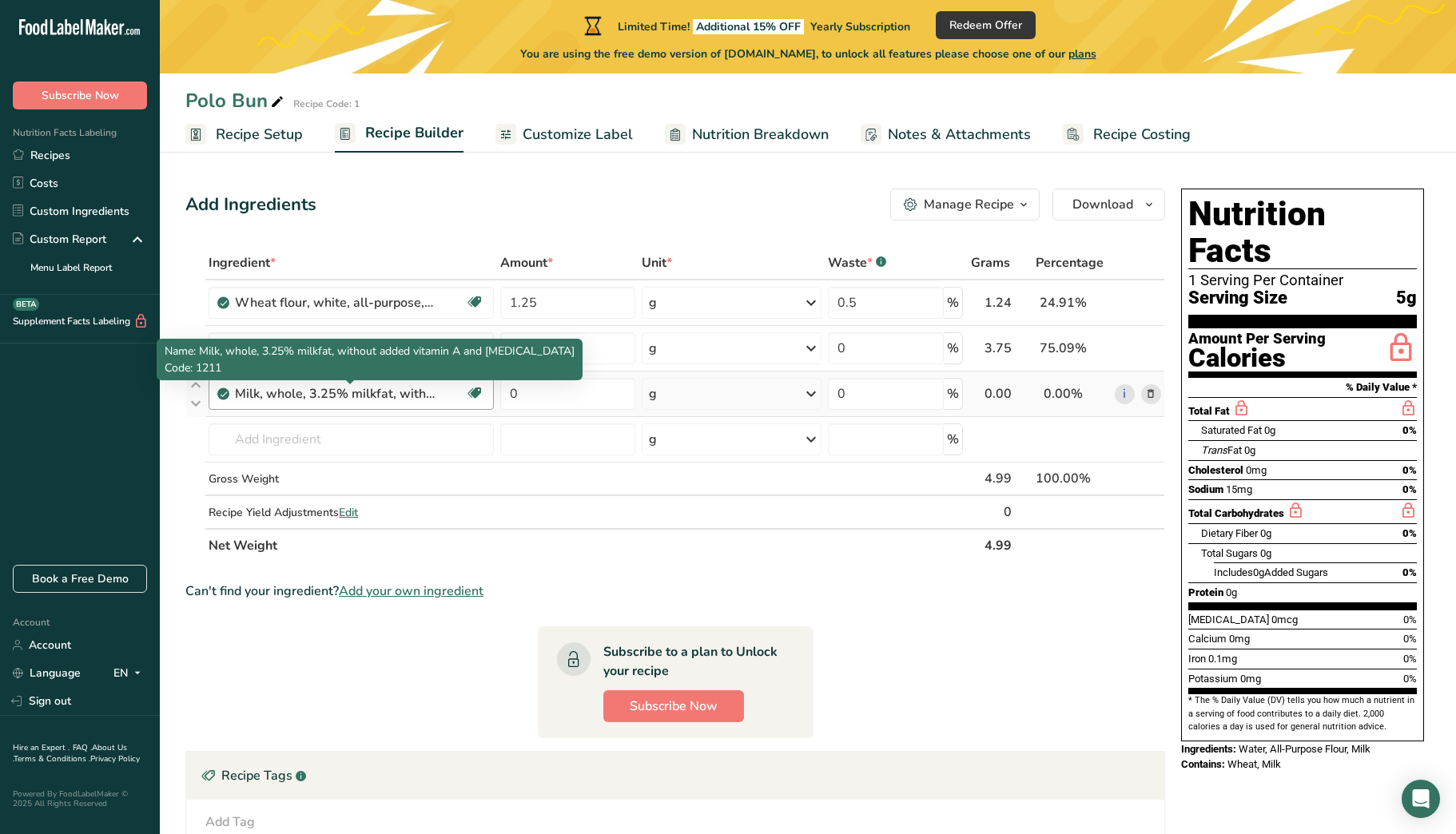 click on "Milk, whole, 3.25% milkfat, without added vitamin A and [MEDICAL_DATA]" at bounding box center (335, 394) 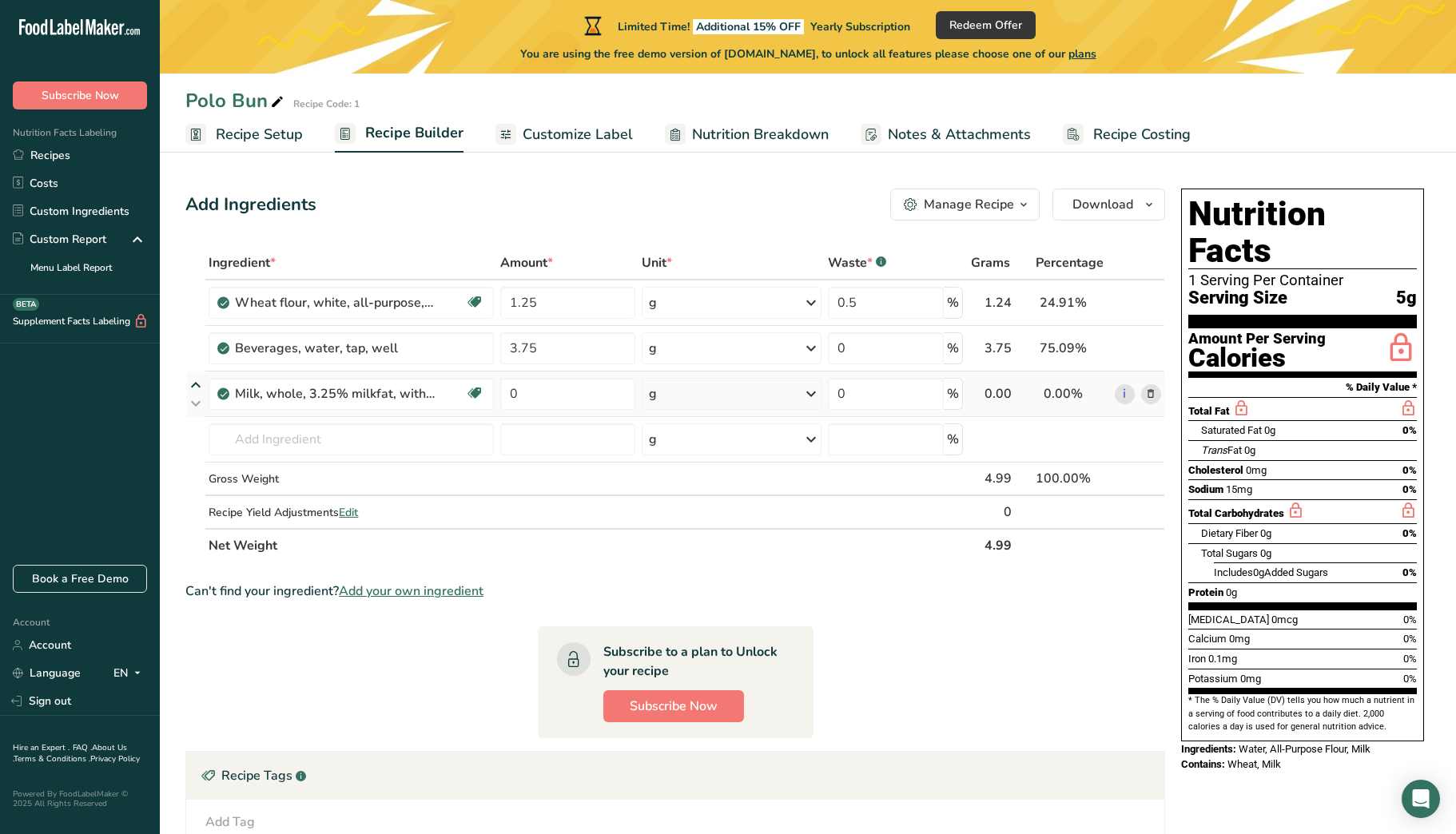 click at bounding box center (196, 385) 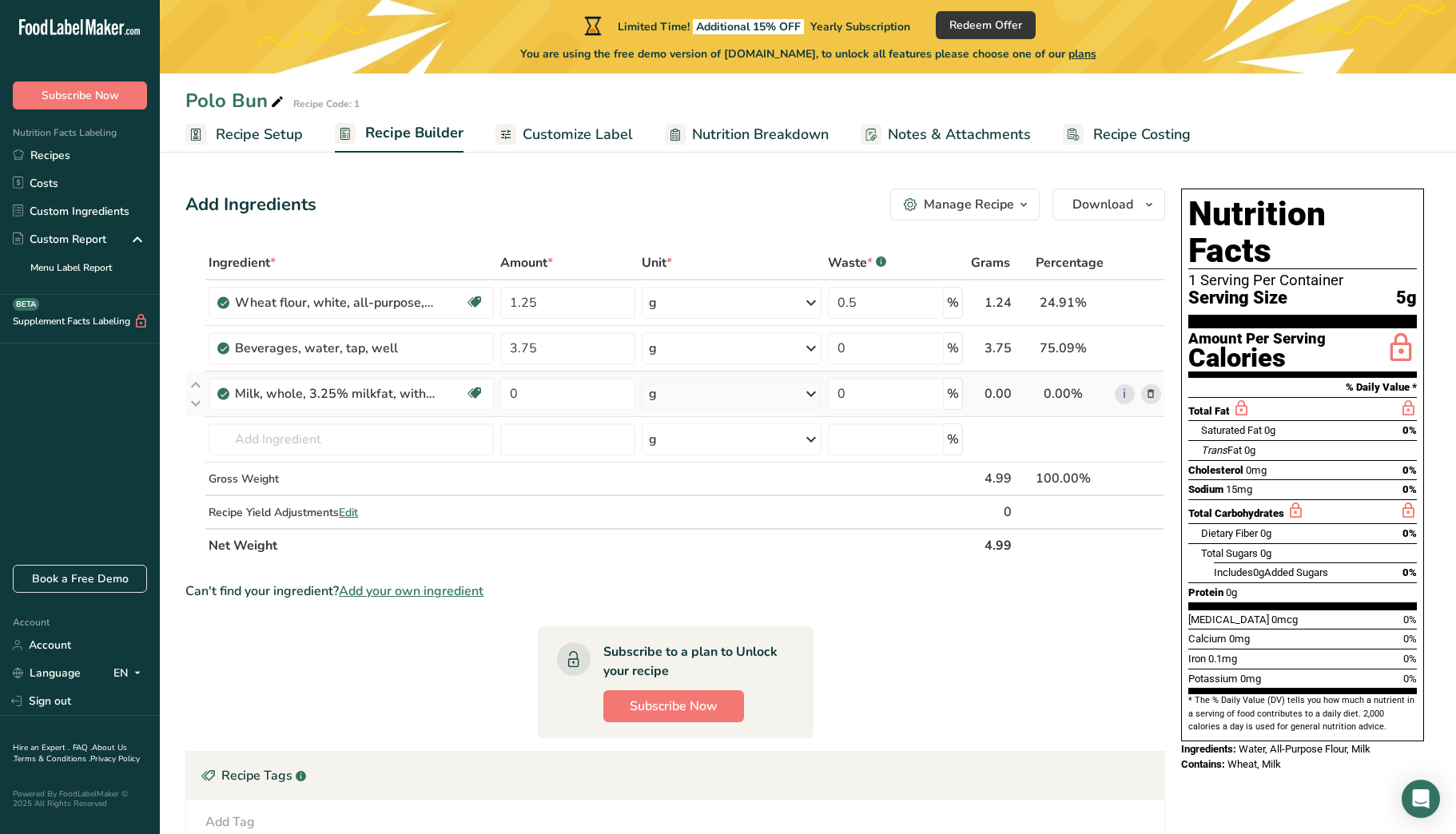 drag, startPoint x: 197, startPoint y: 390, endPoint x: 332, endPoint y: 415, distance: 137.2953 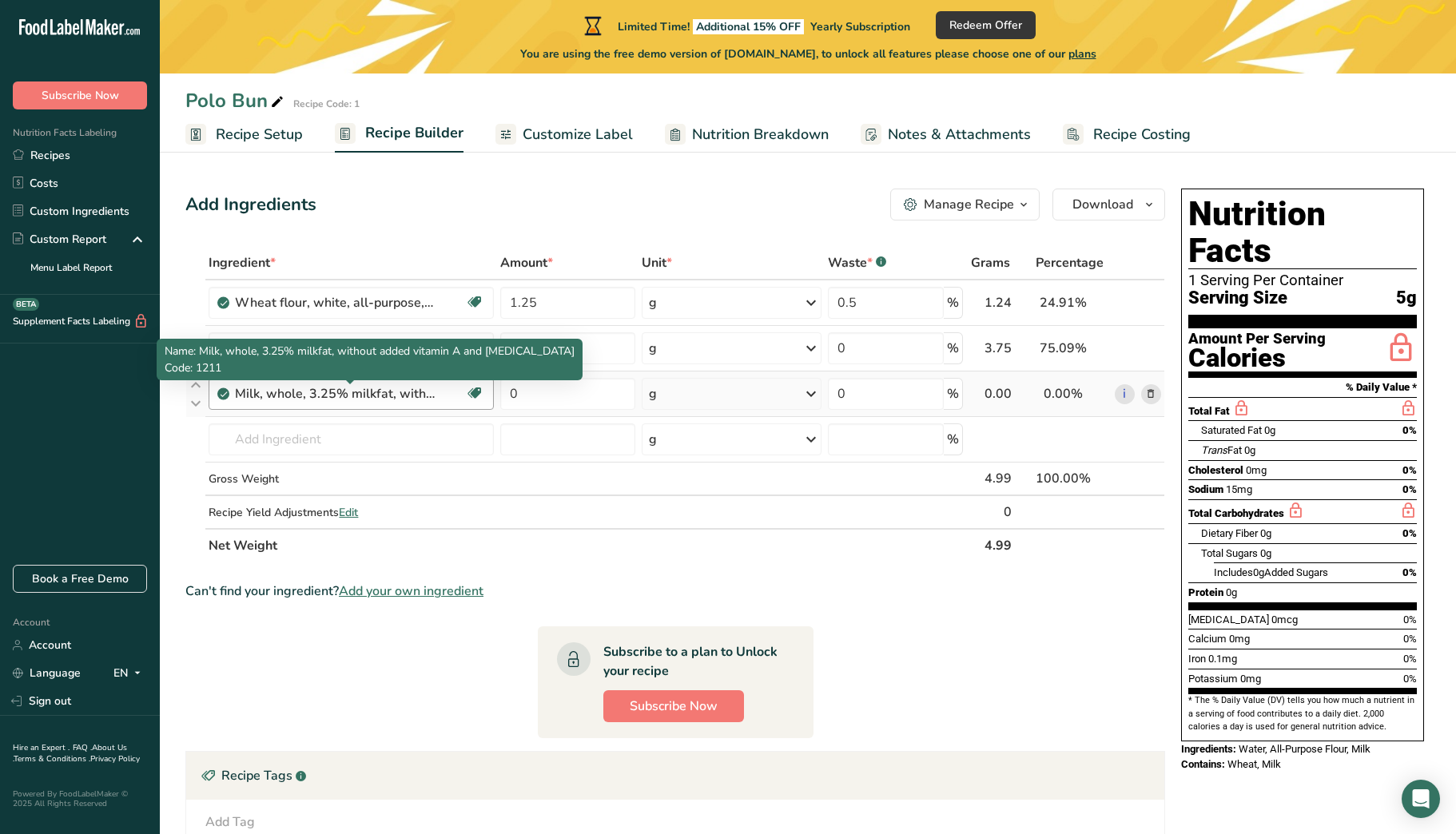 click on "Milk, whole, 3.25% milkfat, without added vitamin A and [MEDICAL_DATA]" at bounding box center [335, 394] 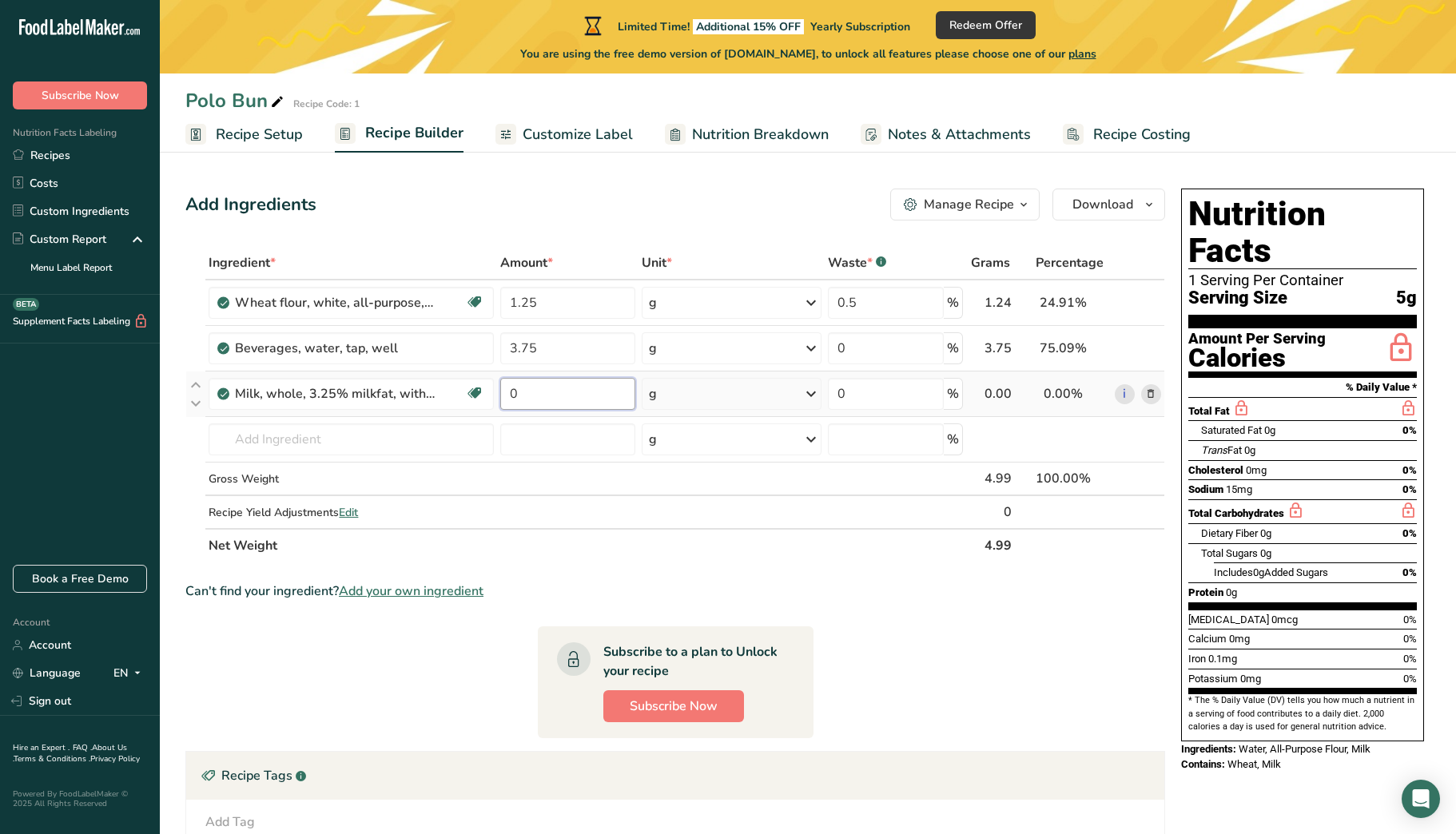click on "0" at bounding box center (567, 394) 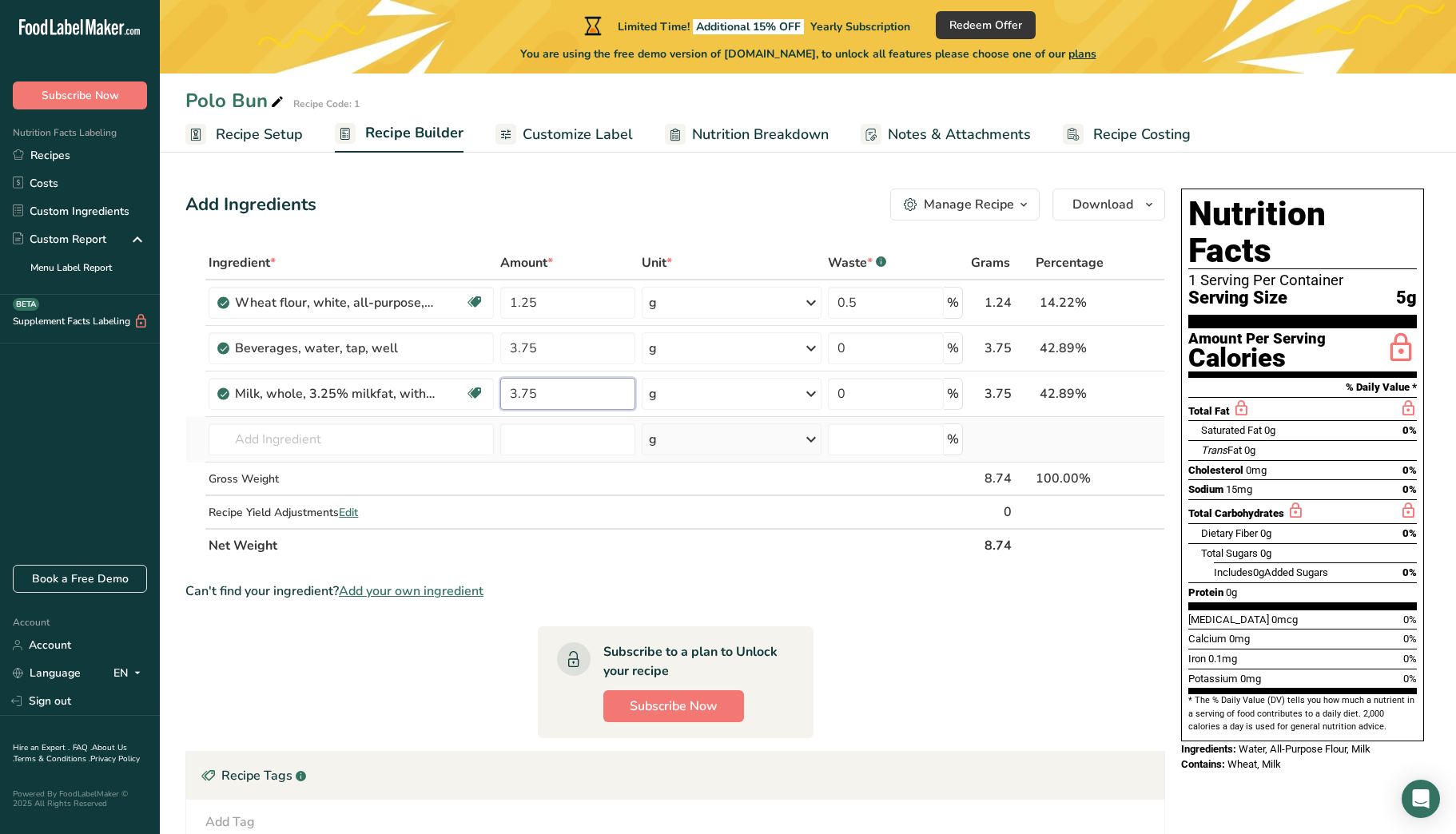 type on "3.75" 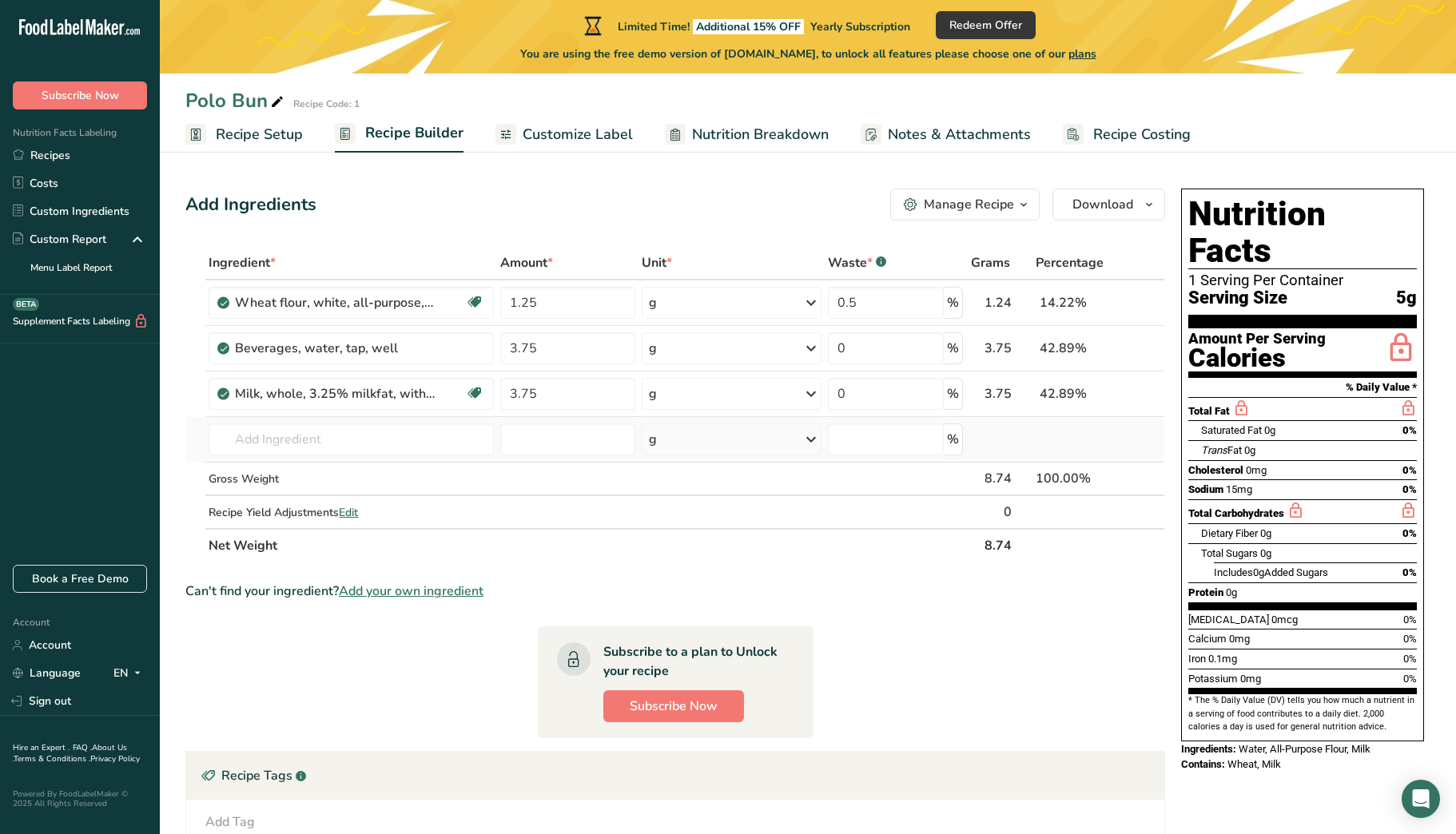 click on "Ingredient *
Amount *
Unit *
Waste *   .a-a{fill:#347362;}.b-a{fill:#fff;}          Grams
Percentage
Wheat flour, white, all-purpose, self-rising, enriched
Dairy free
Vegan
Vegetarian
Soy free
1.25
g
Portions
1 cup
Weight Units
g
kg
mg
See more
Volume Units
l
Volume units require a density conversion. If you know your ingredient's density enter it below. Otherwise, click on "RIA" our AI Regulatory bot - she will be able to help you
lb/ft3
g/cm3
Confirm
mL
lb/ft3
0.5" at bounding box center (675, 404) 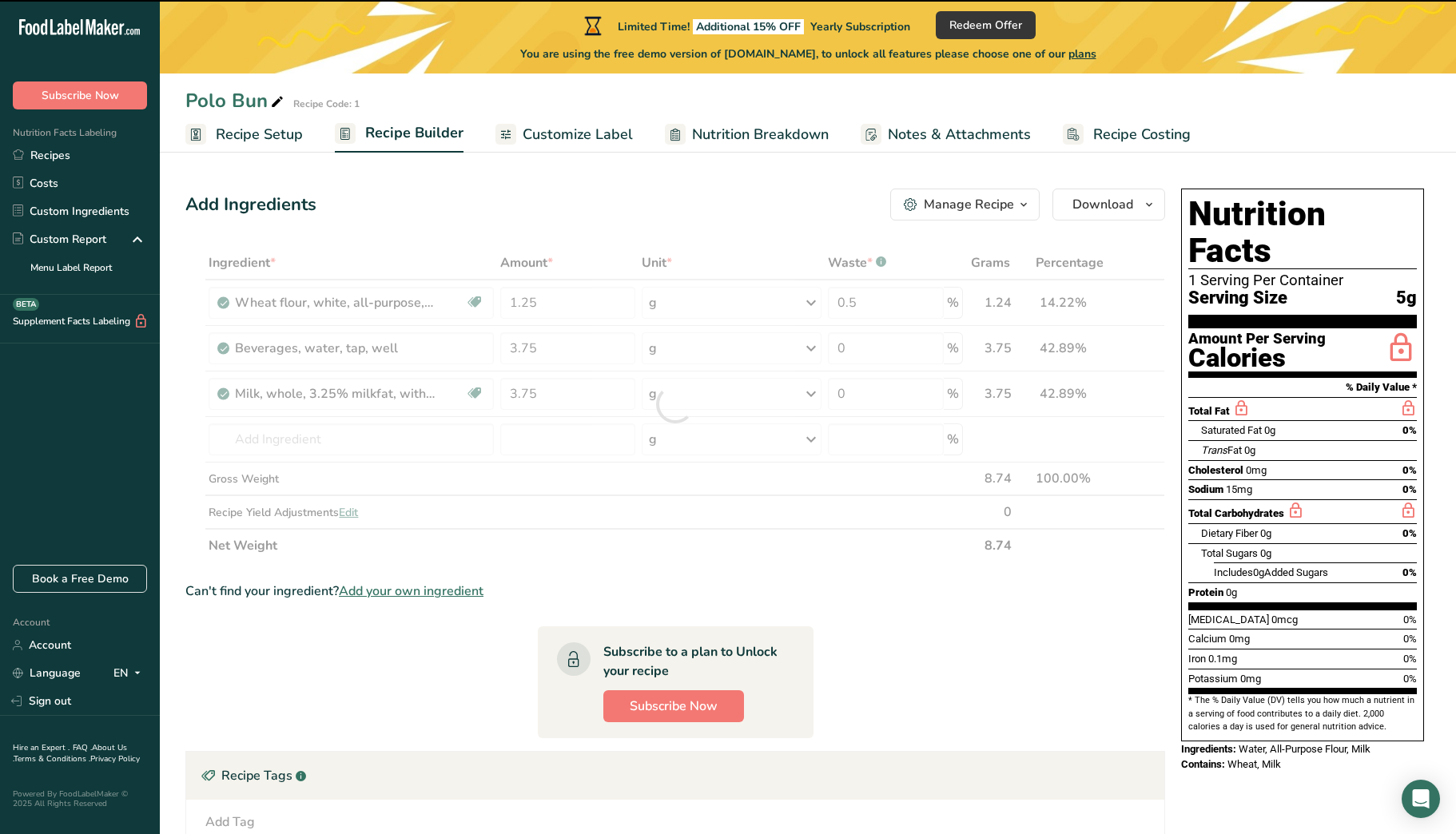 click at bounding box center (675, 404) 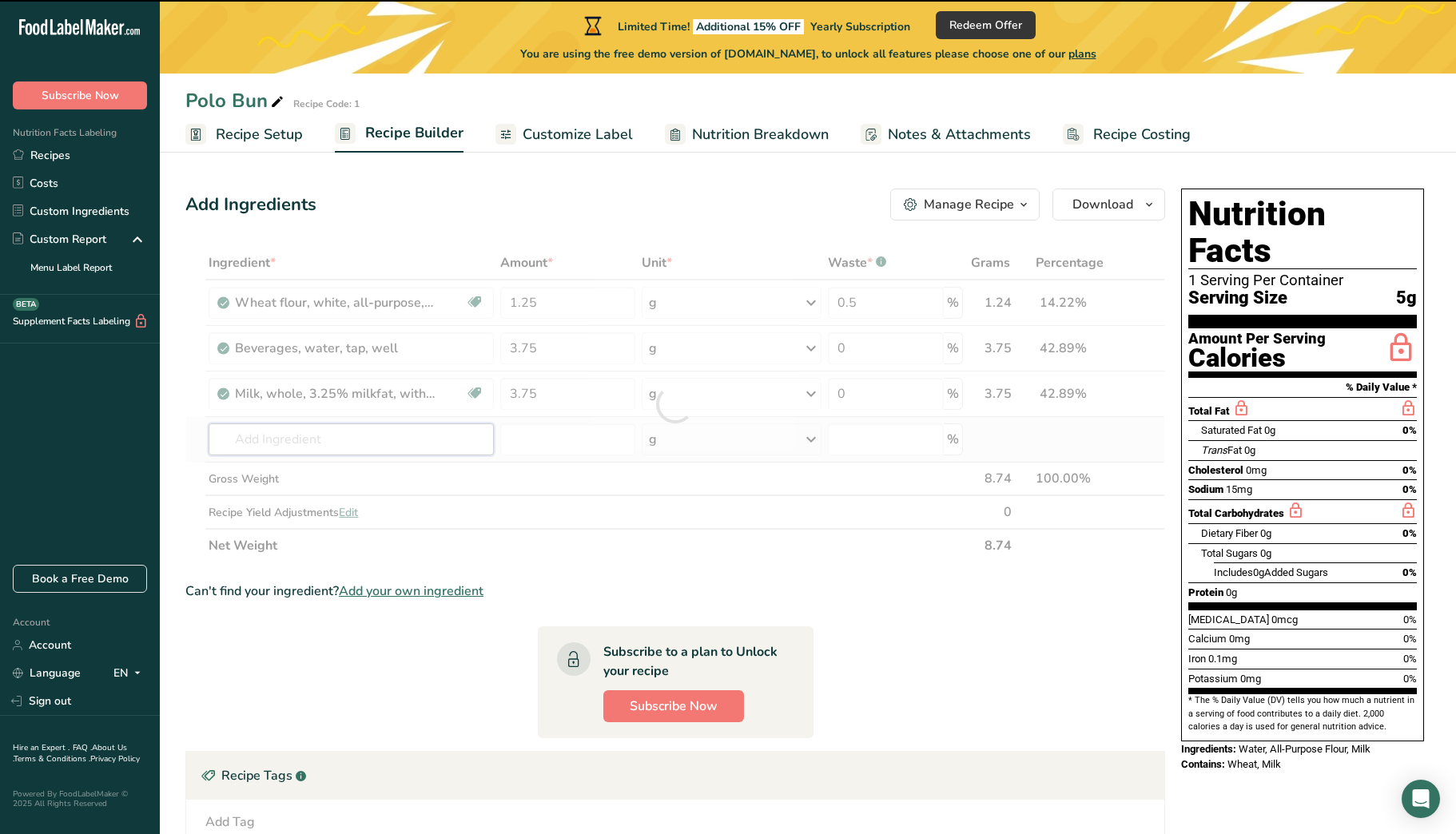 click at bounding box center [351, 439] 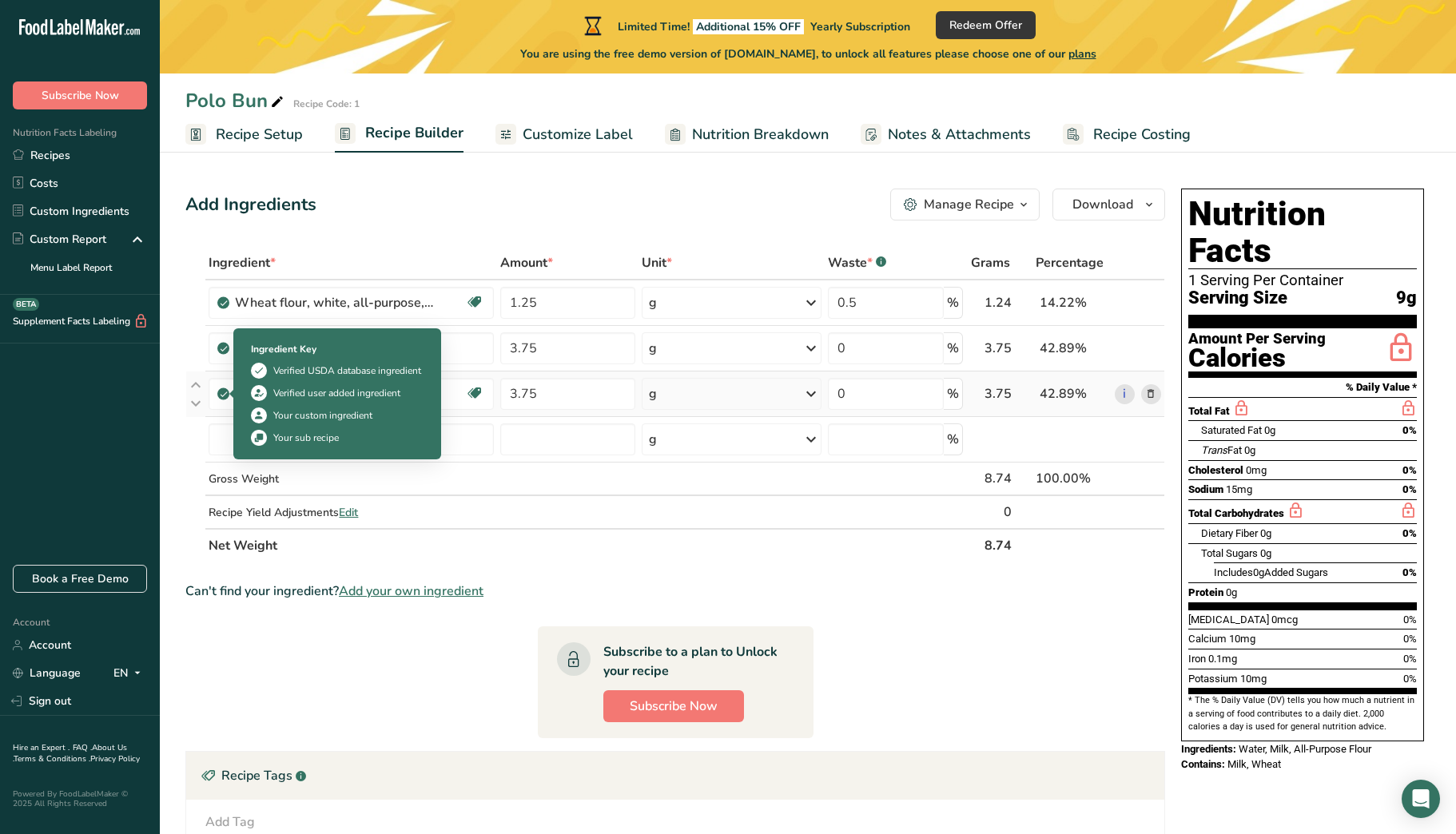 click at bounding box center [224, 394] 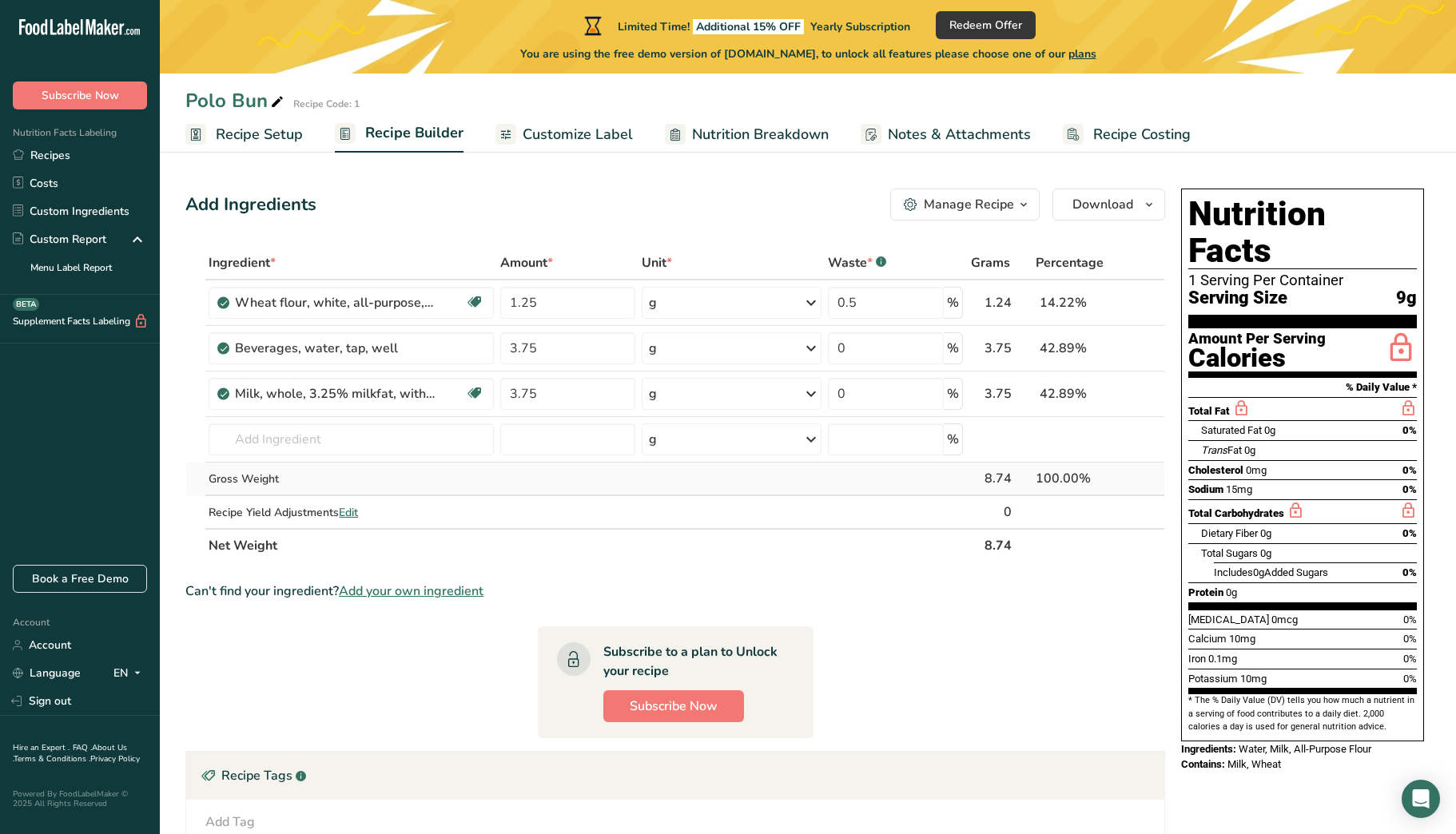 drag, startPoint x: 222, startPoint y: 395, endPoint x: 584, endPoint y: 489, distance: 374.00535 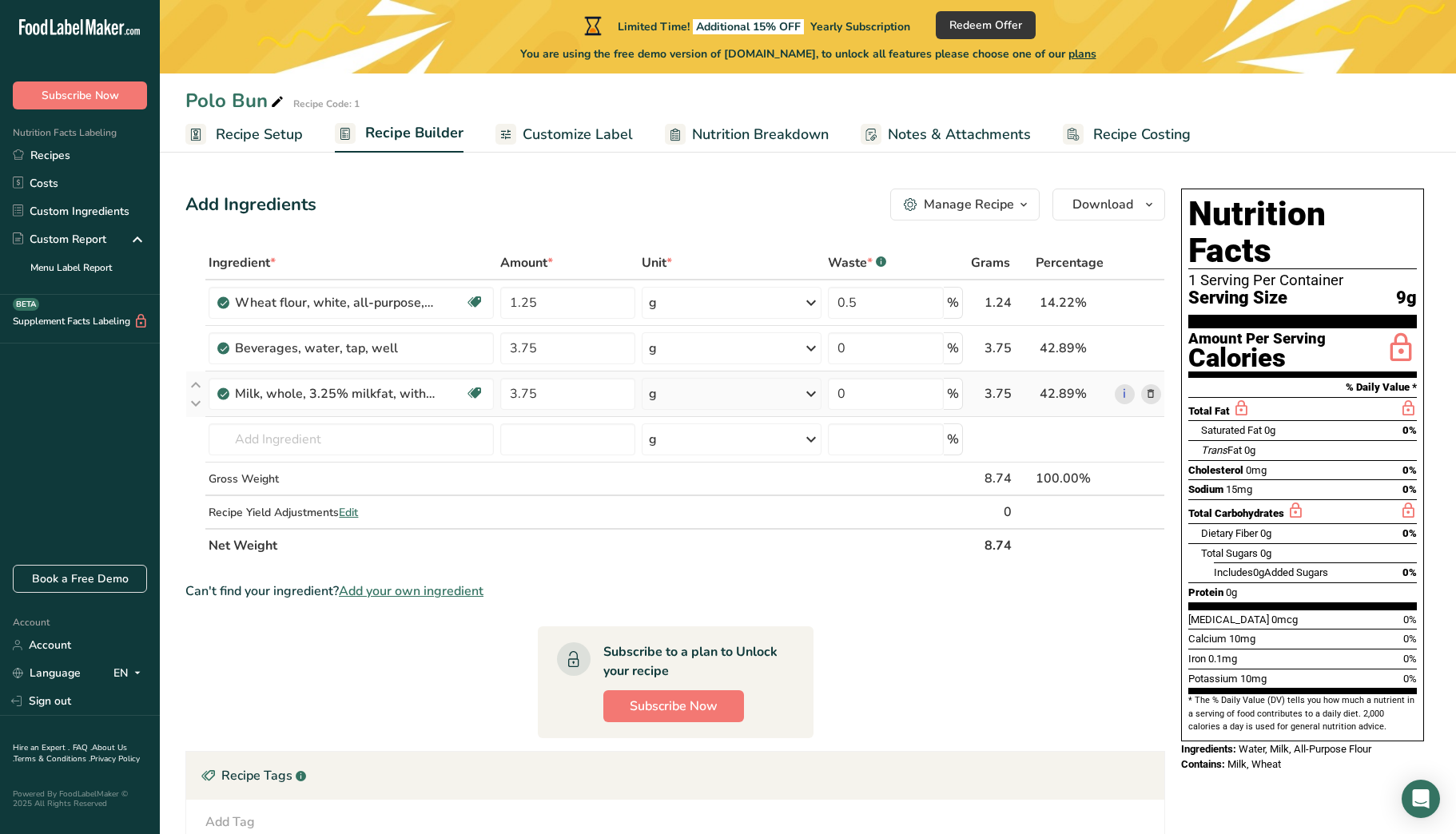 click at bounding box center [1151, 394] 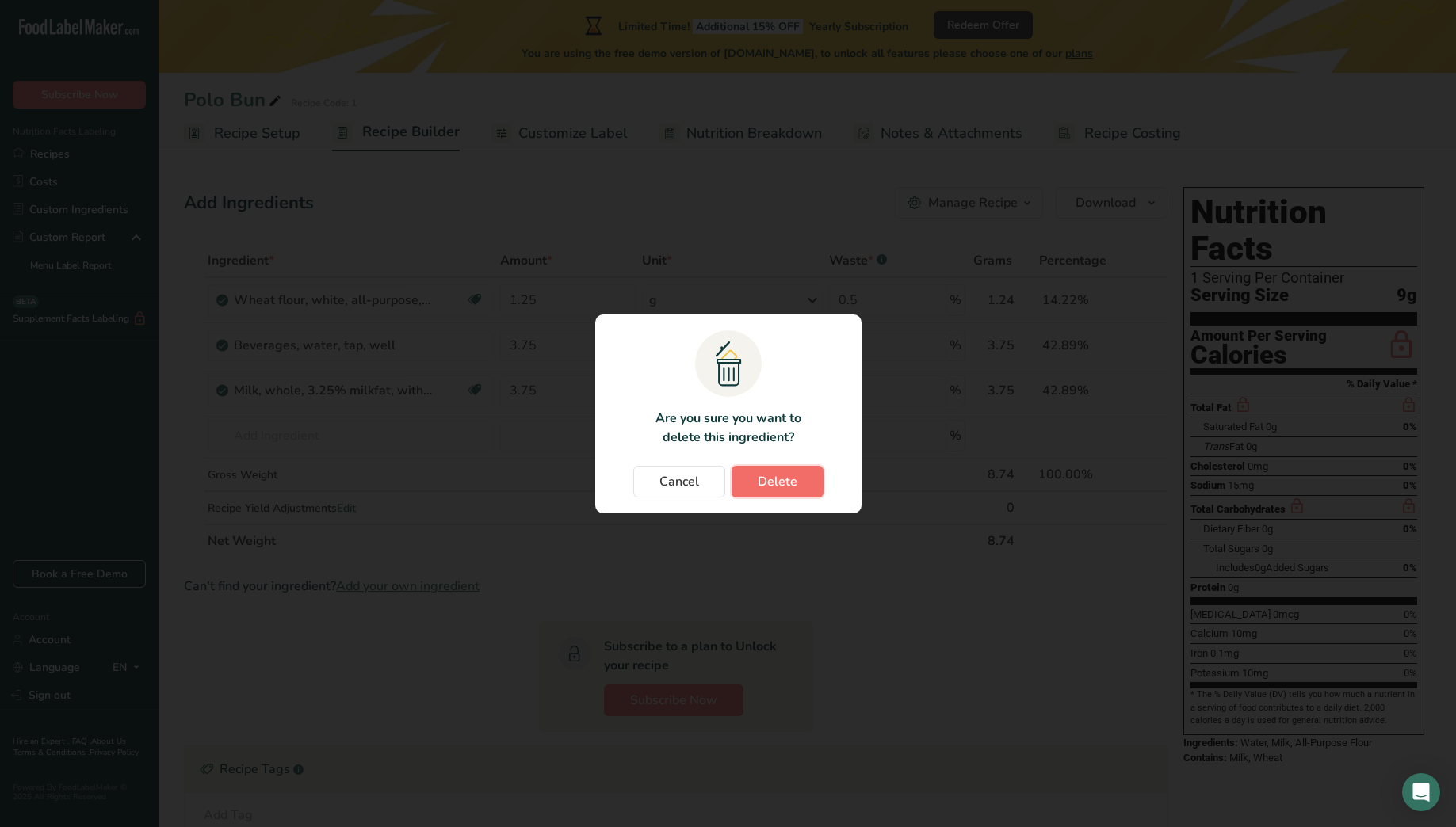click on "Delete" at bounding box center (778, 482) 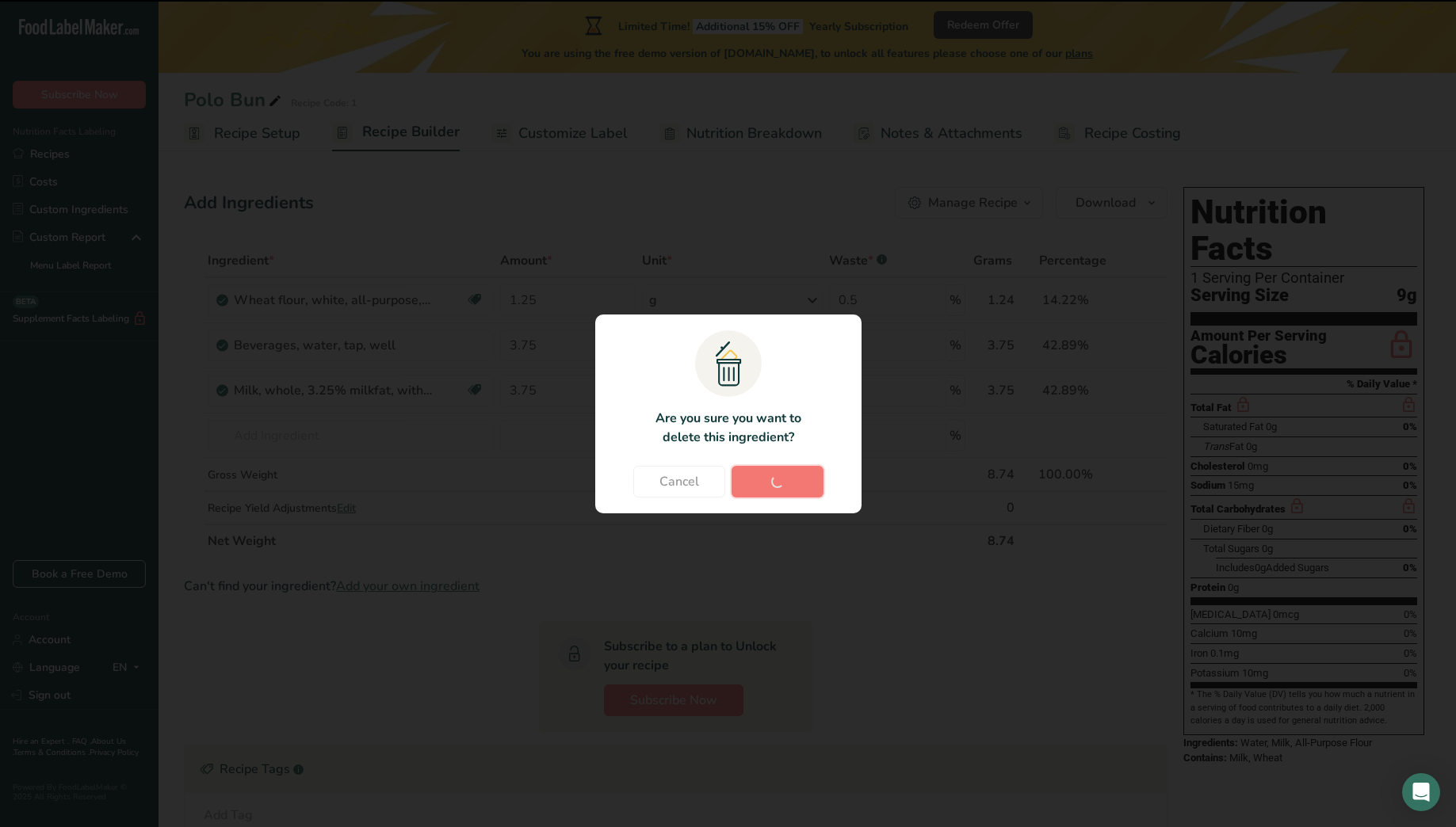 type 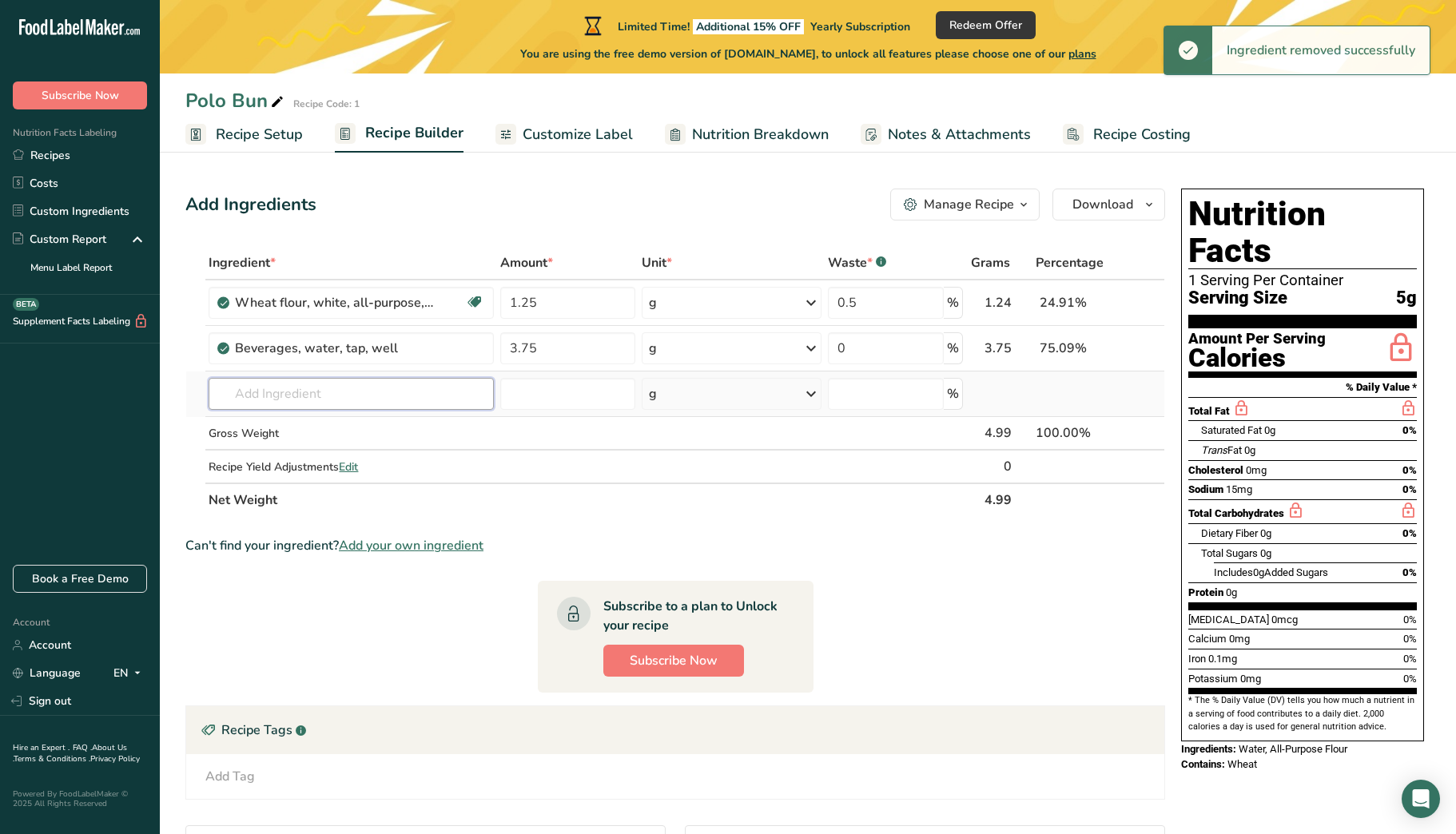 click at bounding box center (351, 394) 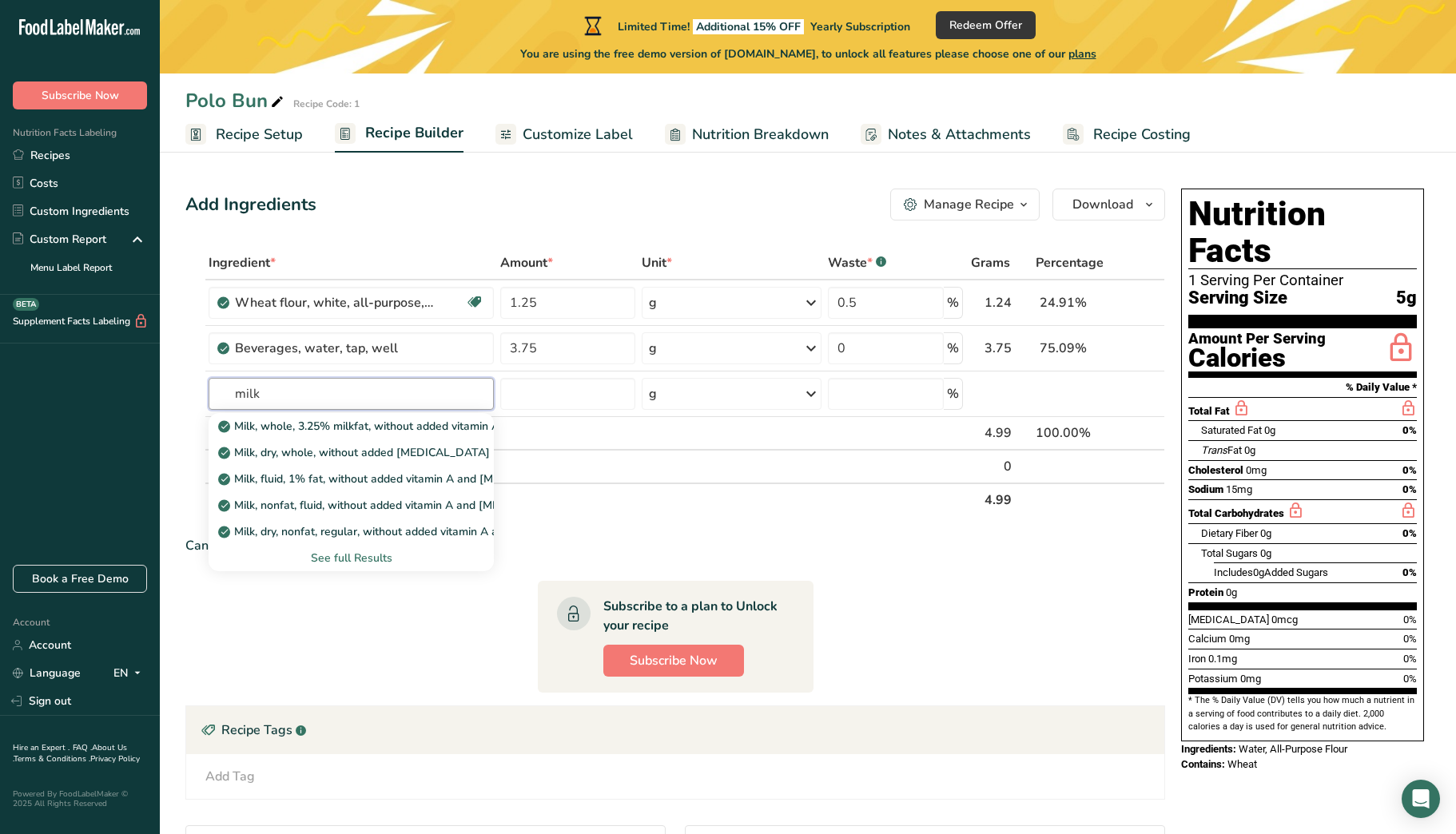 type on "milk" 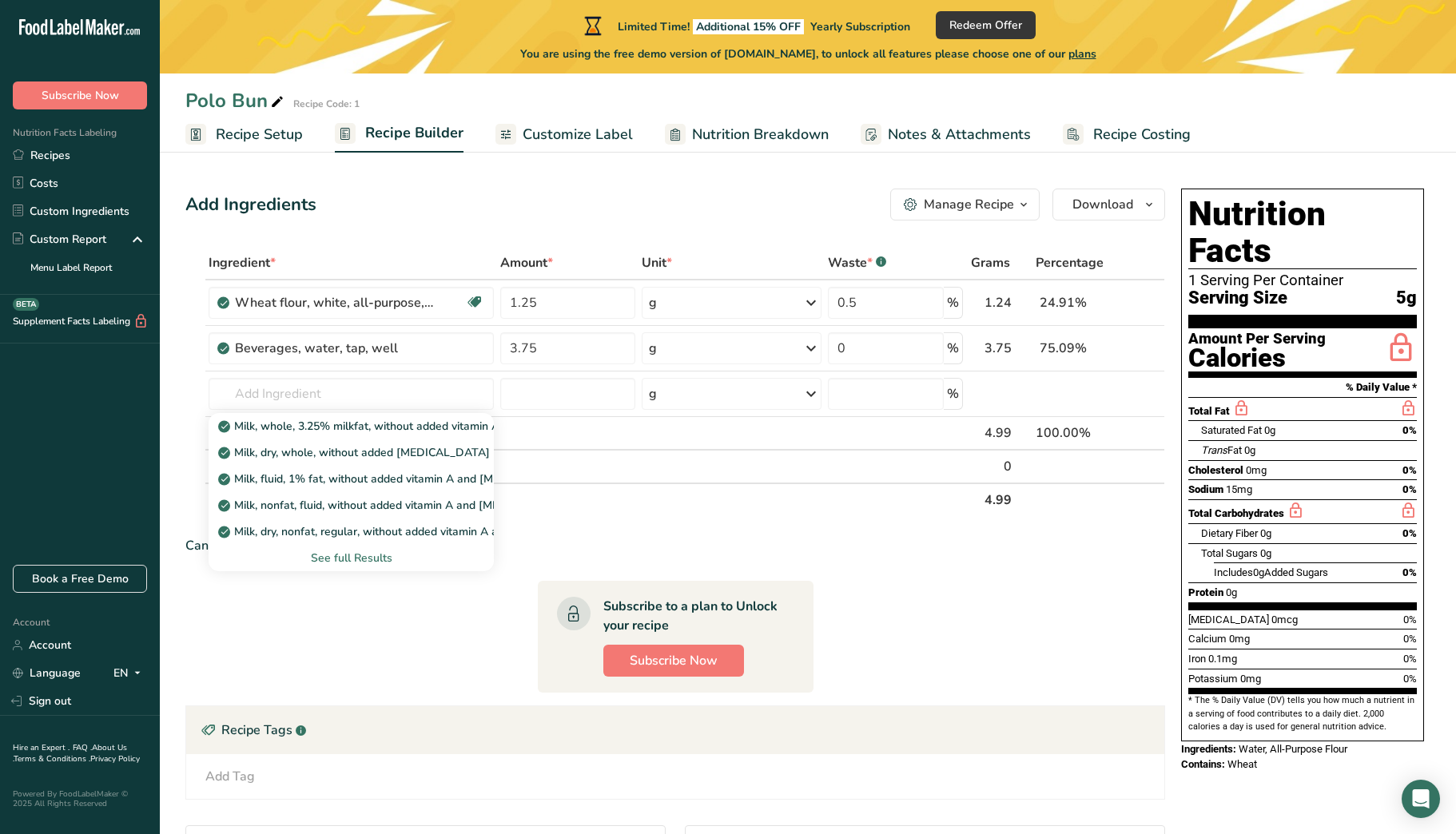 drag, startPoint x: 1069, startPoint y: 596, endPoint x: 1052, endPoint y: 598, distance: 17.117243 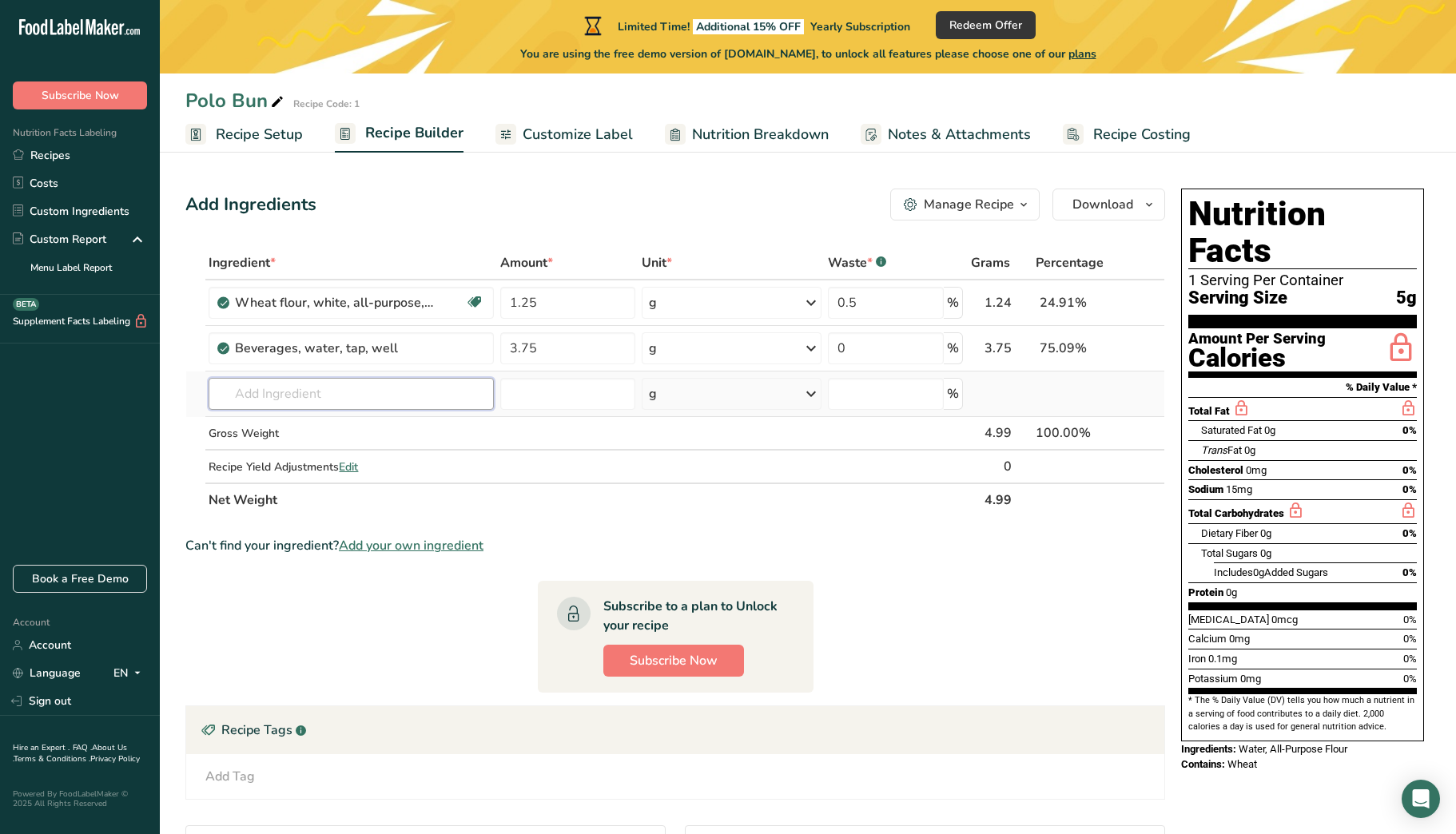 click at bounding box center [351, 394] 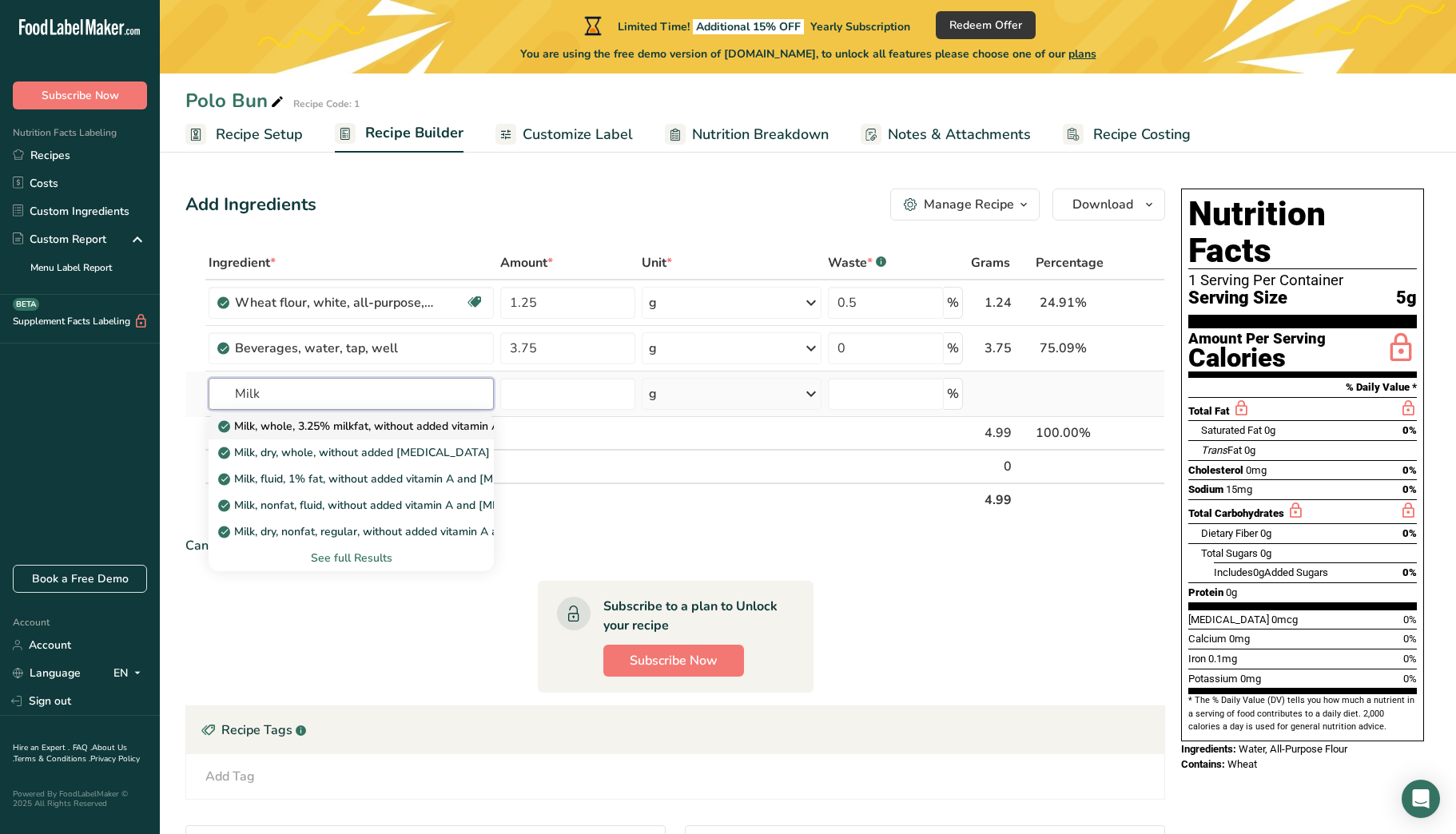 type on "Milk" 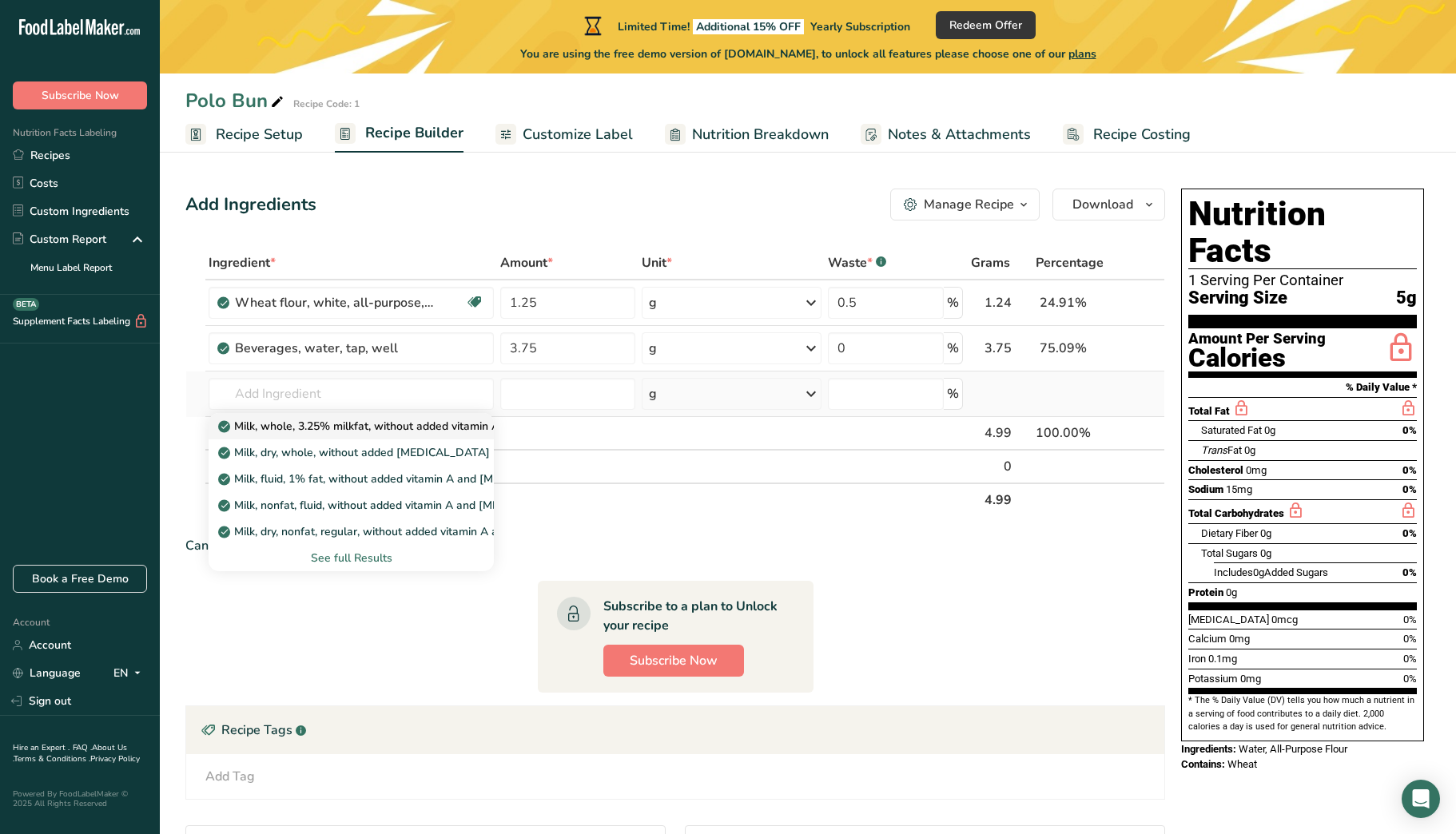 click on "Milk, whole, 3.25% milkfat, without added vitamin A and [MEDICAL_DATA]" at bounding box center [420, 426] 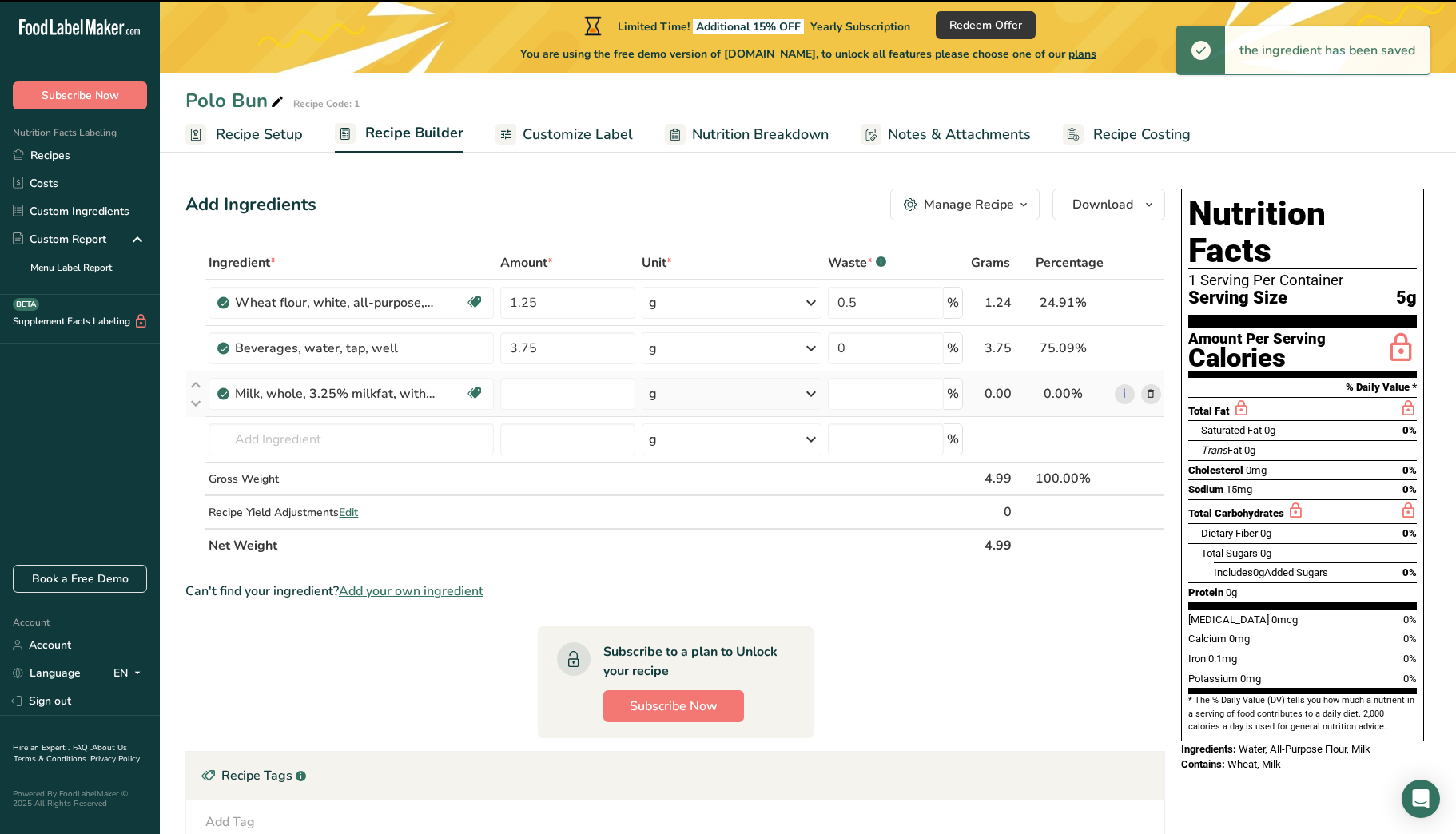 type on "0" 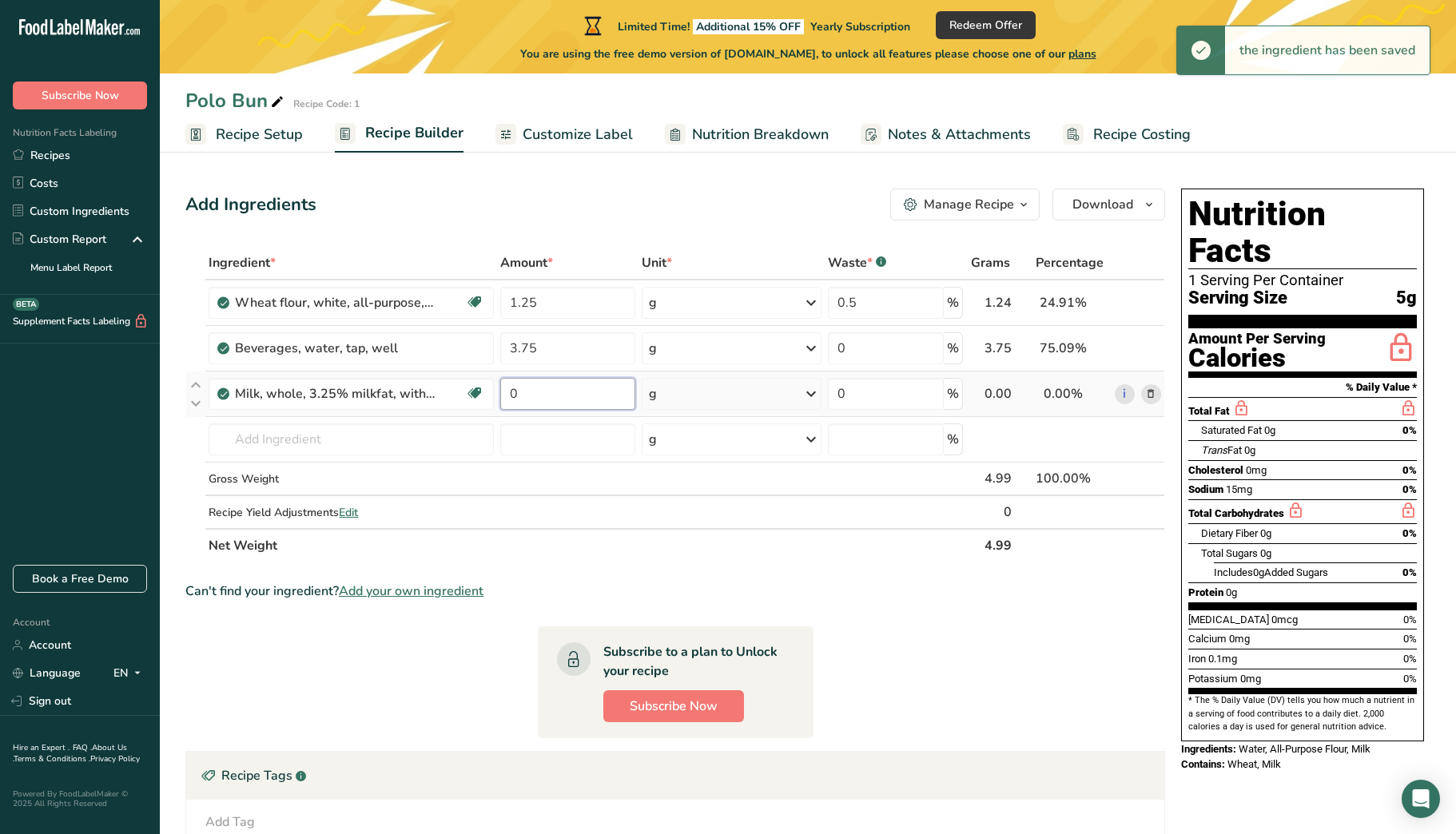 click on "0" at bounding box center (567, 394) 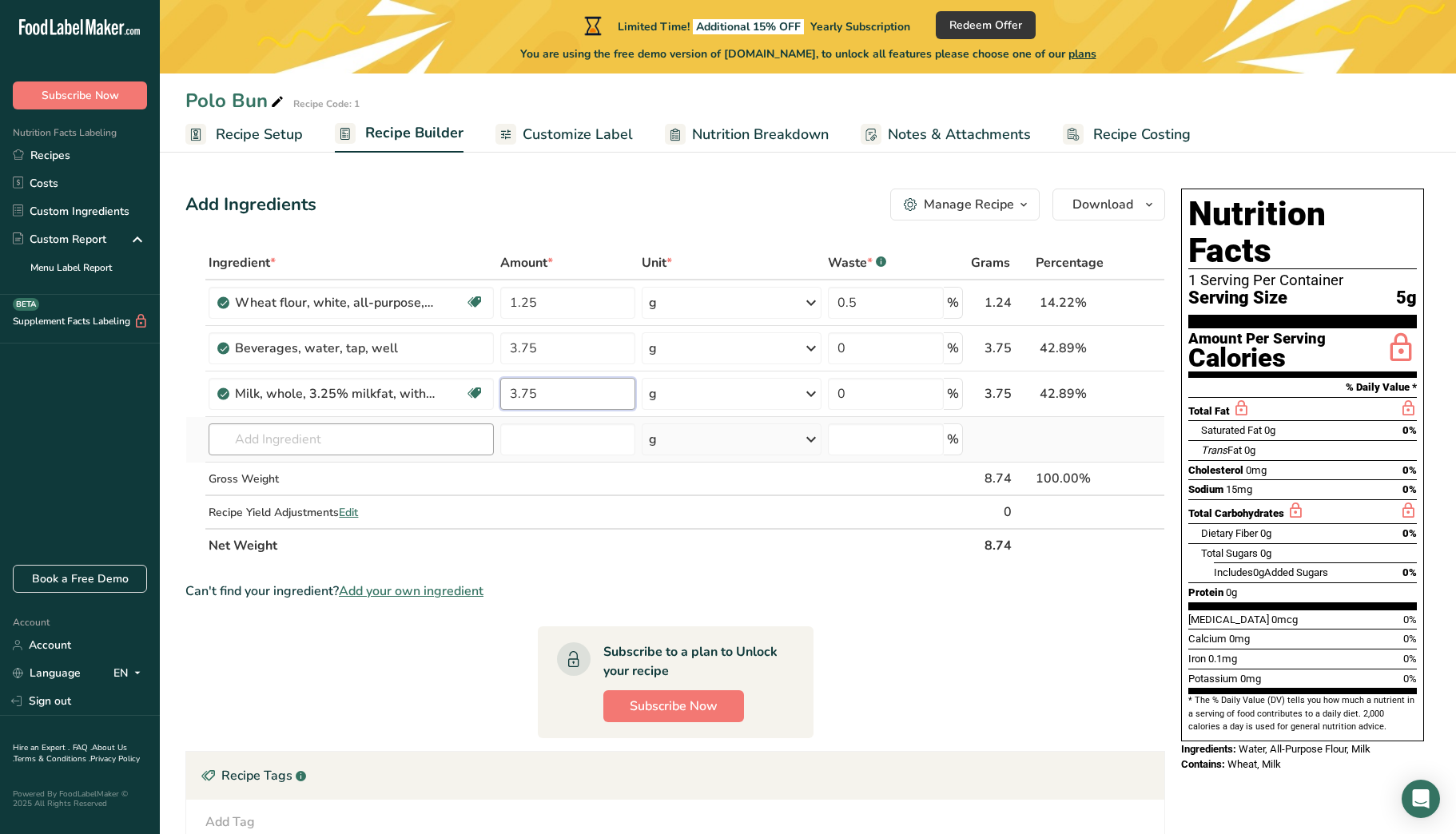 type on "3.75" 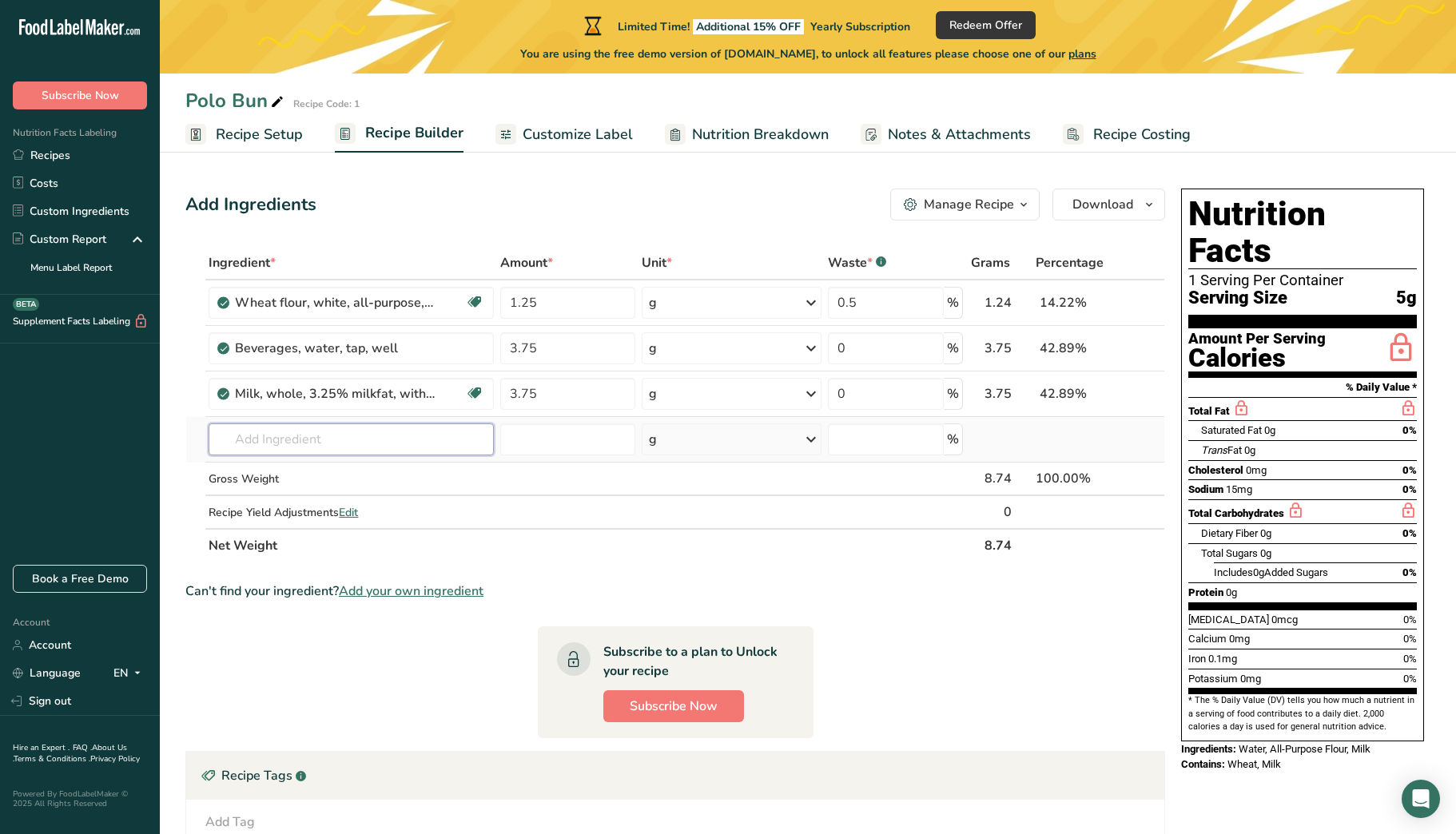 click on "Ingredient *
Amount *
Unit *
Waste *   .a-a{fill:#347362;}.b-a{fill:#fff;}          Grams
Percentage
Wheat flour, white, all-purpose, self-rising, enriched
Dairy free
Vegan
Vegetarian
Soy free
1.25
g
Portions
1 cup
Weight Units
g
kg
mg
See more
Volume Units
l
Volume units require a density conversion. If you know your ingredient's density enter it below. Otherwise, click on "RIA" our AI Regulatory bot - she will be able to help you
lb/ft3
g/cm3
Confirm
mL
lb/ft3
0.5" at bounding box center [675, 404] 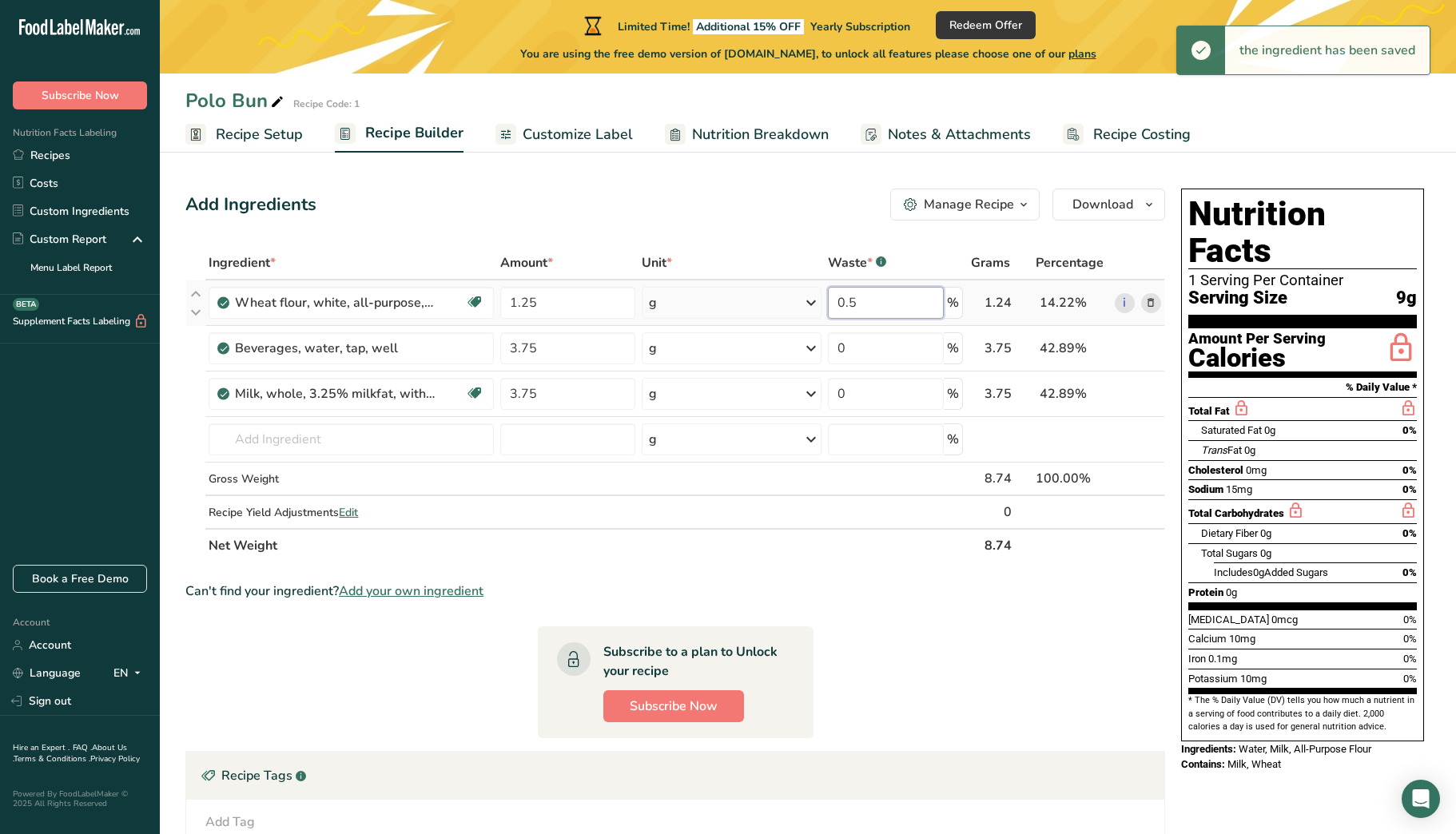 click on "0.5" at bounding box center (885, 303) 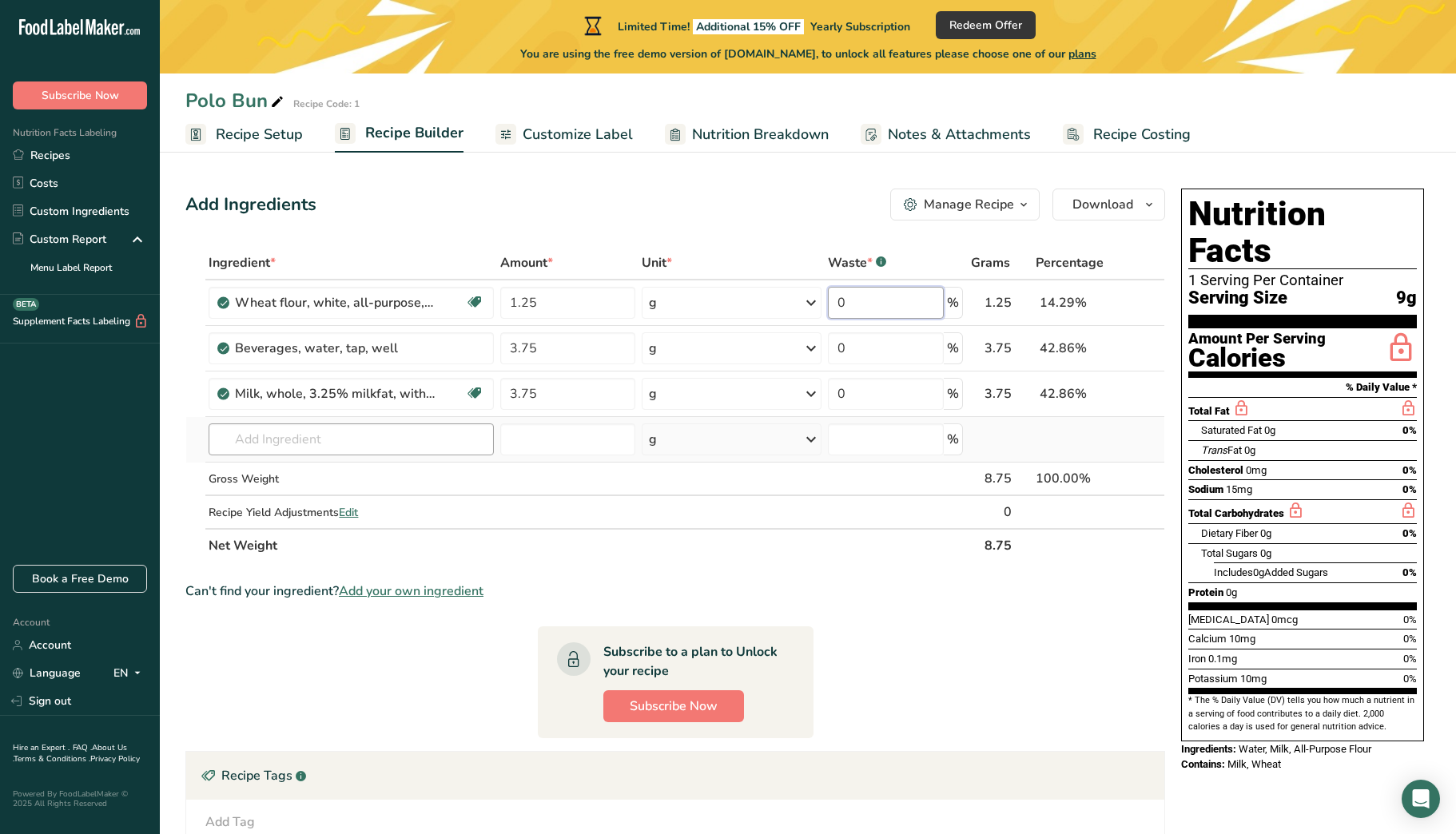 type on "0" 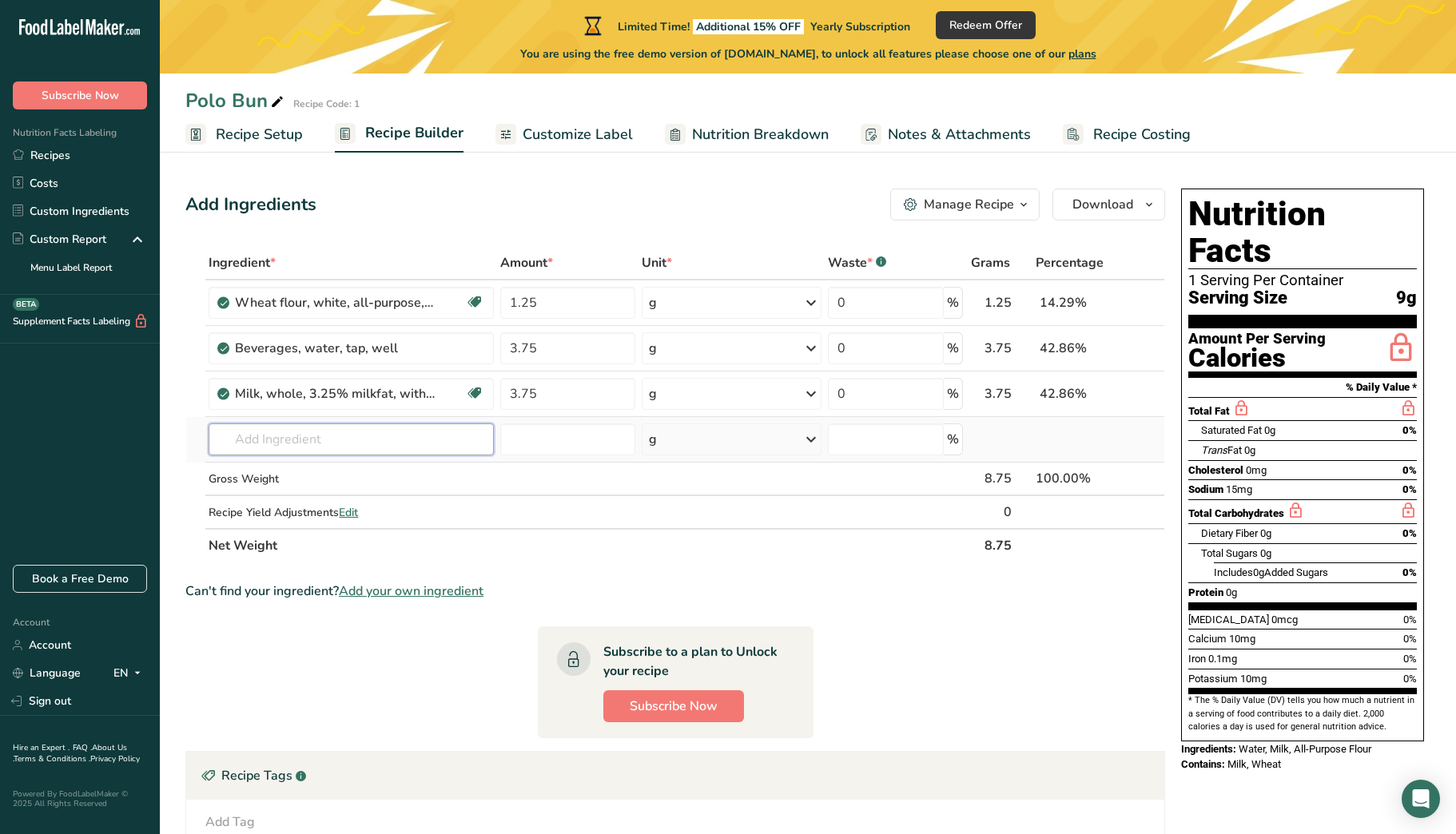click on "Ingredient *
Amount *
Unit *
Waste *   .a-a{fill:#347362;}.b-a{fill:#fff;}          Grams
Percentage
Wheat flour, white, all-purpose, self-rising, enriched
Dairy free
Vegan
Vegetarian
Soy free
1.25
g
Portions
1 cup
Weight Units
g
kg
mg
See more
Volume Units
l
Volume units require a density conversion. If you know your ingredient's density enter it below. Otherwise, click on "RIA" our AI Regulatory bot - she will be able to help you
lb/ft3
g/cm3
Confirm
mL
lb/ft3
0" at bounding box center (675, 404) 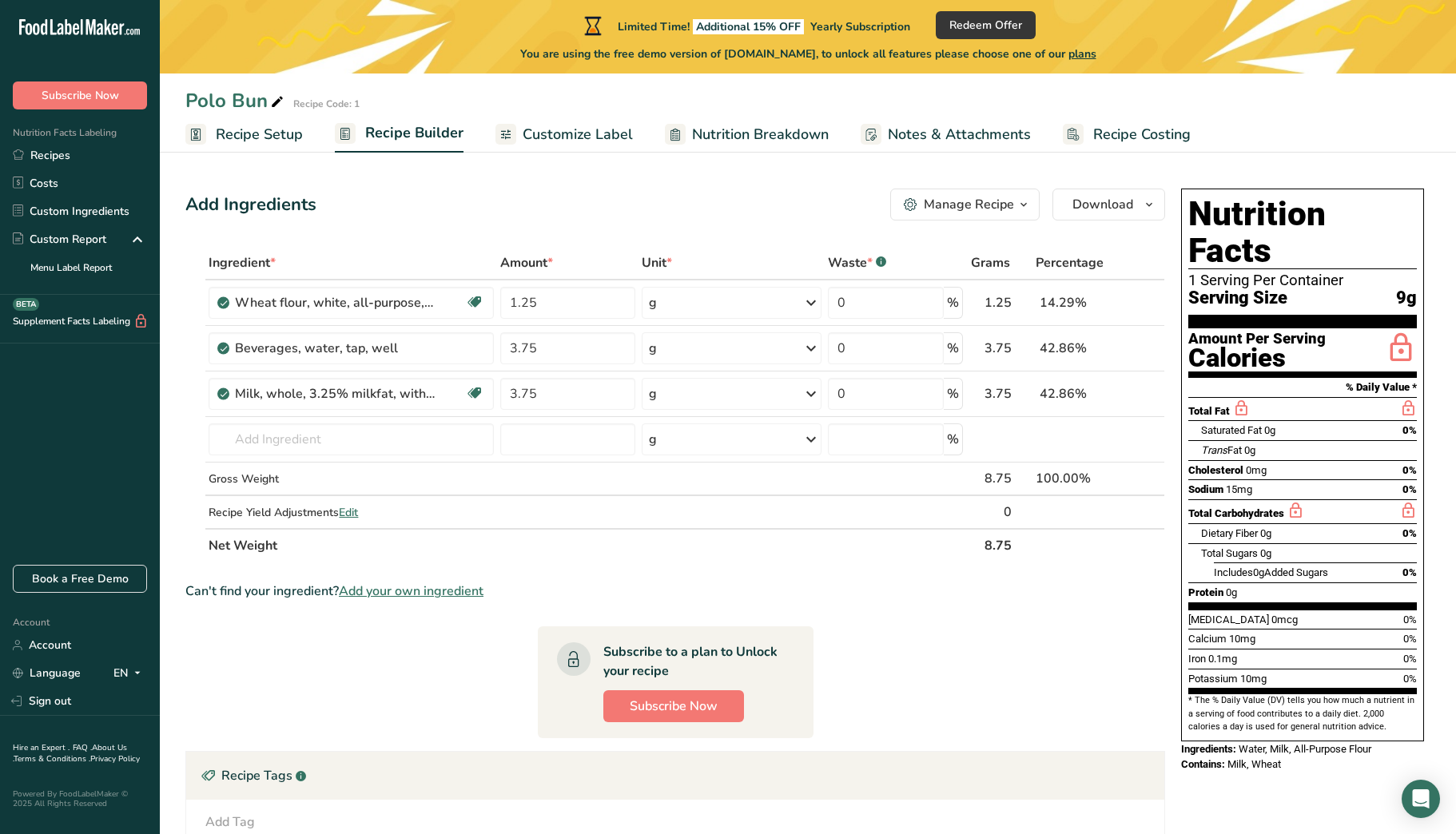 drag, startPoint x: 1111, startPoint y: 656, endPoint x: 1097, endPoint y: 653, distance: 14.317821 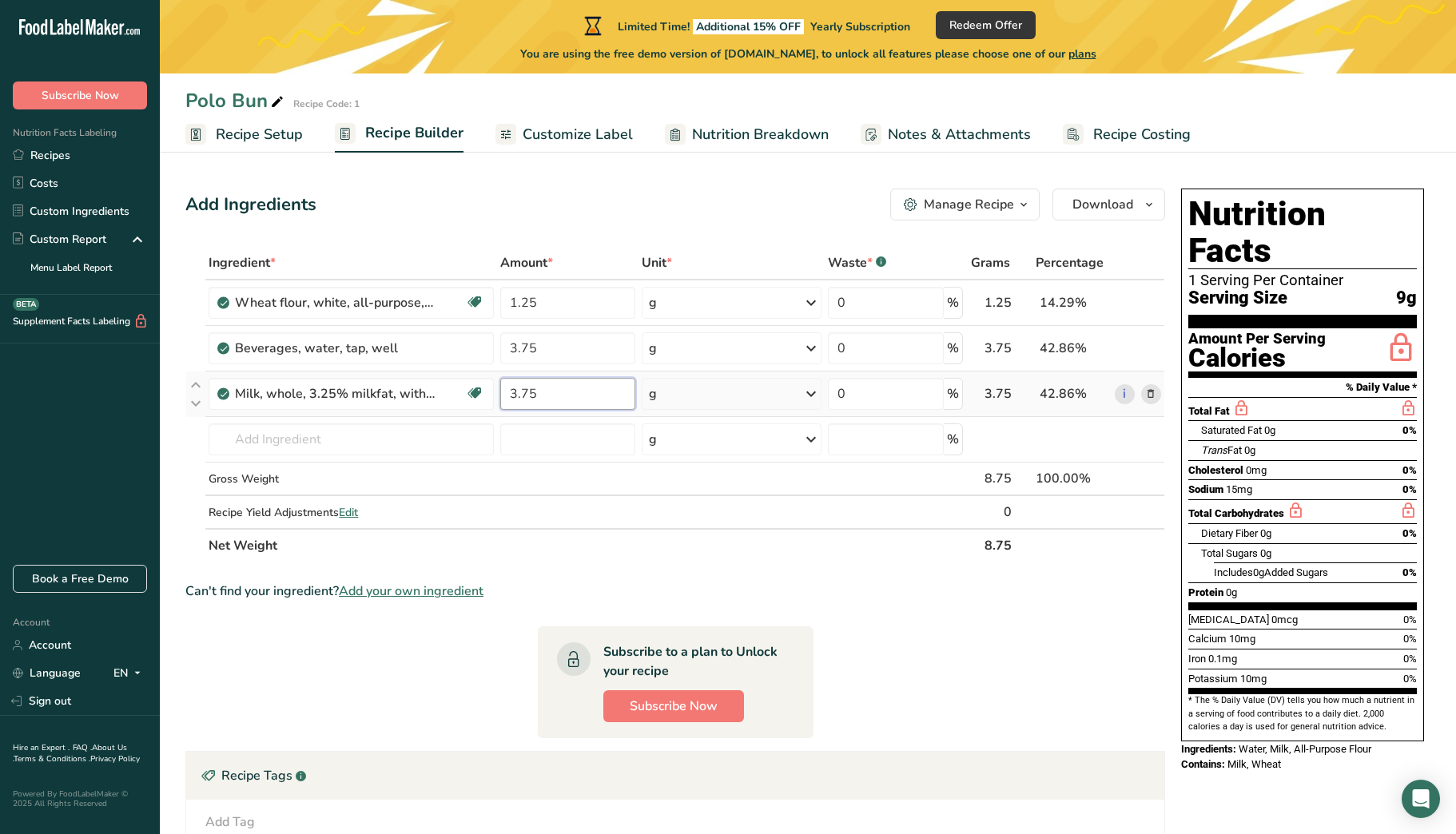 click on "3.75" at bounding box center (567, 394) 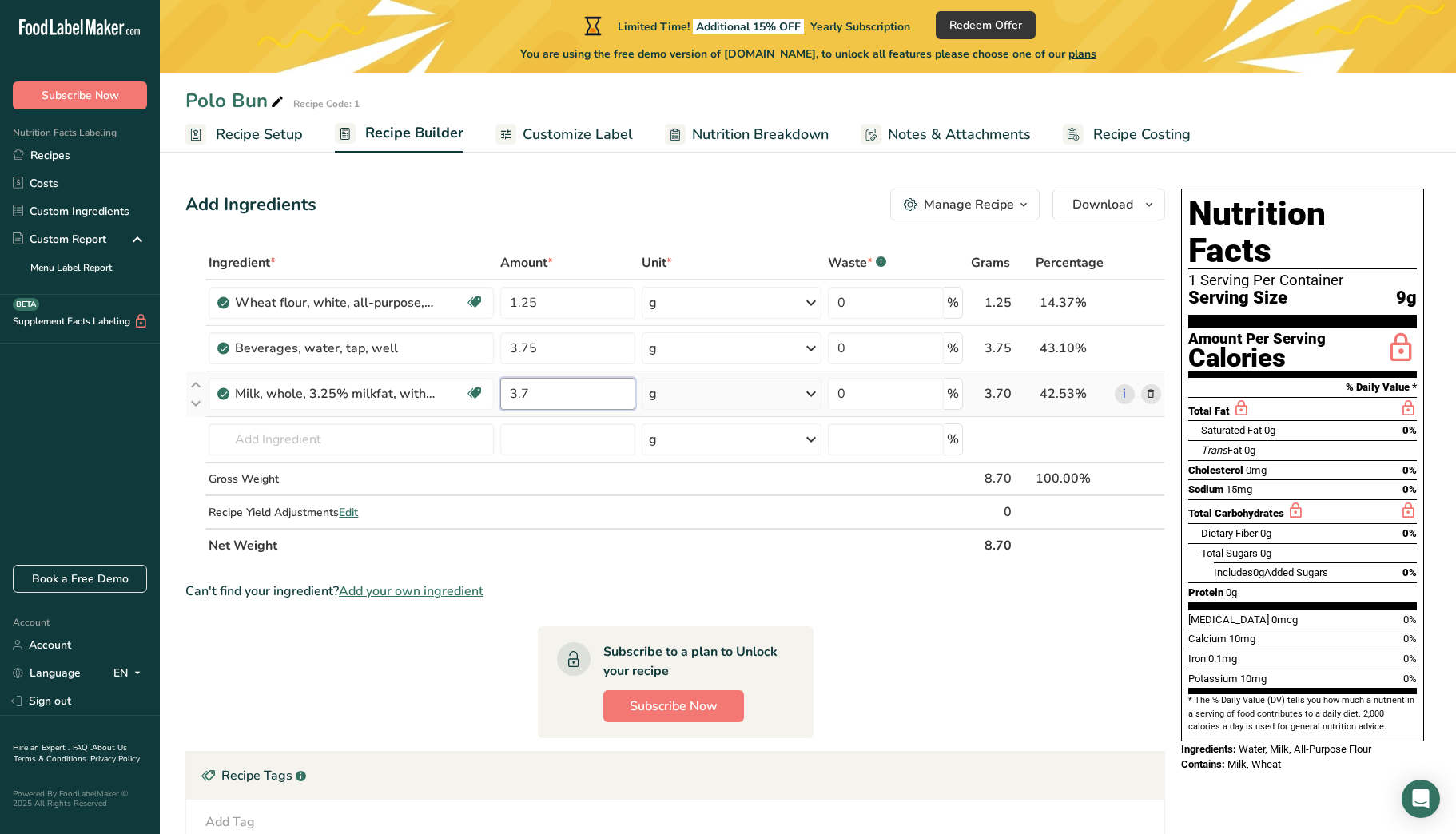 type on "3" 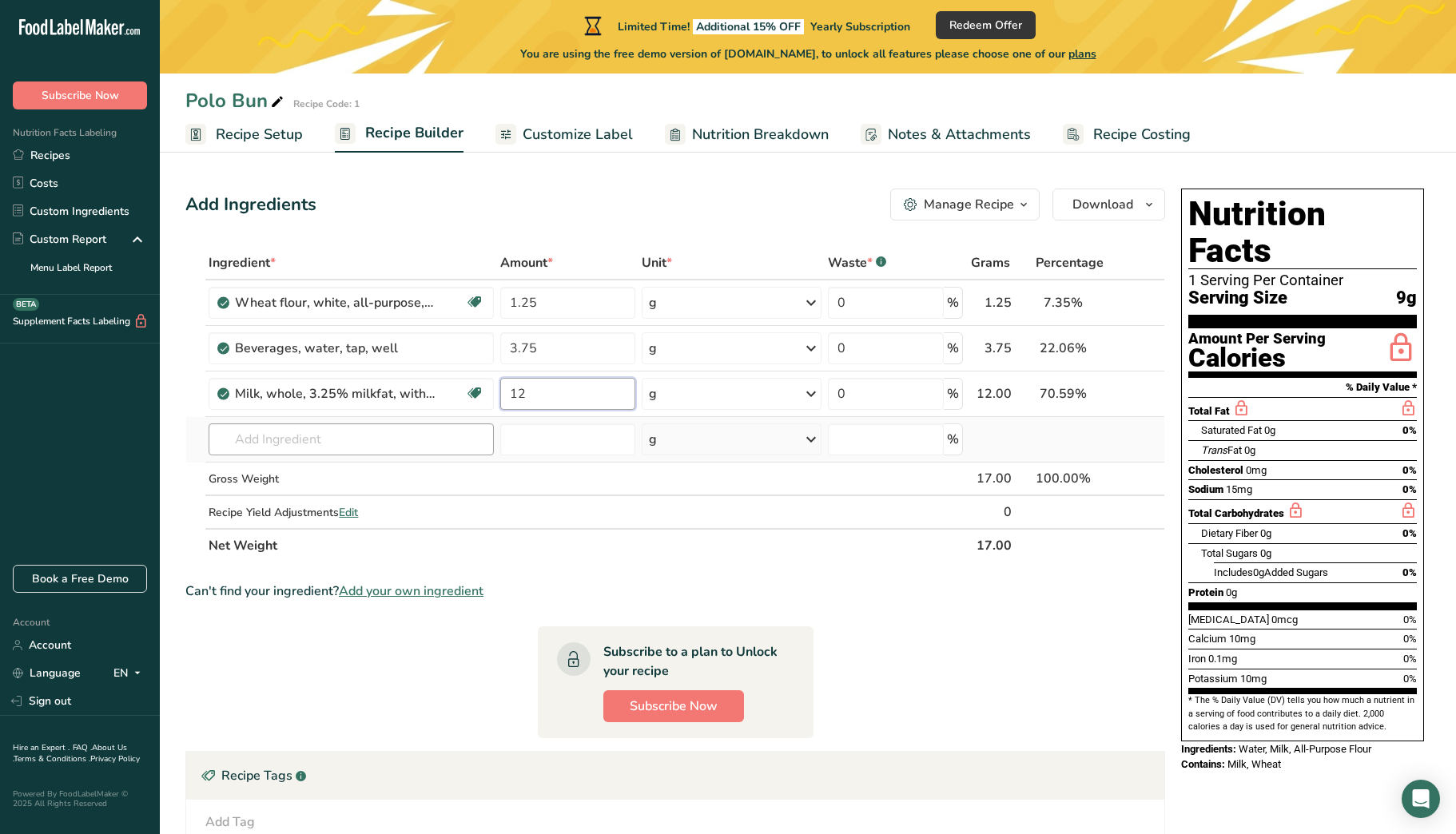 type on "12" 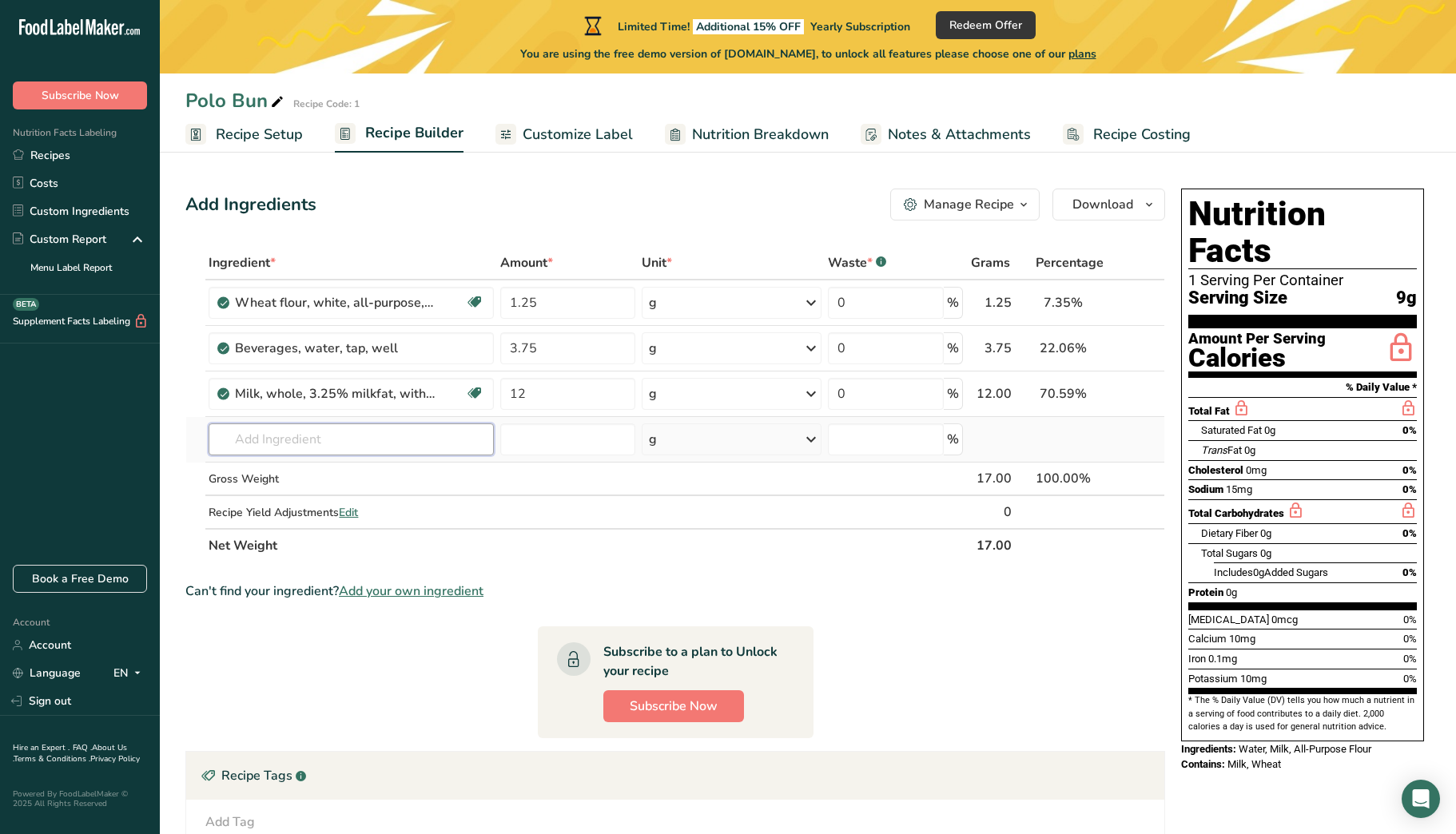 click on "Ingredient *
Amount *
Unit *
Waste *   .a-a{fill:#347362;}.b-a{fill:#fff;}          Grams
Percentage
Wheat flour, white, all-purpose, self-rising, enriched
Dairy free
Vegan
Vegetarian
Soy free
1.25
g
Portions
1 cup
Weight Units
g
kg
mg
See more
Volume Units
l
Volume units require a density conversion. If you know your ingredient's density enter it below. Otherwise, click on "RIA" our AI Regulatory bot - she will be able to help you
lb/ft3
g/cm3
Confirm
mL
lb/ft3
0" at bounding box center [675, 404] 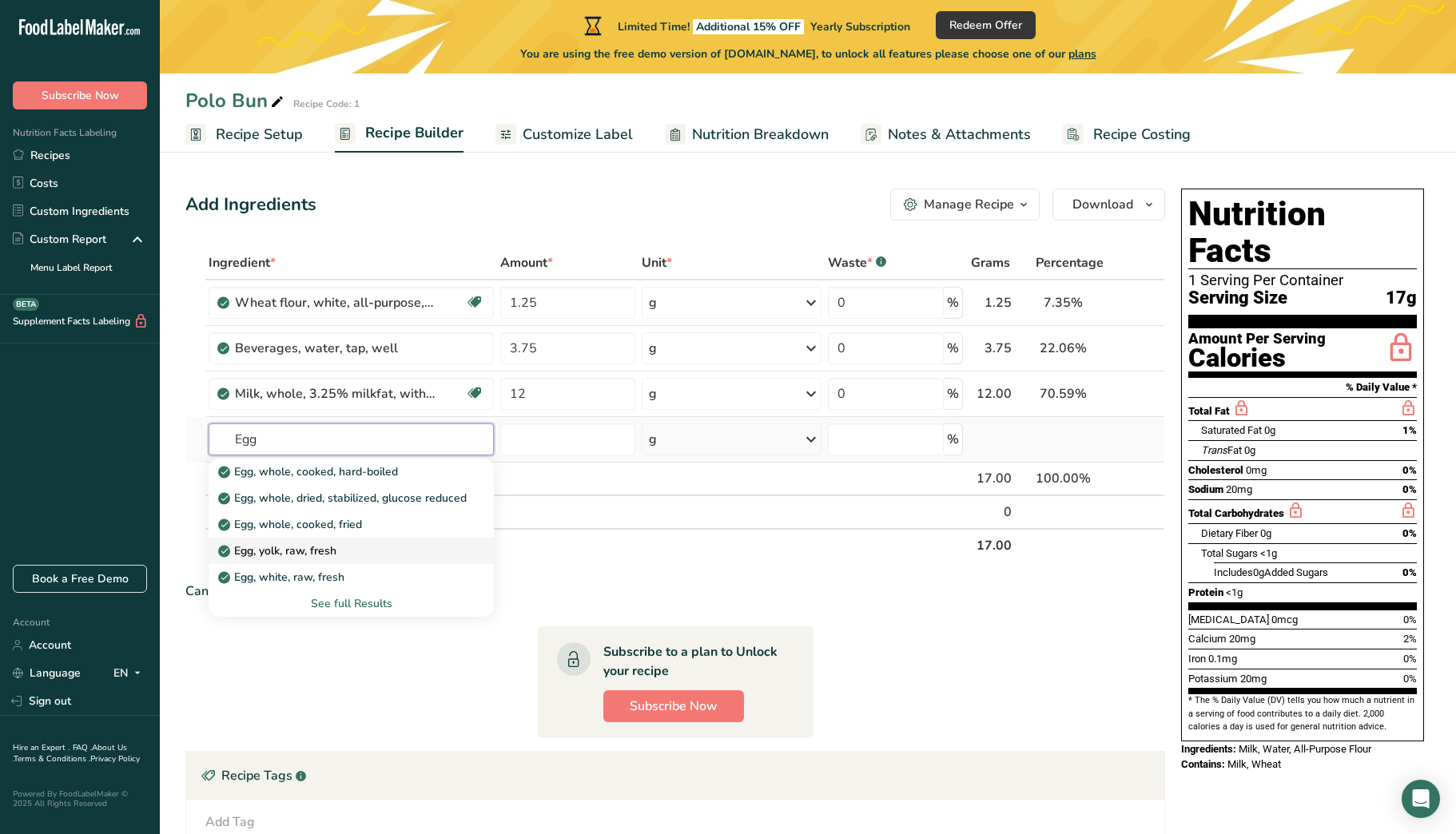 type on "Egg" 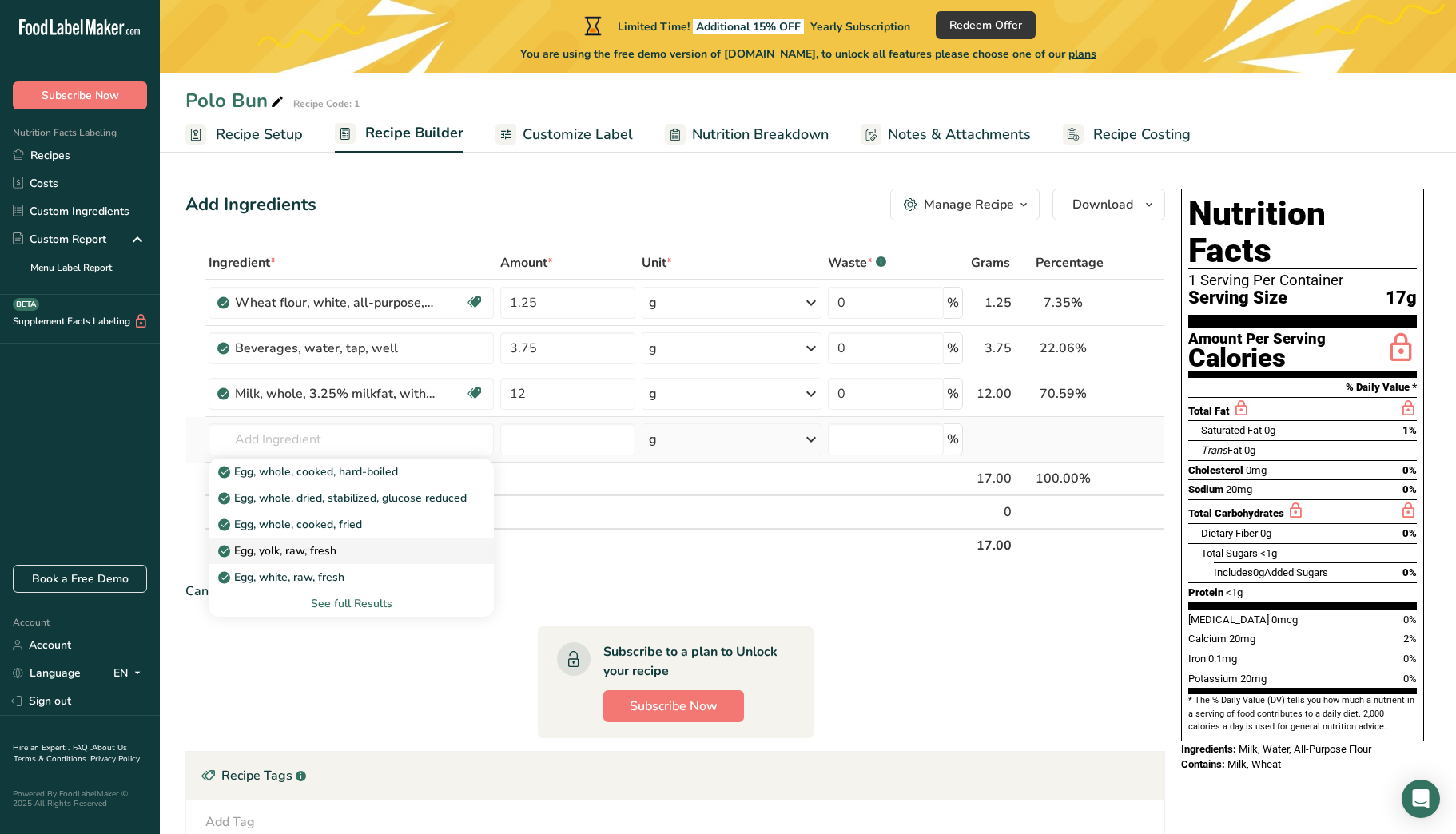 click on "Egg, yolk, raw, fresh" at bounding box center (279, 550) 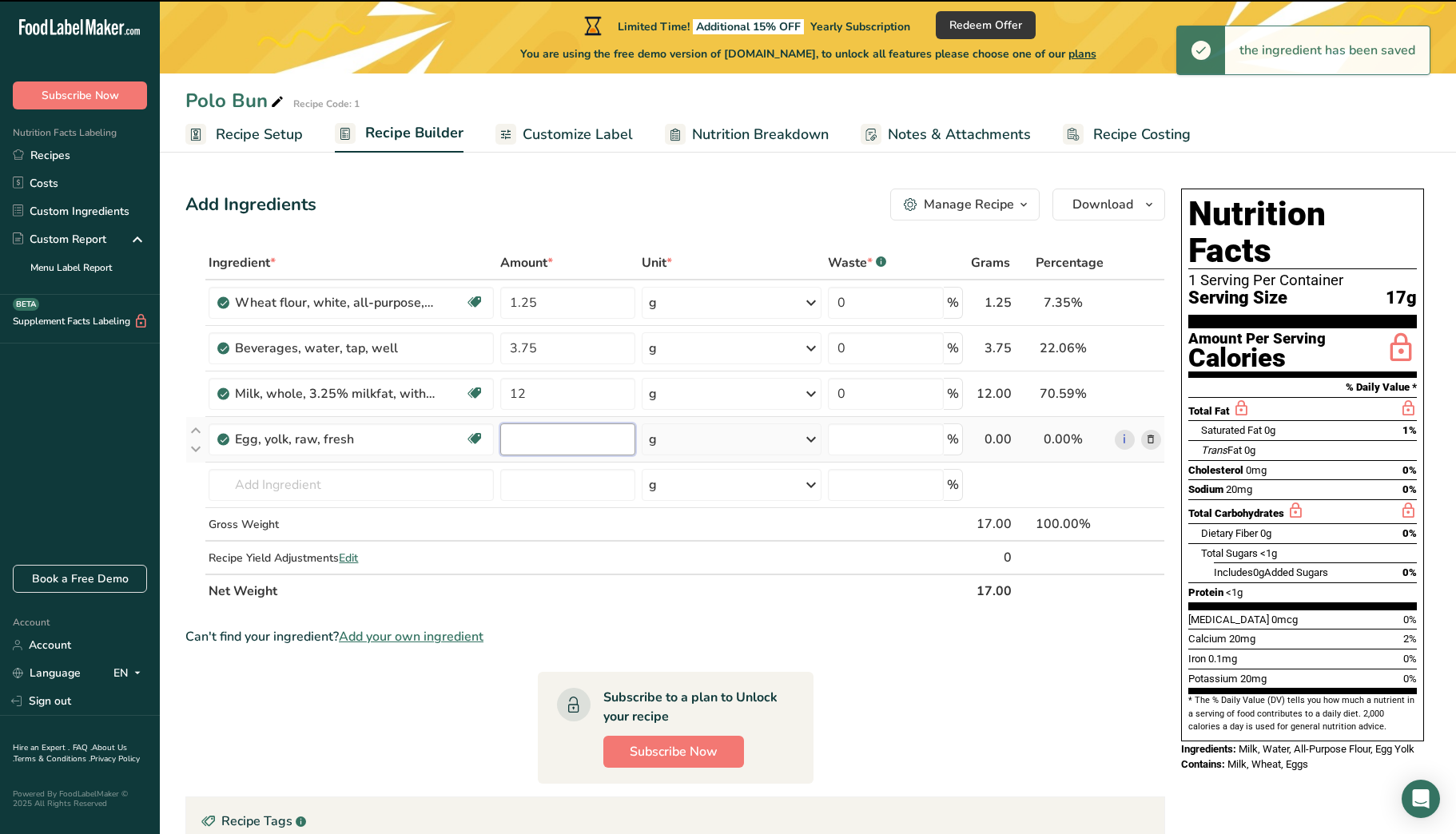 type on "0" 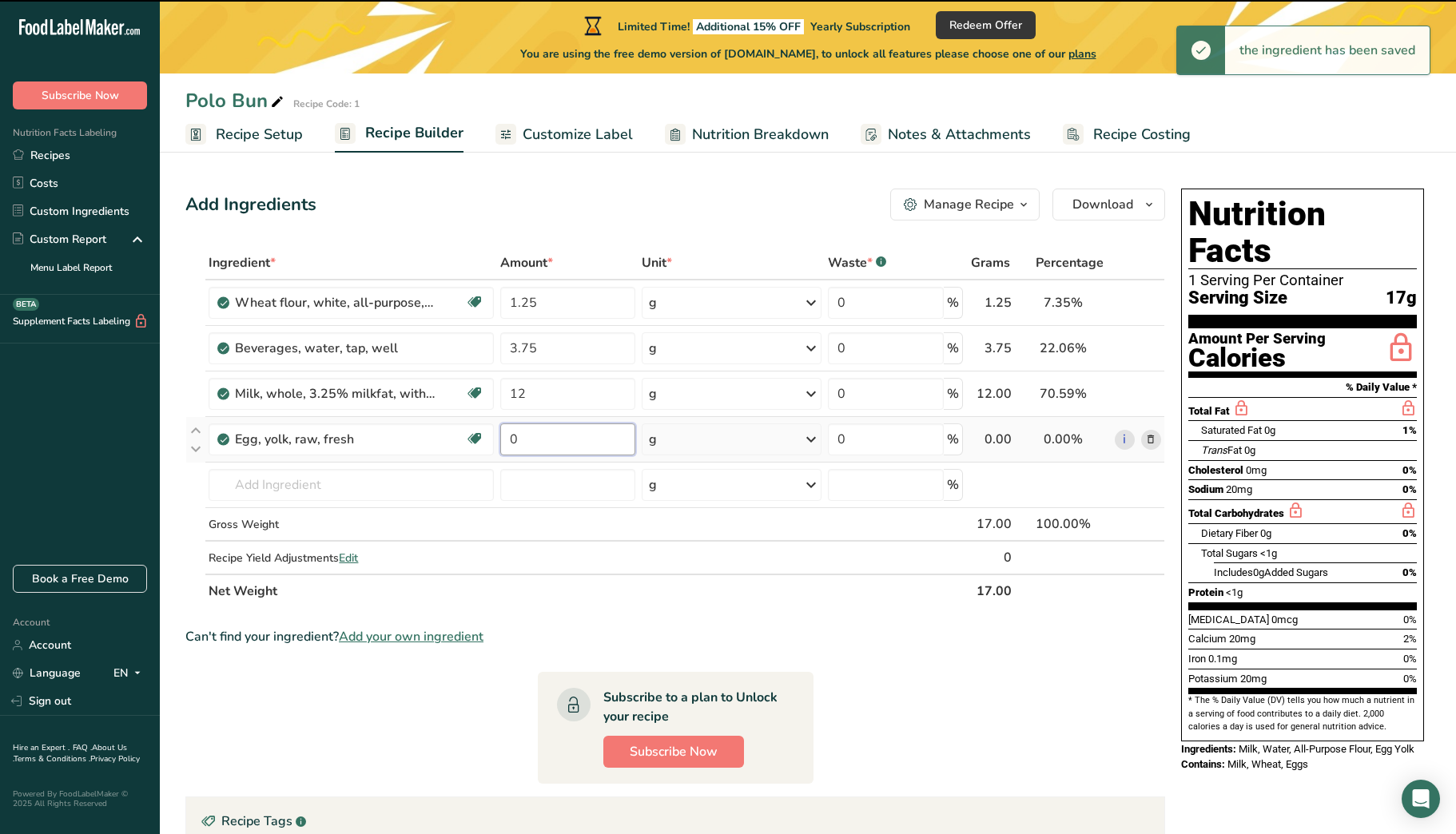 click on "0" at bounding box center (567, 439) 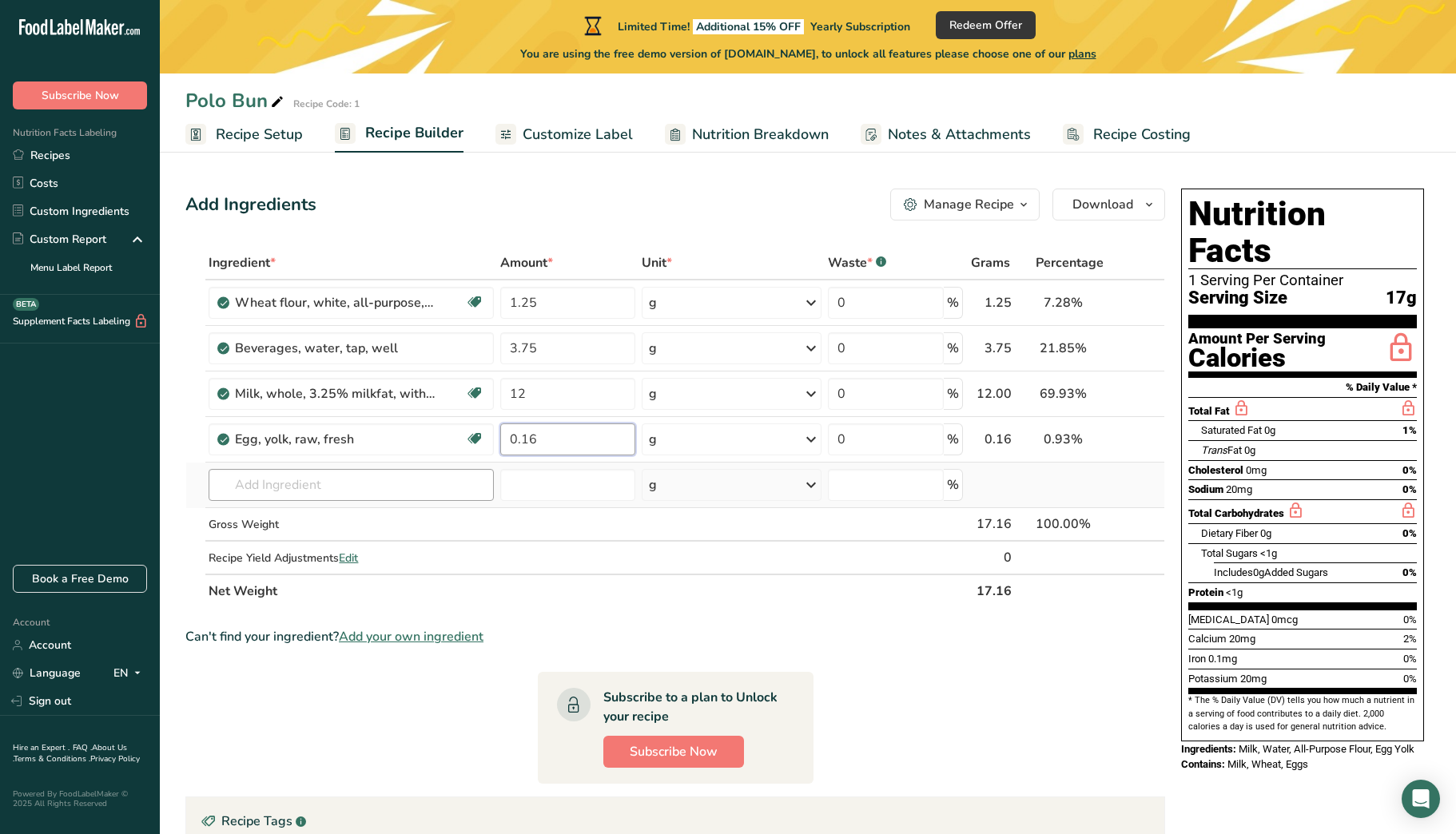 type on "0.16" 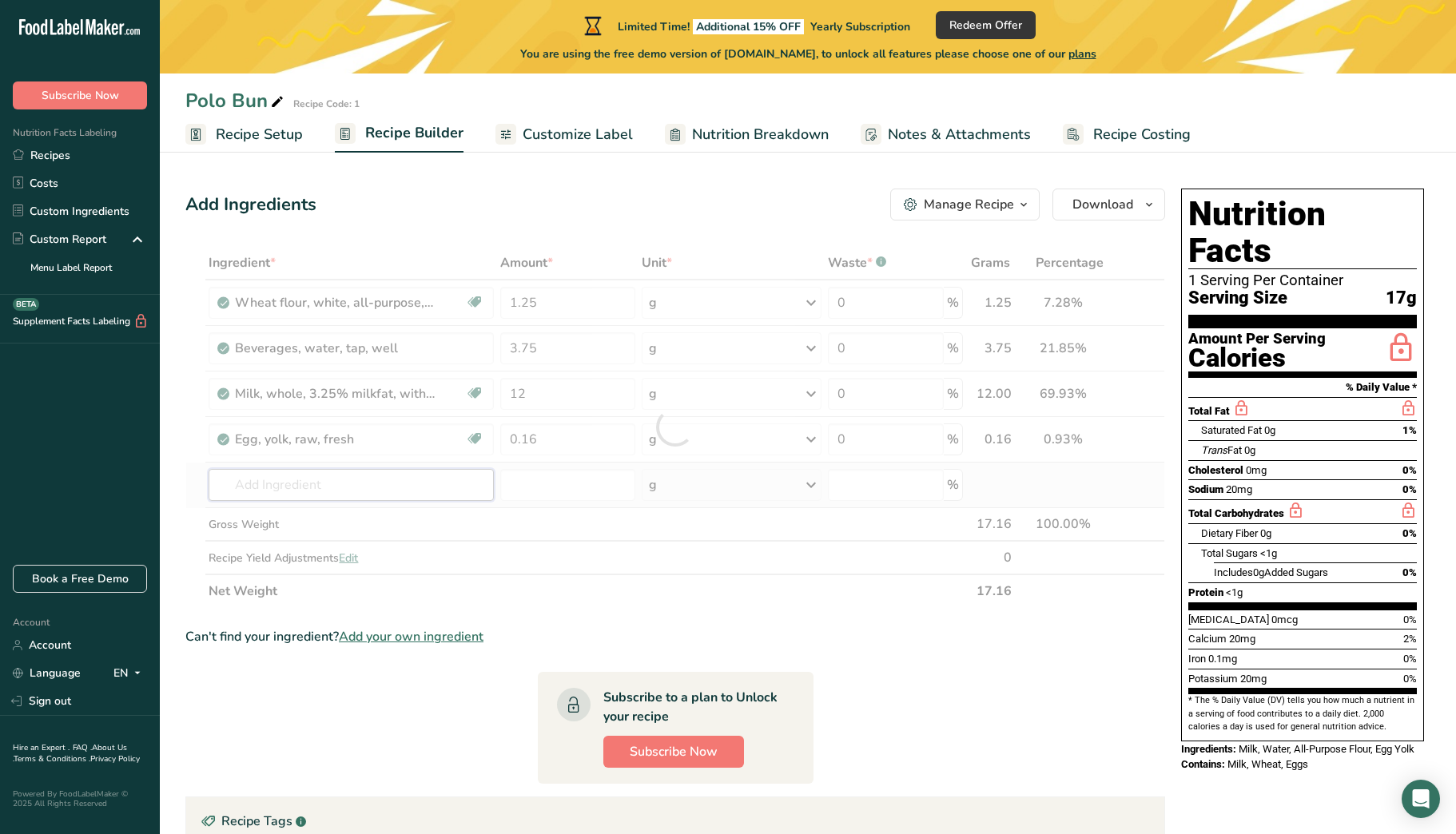 click on "Ingredient *
Amount *
Unit *
Waste *   .a-a{fill:#347362;}.b-a{fill:#fff;}          Grams
Percentage
Wheat flour, white, all-purpose, self-rising, enriched
Dairy free
Vegan
Vegetarian
Soy free
1.25
g
Portions
1 cup
Weight Units
g
kg
mg
See more
Volume Units
l
Volume units require a density conversion. If you know your ingredient's density enter it below. Otherwise, click on "RIA" our AI Regulatory bot - she will be able to help you
lb/ft3
g/cm3
Confirm
mL
lb/ft3
0" at bounding box center (675, 427) 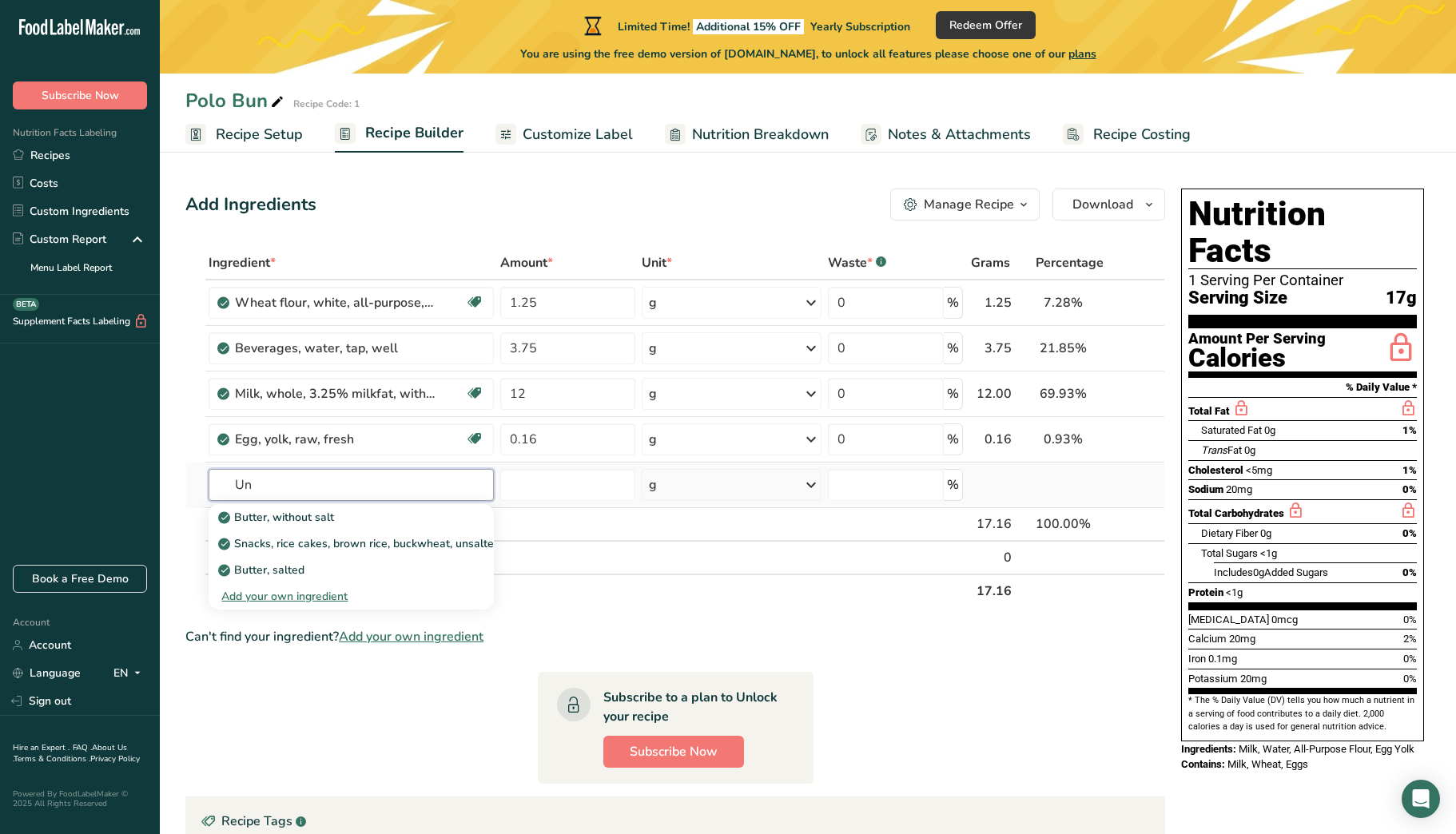 type on "U" 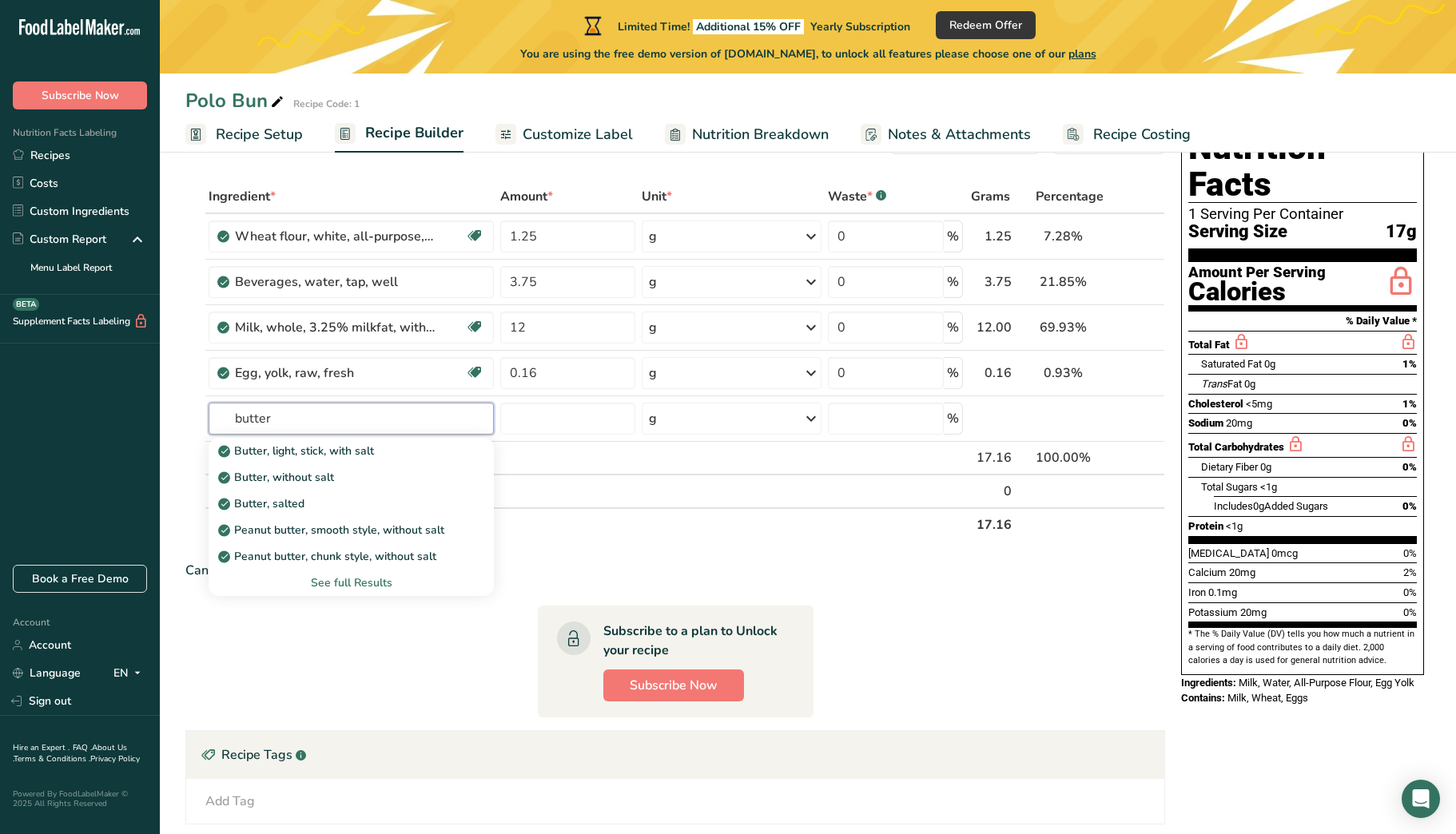 scroll, scrollTop: 80, scrollLeft: 0, axis: vertical 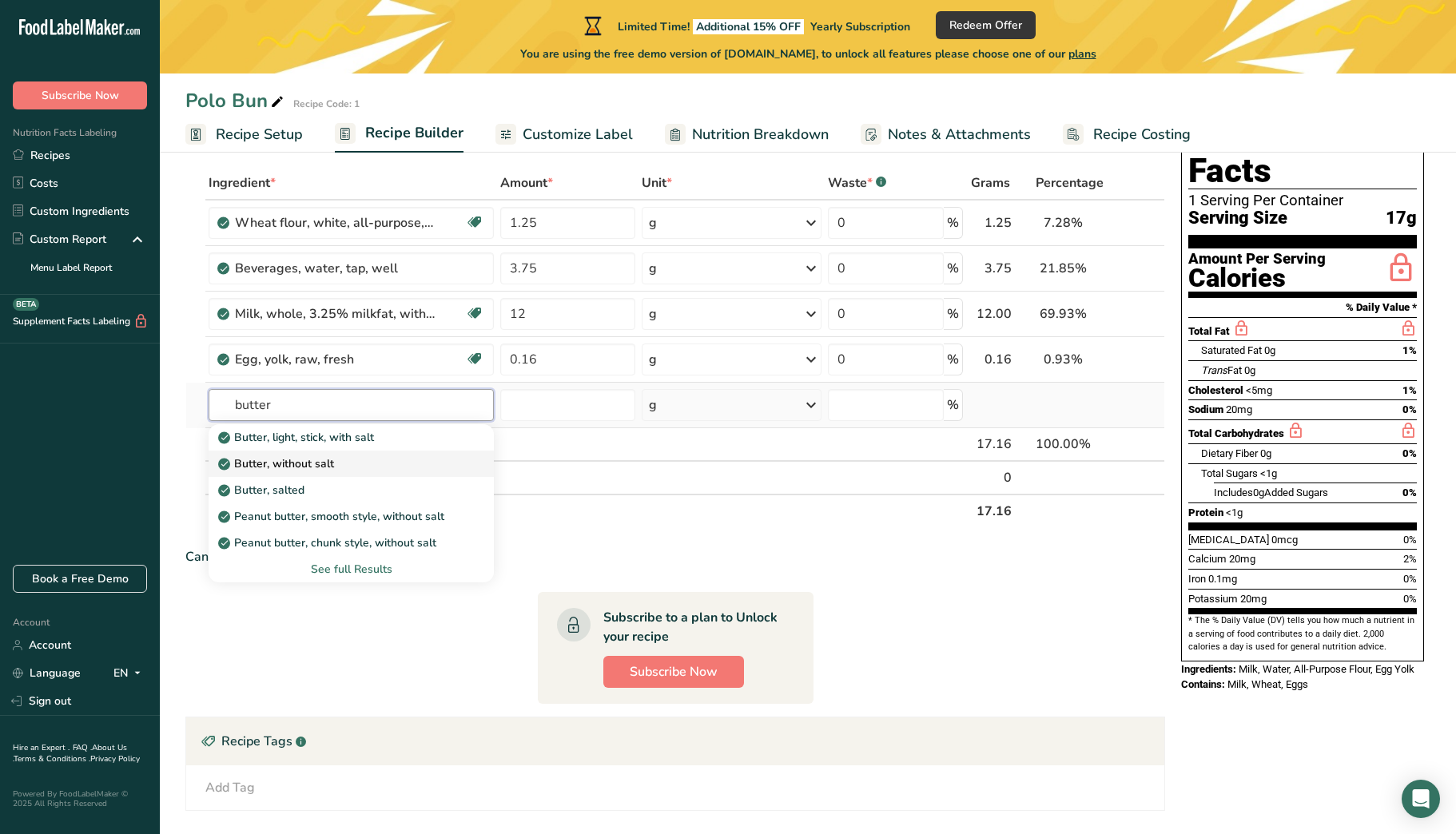 type on "butter" 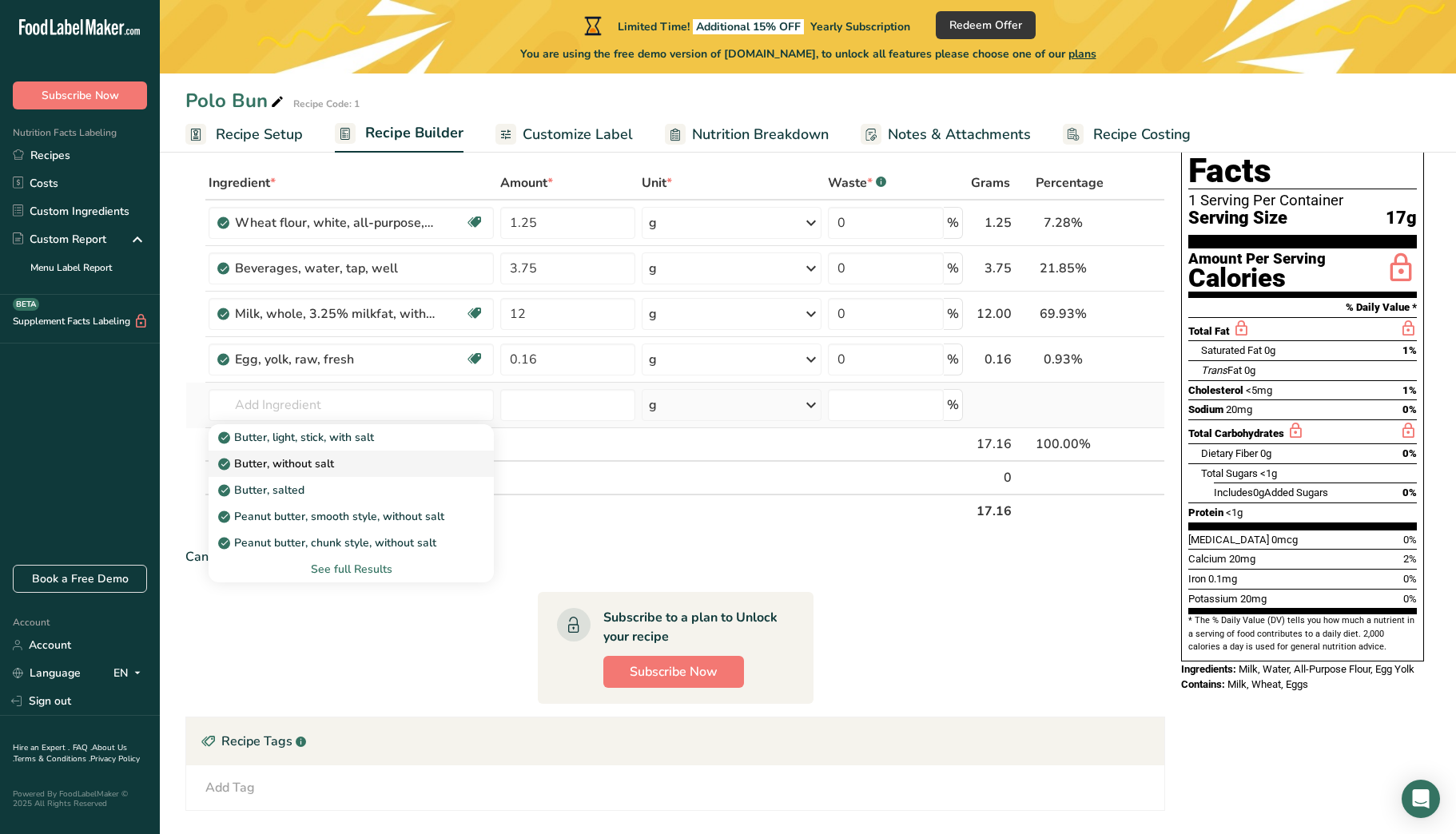 click on "Butter, without salt" at bounding box center [338, 463] 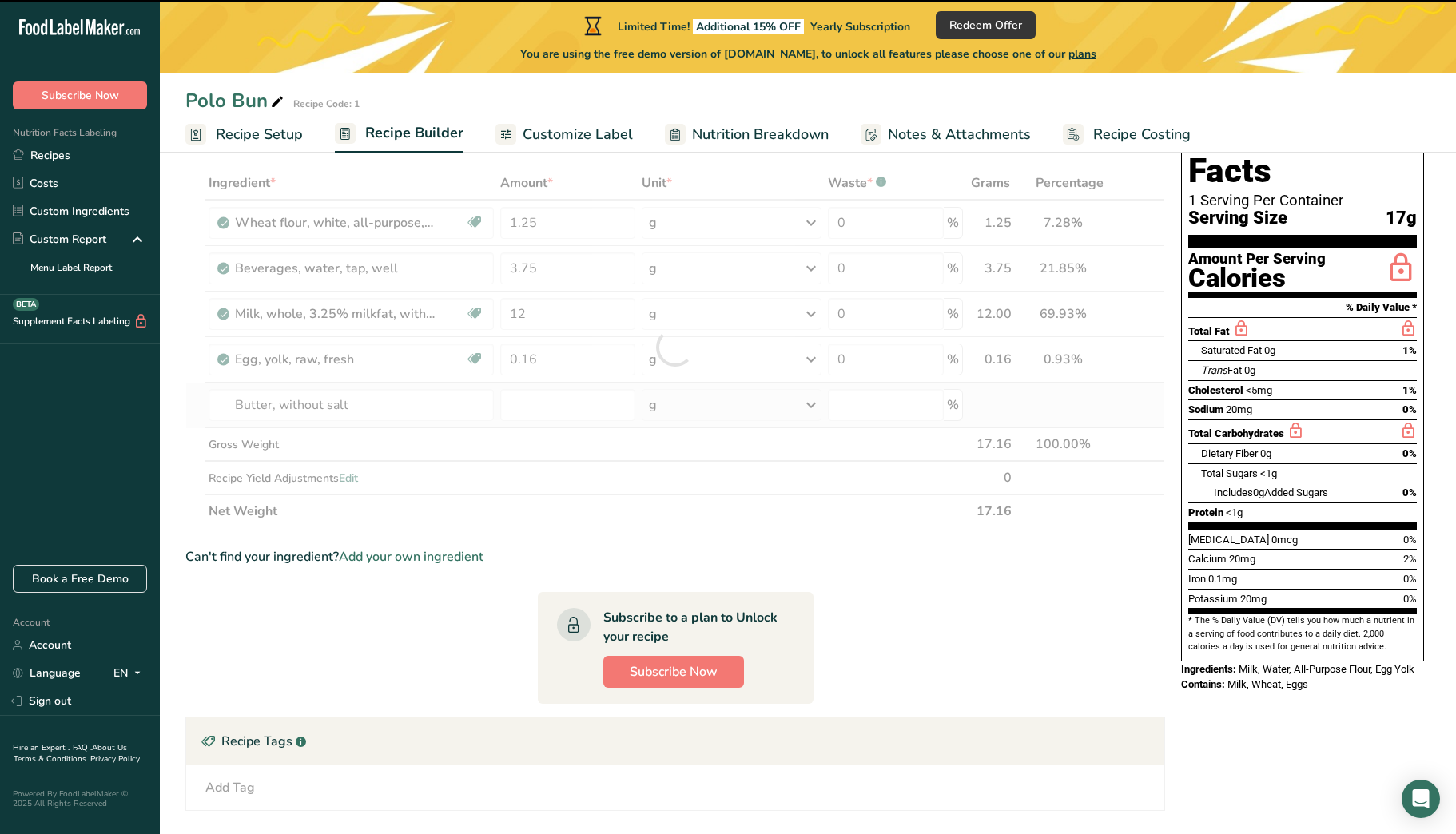type on "0" 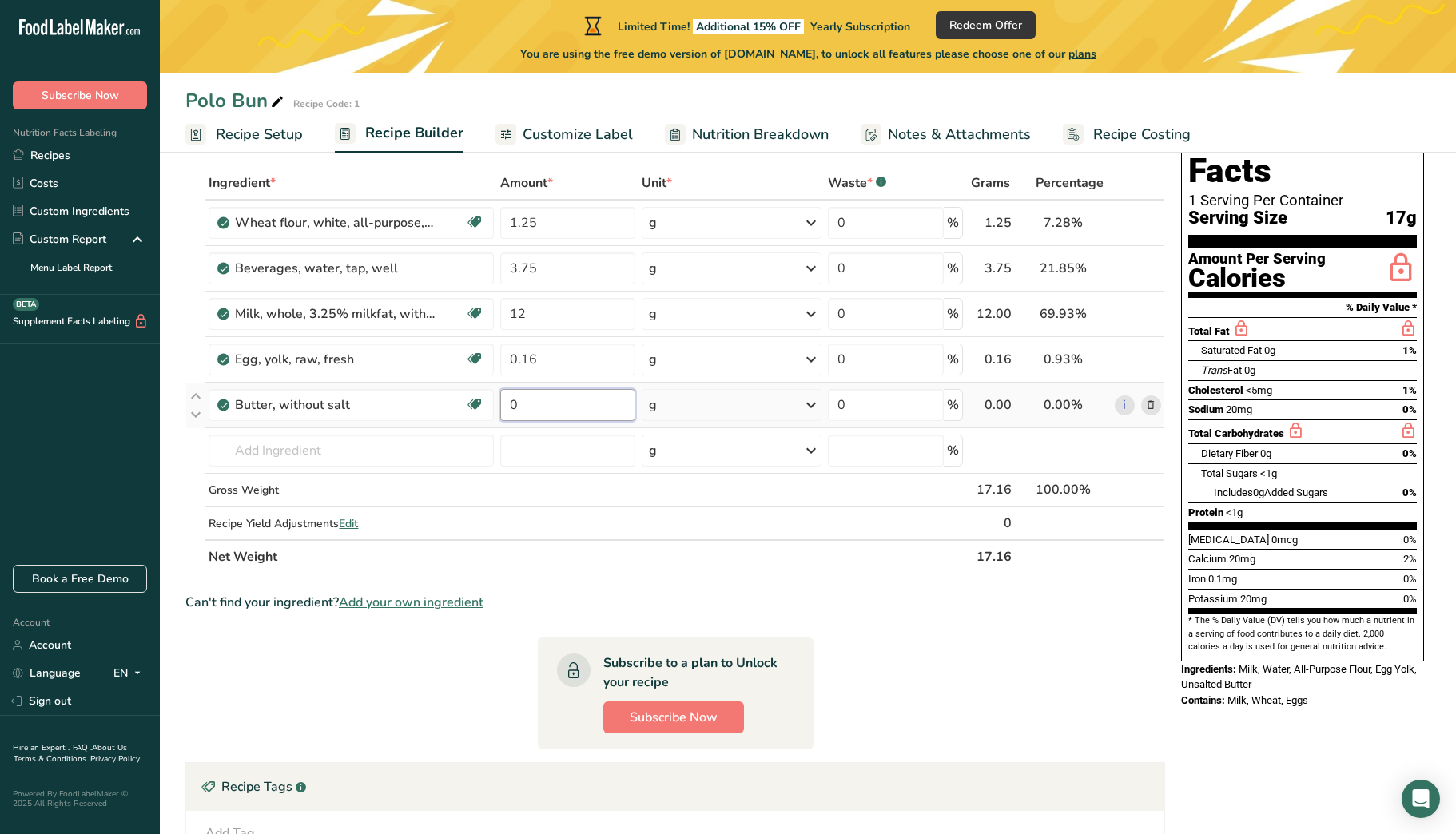 click on "0" at bounding box center (567, 405) 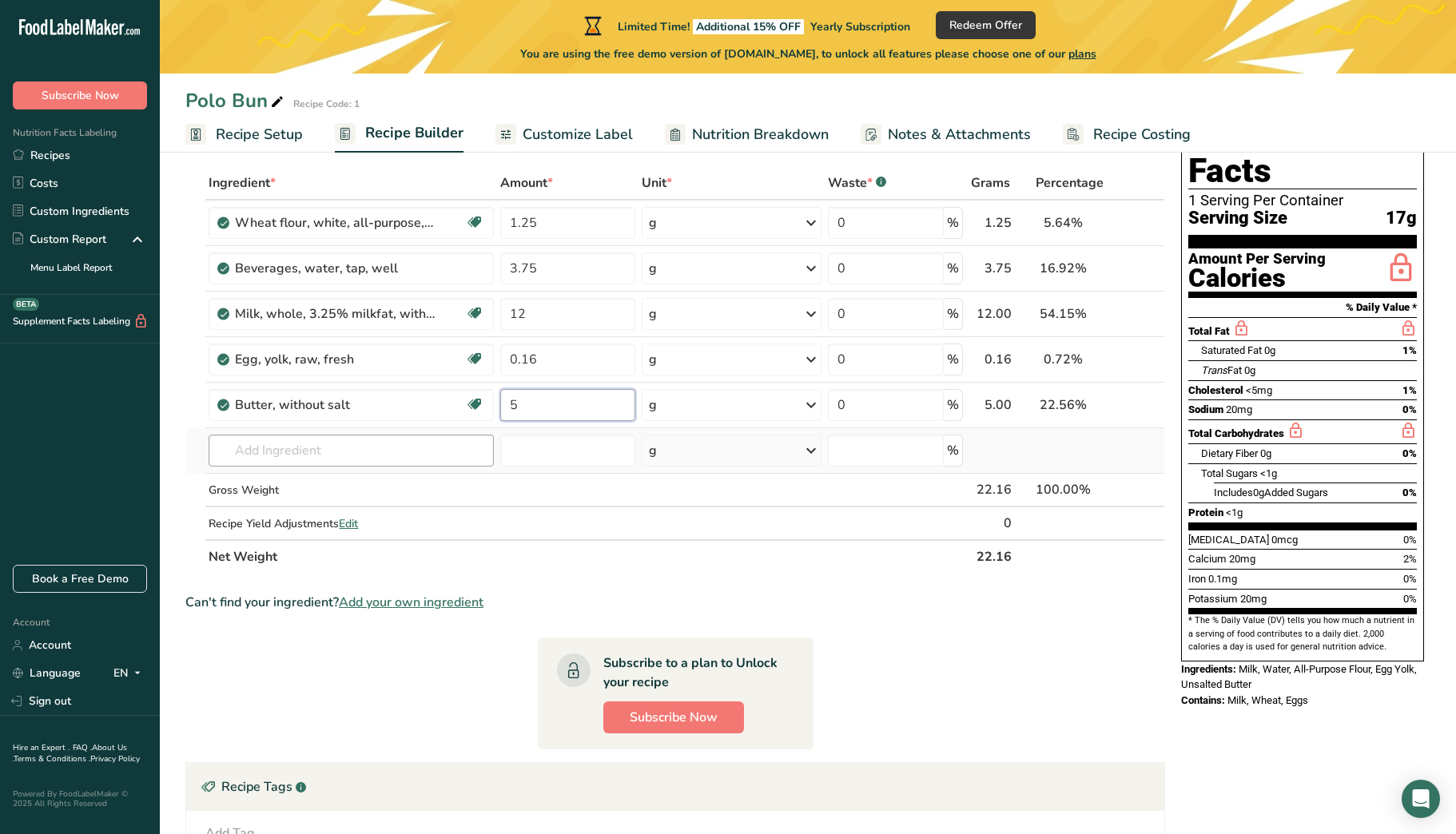 type on "5" 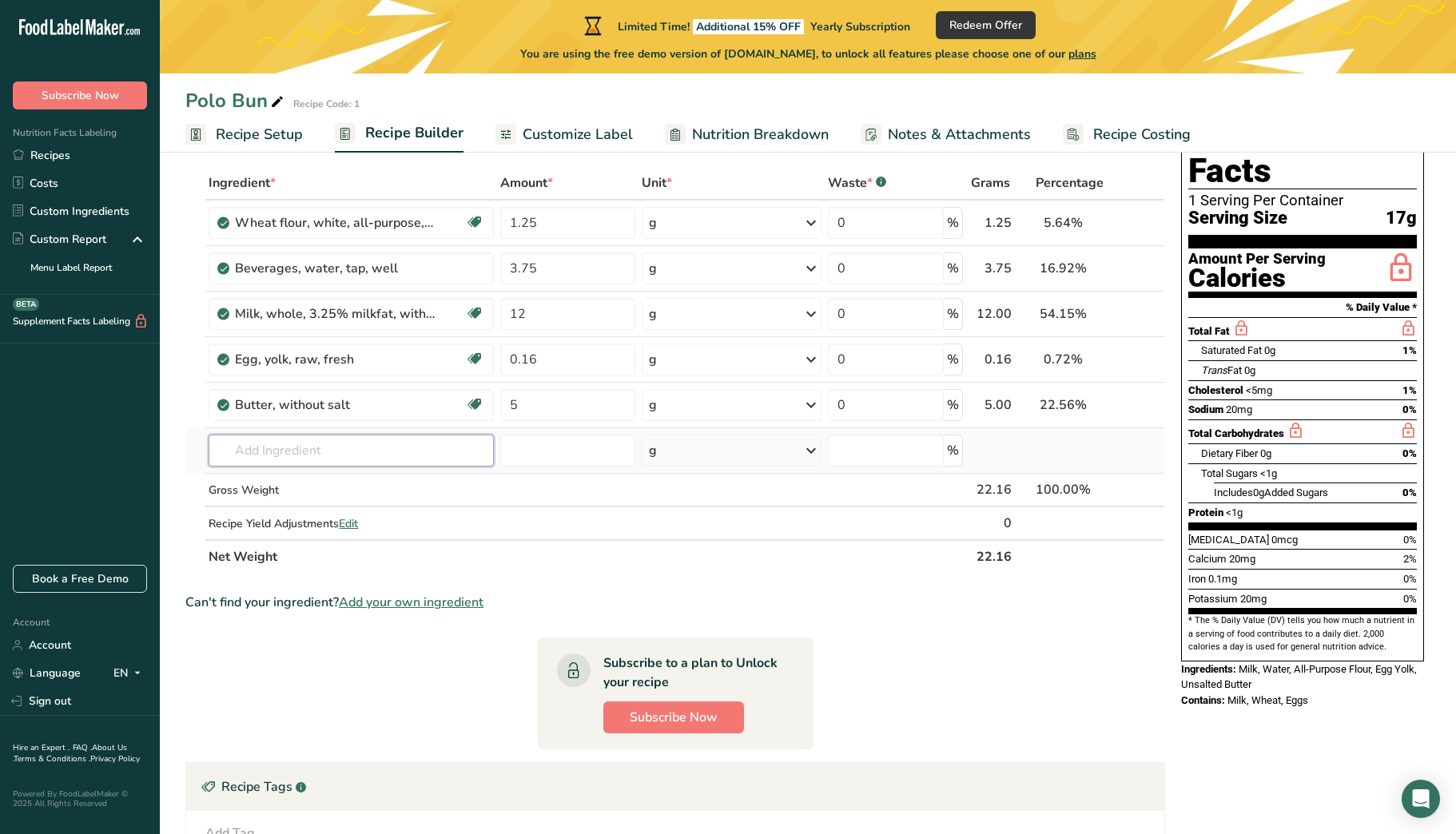 click on "Ingredient *
Amount *
Unit *
Waste *   .a-a{fill:#347362;}.b-a{fill:#fff;}          Grams
Percentage
Wheat flour, white, all-purpose, self-rising, enriched
Dairy free
Vegan
Vegetarian
Soy free
1.25
g
Portions
1 cup
Weight Units
g
kg
mg
See more
Volume Units
l
Volume units require a density conversion. If you know your ingredient's density enter it below. Otherwise, click on "RIA" our AI Regulatory bot - she will be able to help you
lb/ft3
g/cm3
Confirm
mL
lb/ft3
0" at bounding box center (675, 370) 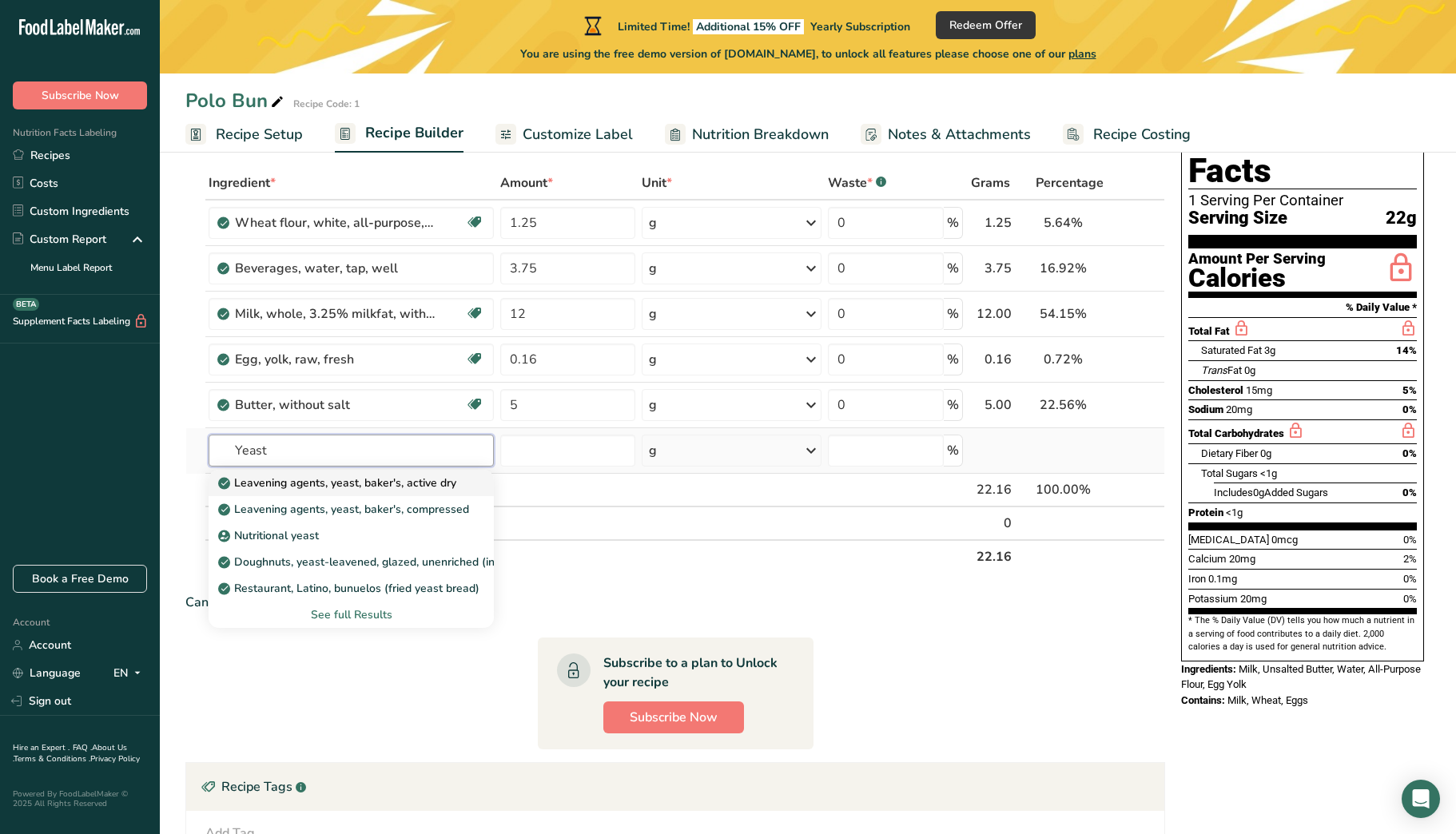 type on "Yeast" 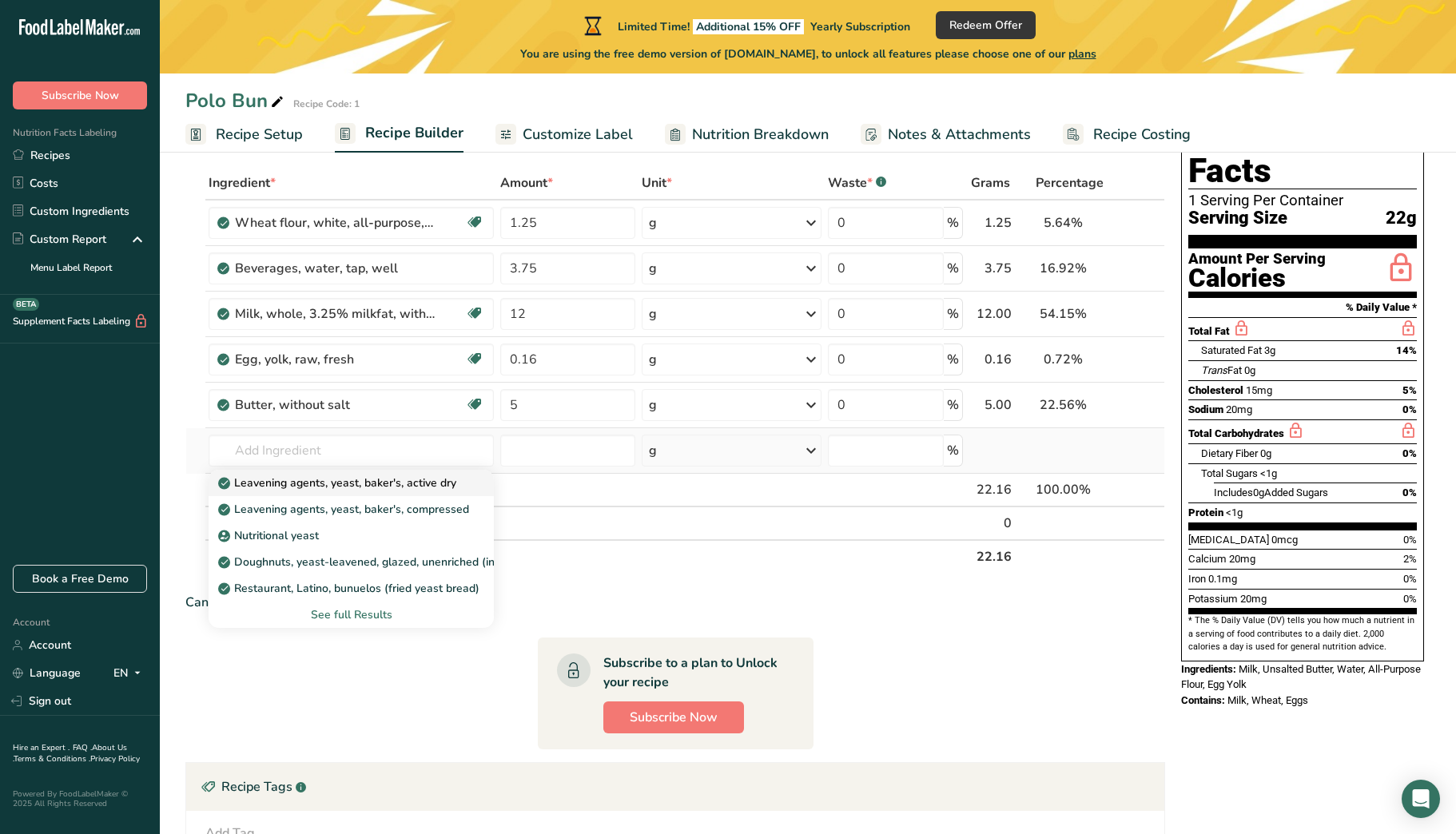 click on "Leavening agents, yeast, baker's, active dry" at bounding box center (339, 483) 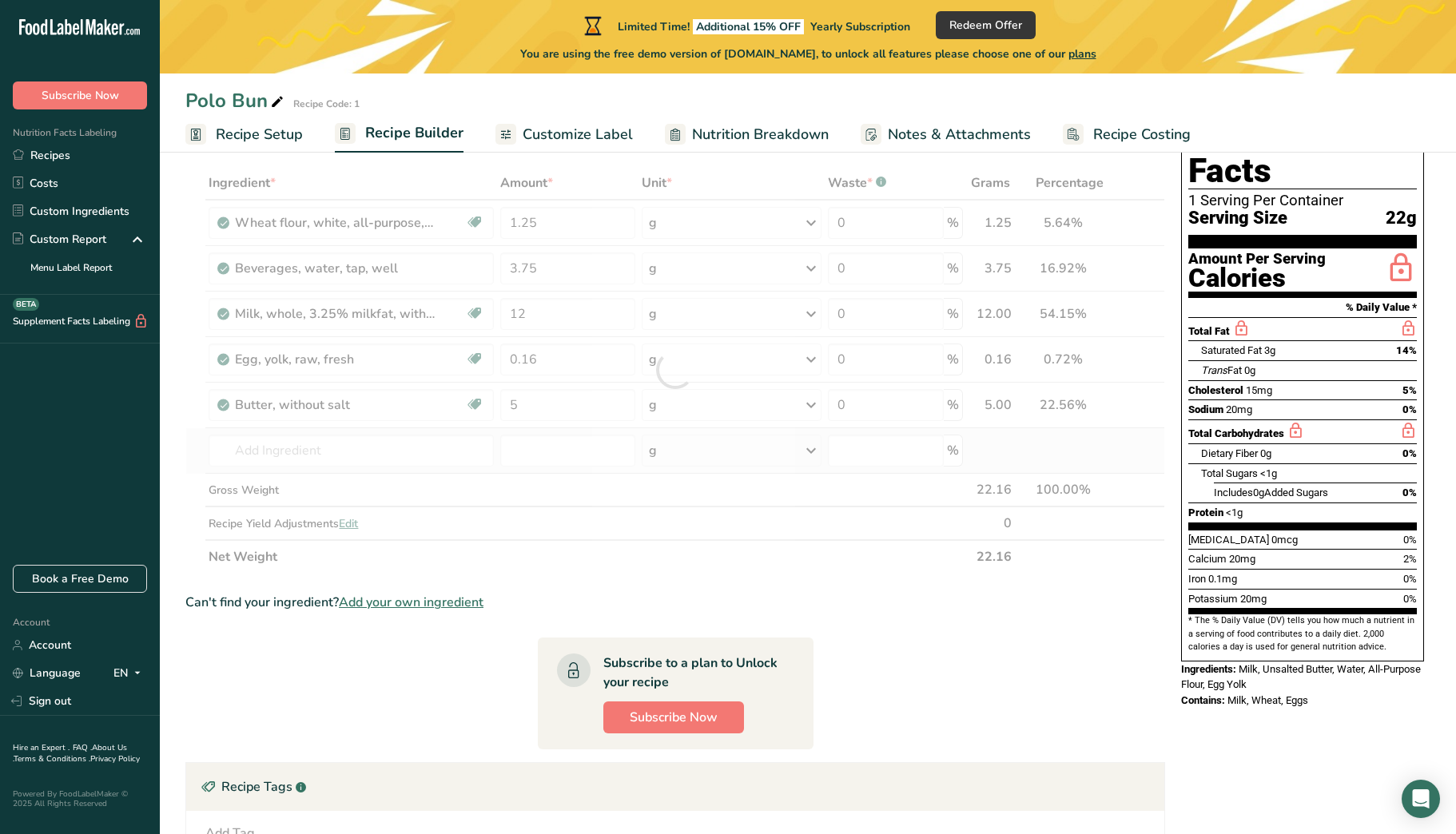 type on "Leavening agents, yeast, baker's, active dry" 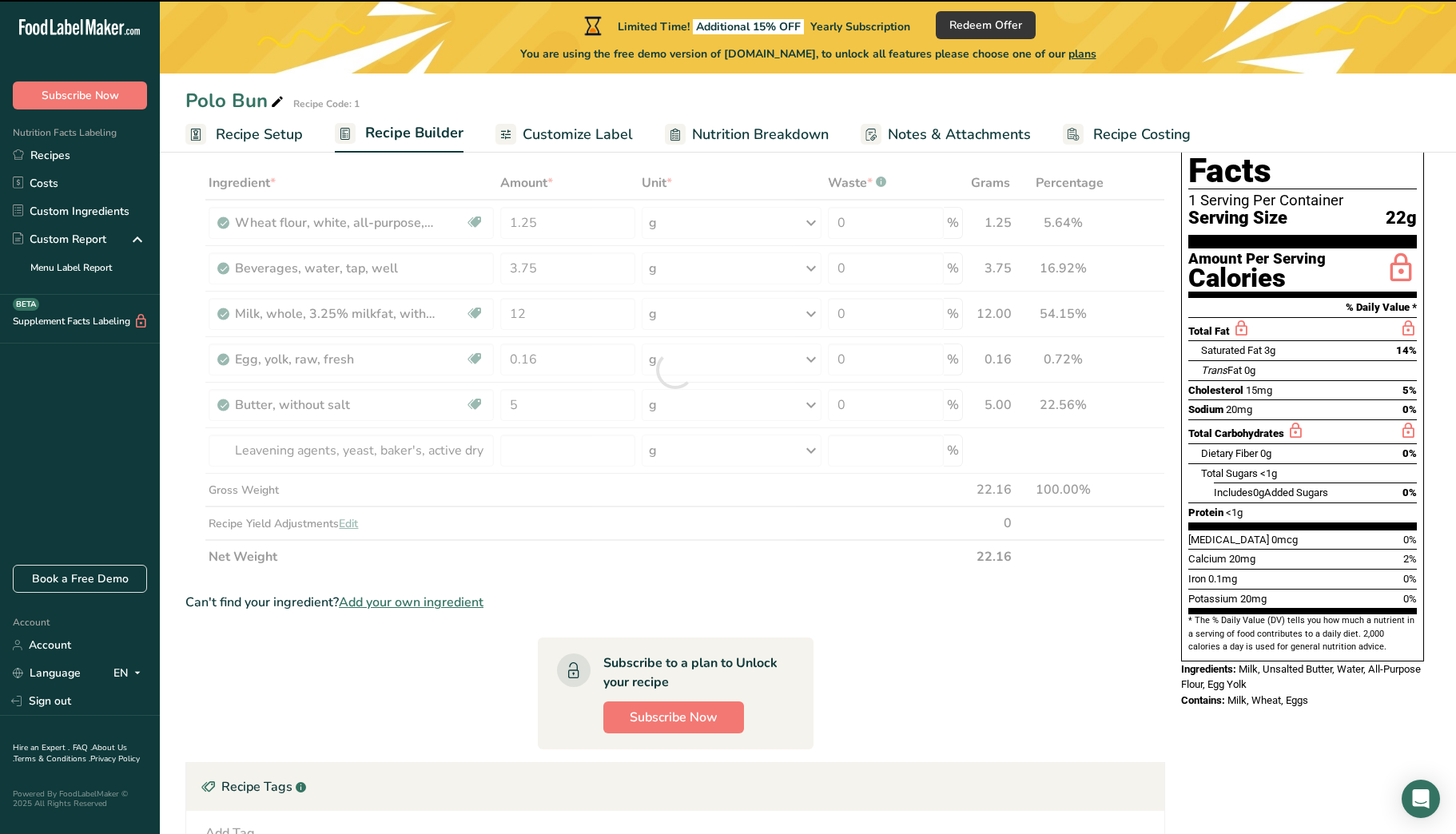 type on "0" 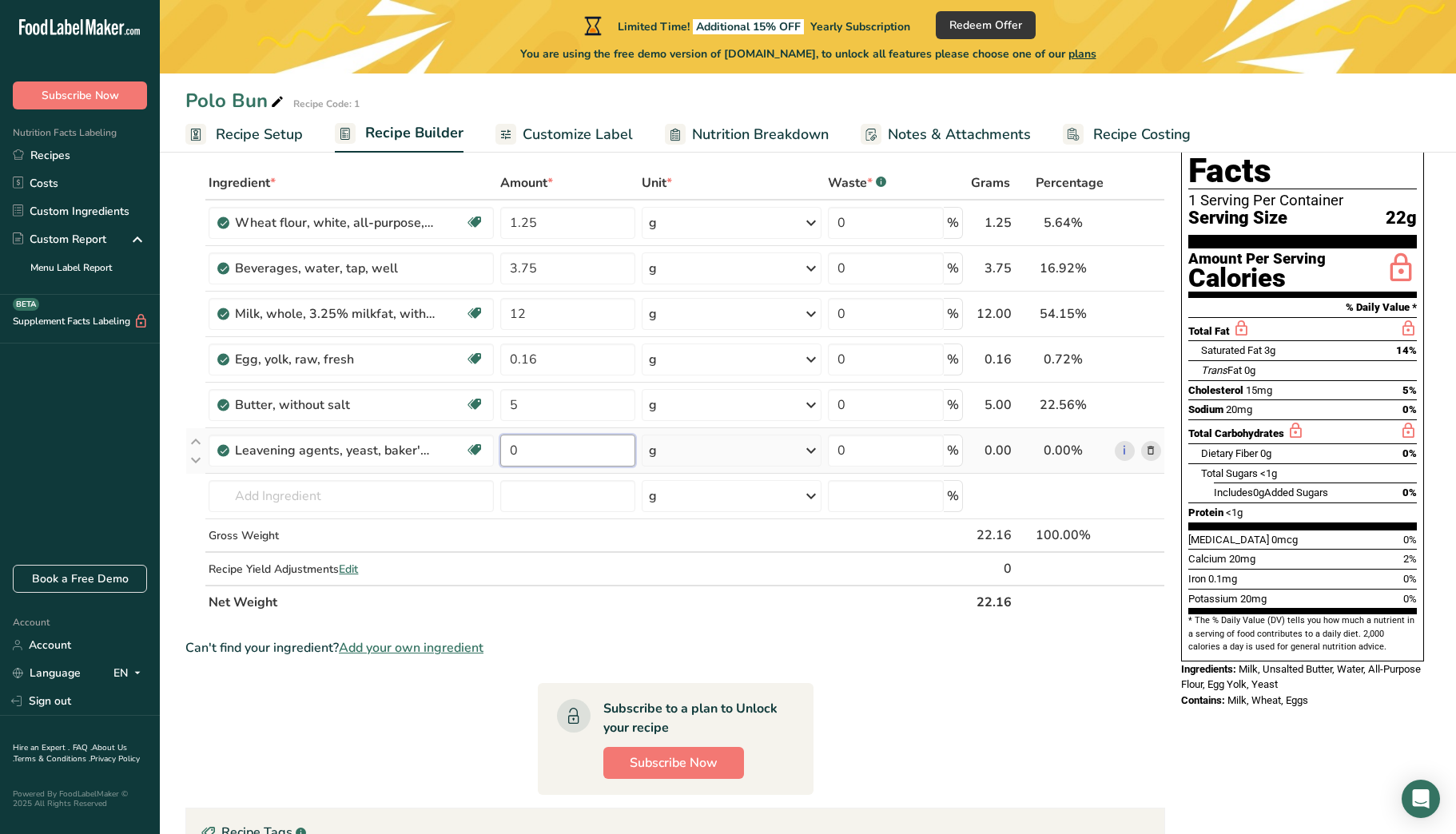 click on "0" at bounding box center [567, 451] 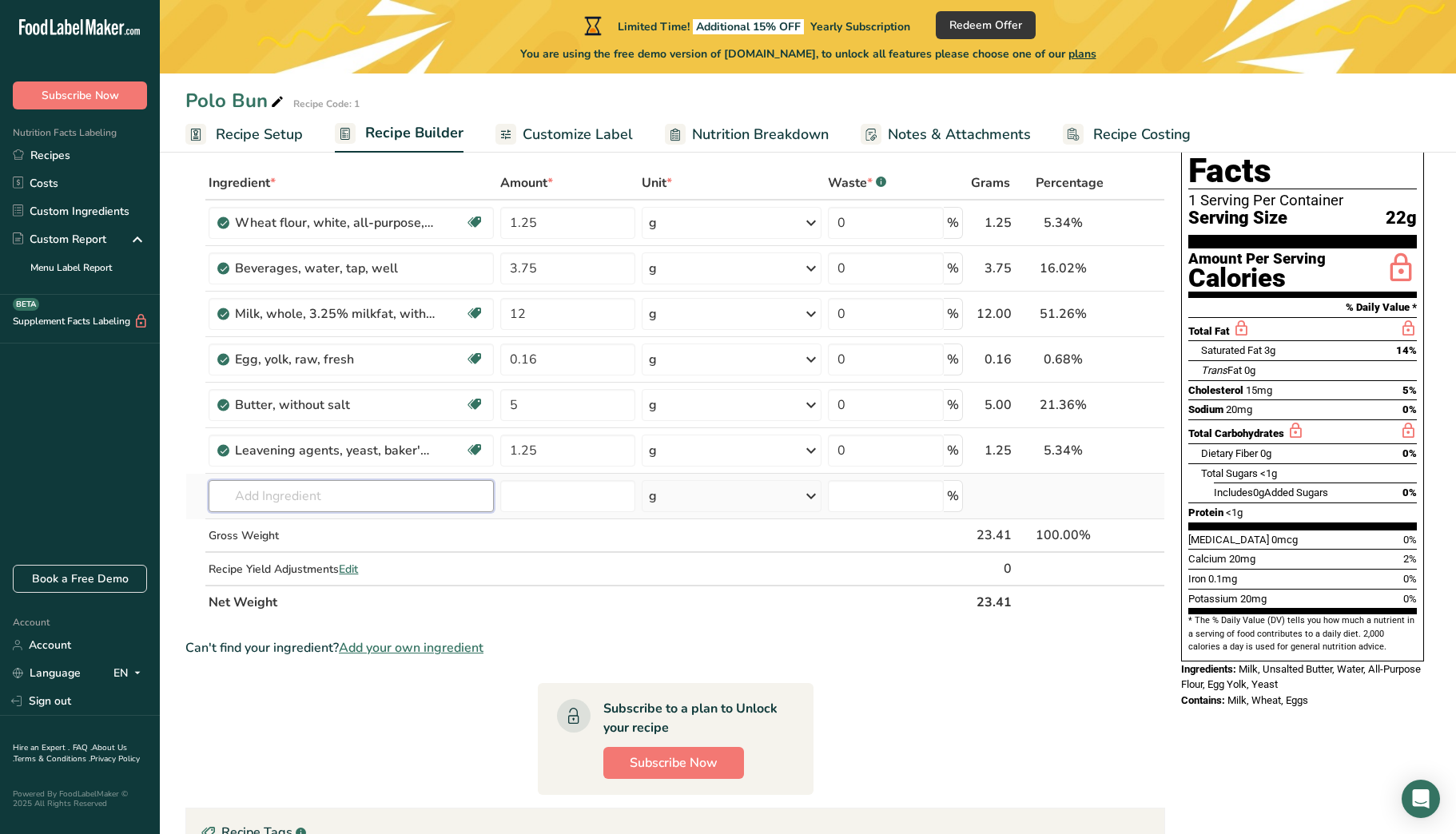 click on "Ingredient *
Amount *
Unit *
Waste *   .a-a{fill:#347362;}.b-a{fill:#fff;}          Grams
Percentage
Wheat flour, white, all-purpose, self-rising, enriched
Dairy free
Vegan
Vegetarian
Soy free
1.25
g
Portions
1 cup
Weight Units
g
kg
mg
See more
Volume Units
l
Volume units require a density conversion. If you know your ingredient's density enter it below. Otherwise, click on "RIA" our AI Regulatory bot - she will be able to help you
lb/ft3
g/cm3
Confirm
mL
lb/ft3
0" at bounding box center (675, 392) 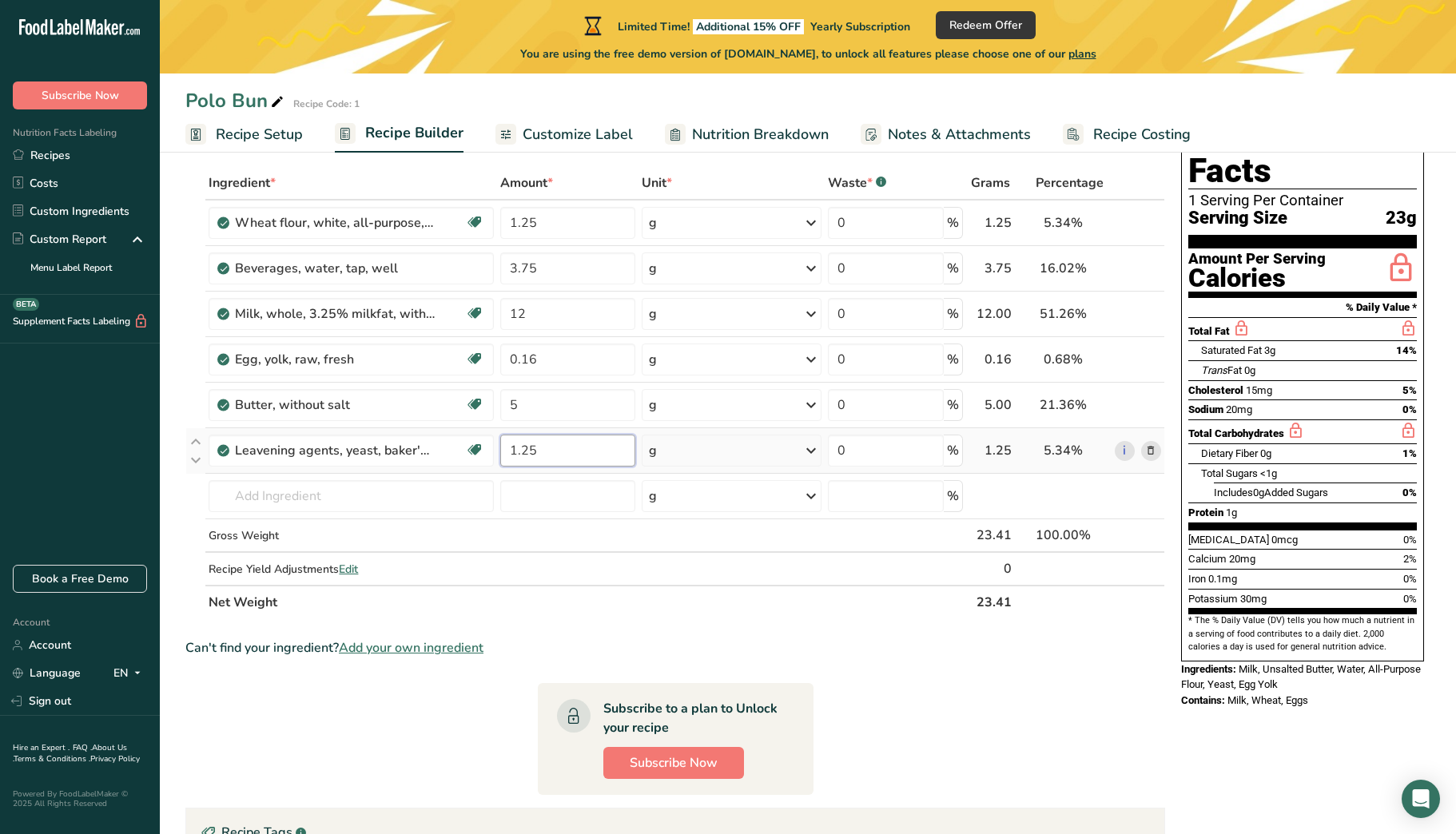 click on "1.25" at bounding box center [567, 451] 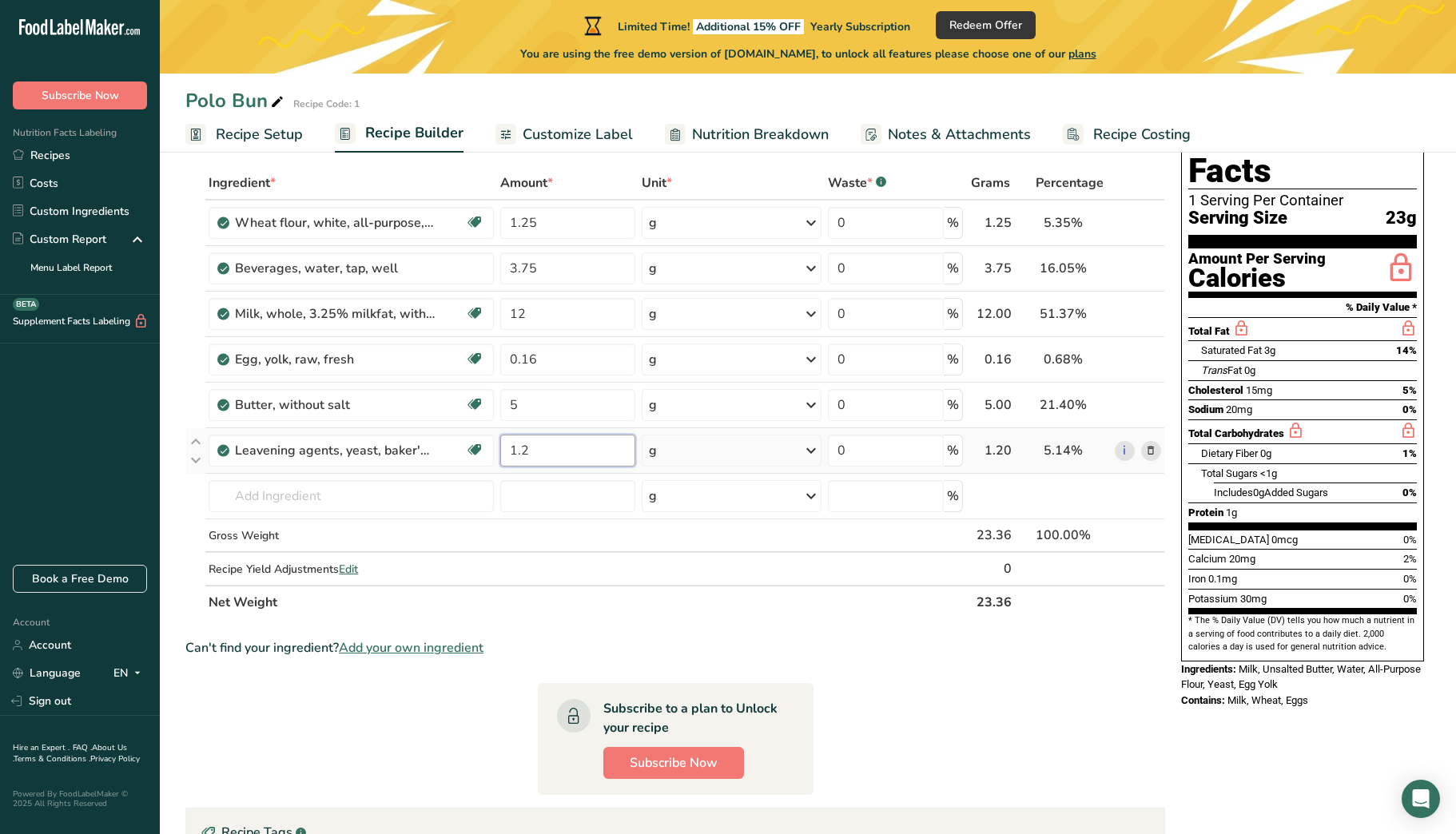 type on "1" 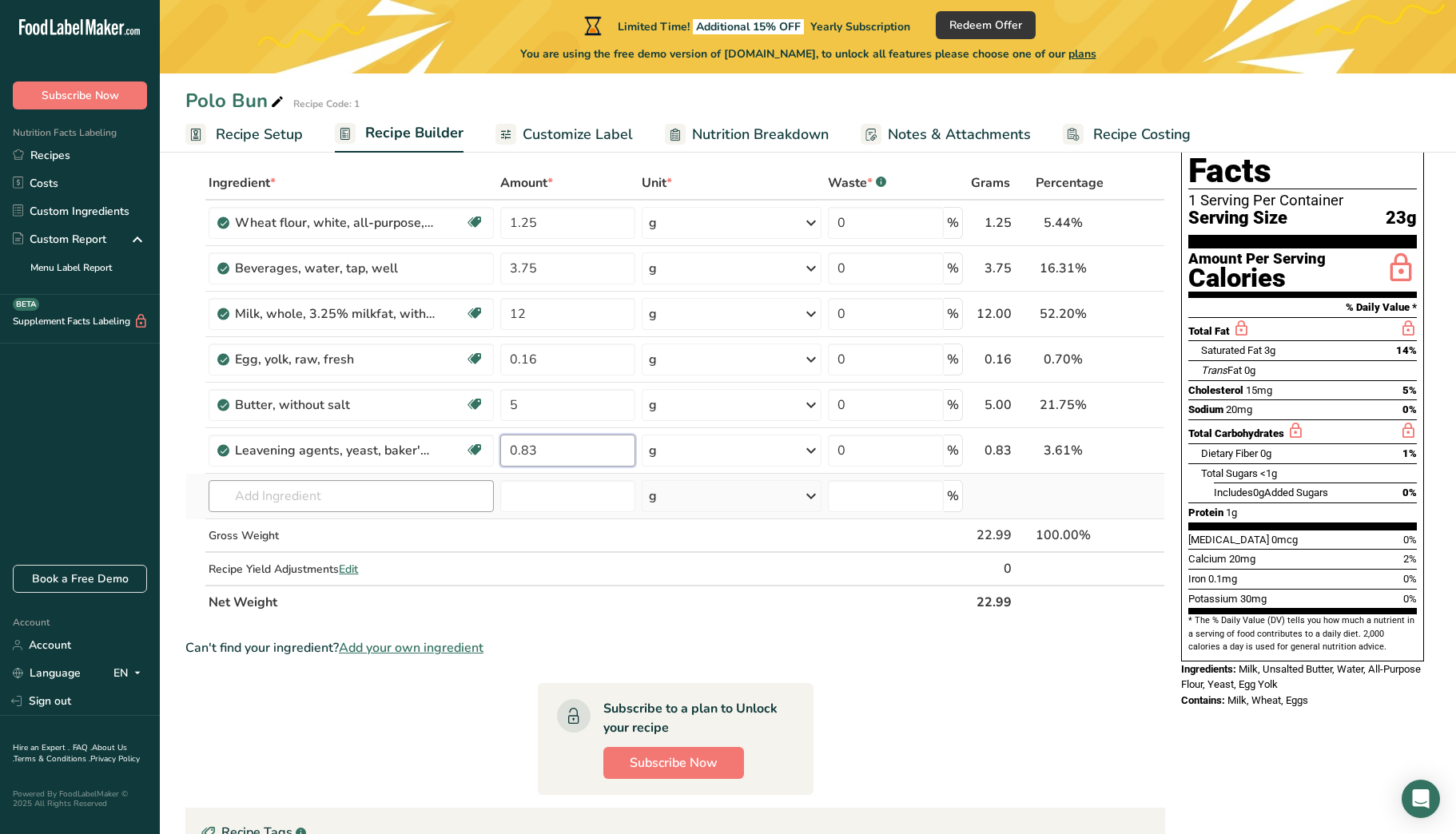 type on "0.83" 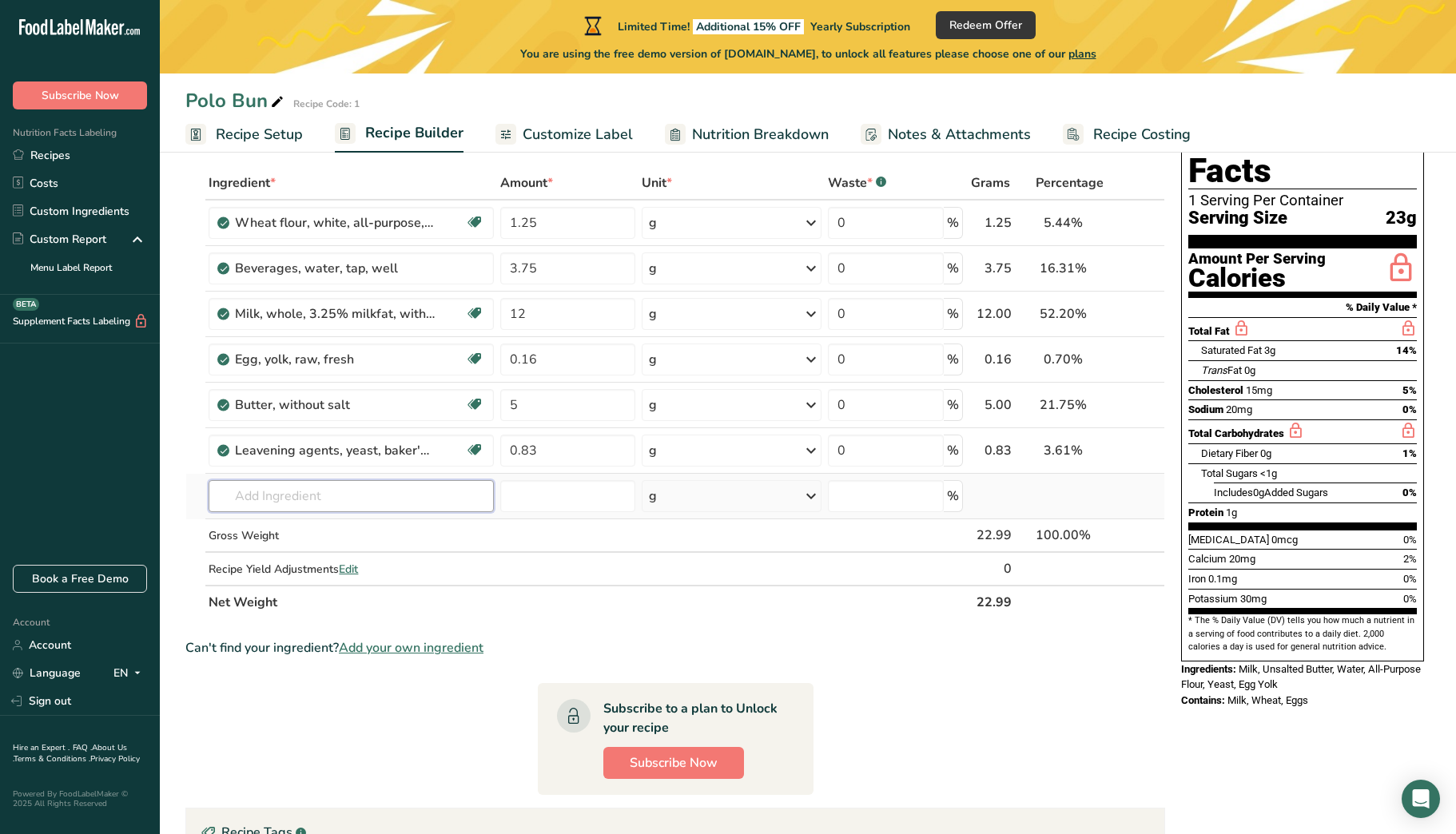 click on "Ingredient *
Amount *
Unit *
Waste *   .a-a{fill:#347362;}.b-a{fill:#fff;}          Grams
Percentage
Wheat flour, white, all-purpose, self-rising, enriched
Dairy free
Vegan
Vegetarian
Soy free
1.25
g
Portions
1 cup
Weight Units
g
kg
mg
See more
Volume Units
l
Volume units require a density conversion. If you know your ingredient's density enter it below. Otherwise, click on "RIA" our AI Regulatory bot - she will be able to help you
lb/ft3
g/cm3
Confirm
mL
lb/ft3
0" at bounding box center [675, 392] 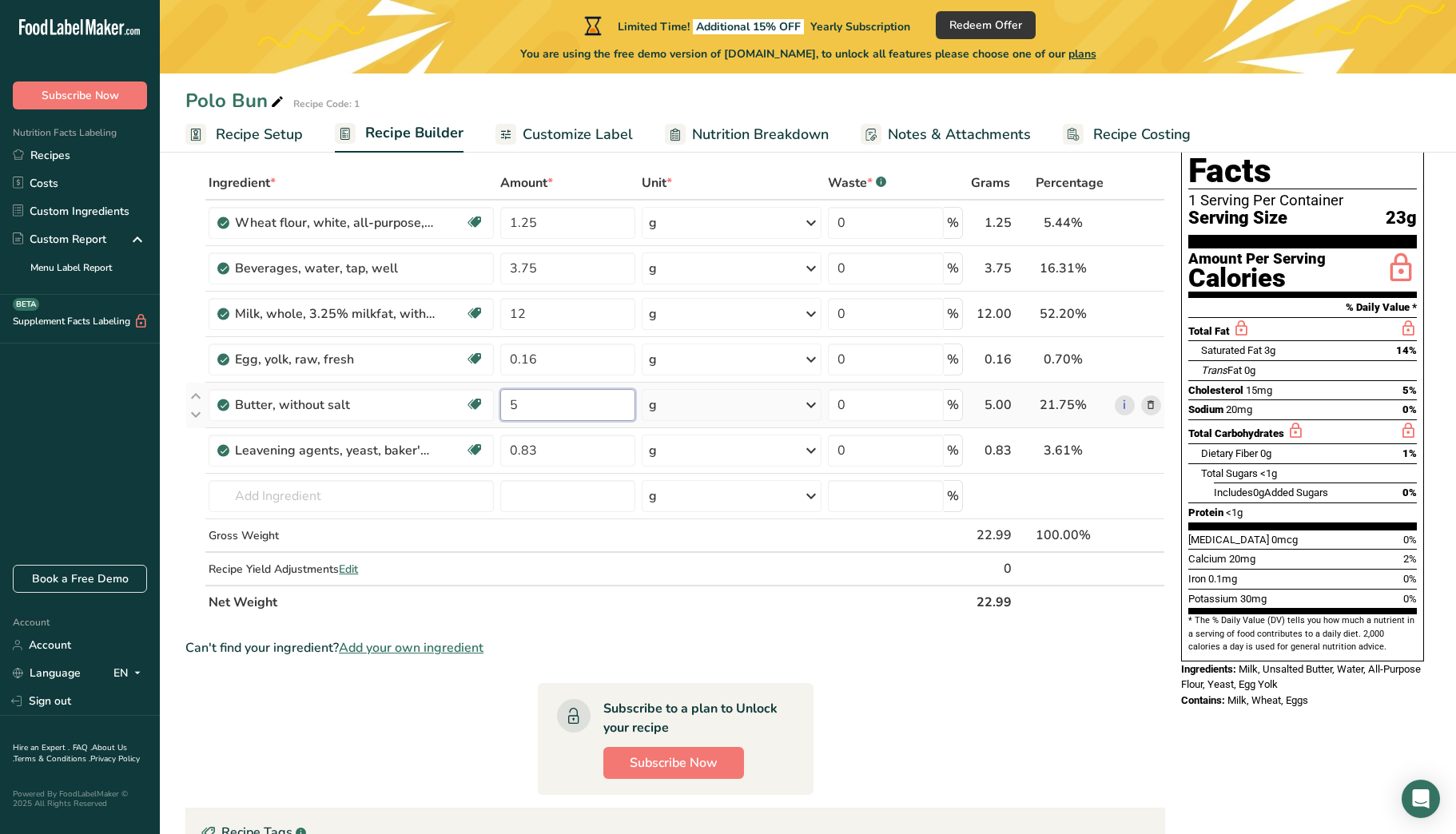 click on "5" at bounding box center [567, 405] 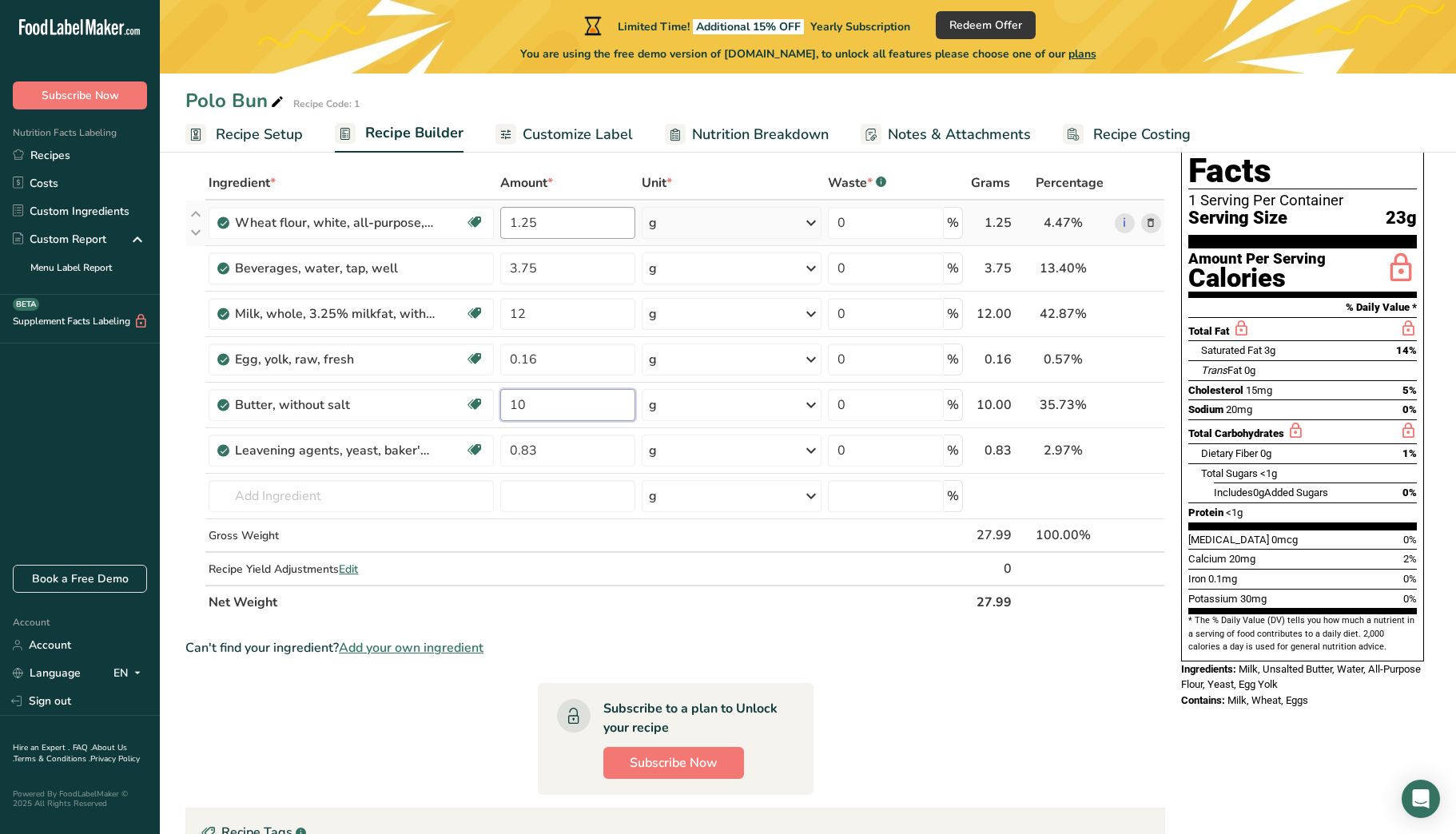 type on "10" 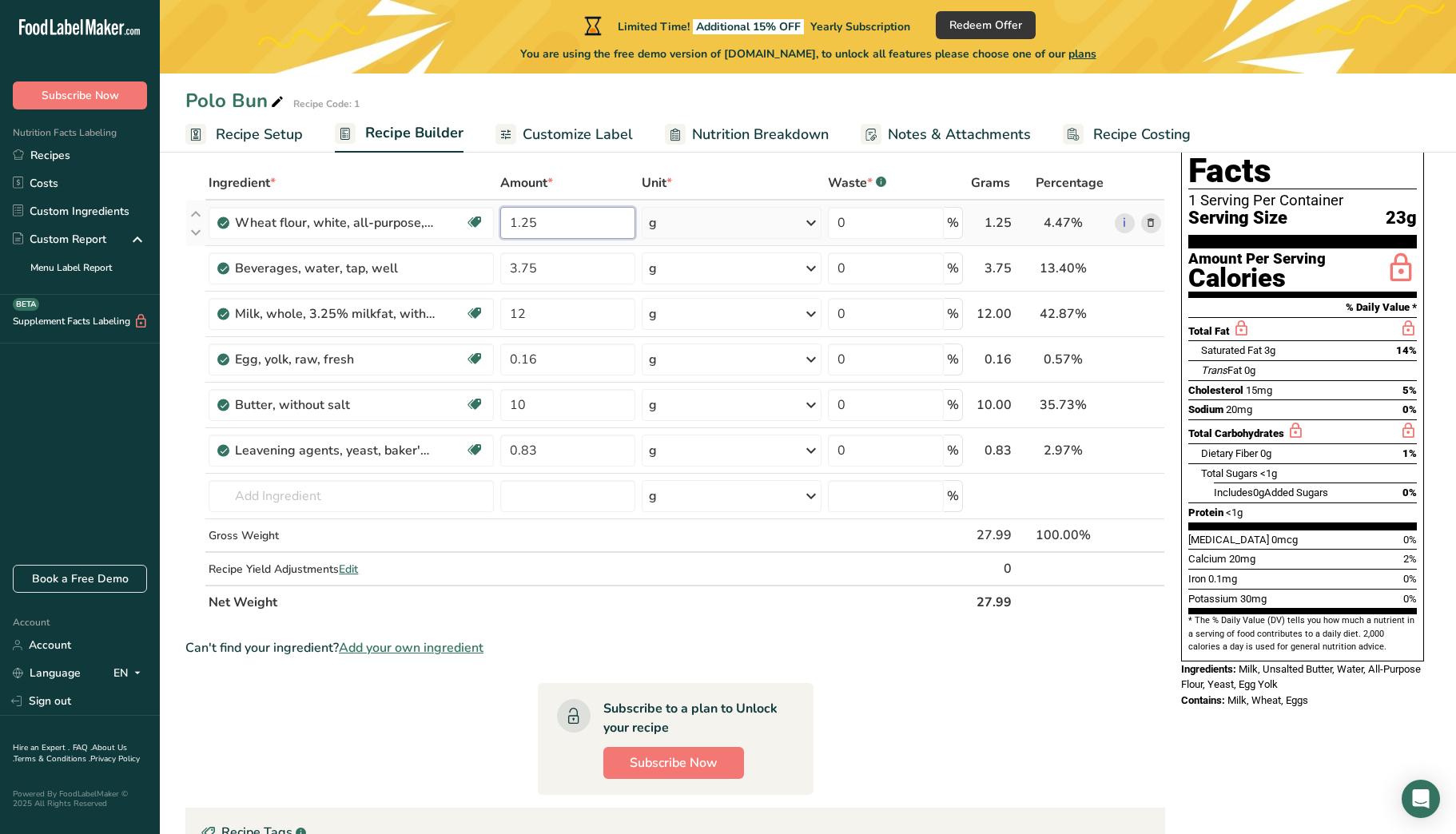 click on "Ingredient *
Amount *
Unit *
Waste *   .a-a{fill:#347362;}.b-a{fill:#fff;}          Grams
Percentage
Wheat flour, white, all-purpose, self-rising, enriched
Dairy free
Vegan
Vegetarian
Soy free
1.25
g
Portions
1 cup
Weight Units
g
kg
mg
See more
Volume Units
l
Volume units require a density conversion. If you know your ingredient's density enter it below. Otherwise, click on "RIA" our AI Regulatory bot - she will be able to help you
lb/ft3
g/cm3
Confirm
mL
lb/ft3
0" at bounding box center (675, 392) 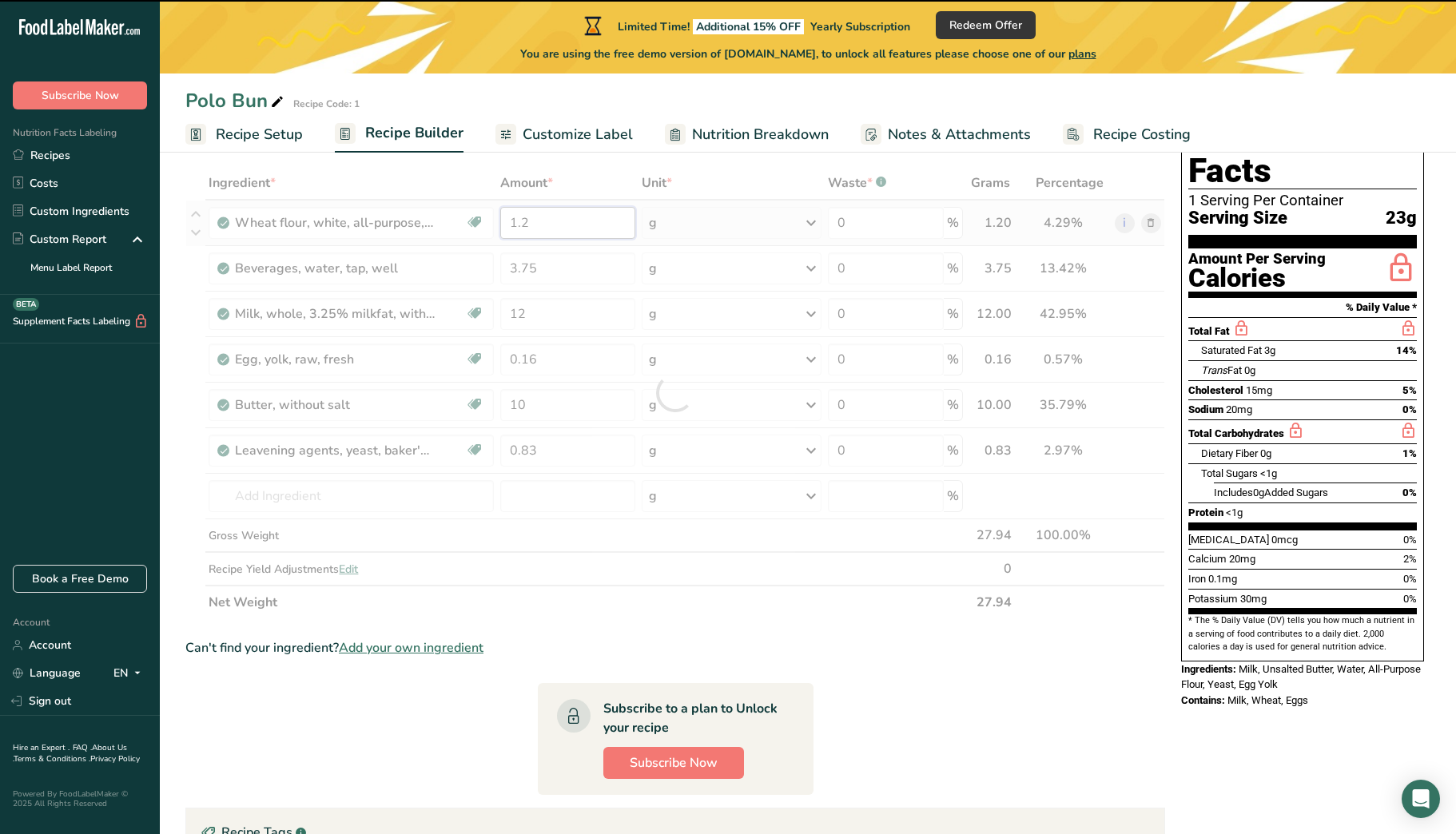 type on "1" 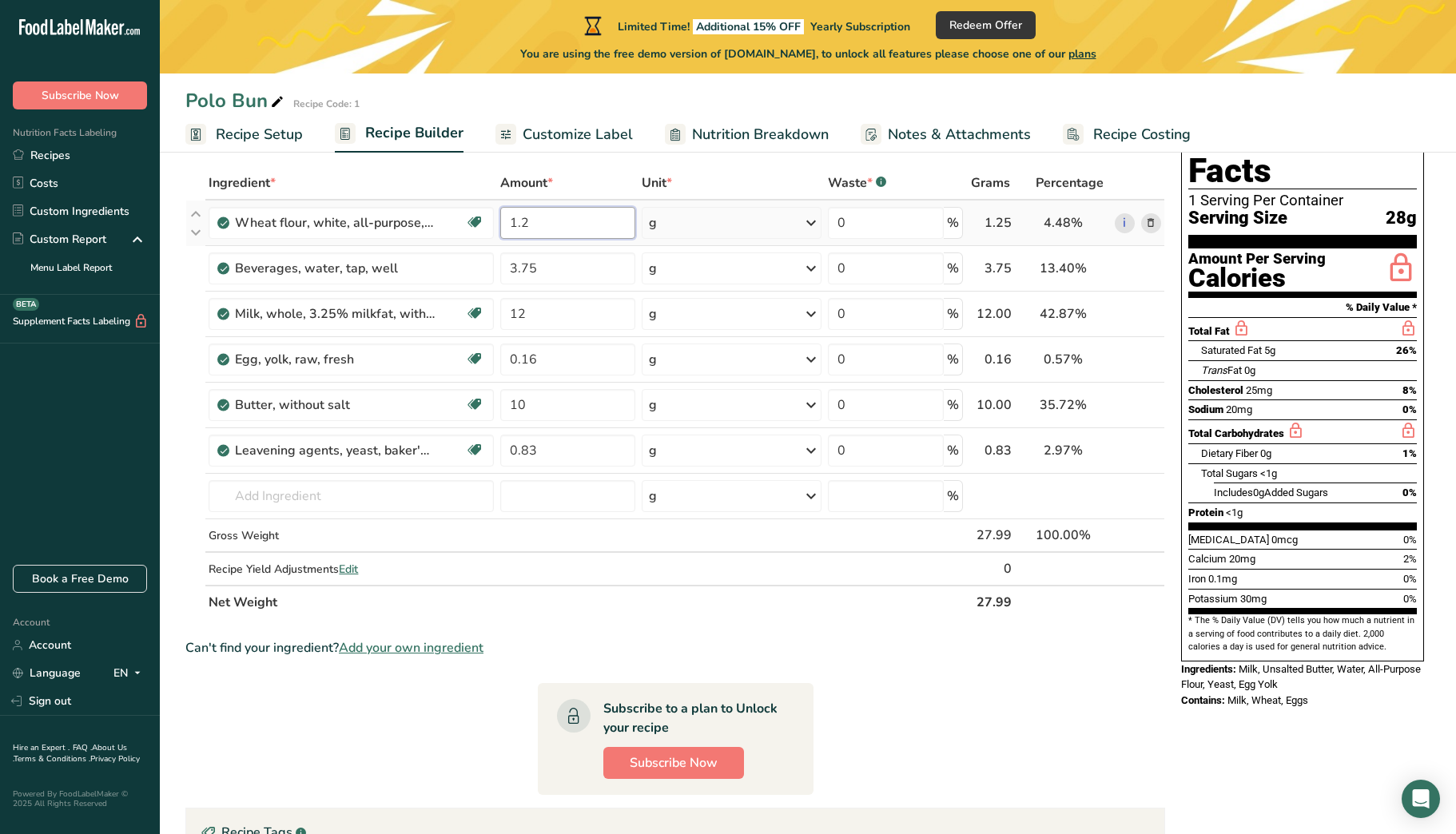 type on "1" 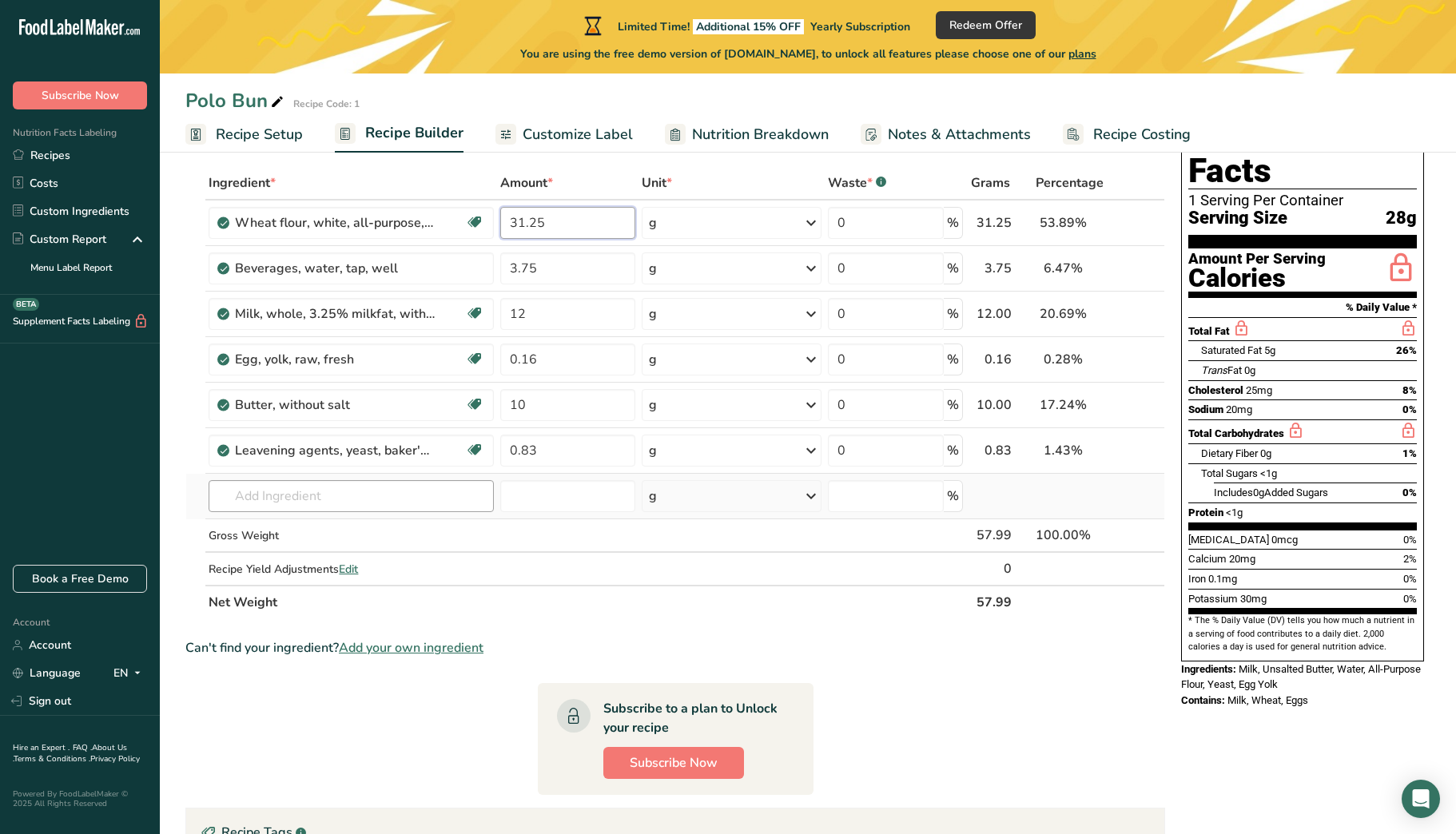 type on "31.25" 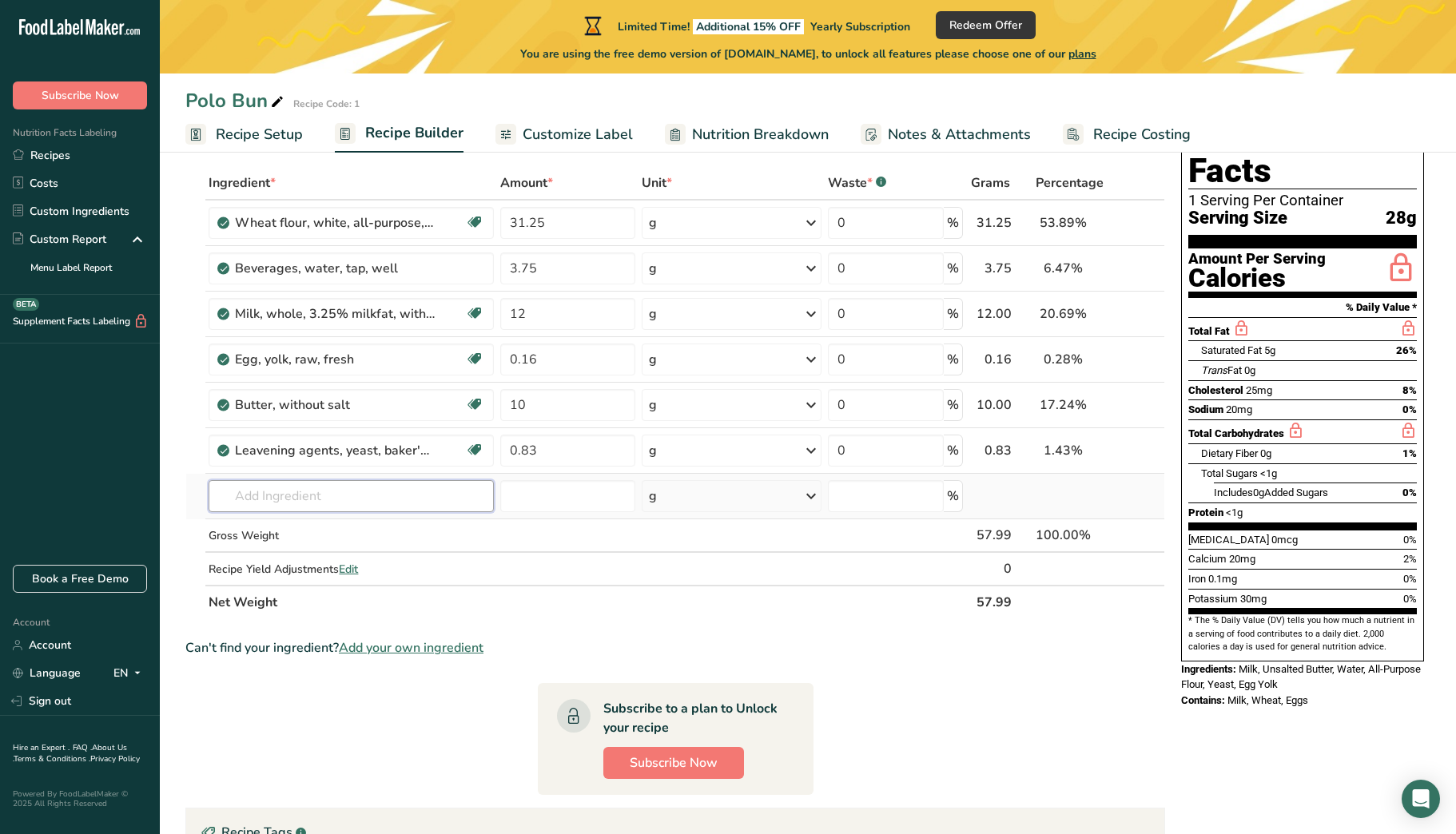 click on "Ingredient *
Amount *
Unit *
Waste *   .a-a{fill:#347362;}.b-a{fill:#fff;}          Grams
Percentage
Wheat flour, white, all-purpose, self-rising, enriched
Dairy free
Vegan
Vegetarian
Soy free
31.25
g
Portions
1 cup
Weight Units
g
kg
mg
See more
Volume Units
l
Volume units require a density conversion. If you know your ingredient's density enter it below. Otherwise, click on "RIA" our AI Regulatory bot - she will be able to help you
lb/ft3
g/cm3
Confirm
mL
lb/ft3
0" at bounding box center (675, 392) 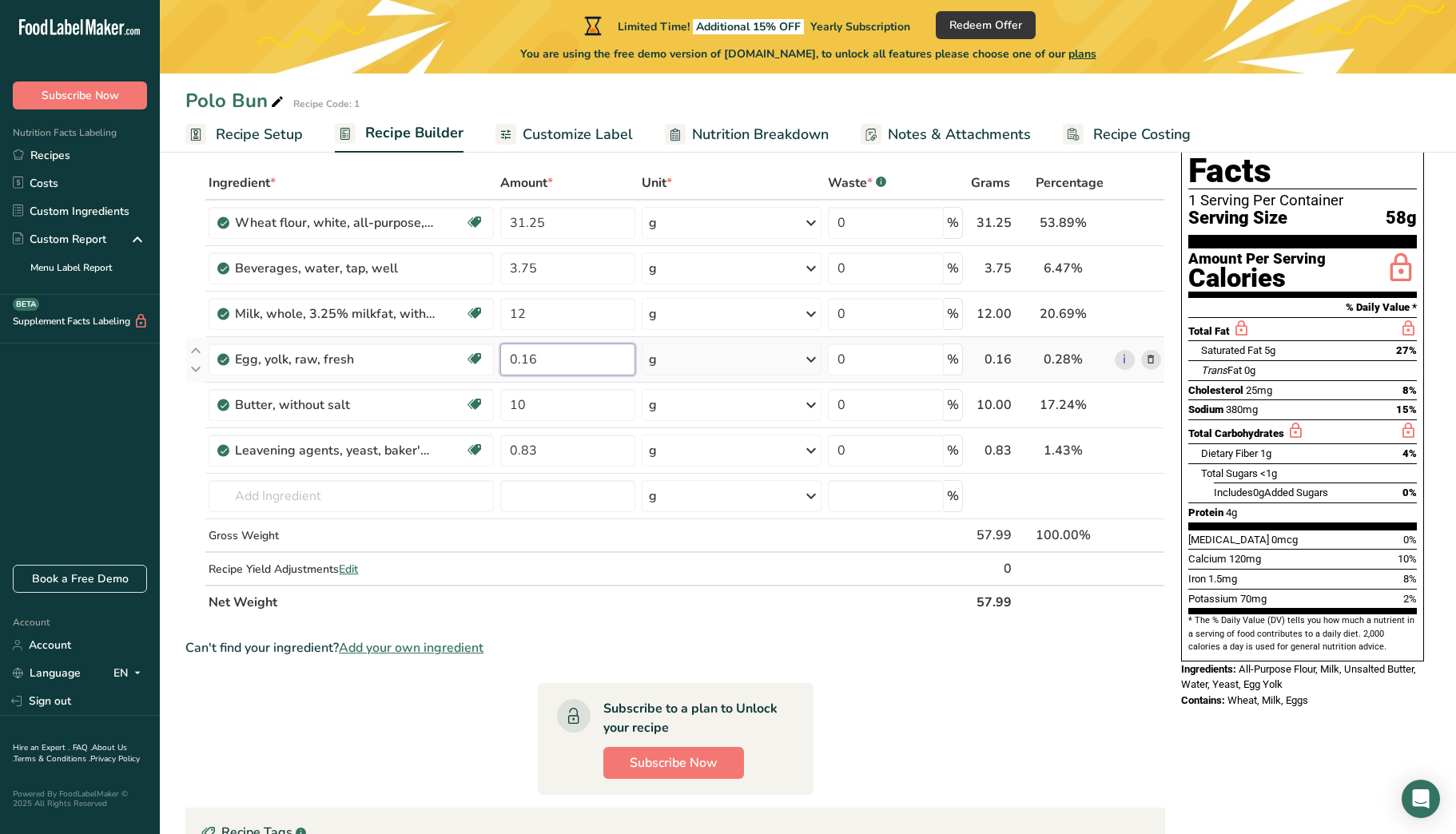 click on "0.16" at bounding box center [567, 359] 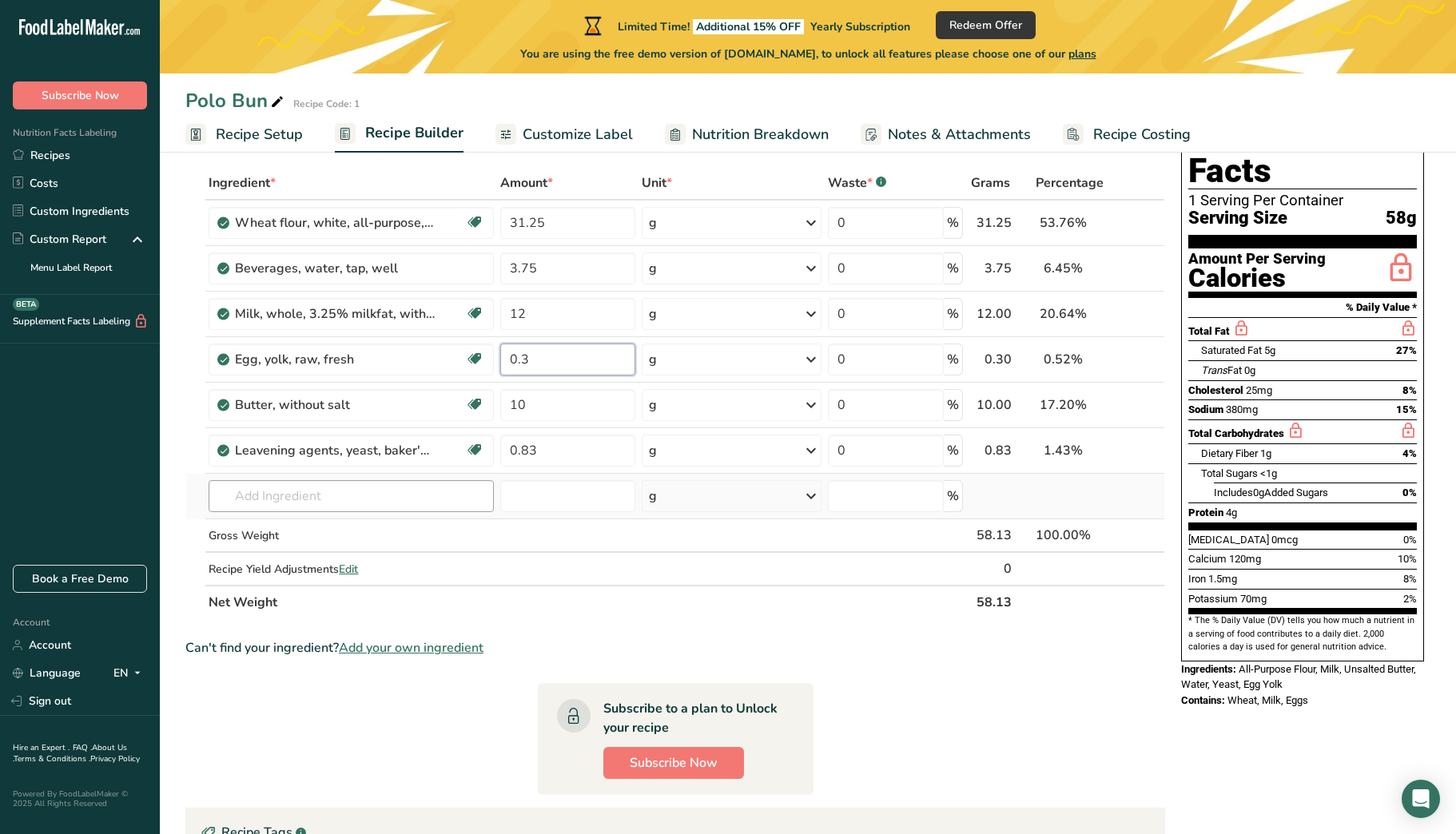 type on "0.3" 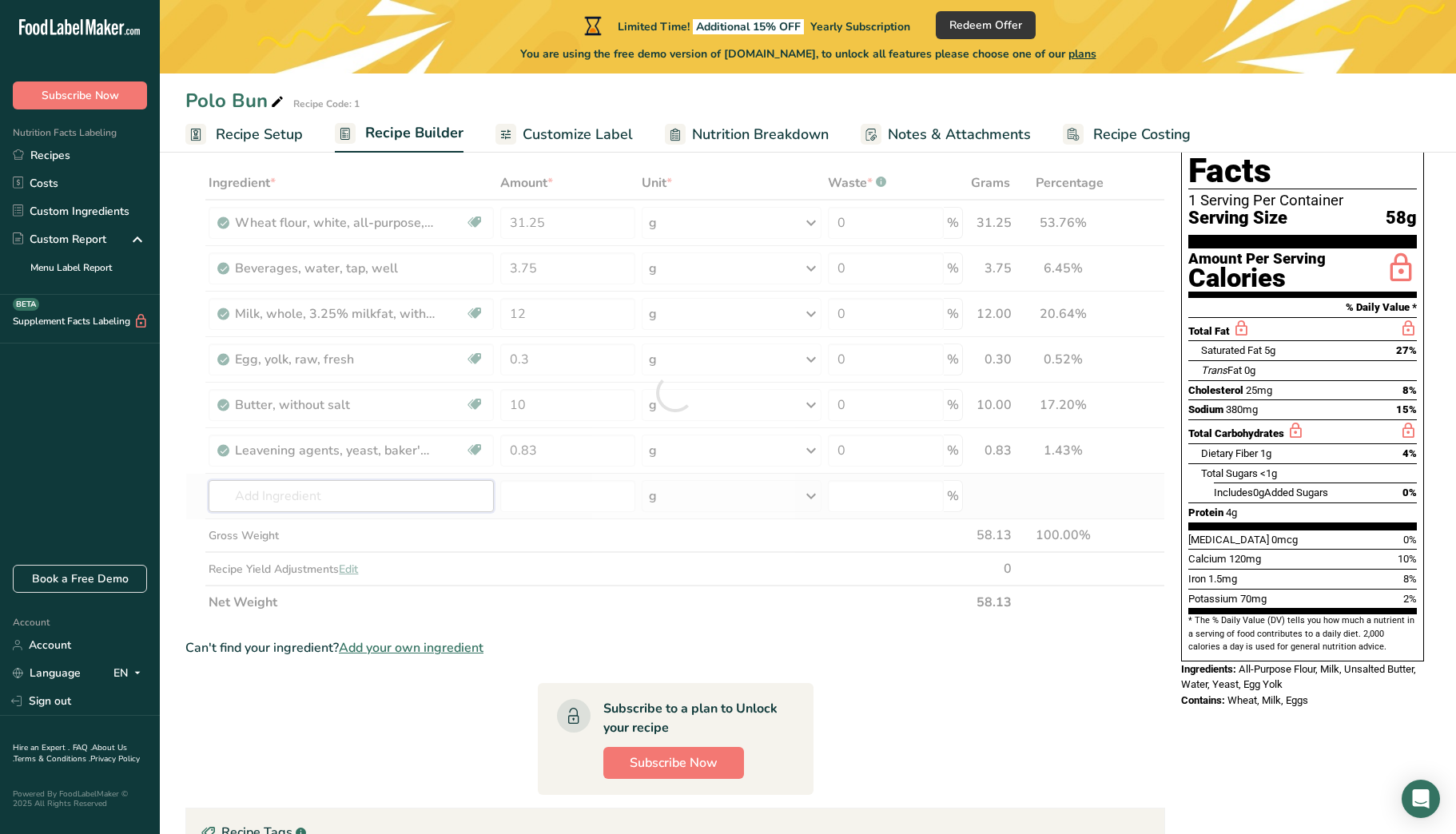 click on "Ingredient *
Amount *
Unit *
Waste *   .a-a{fill:#347362;}.b-a{fill:#fff;}          Grams
Percentage
Wheat flour, white, all-purpose, self-rising, enriched
Dairy free
Vegan
Vegetarian
Soy free
31.25
g
Portions
1 cup
Weight Units
g
kg
mg
See more
Volume Units
l
Volume units require a density conversion. If you know your ingredient's density enter it below. Otherwise, click on "RIA" our AI Regulatory bot - she will be able to help you
lb/ft3
g/cm3
Confirm
mL
lb/ft3
0" at bounding box center [675, 392] 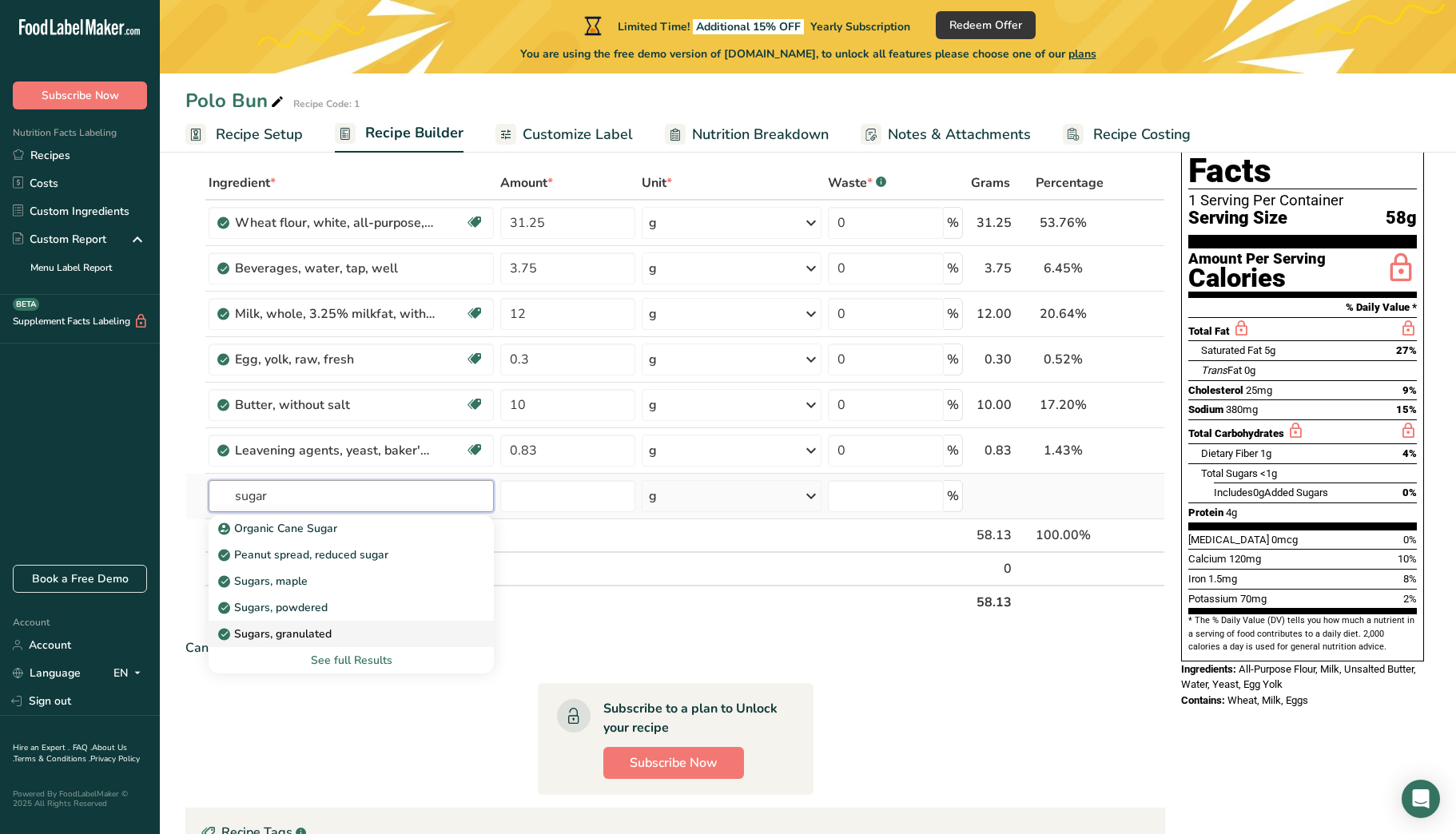 type on "sugar" 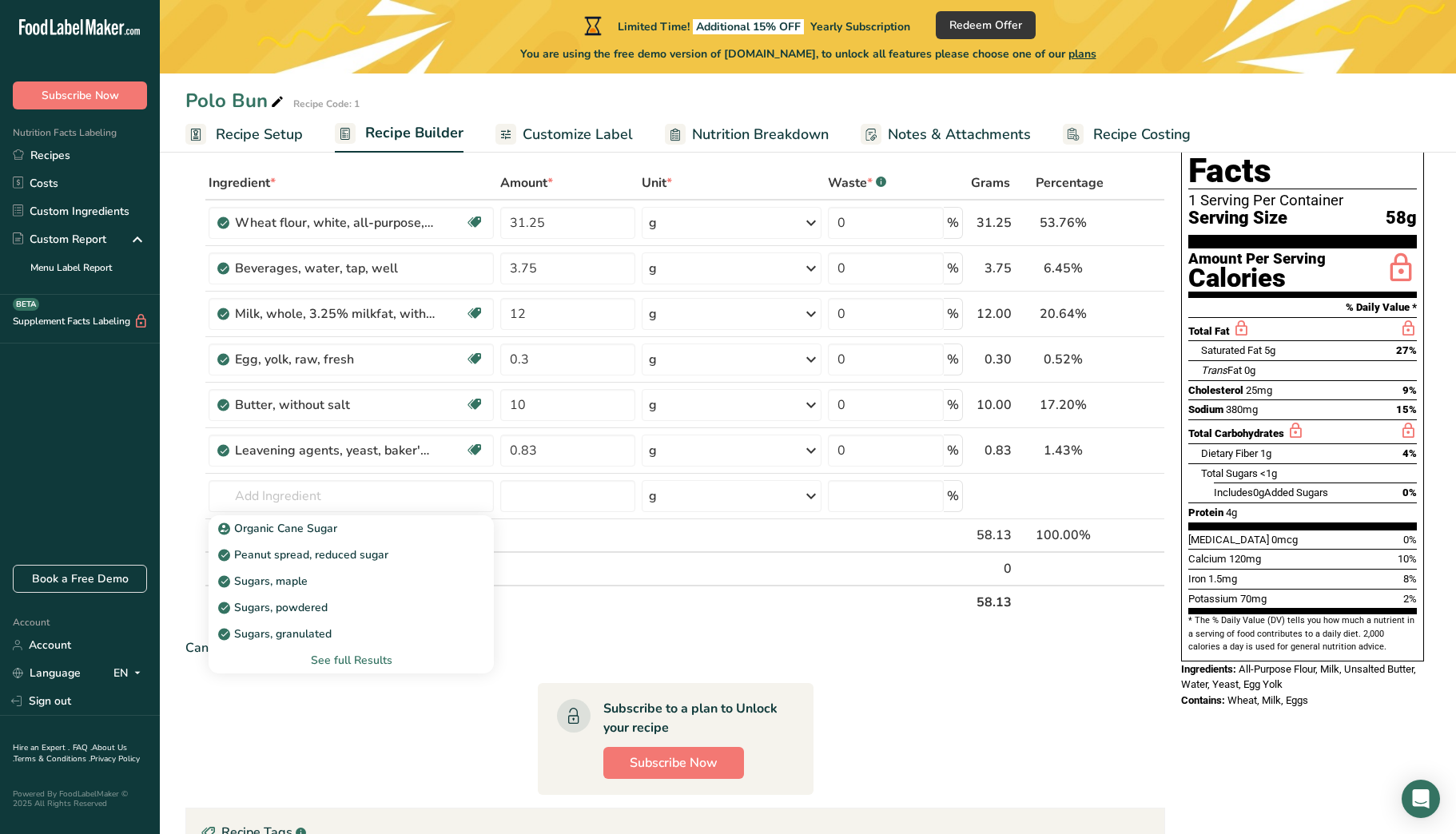 click on "Sugars, granulated" at bounding box center (338, 633) 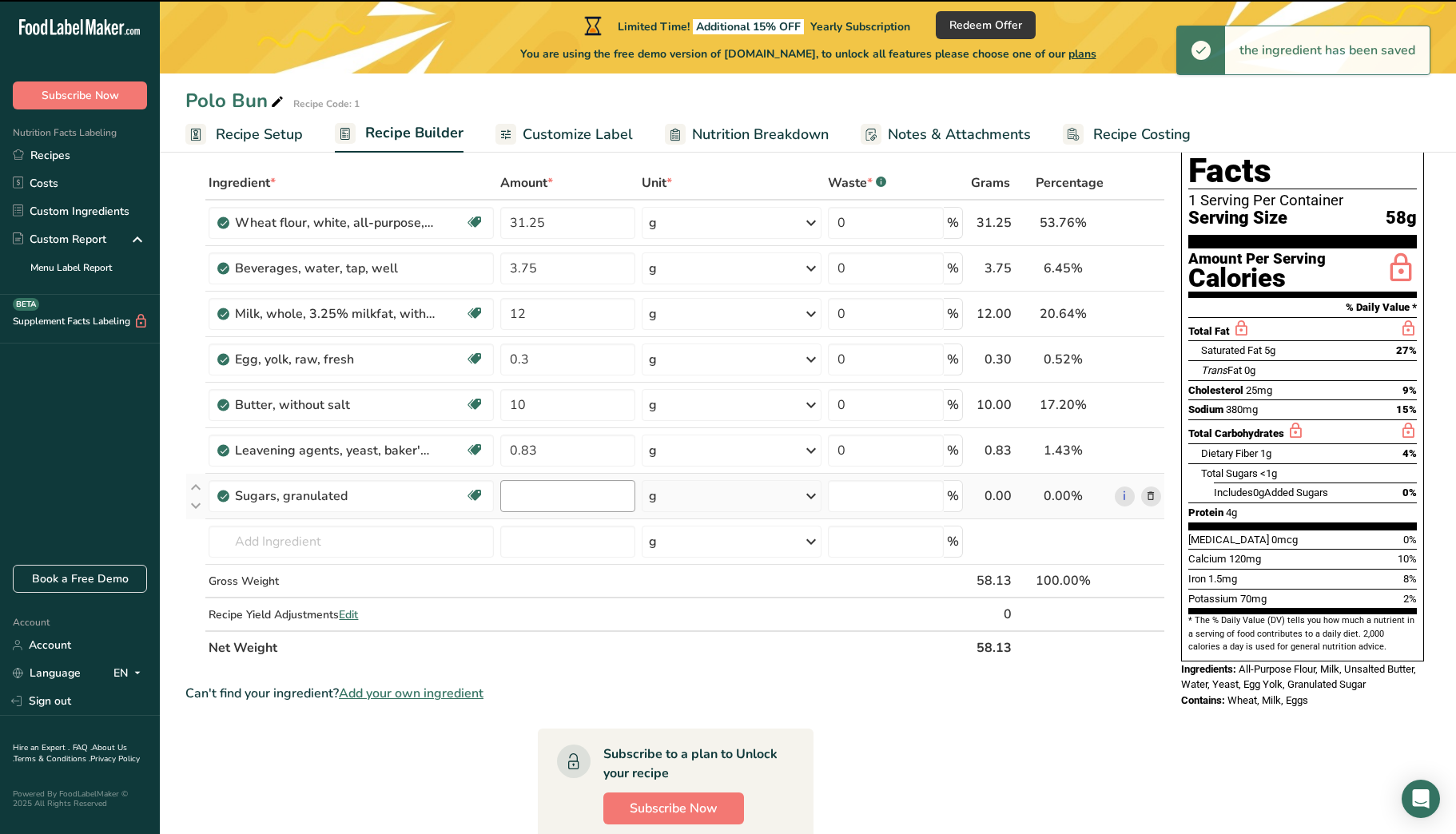 type on "0" 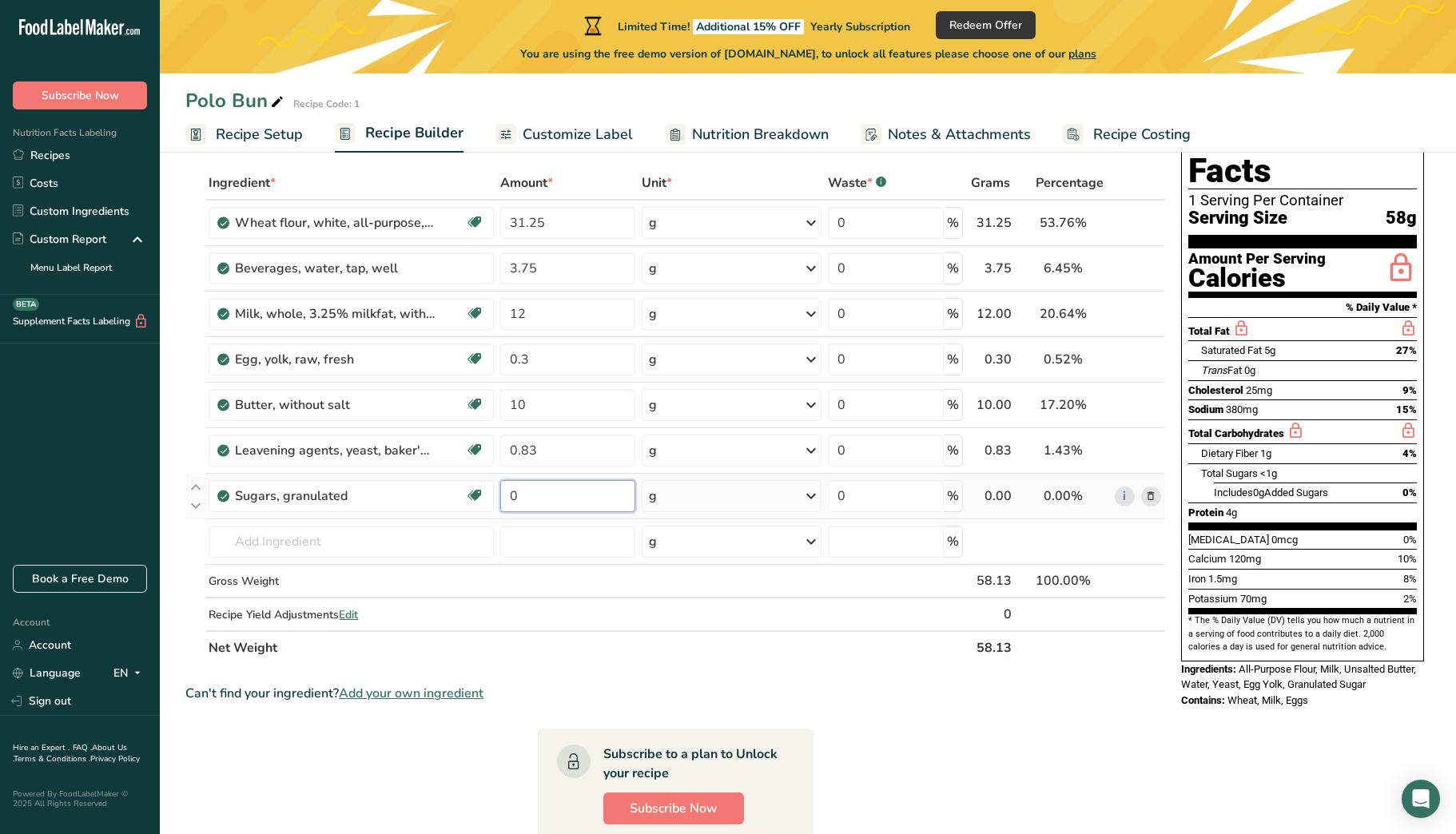 click on "0" at bounding box center [567, 496] 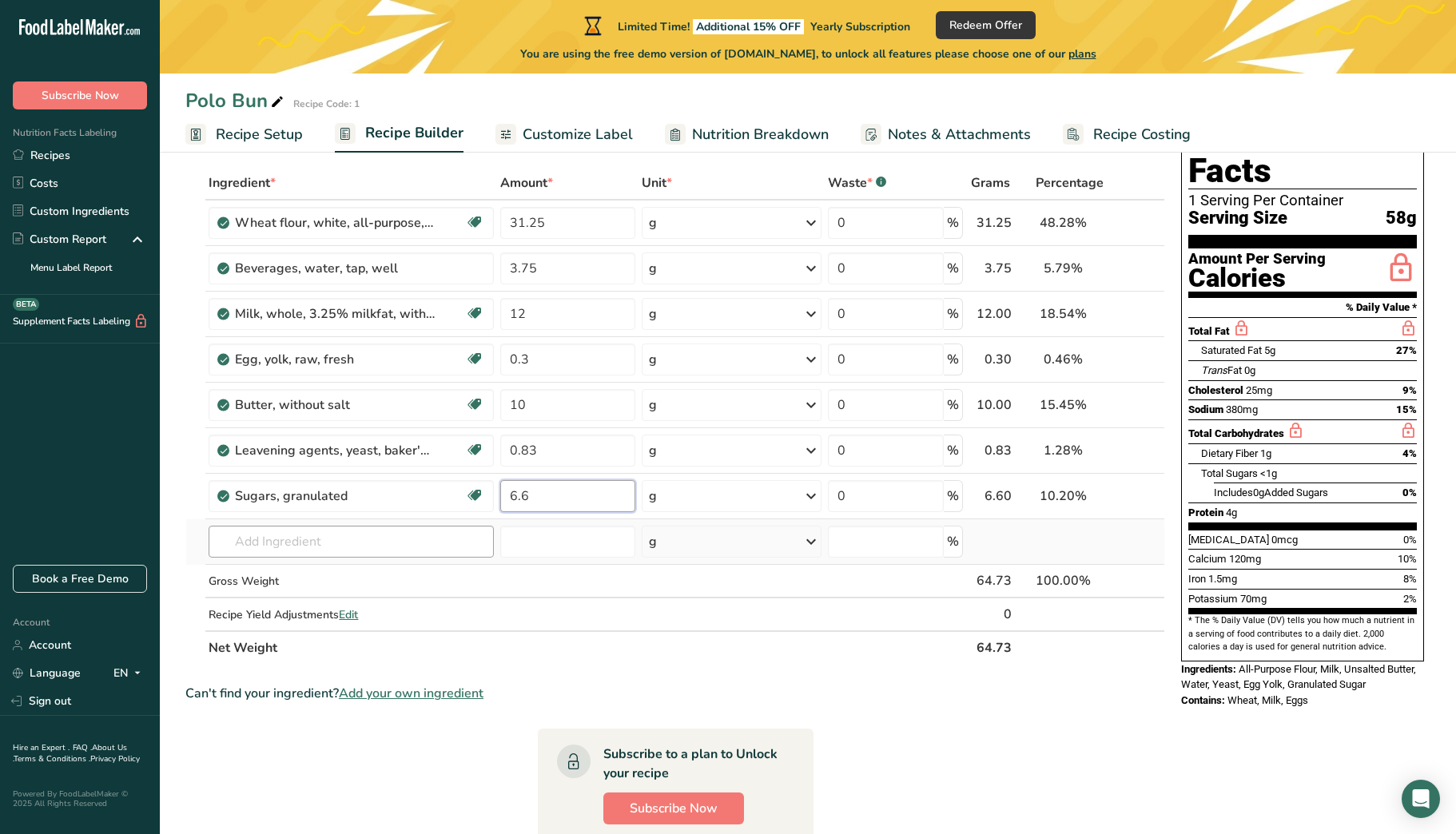 type on "6.6" 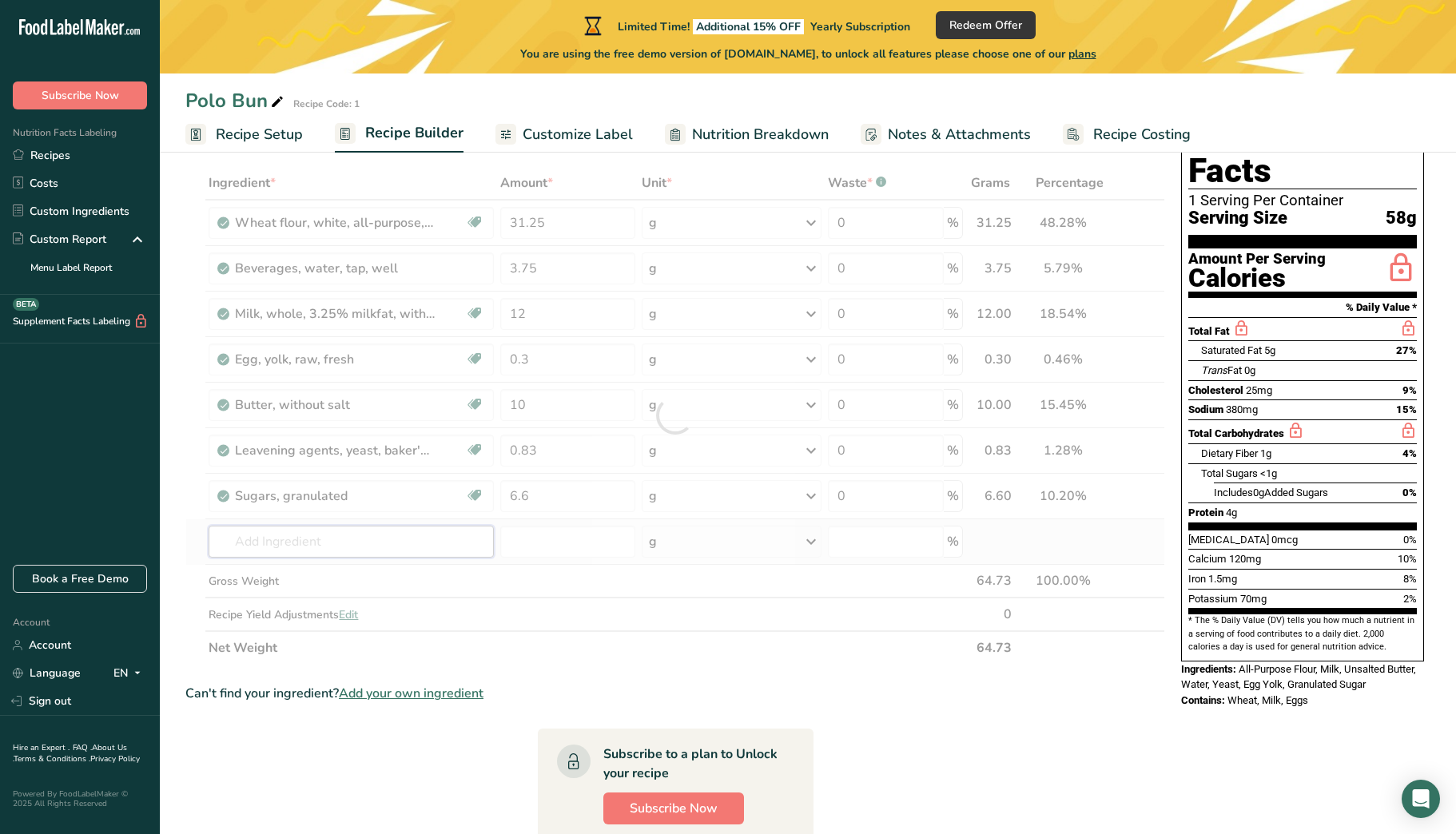 click on "Ingredient *
Amount *
Unit *
Waste *   .a-a{fill:#347362;}.b-a{fill:#fff;}          Grams
Percentage
Wheat flour, white, all-purpose, self-rising, enriched
Dairy free
Vegan
Vegetarian
Soy free
31.25
g
Portions
1 cup
Weight Units
g
kg
mg
See more
Volume Units
l
Volume units require a density conversion. If you know your ingredient's density enter it below. Otherwise, click on "RIA" our AI Regulatory bot - she will be able to help you
lb/ft3
g/cm3
Confirm
mL
lb/ft3
0" at bounding box center [675, 415] 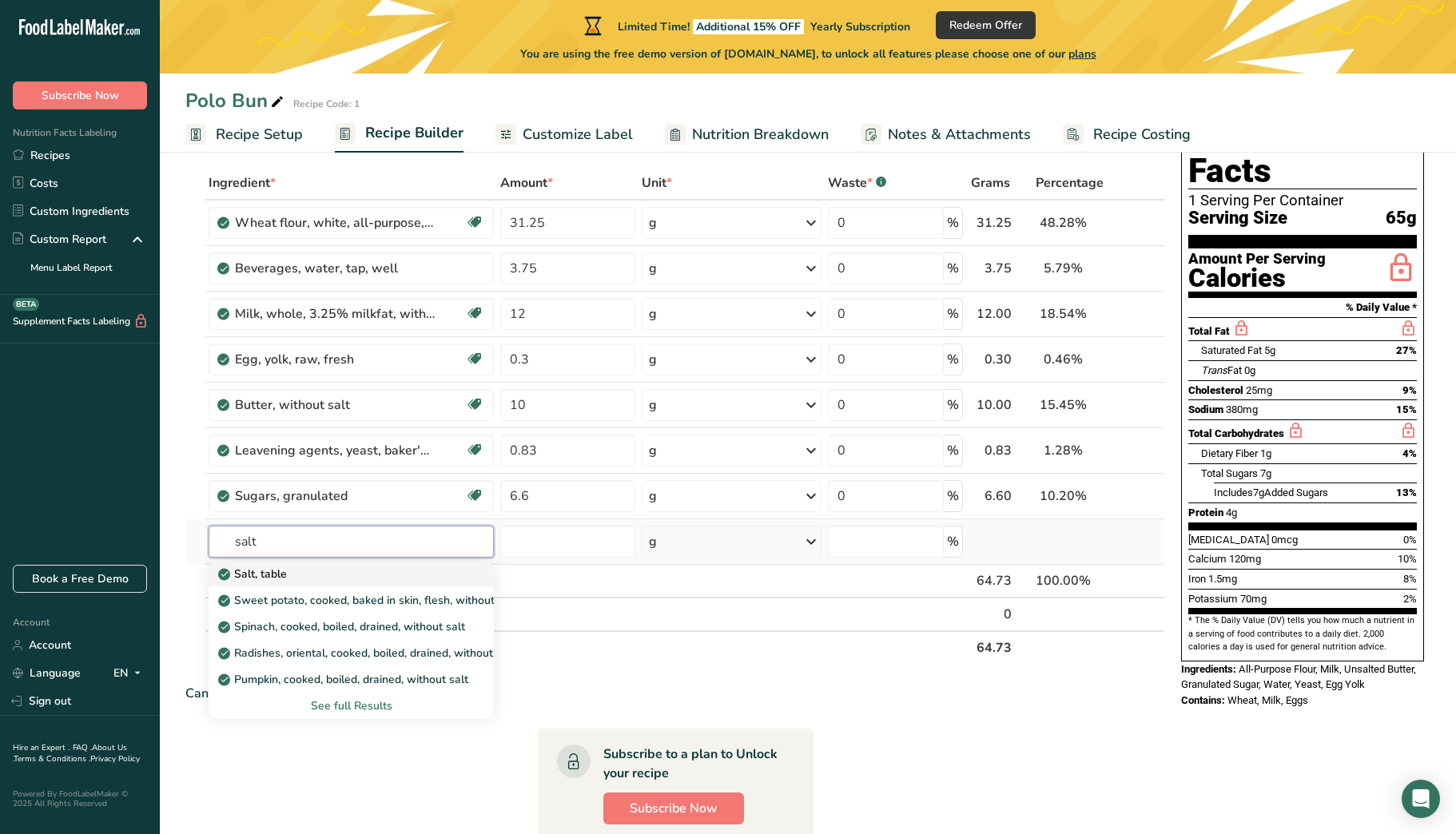 type on "salt" 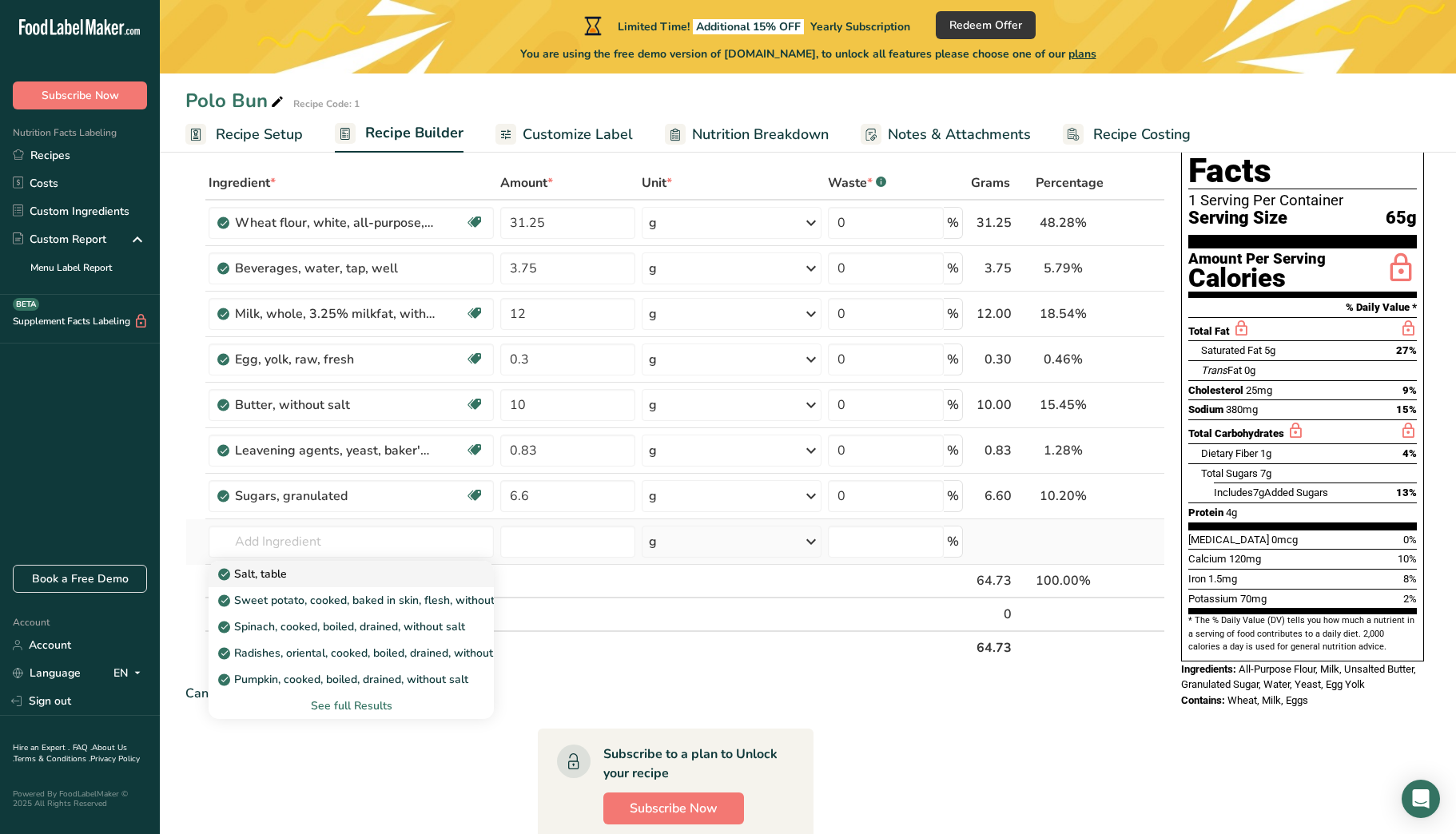 click on "Salt, table" at bounding box center (338, 574) 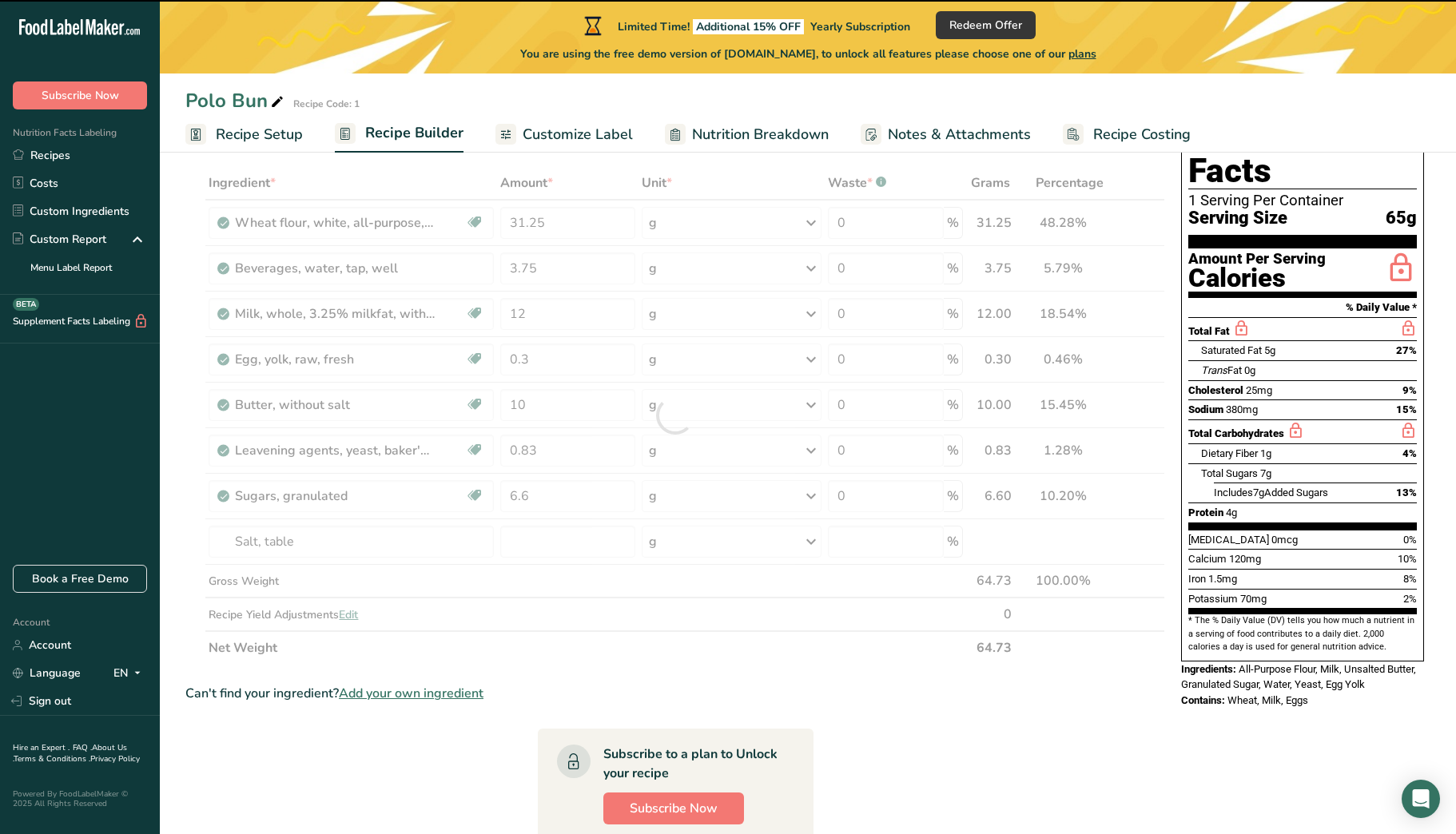 type on "0" 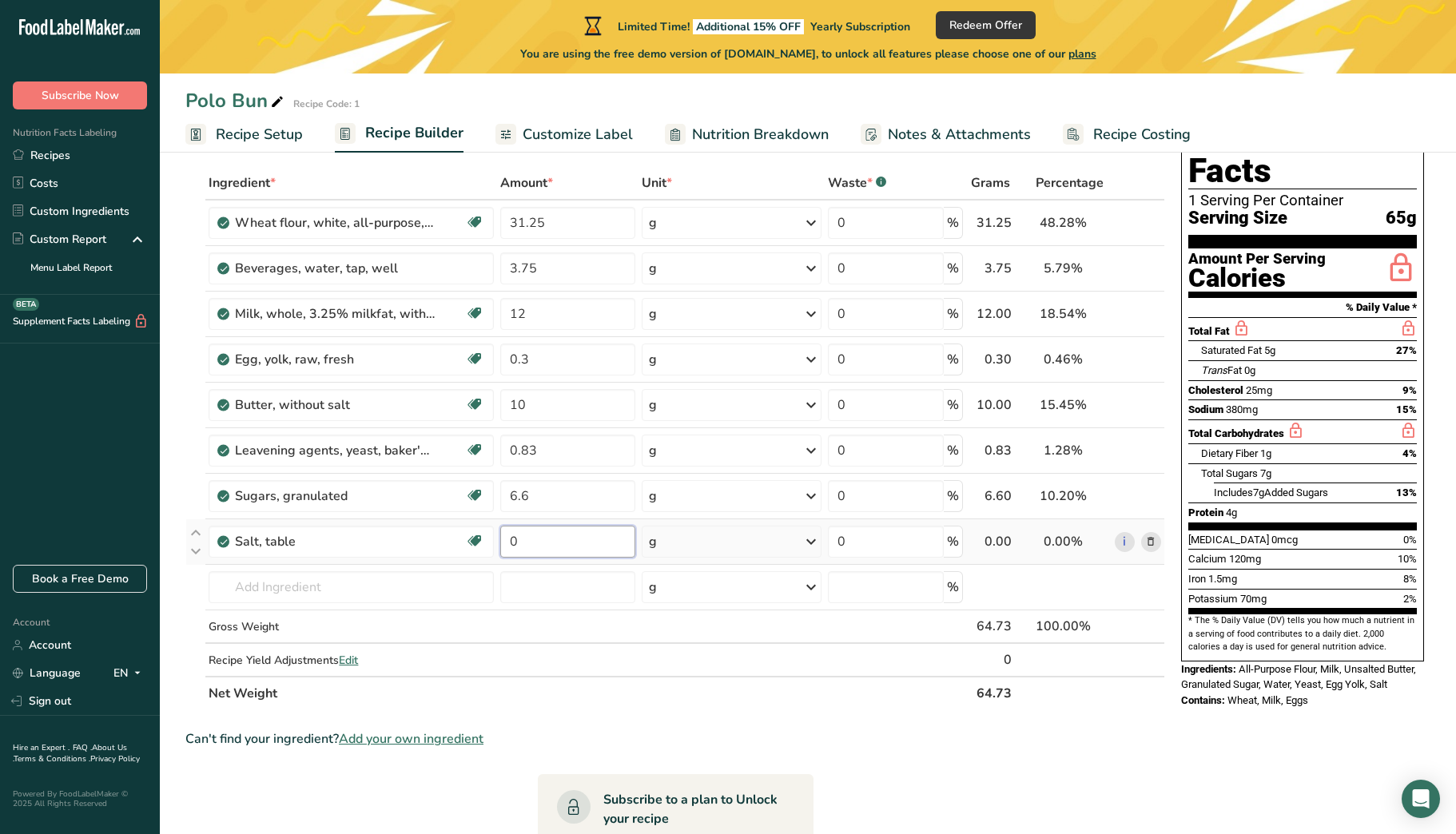 click on "0" at bounding box center (567, 542) 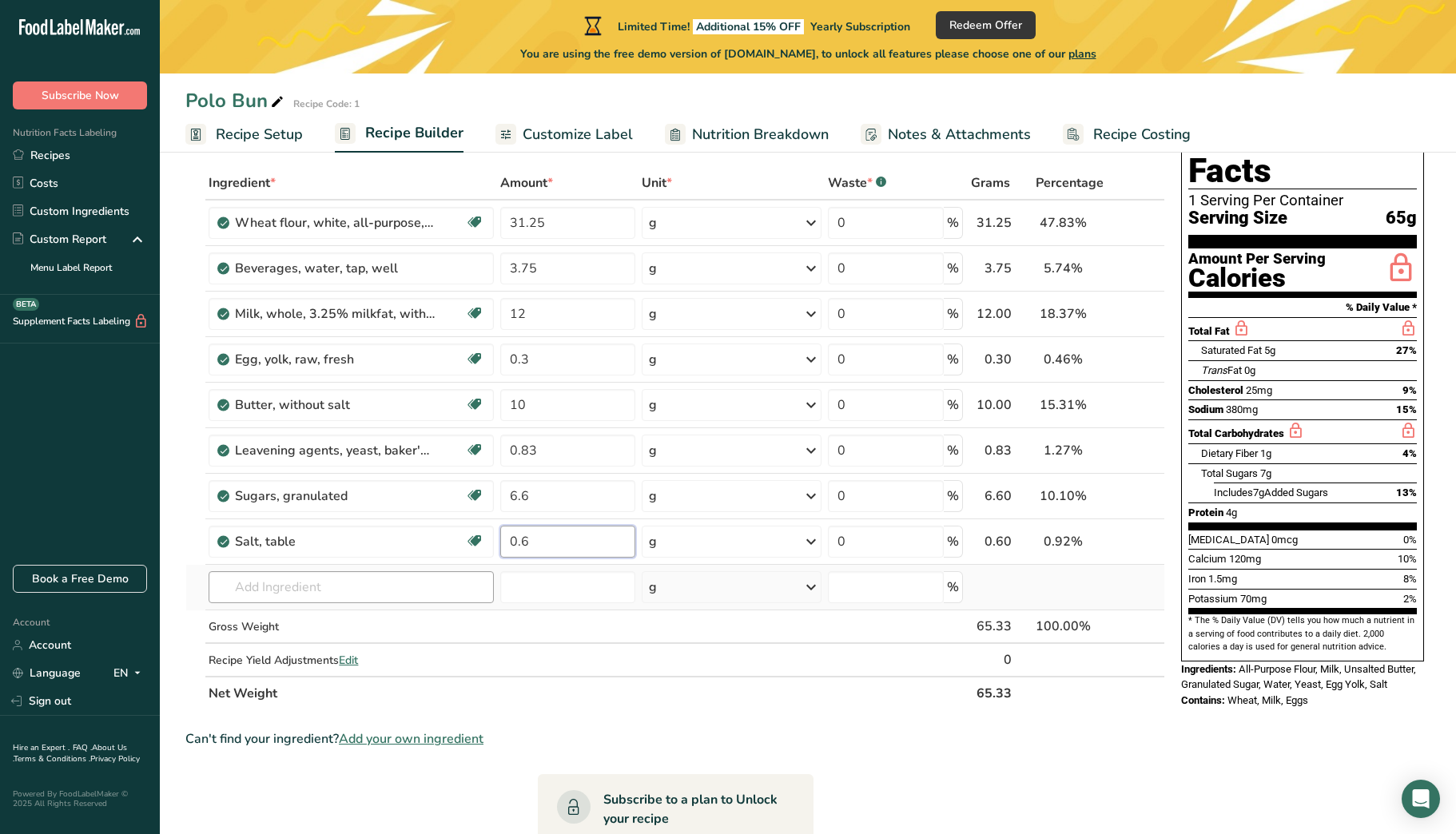 type on "0.6" 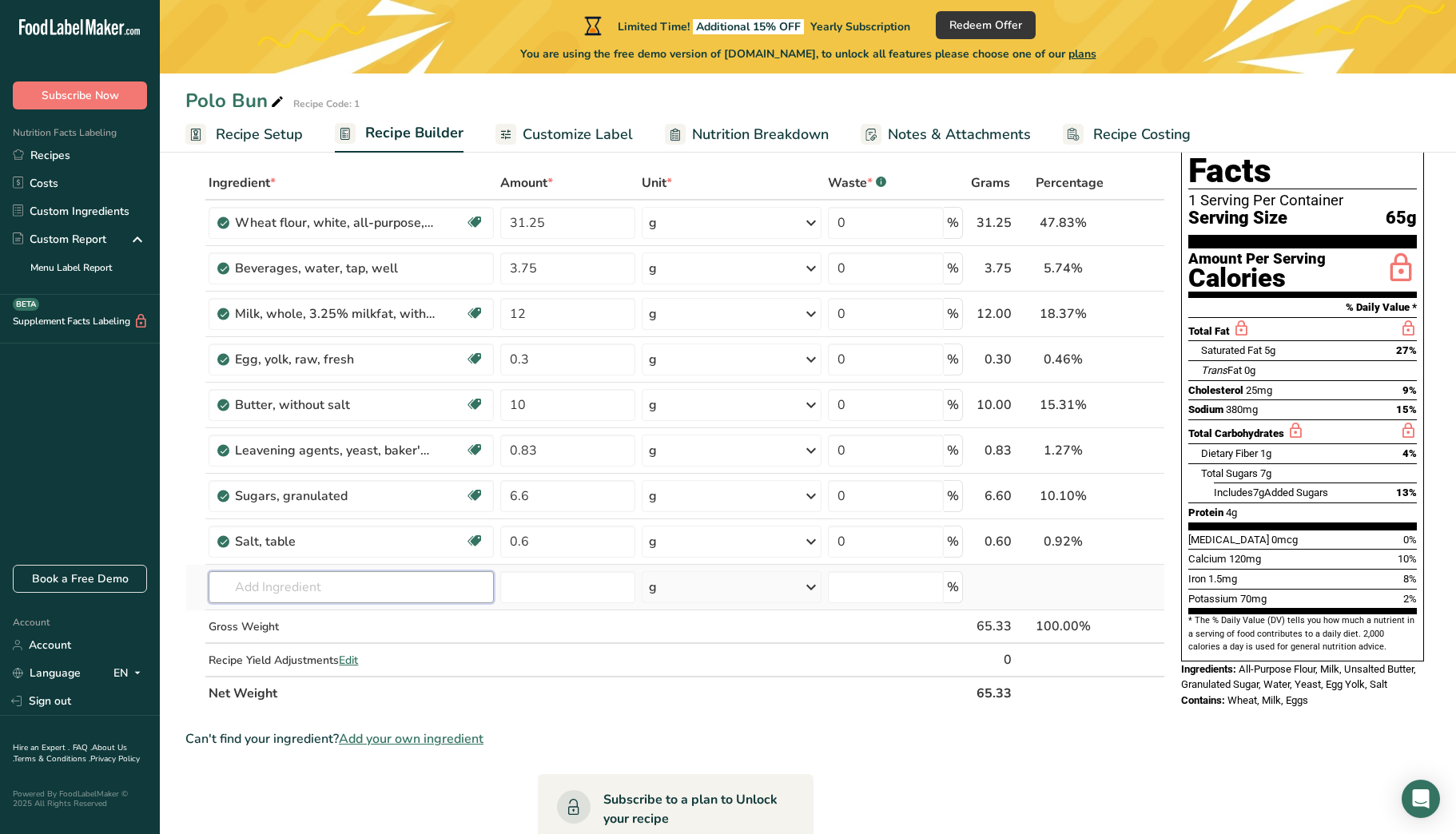 click on "Ingredient *
Amount *
Unit *
Waste *   .a-a{fill:#347362;}.b-a{fill:#fff;}          Grams
Percentage
Wheat flour, white, all-purpose, self-rising, enriched
Dairy free
Vegan
Vegetarian
Soy free
31.25
g
Portions
1 cup
Weight Units
g
kg
mg
See more
Volume Units
l
Volume units require a density conversion. If you know your ingredient's density enter it below. Otherwise, click on "RIA" our AI Regulatory bot - she will be able to help you
lb/ft3
g/cm3
Confirm
mL
lb/ft3
0" at bounding box center (675, 438) 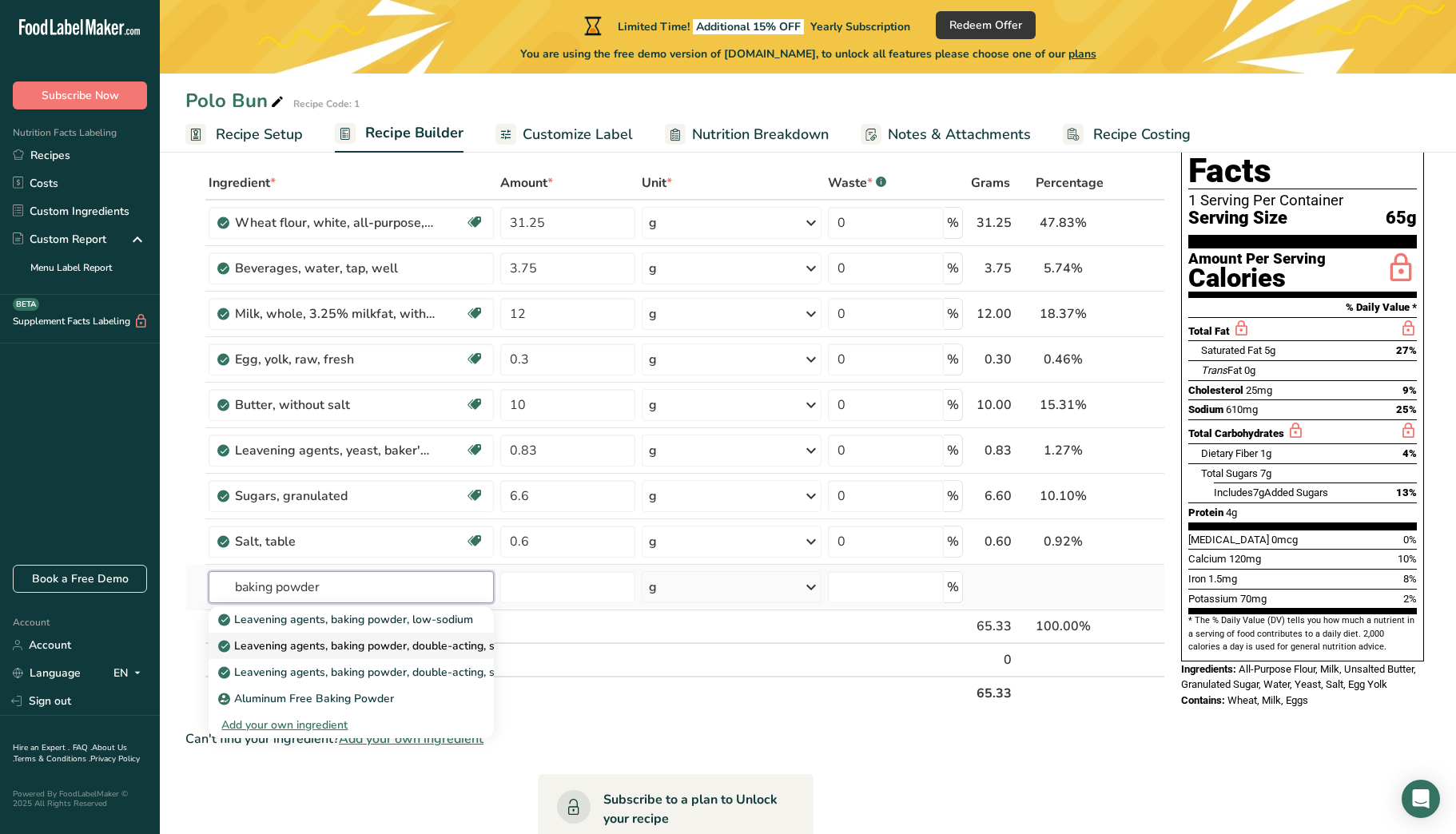 type on "baking powder" 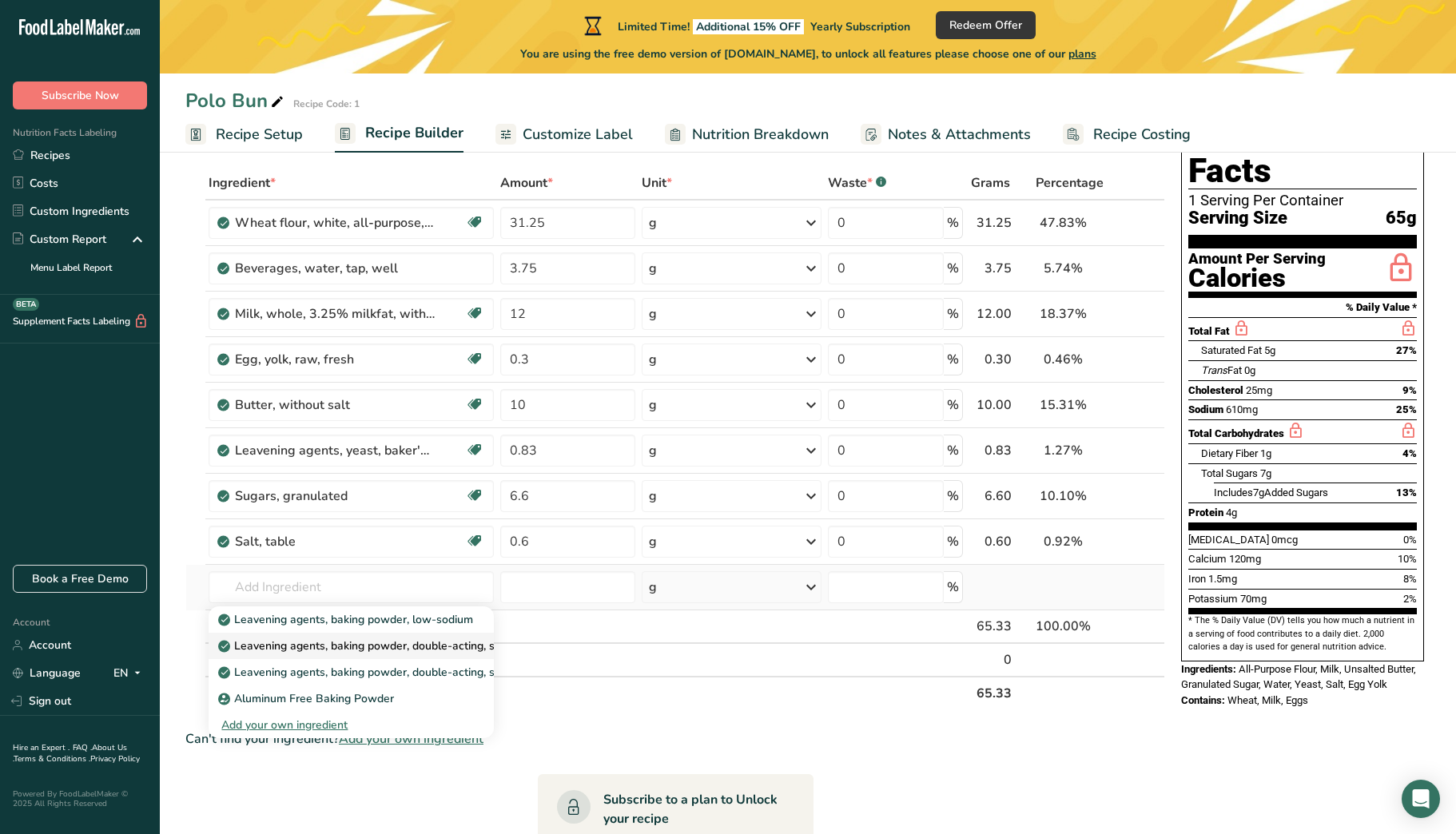 click on "Leavening agents, baking powder, double-acting, straight phosphate" at bounding box center [404, 645] 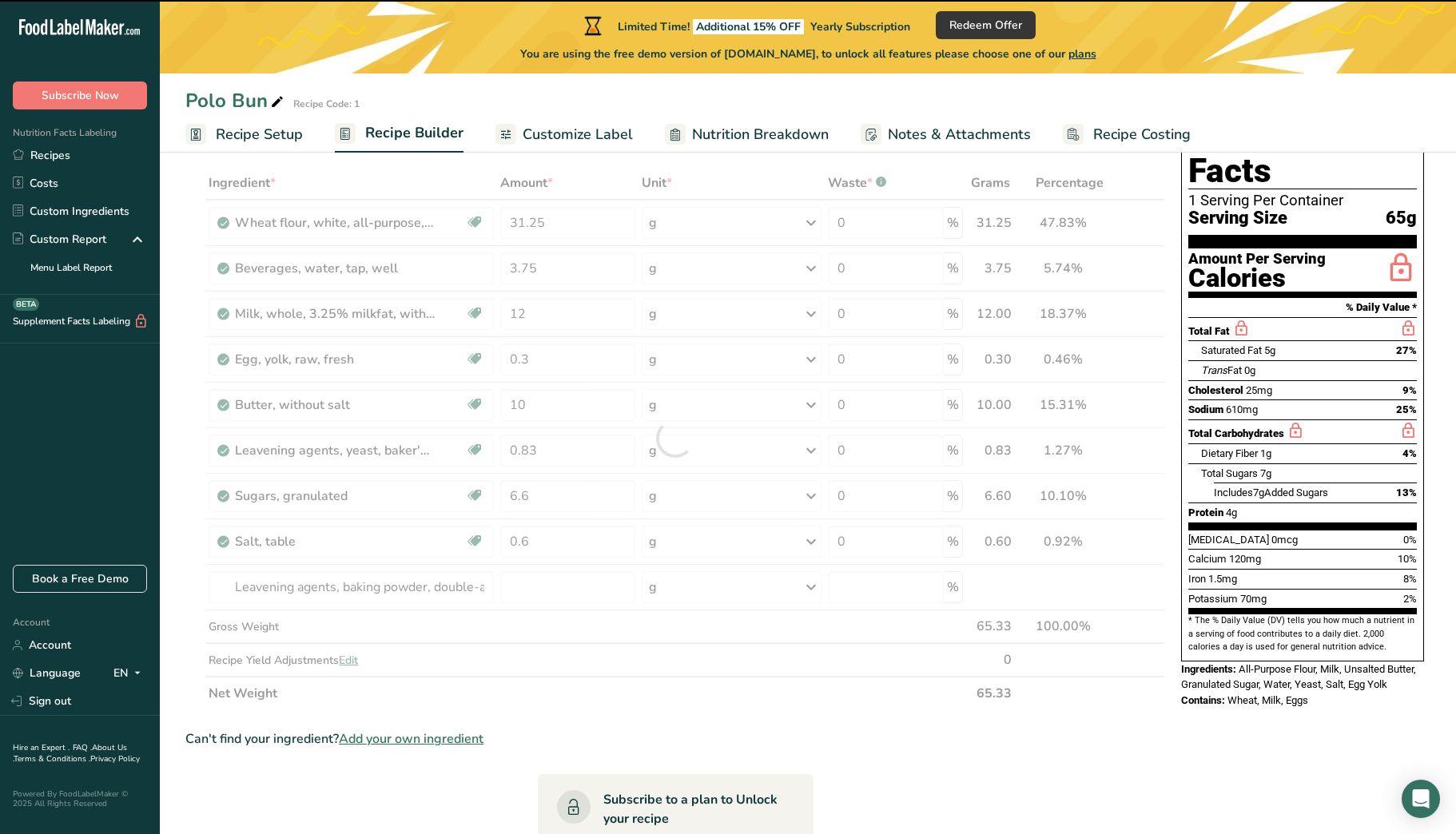 type on "0" 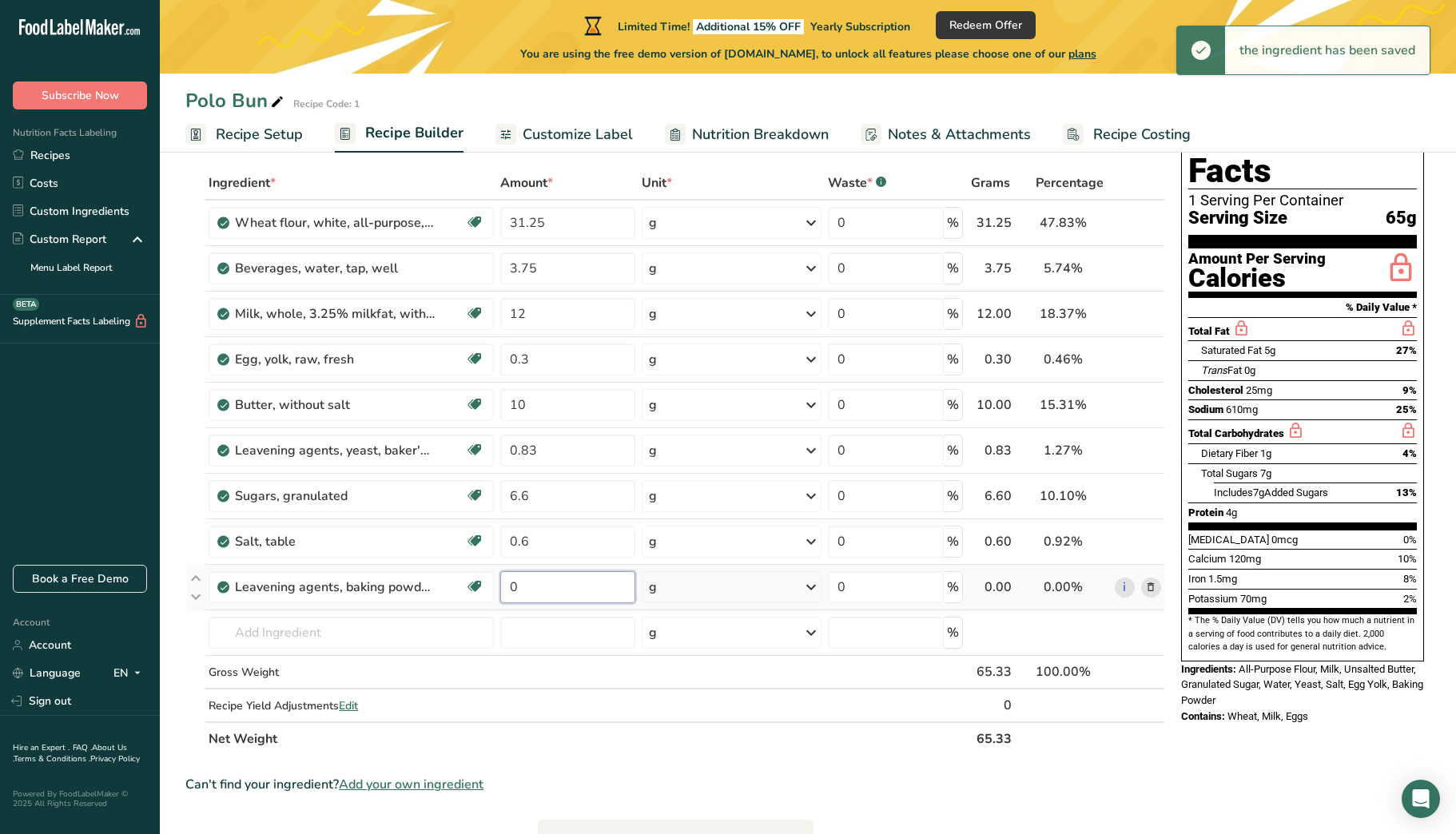 click on "0" at bounding box center [567, 587] 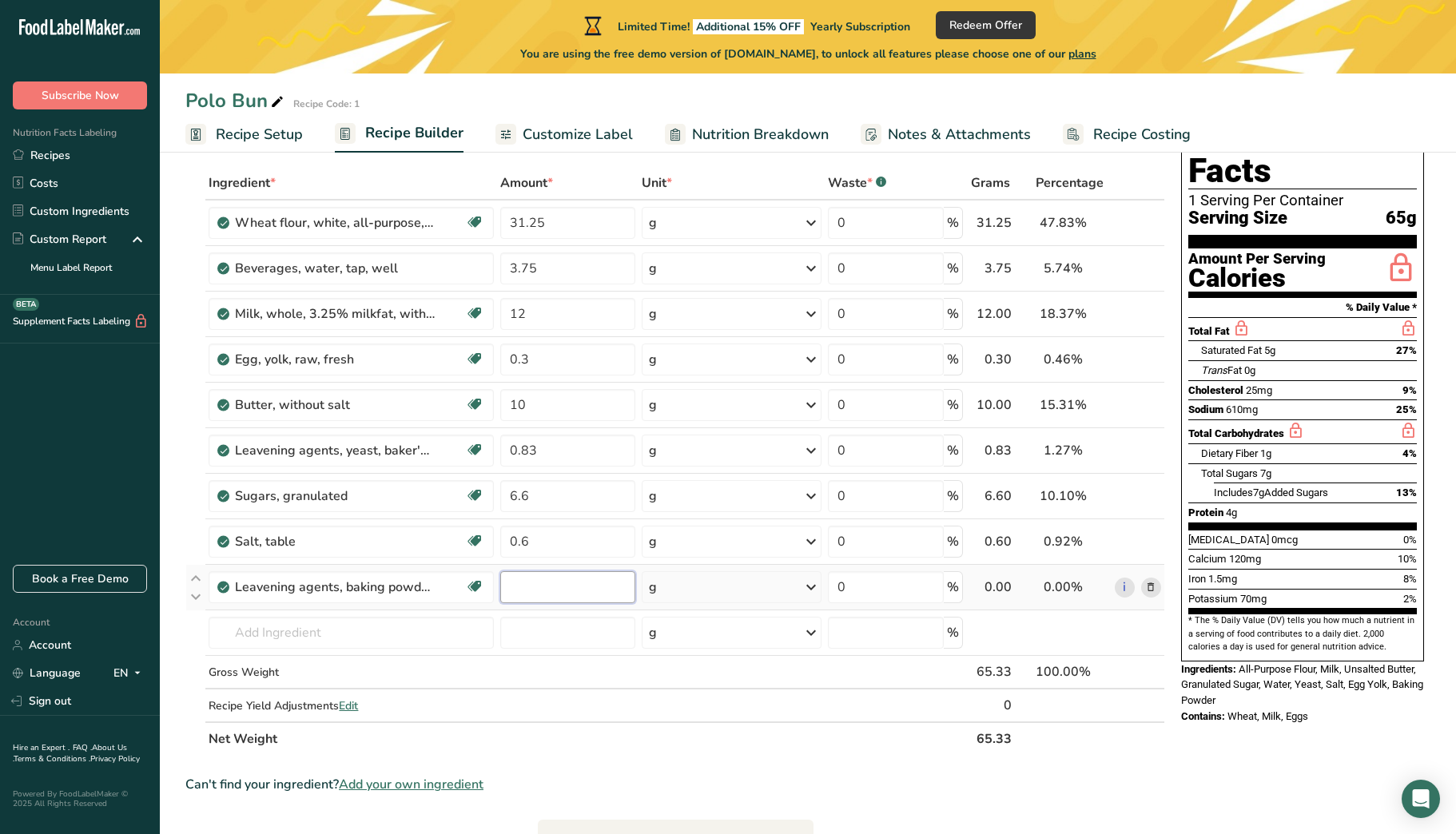 click at bounding box center (567, 587) 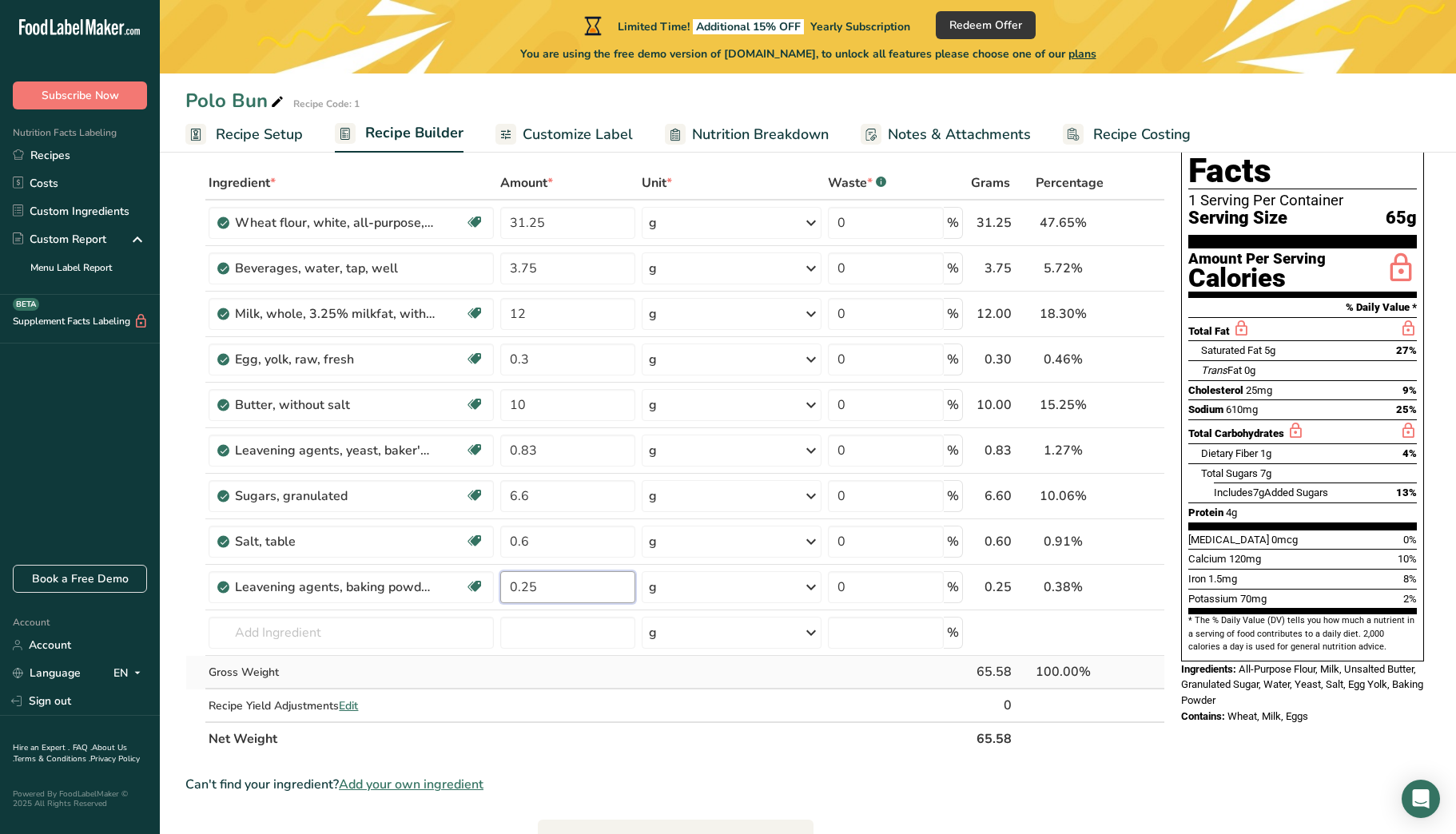 type on "0.25" 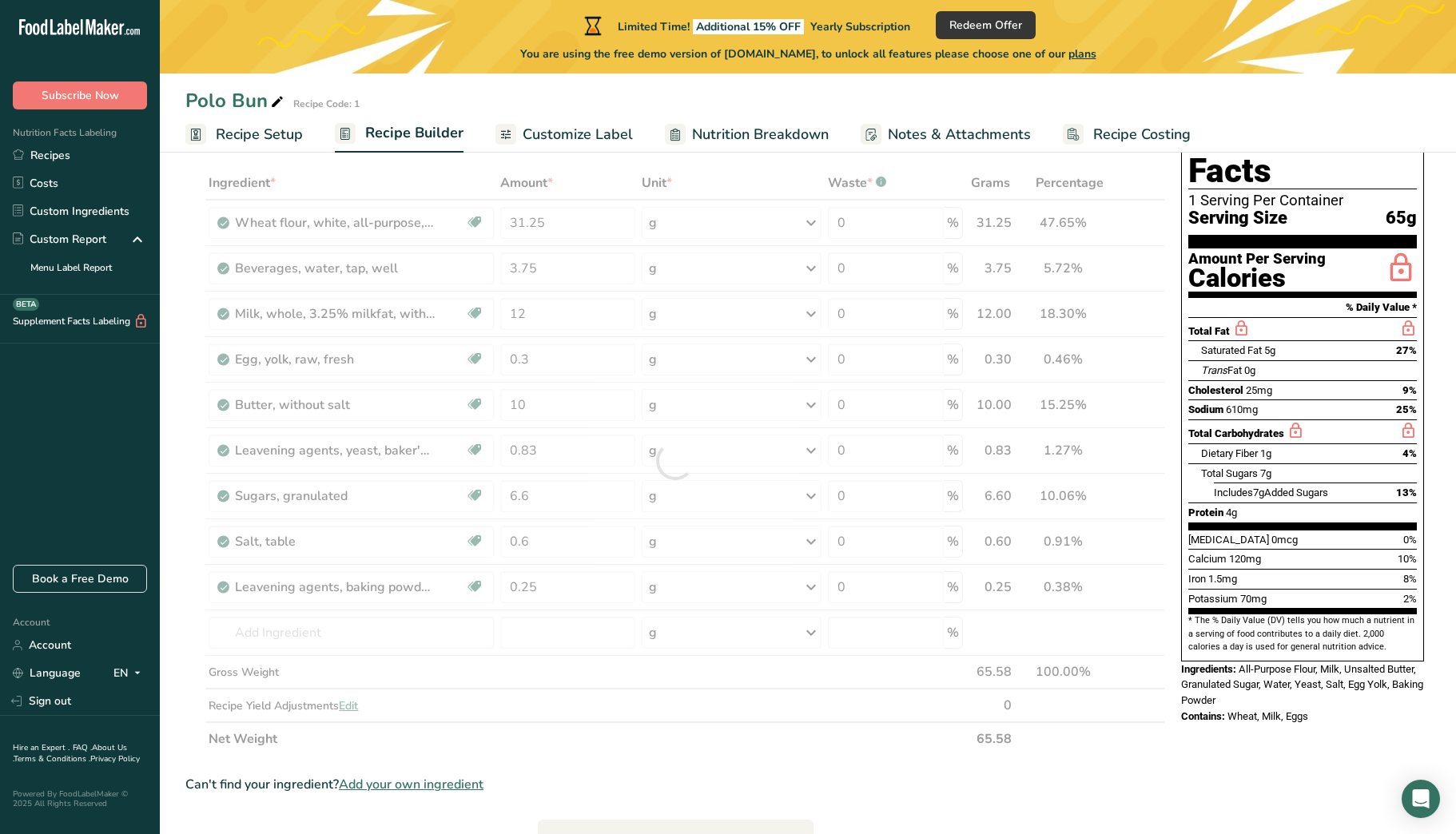 click on "Ingredient *
Amount *
Unit *
Waste *   .a-a{fill:#347362;}.b-a{fill:#fff;}          Grams
Percentage
Wheat flour, white, all-purpose, self-rising, enriched
Dairy free
Vegan
Vegetarian
Soy free
31.25
g
Portions
1 cup
Weight Units
g
kg
mg
See more
Volume Units
l
Volume units require a density conversion. If you know your ingredient's density enter it below. Otherwise, click on "RIA" our AI Regulatory bot - she will be able to help you
lb/ft3
g/cm3
Confirm
mL
lb/ft3
0" at bounding box center (675, 461) 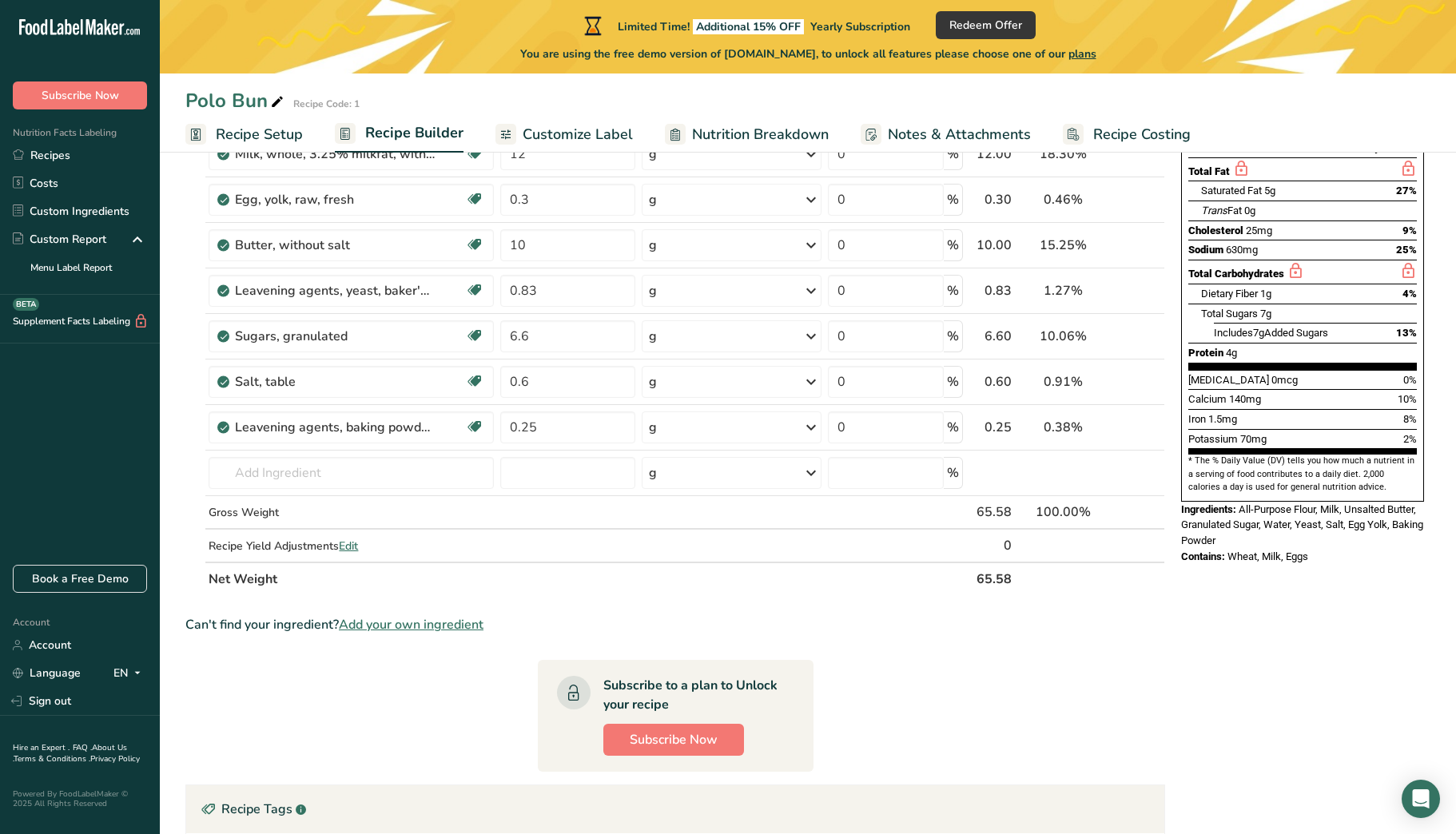 scroll, scrollTop: 160, scrollLeft: 0, axis: vertical 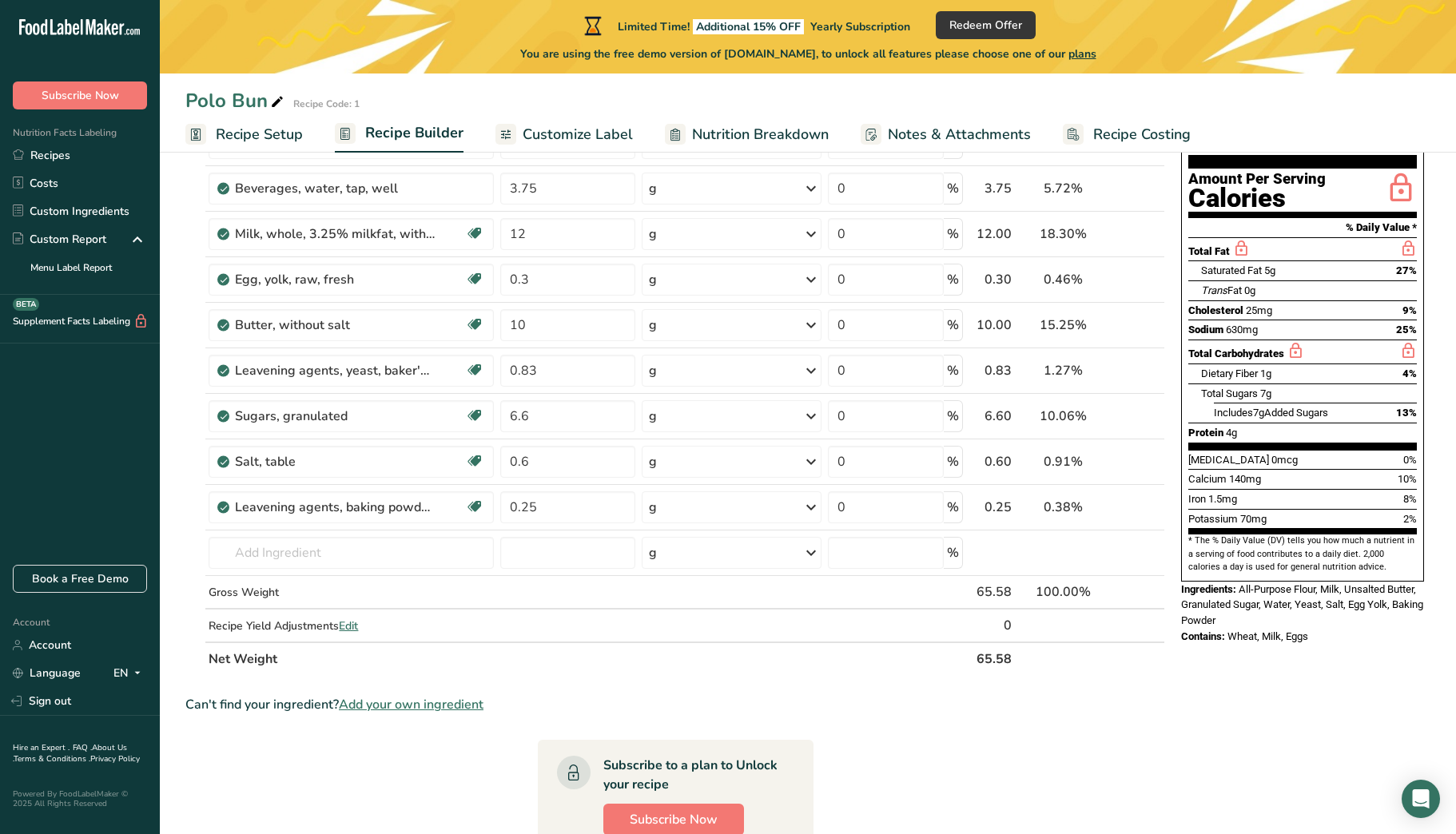 click on "Can't find your ingredient?
Add your own ingredient" at bounding box center (675, 705) 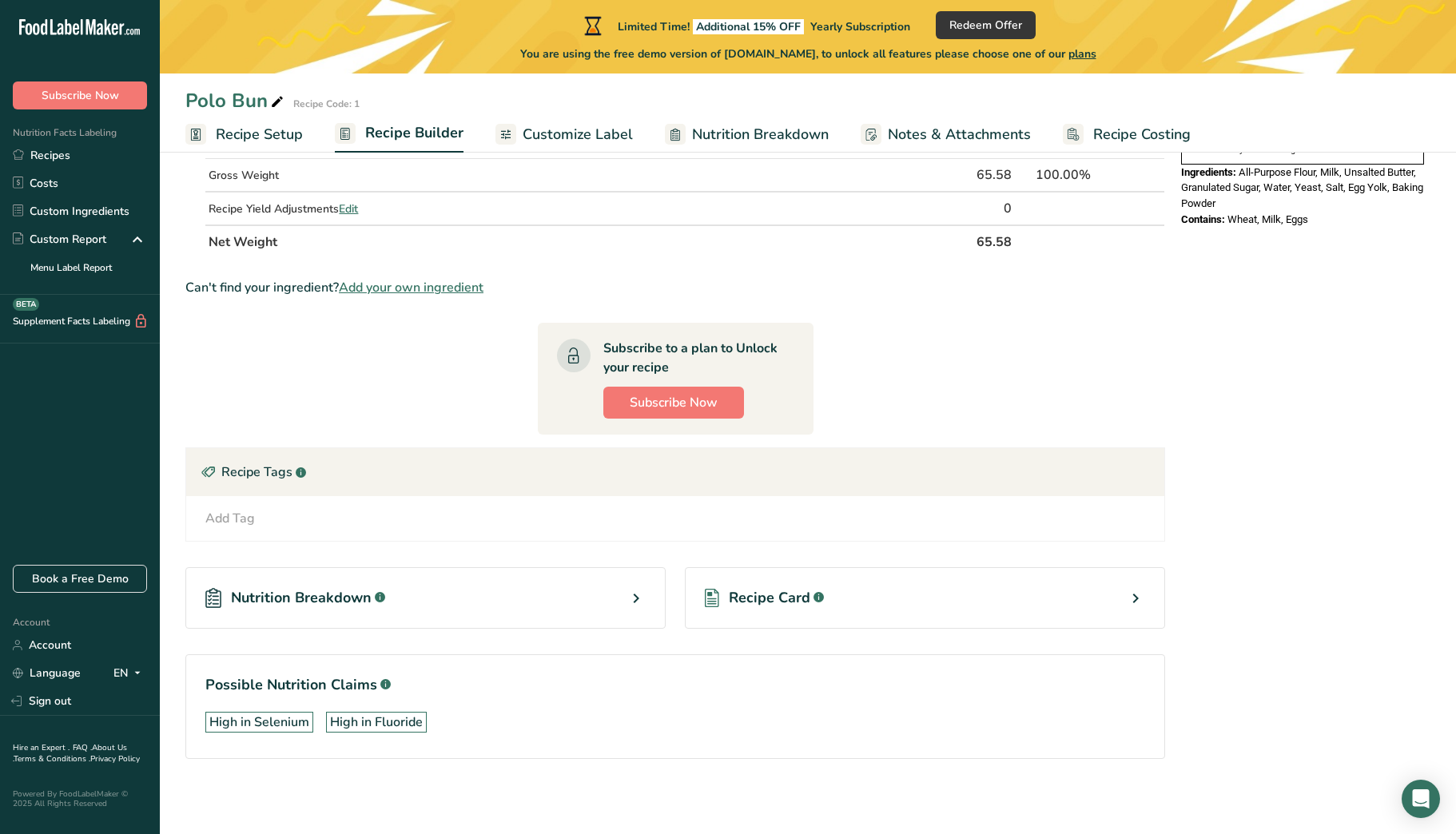 scroll, scrollTop: 578, scrollLeft: 0, axis: vertical 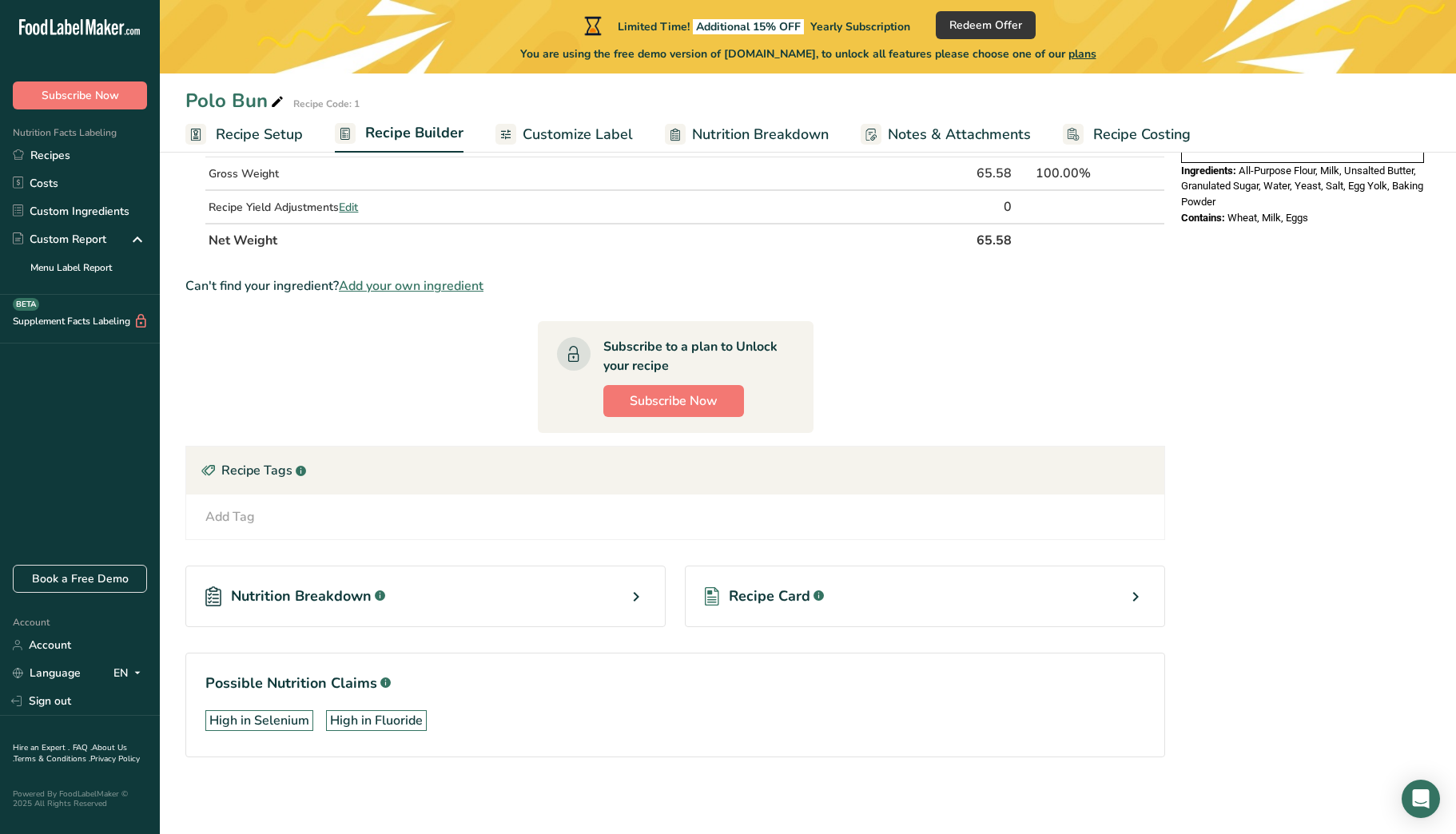 click on "Recipe Tags
.a-a{fill:#347362;}.b-a{fill:#fff;}" at bounding box center [675, 471] 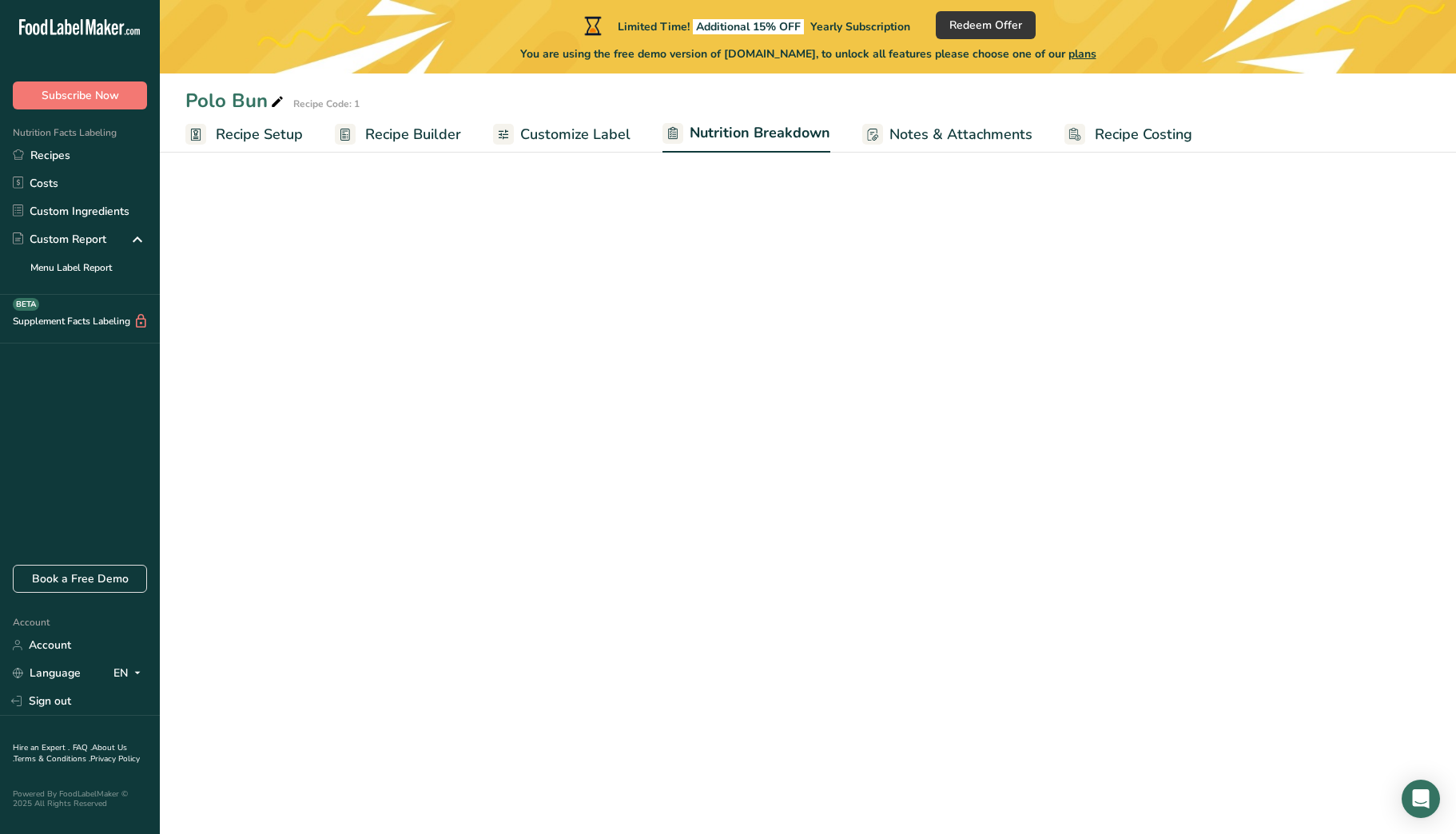 select on "Calories" 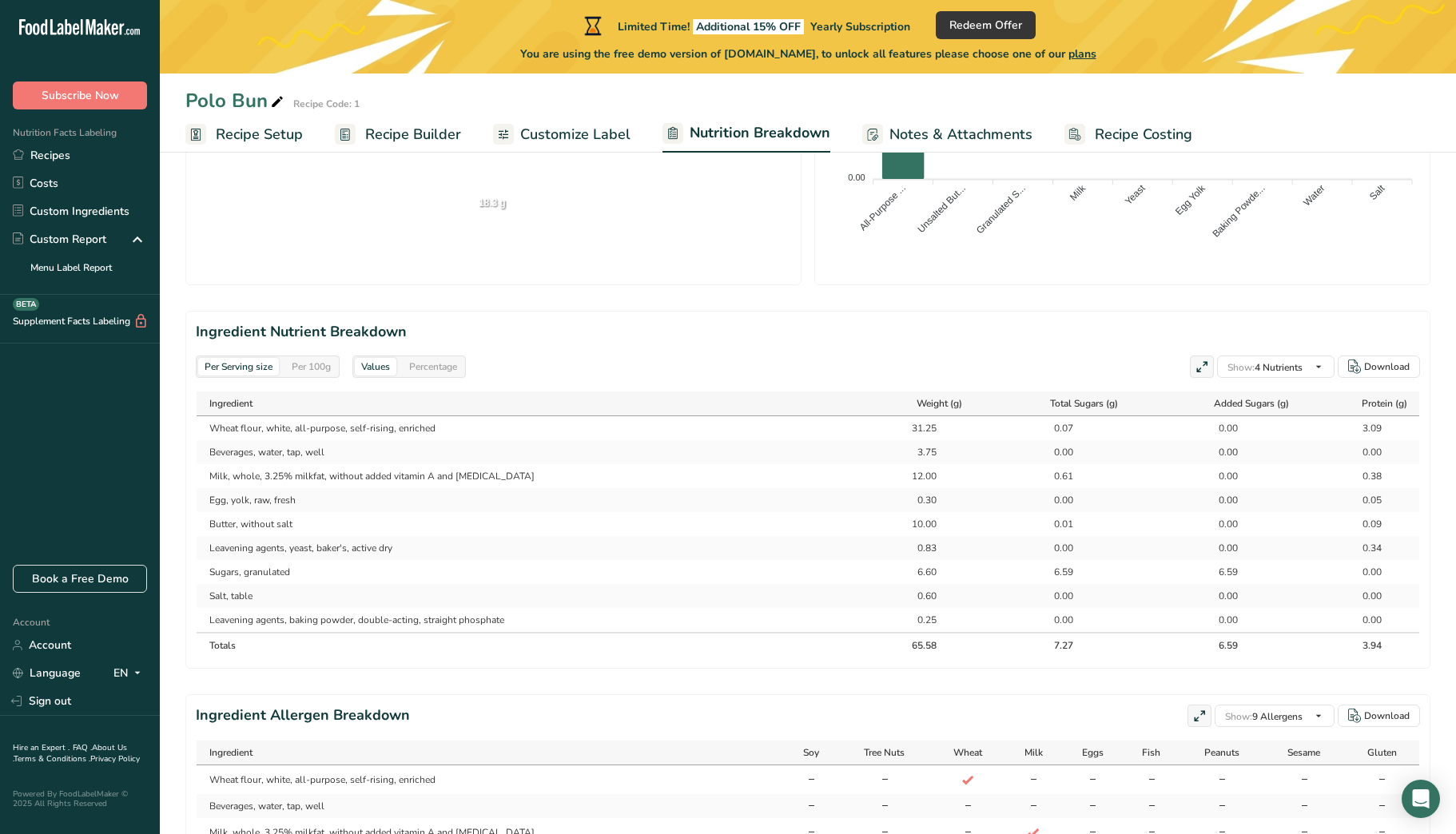 scroll, scrollTop: 0, scrollLeft: 0, axis: both 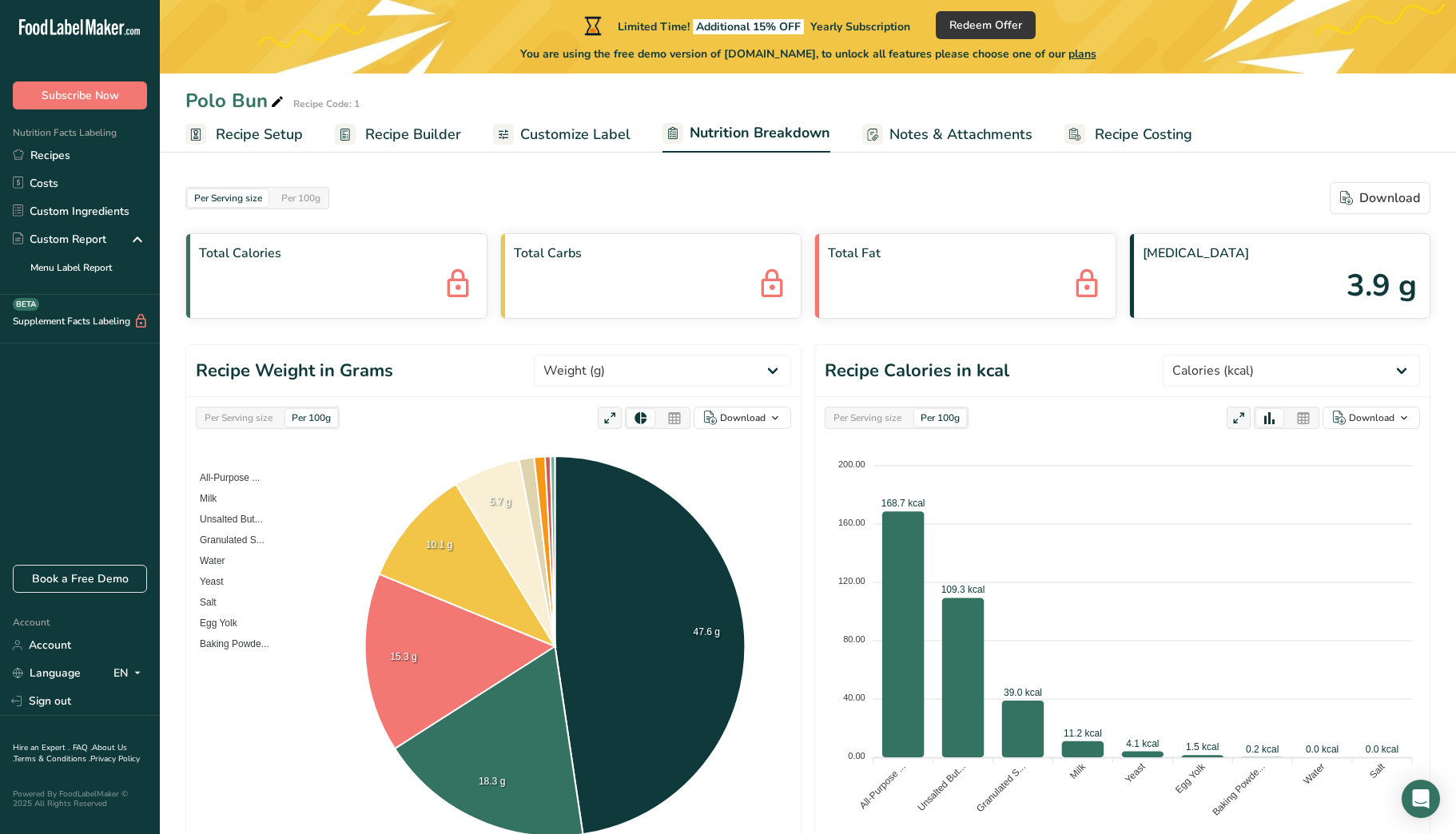 click on "Customize Label" at bounding box center [575, 134] 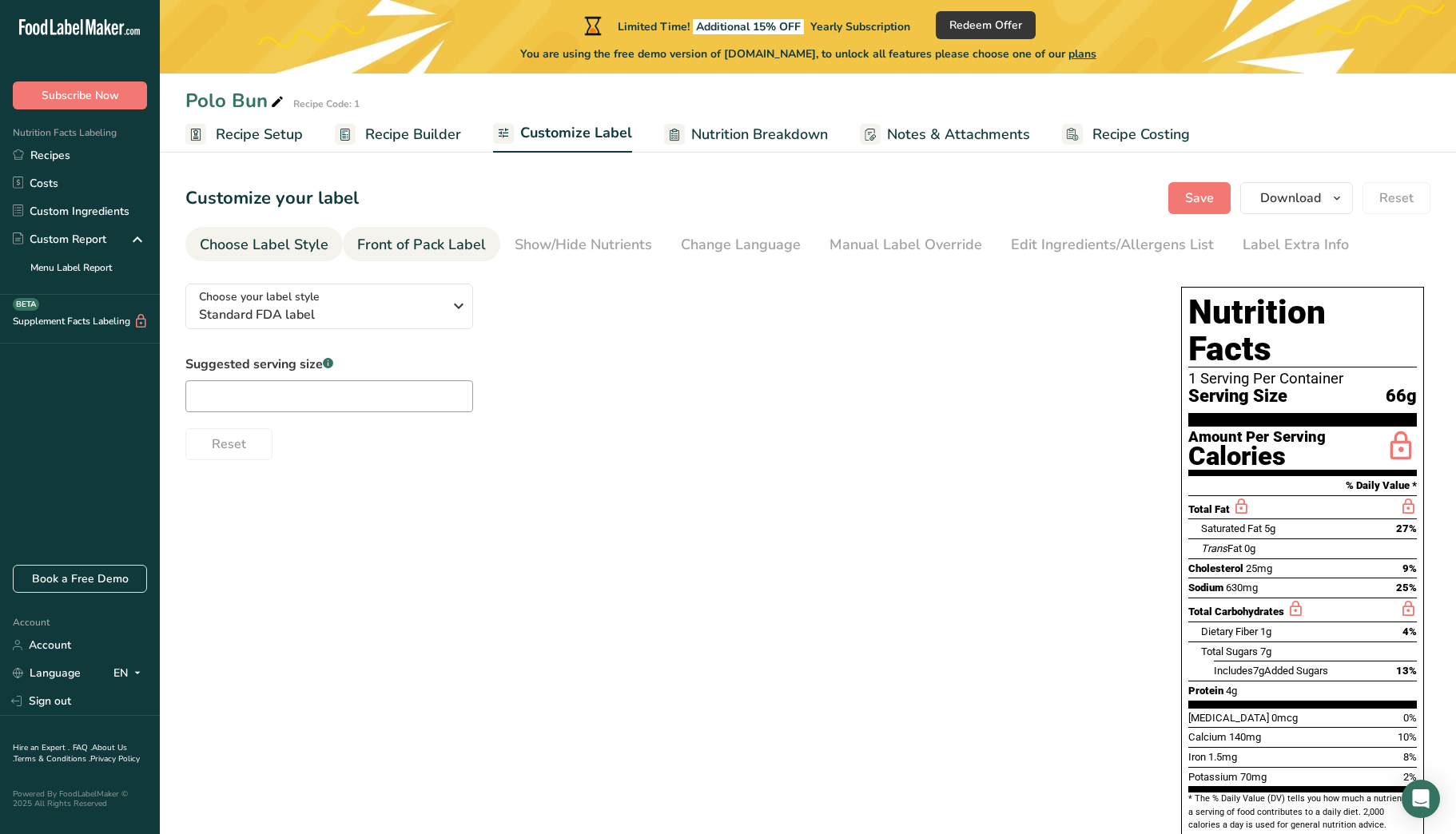 click on "Front of Pack Label" at bounding box center [421, 244] 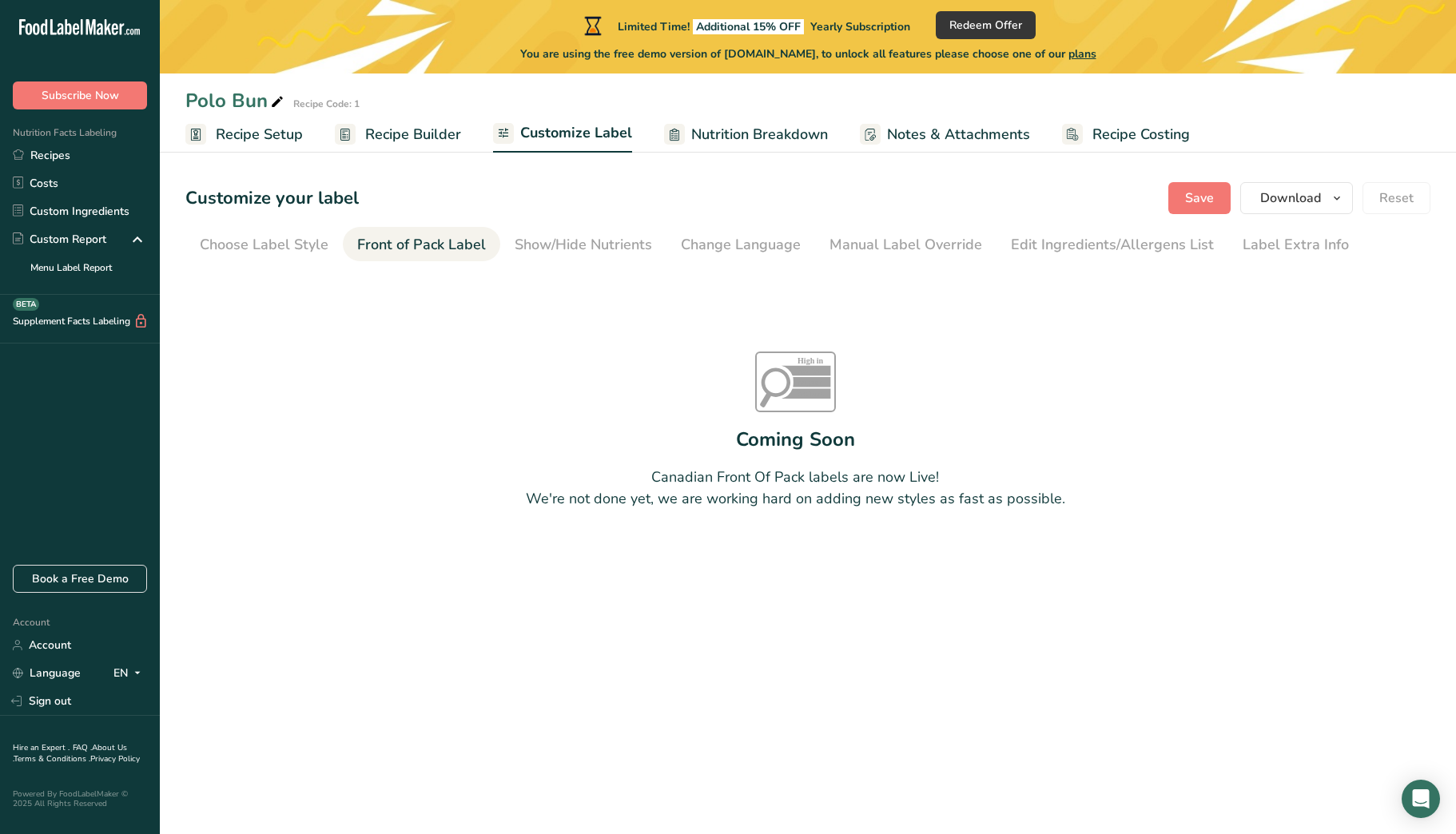 click on "Recipe Setup" at bounding box center (259, 134) 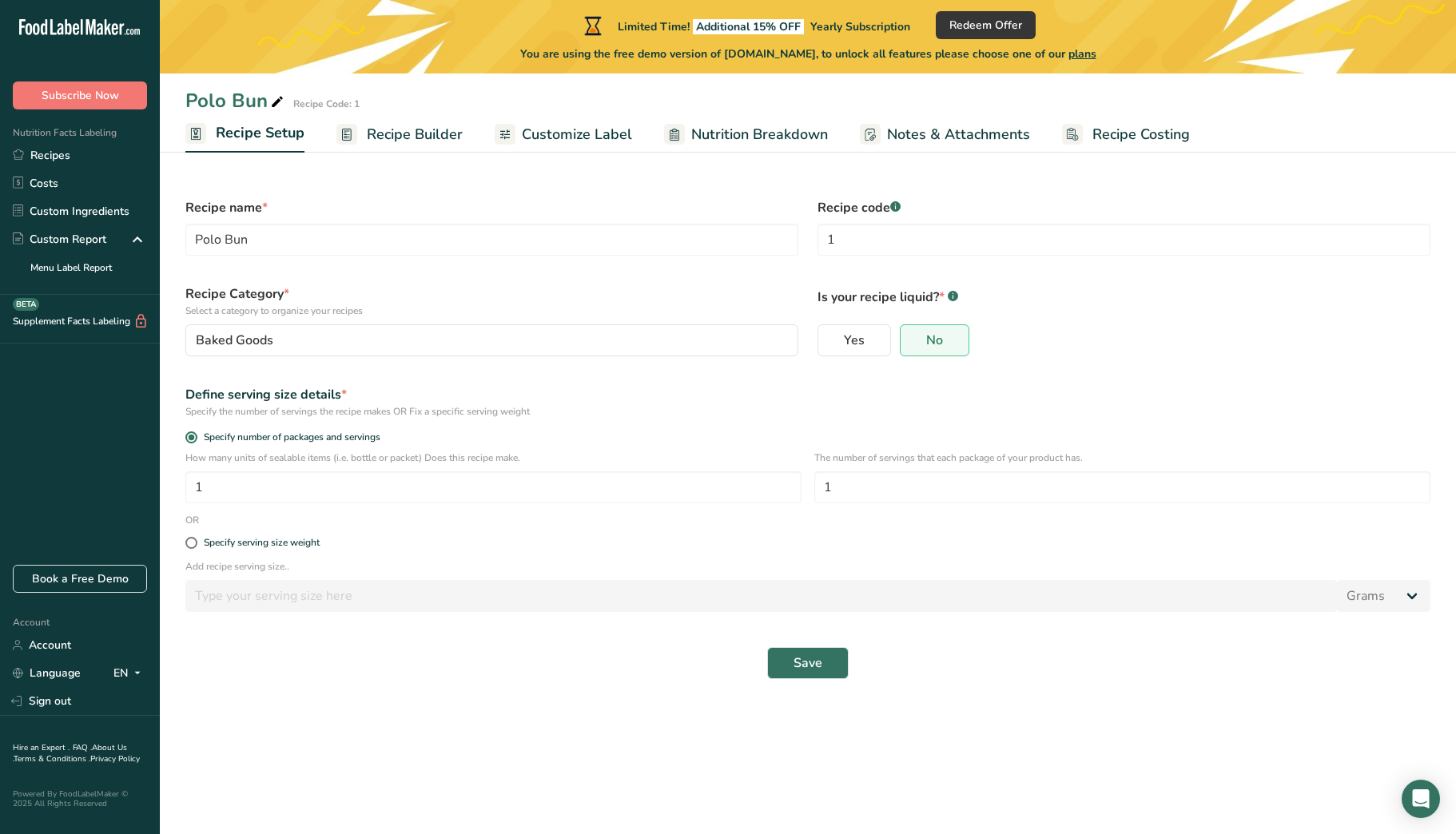 click on "Recipe Builder" at bounding box center (400, 134) 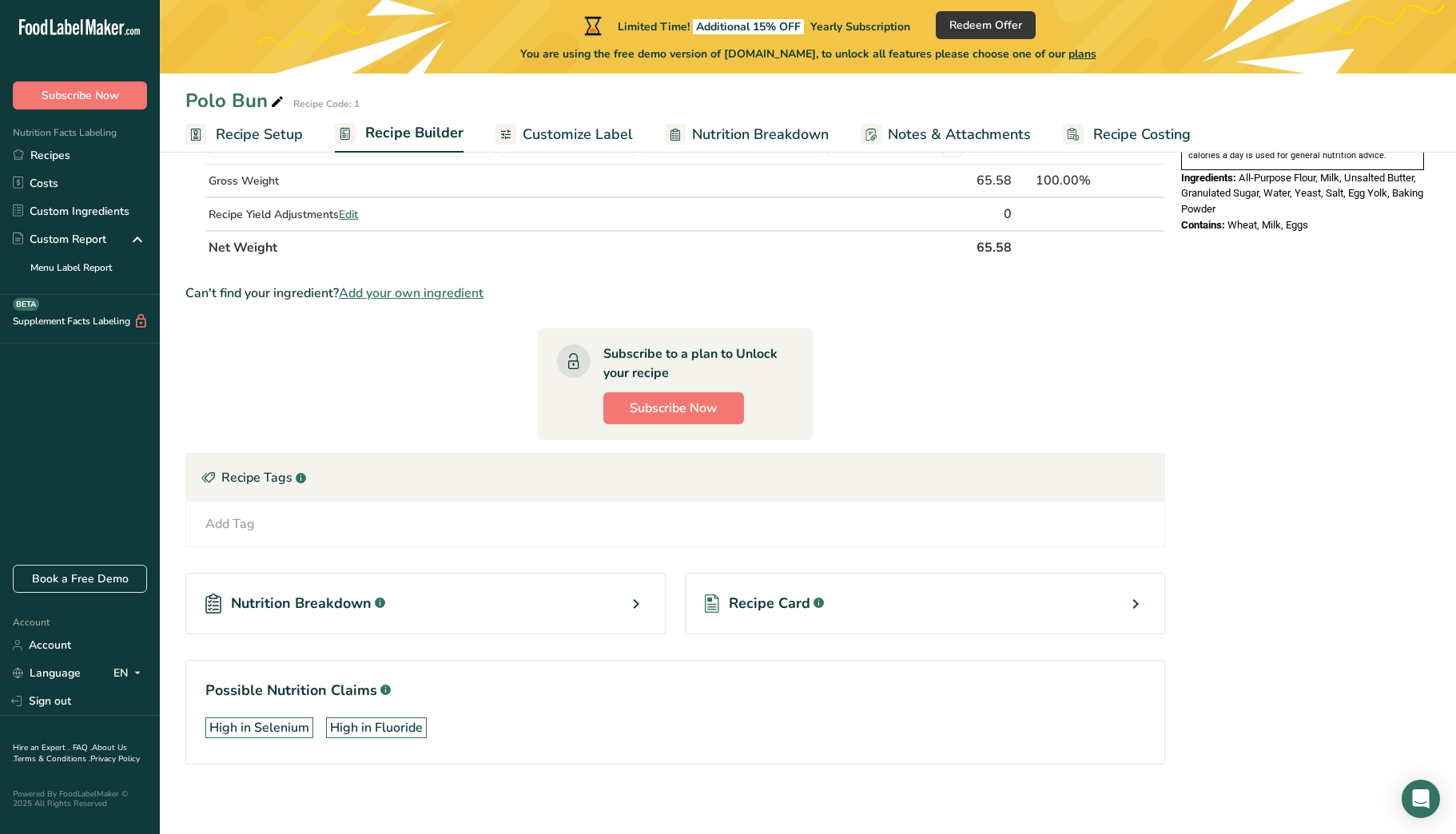 scroll, scrollTop: 578, scrollLeft: 0, axis: vertical 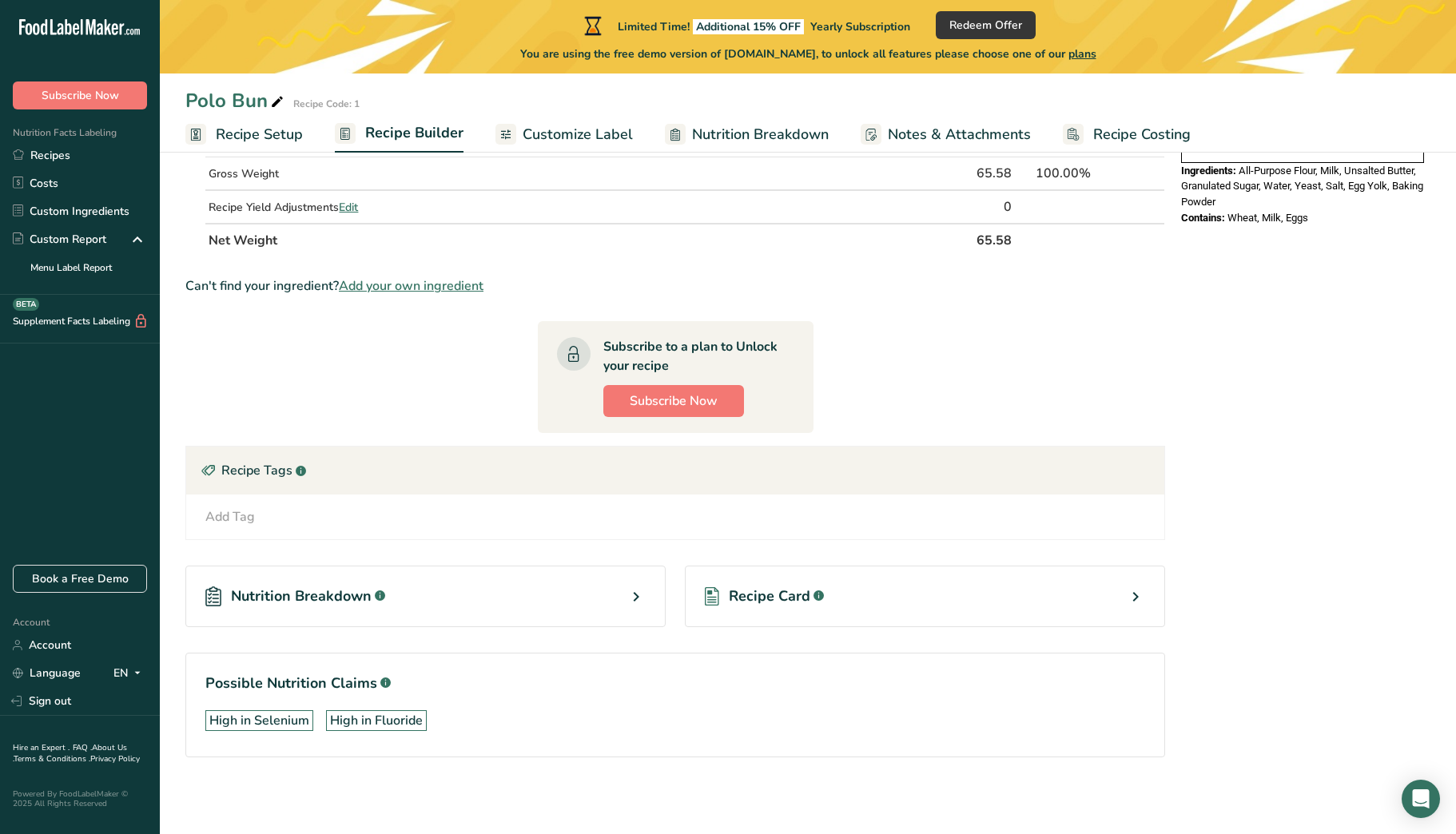 click on "Nutrition Breakdown
.a-a{fill:#347362;}.b-a{fill:#fff;}" at bounding box center (425, 596) 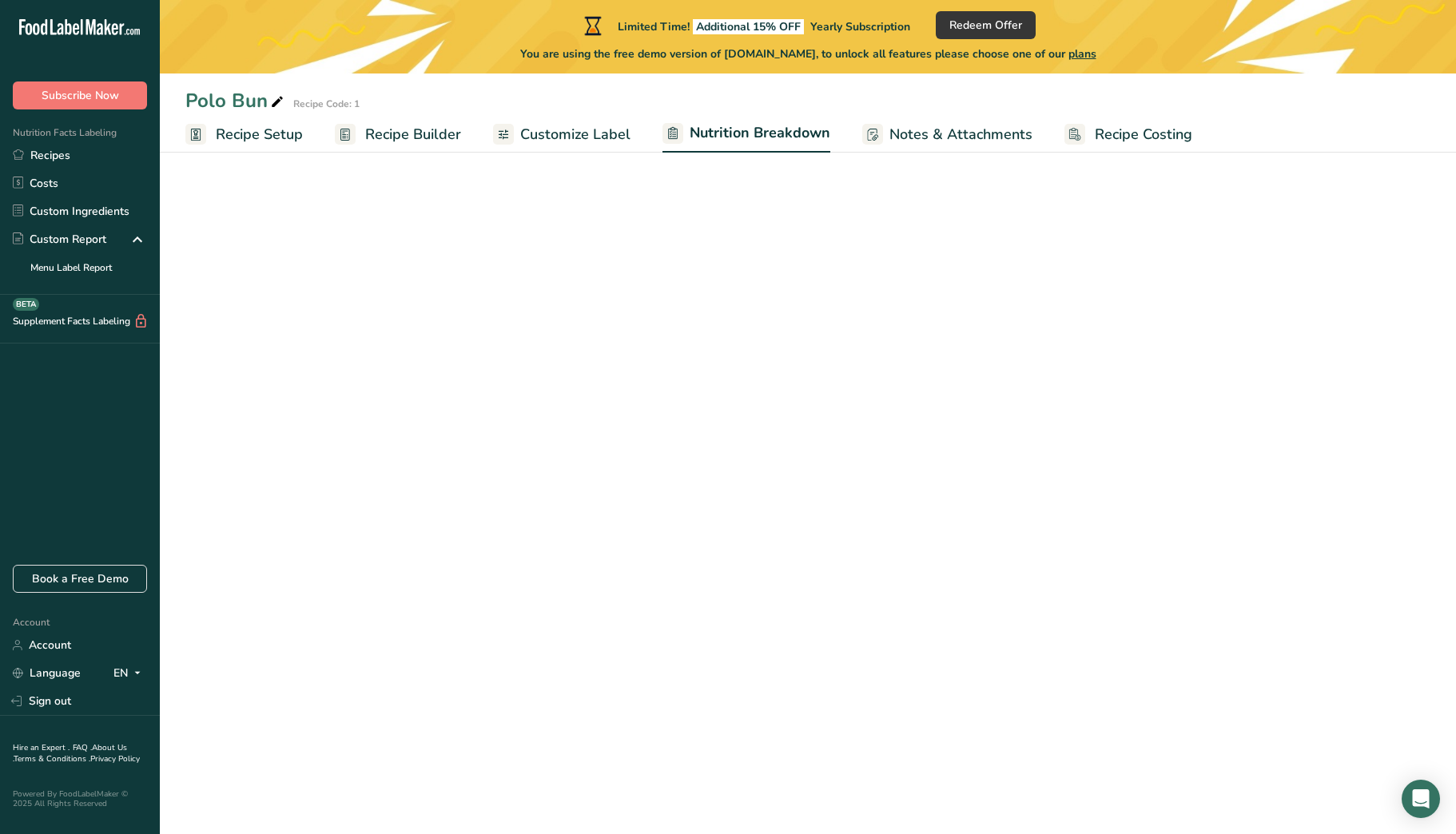 select on "Calories" 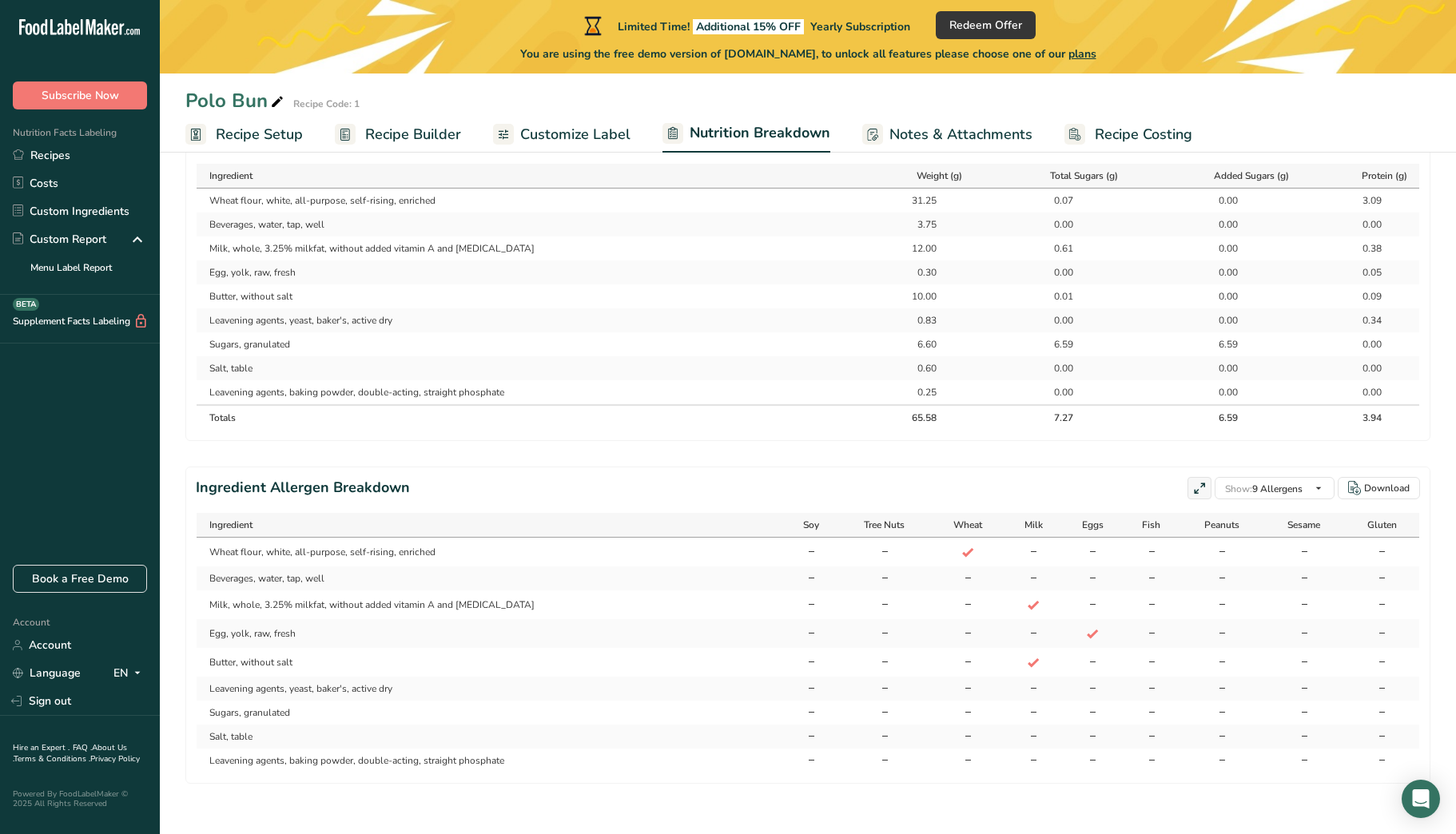 scroll, scrollTop: 807, scrollLeft: 0, axis: vertical 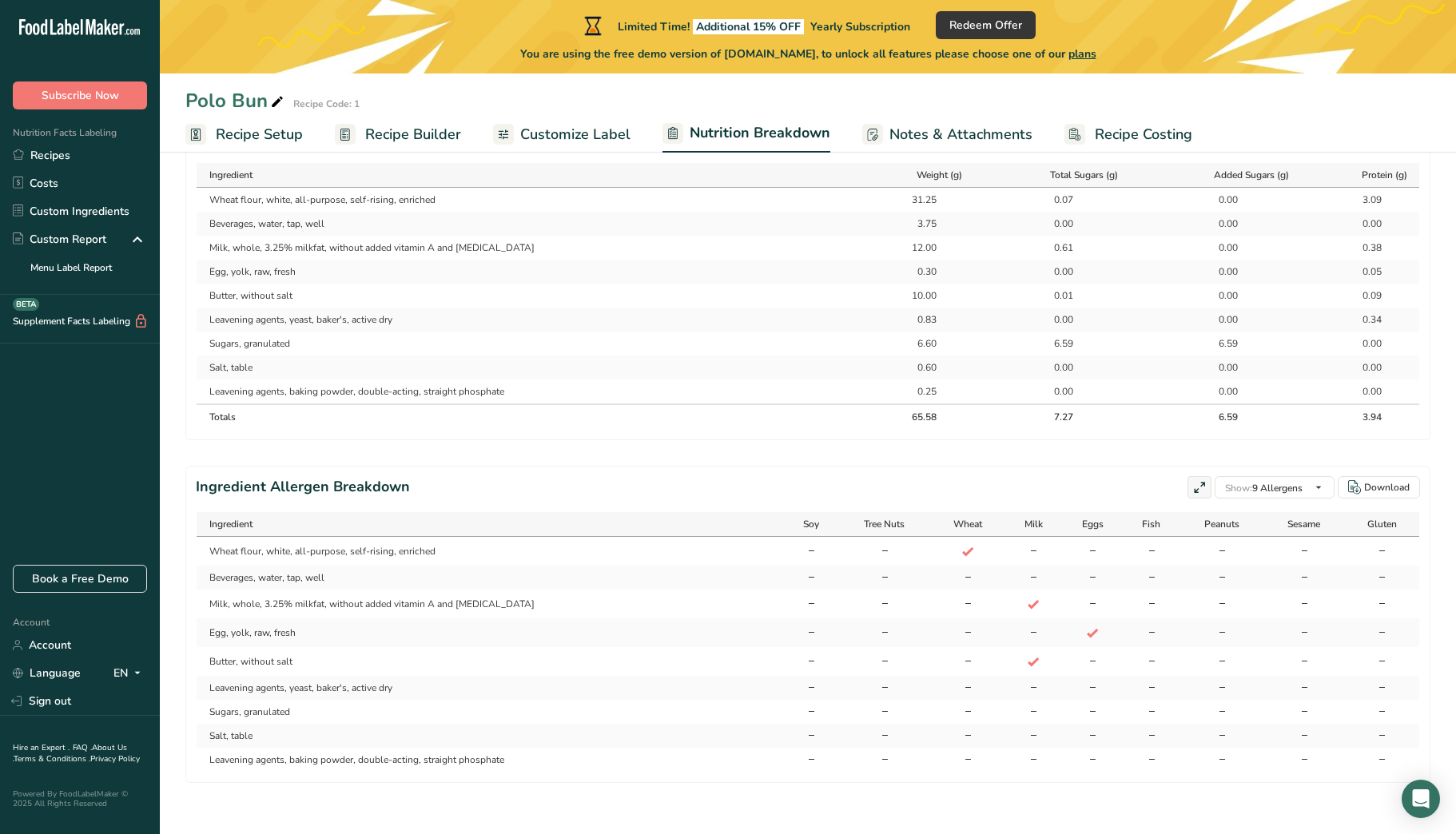 click on "Butter, without salt" at bounding box center (491, 661) 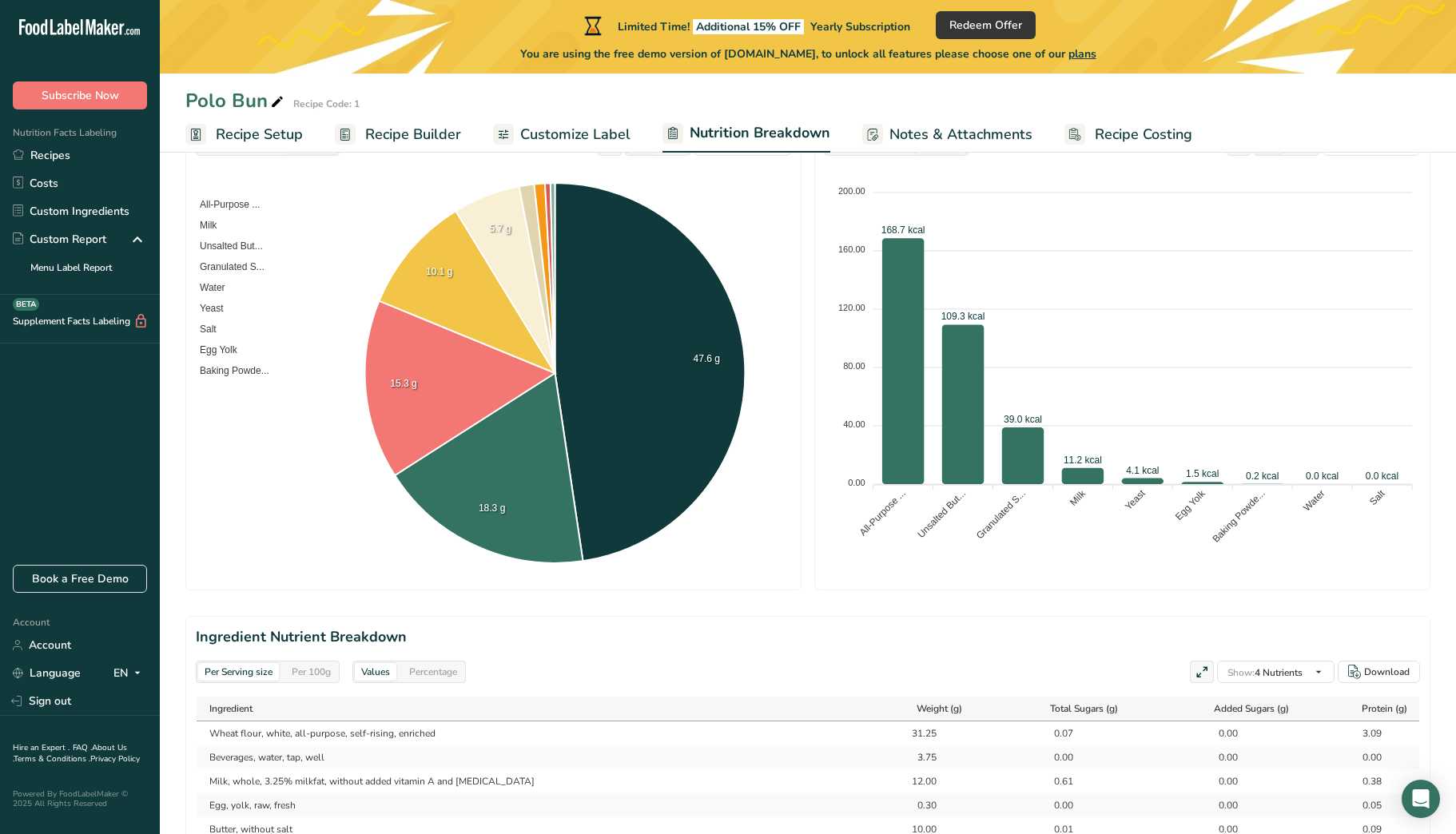scroll, scrollTop: 248, scrollLeft: 0, axis: vertical 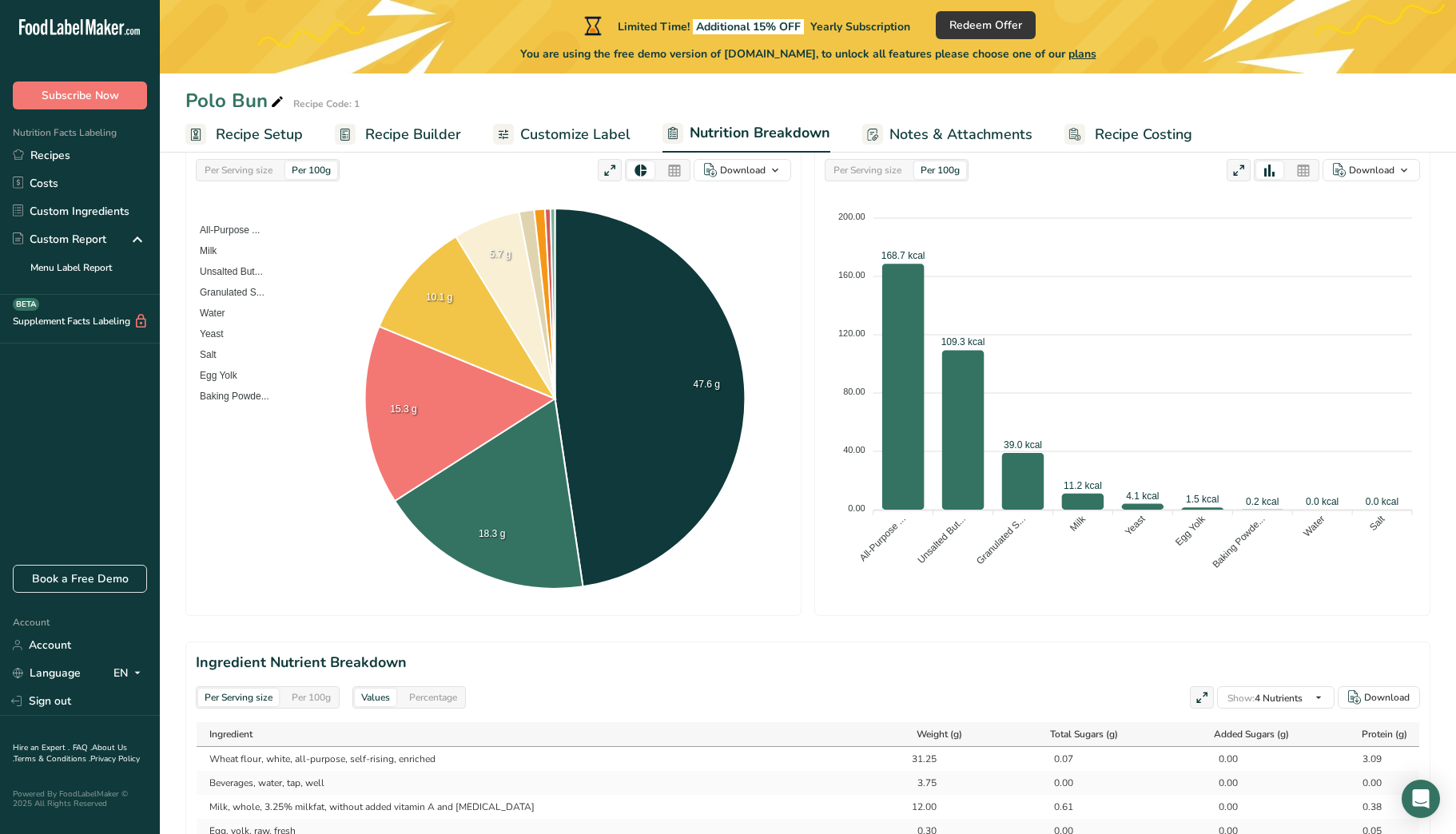 click on "Customize Label" at bounding box center [575, 134] 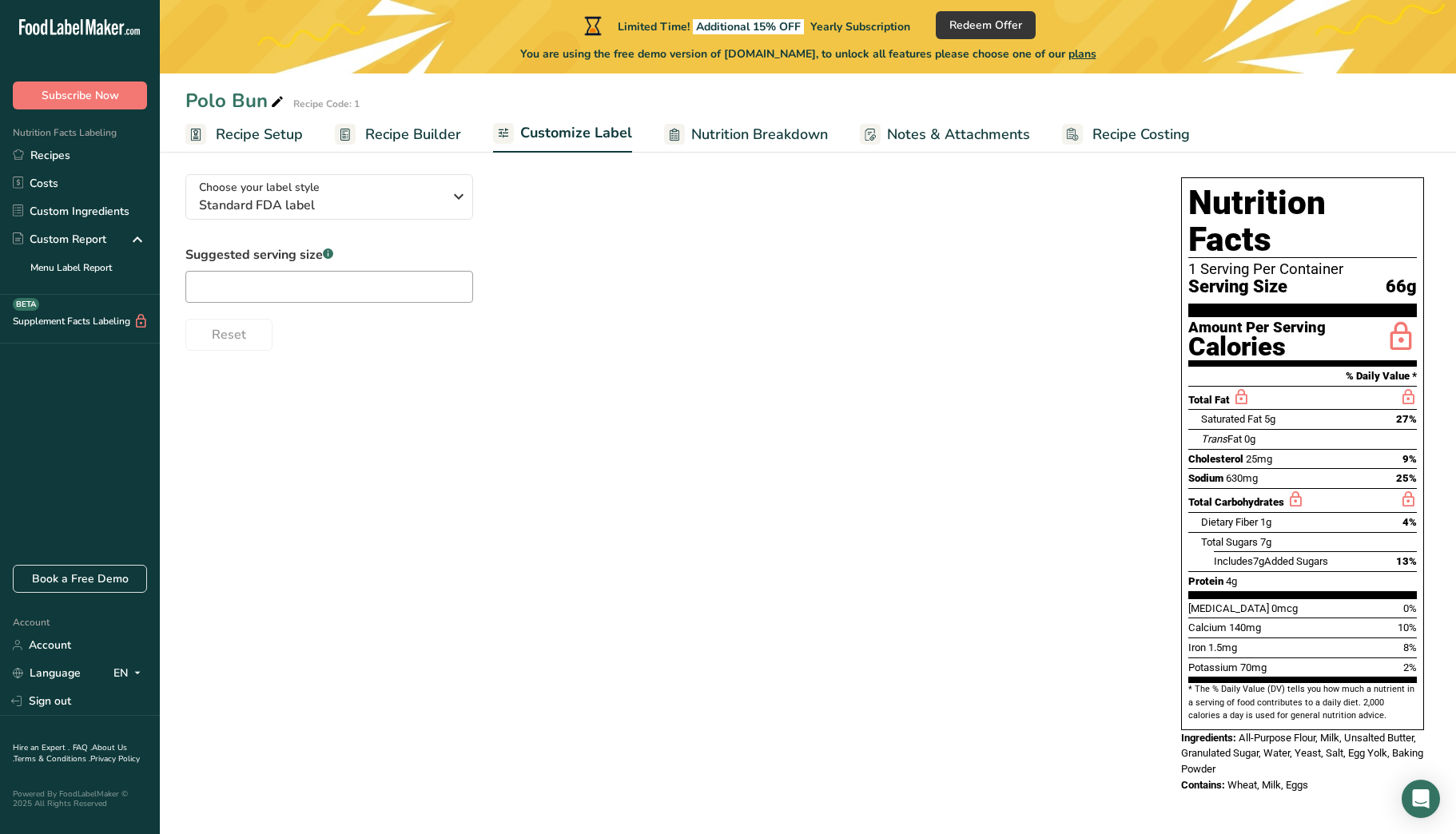 scroll, scrollTop: 0, scrollLeft: 0, axis: both 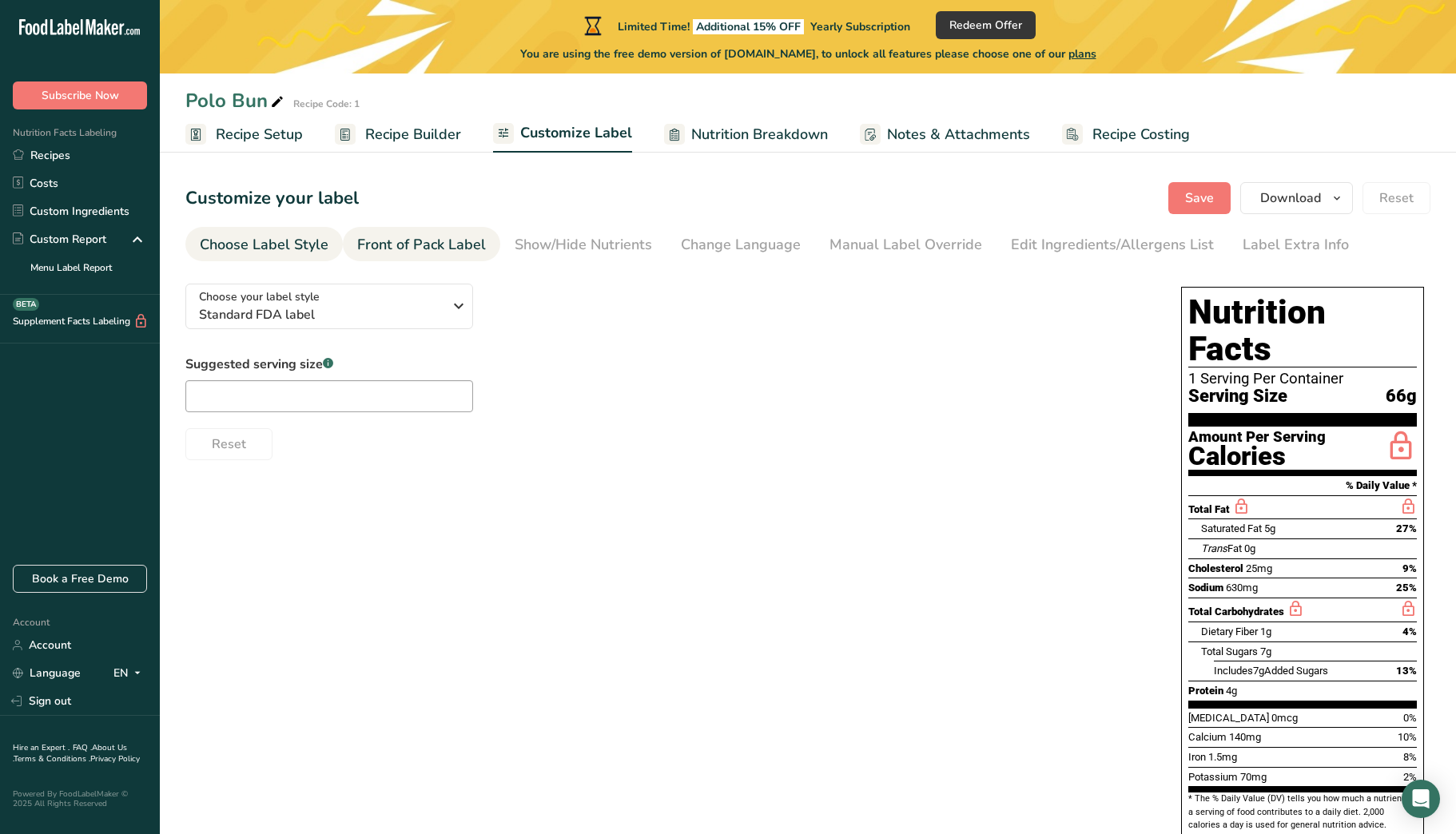 click on "Front of Pack Label" at bounding box center [421, 244] 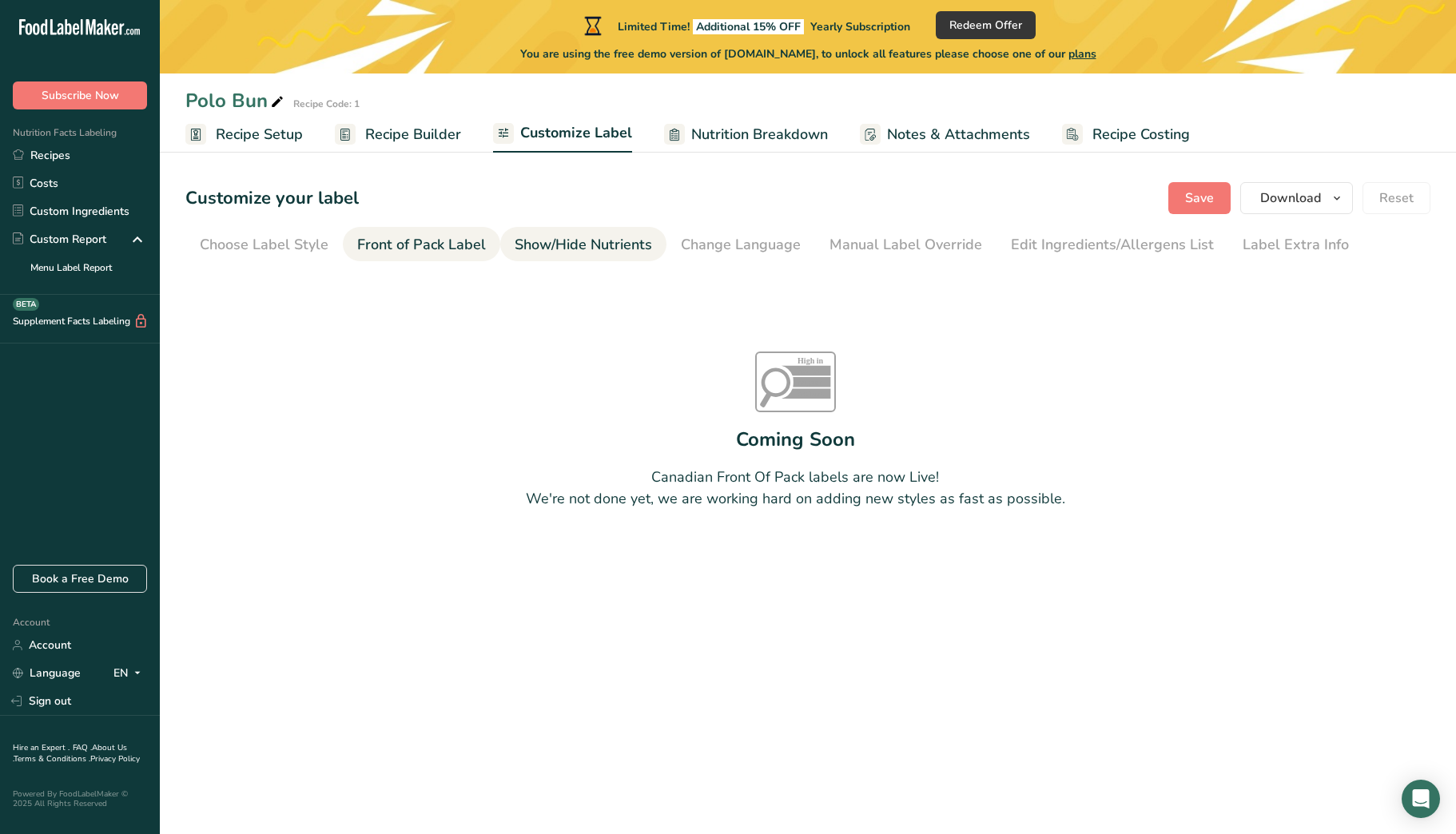 click on "Show/Hide Nutrients" at bounding box center [583, 244] 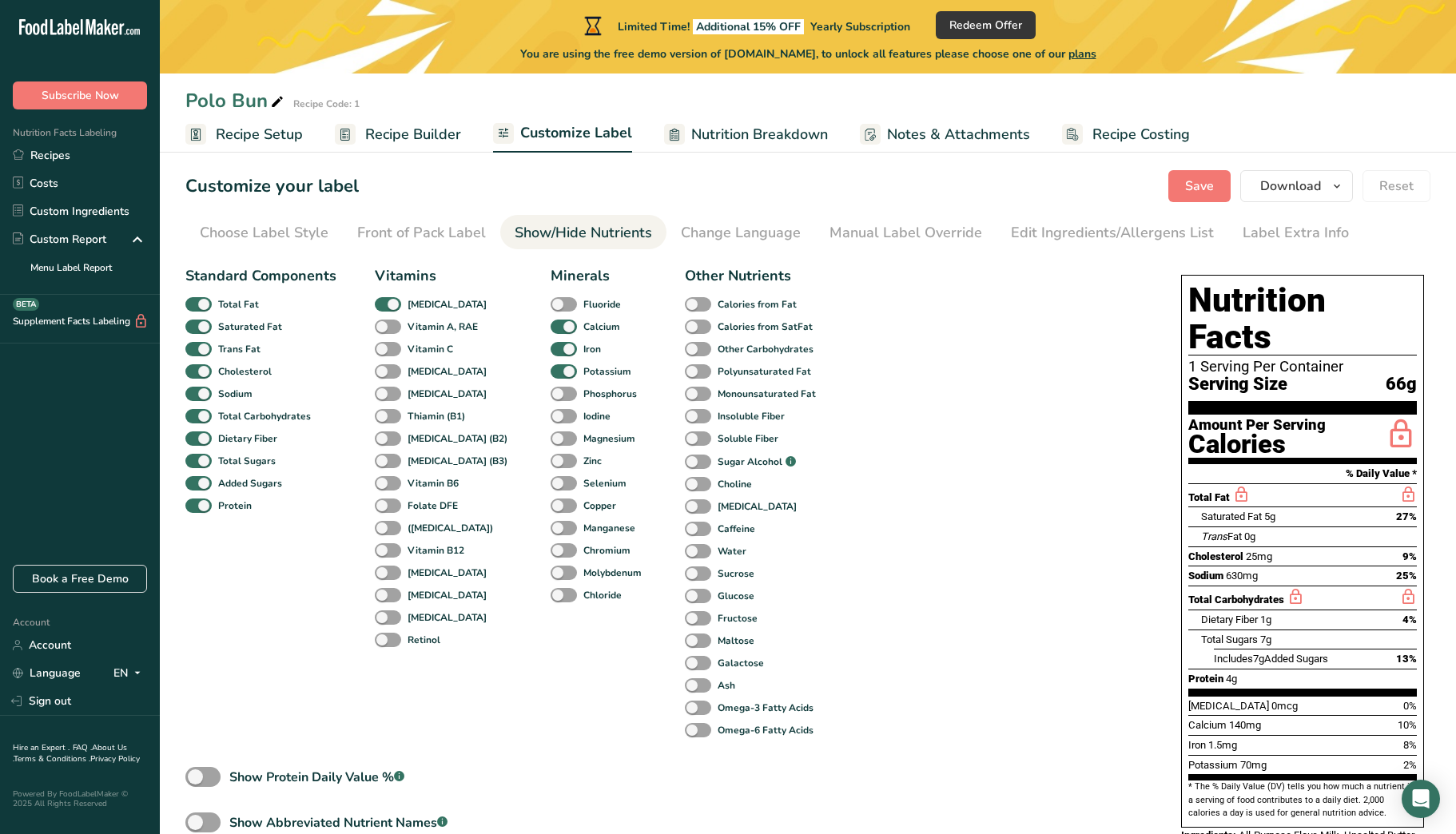 scroll, scrollTop: 0, scrollLeft: 0, axis: both 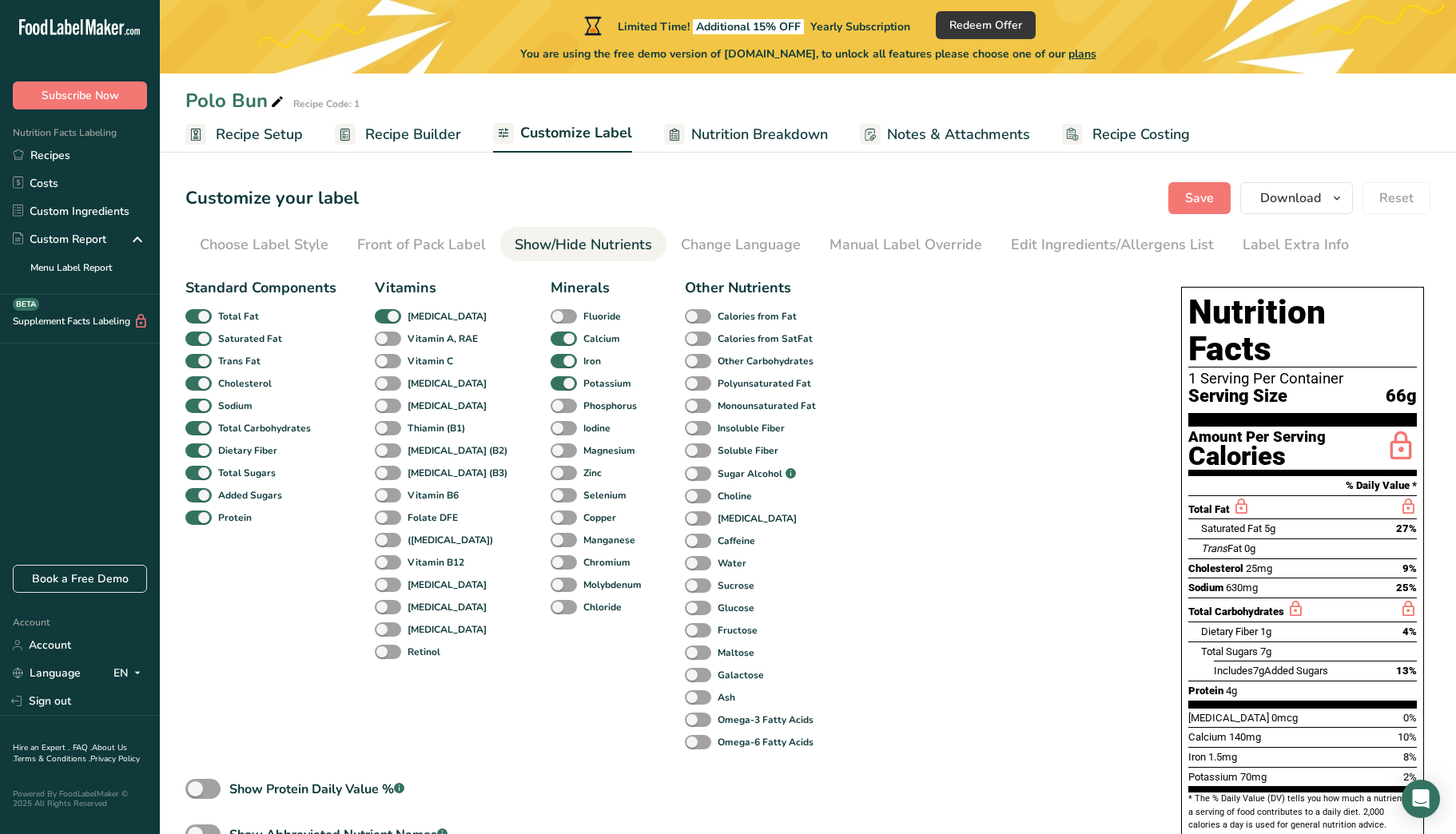 click on "Customize your label
Save
Download
Choose what to show on your downloaded label
Recipe Name to appear above label
Nutrition Facts Panel
Ingredient Statement List
Allergen Declaration/ Allergy Statement
Business Address
Label Notes
Recipe Tags
Recipe Card QR Code
Front of Pack Label
Download
PNG
PNG
BMP
SVG
PDF
TXT
Reset
Choose Label Style
Front of Pack Label
Show/Hide Nutrients
Change Language
Manual Label Override
Edit Ingredients/Allergens List
Label Extra Info" at bounding box center (808, 562) 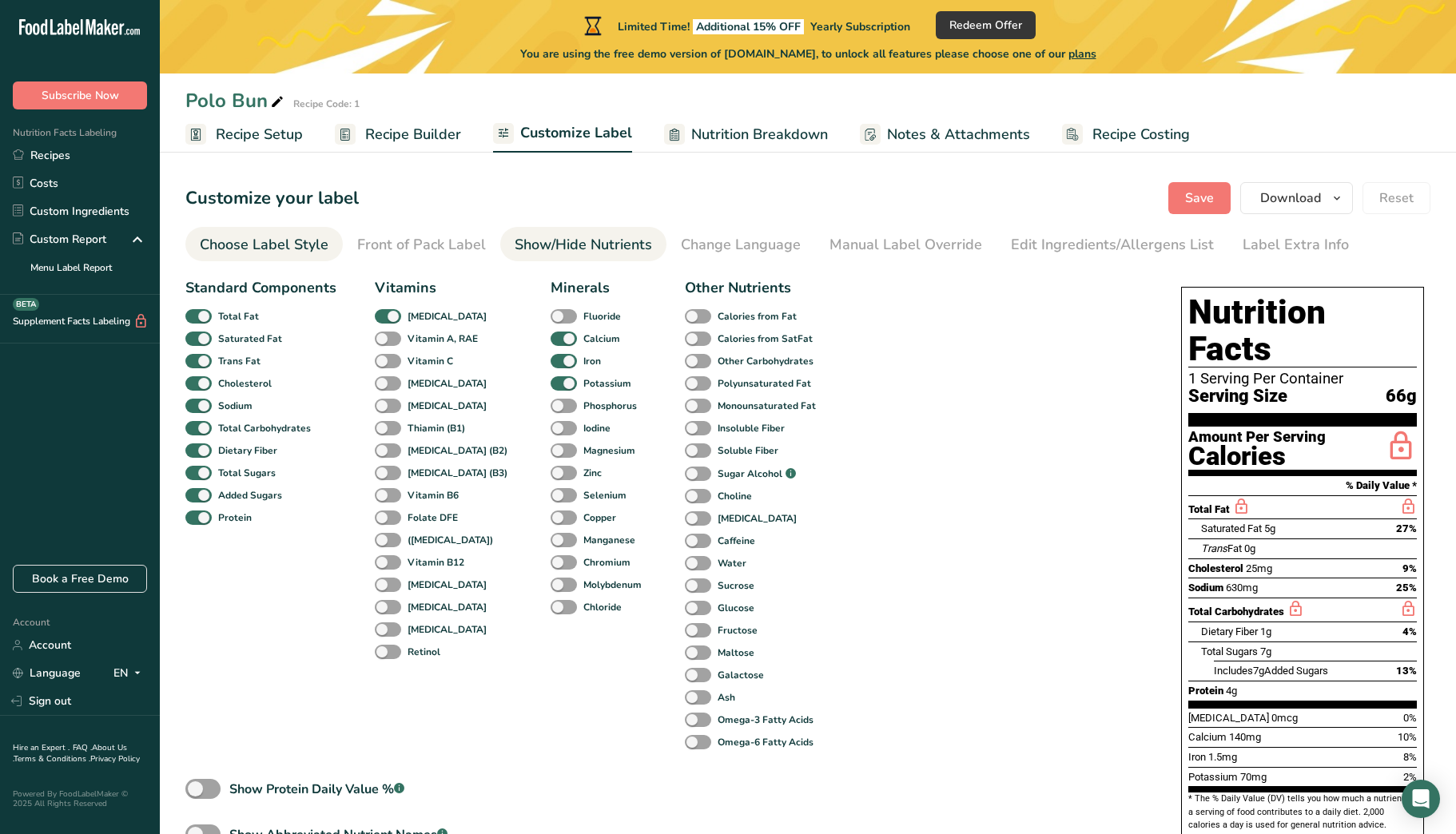 click on "Choose Label Style" at bounding box center (264, 244) 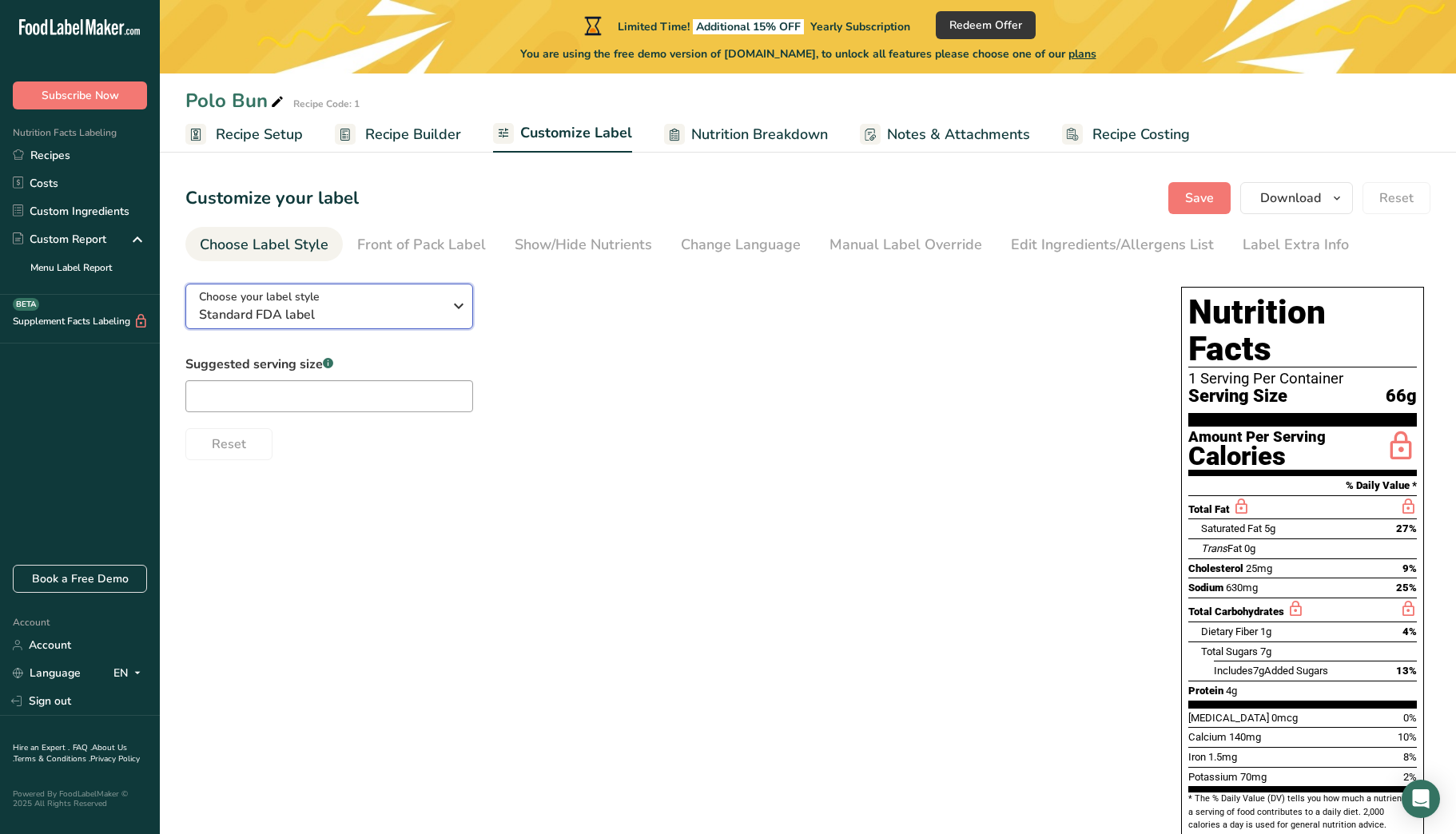click on "Choose your label style
Standard FDA label" at bounding box center [327, 306] 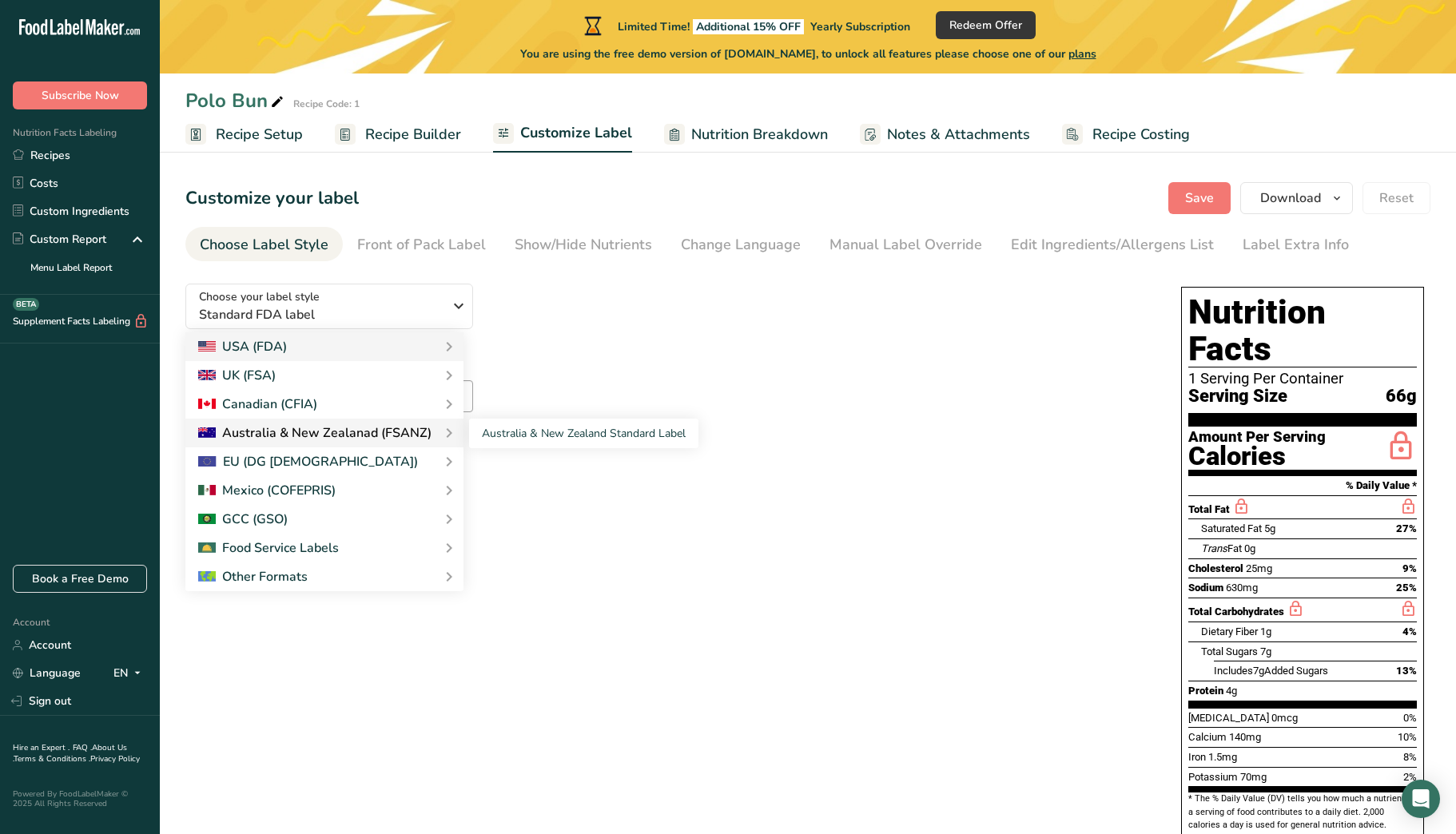 click on "Australia & New Zealanad (FSANZ)" at bounding box center (315, 433) 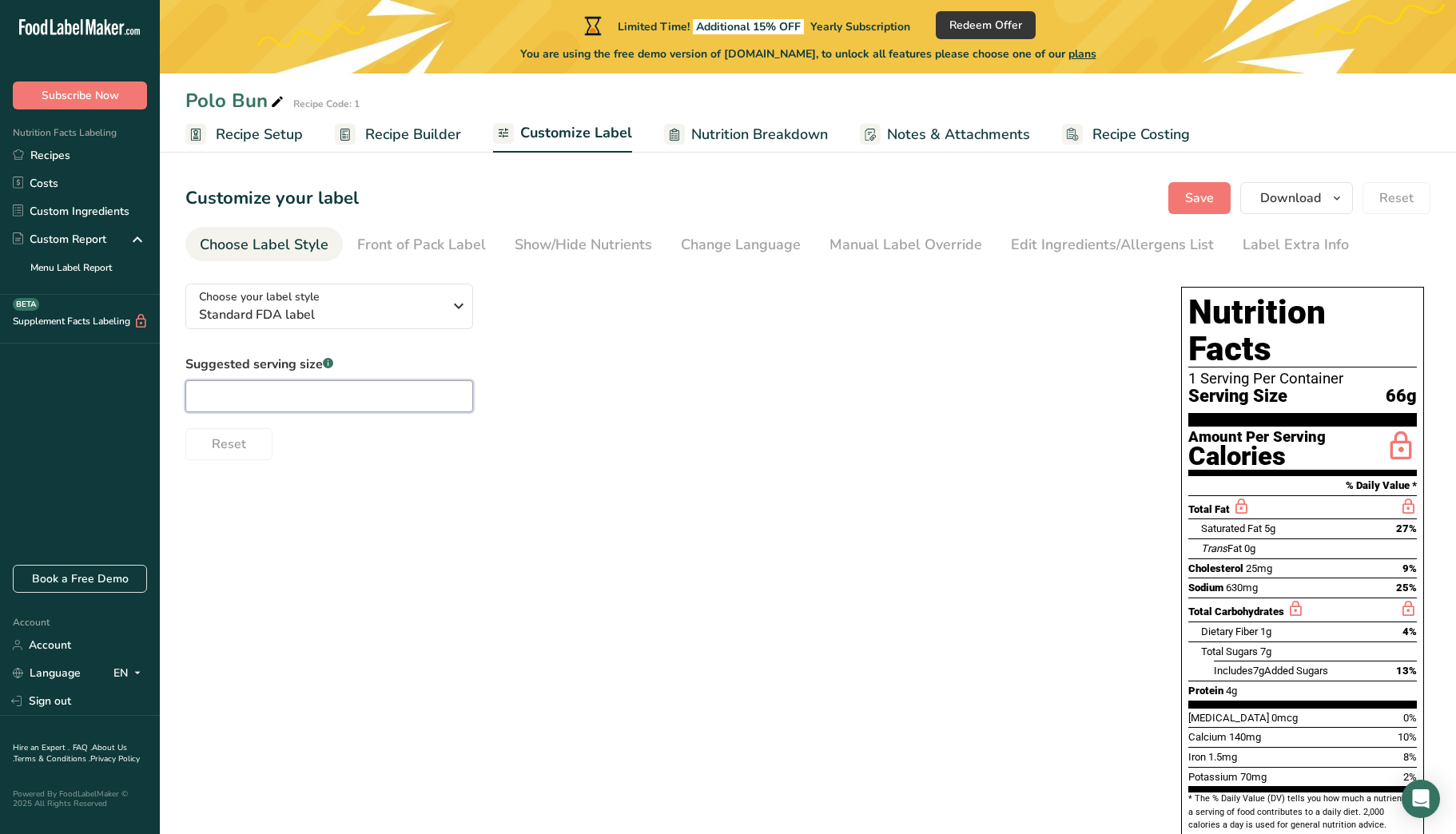 click at bounding box center [329, 396] 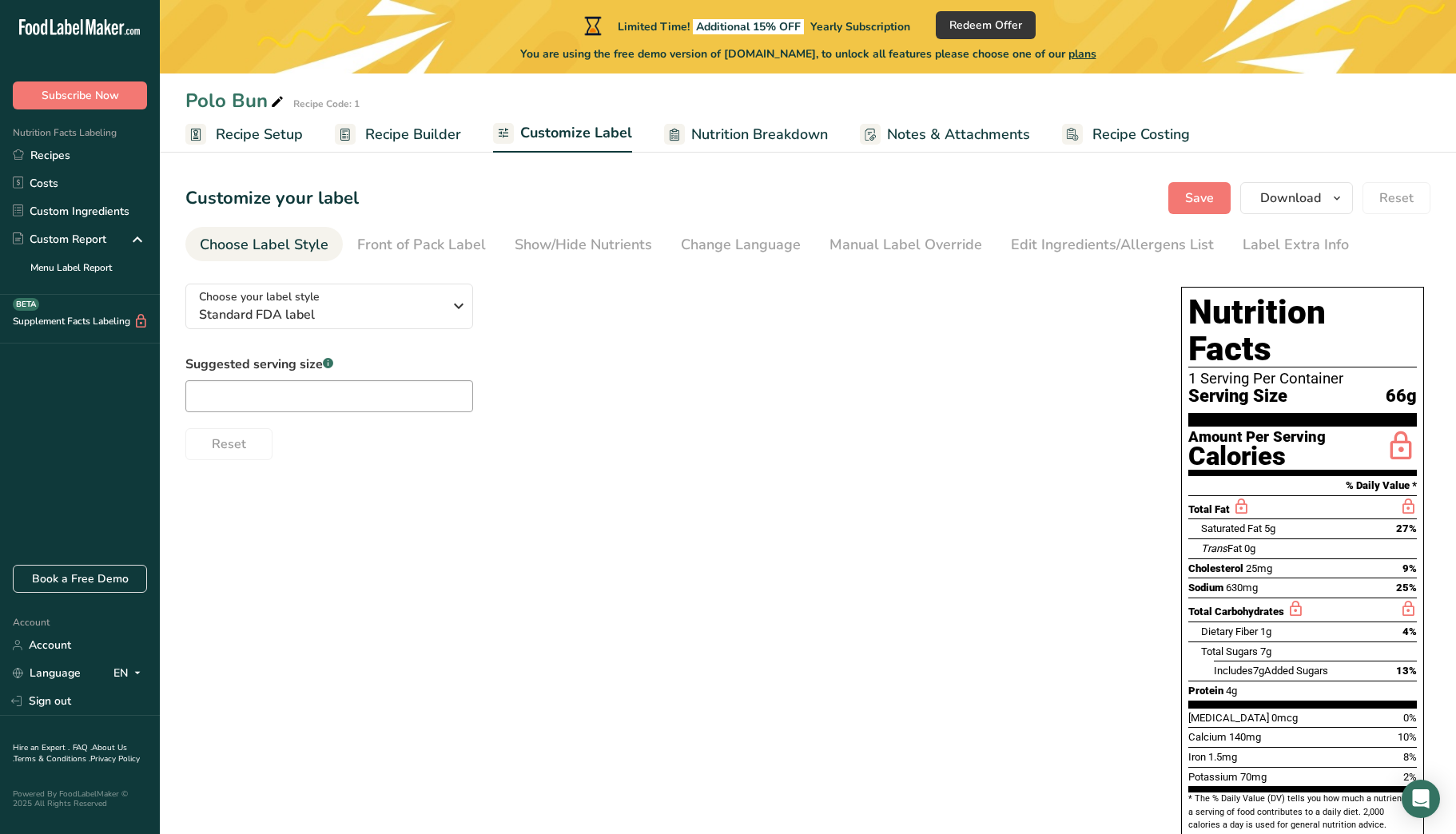 click on "Choose your label style
Standard FDA label
USA (FDA)
Standard FDA label
Tabular FDA label
Linear FDA label
Simplified FDA label
Dual Column FDA label (Per Serving/Per Container)
Dual Column FDA label (As Sold/As Prepared)
Aggregate Standard FDA label
Standard FDA label with Micronutrients listed side-by-side
[GEOGRAPHIC_DATA] (FSA)
UK Mandatory Label "Back of Pack"
UK Traffic Light Label  "Front of Pack"
Canadian (CFIA)
Canadian Standard label
Canadian Dual Column label" at bounding box center (808, 594) 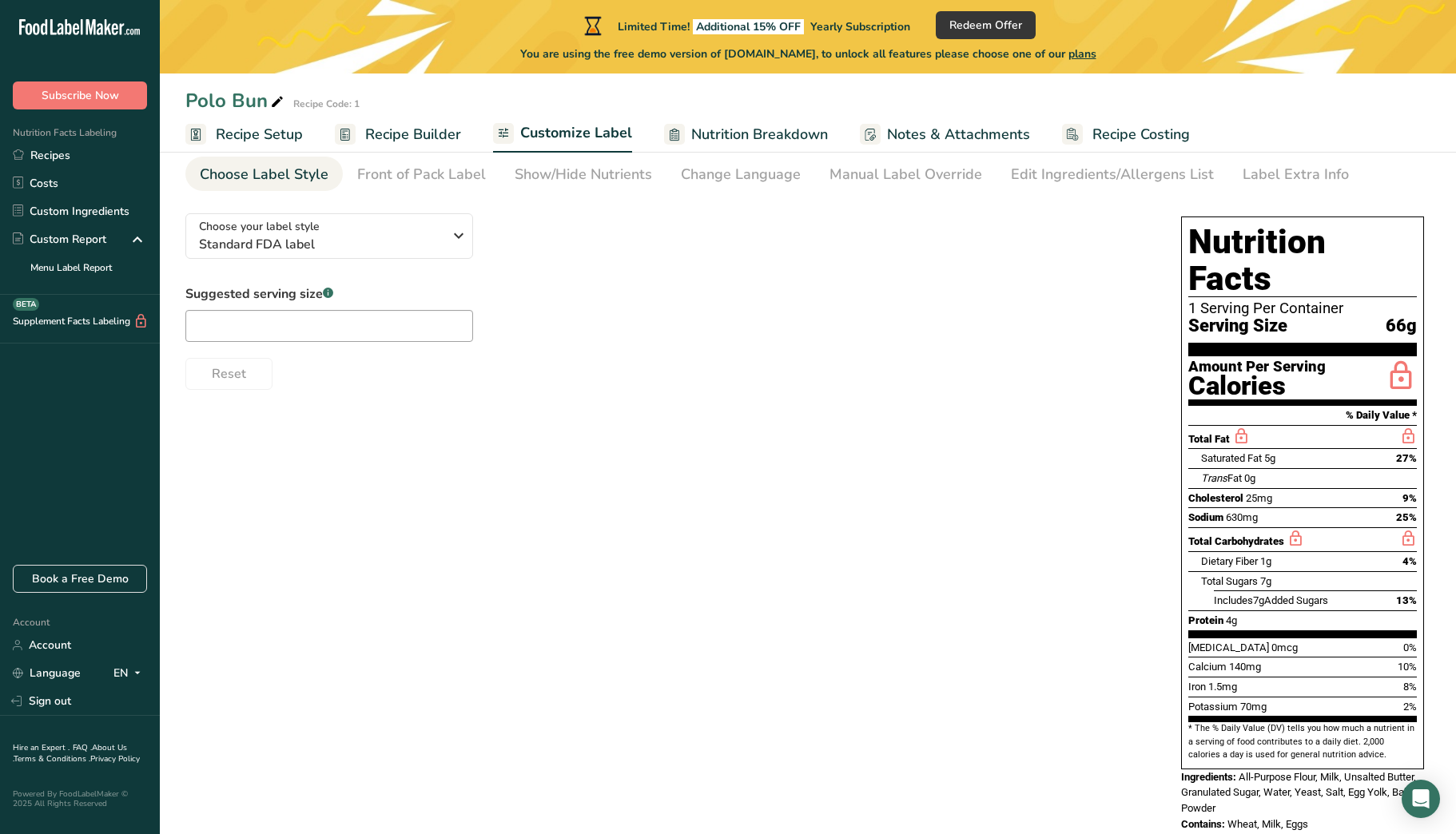 scroll, scrollTop: 73, scrollLeft: 0, axis: vertical 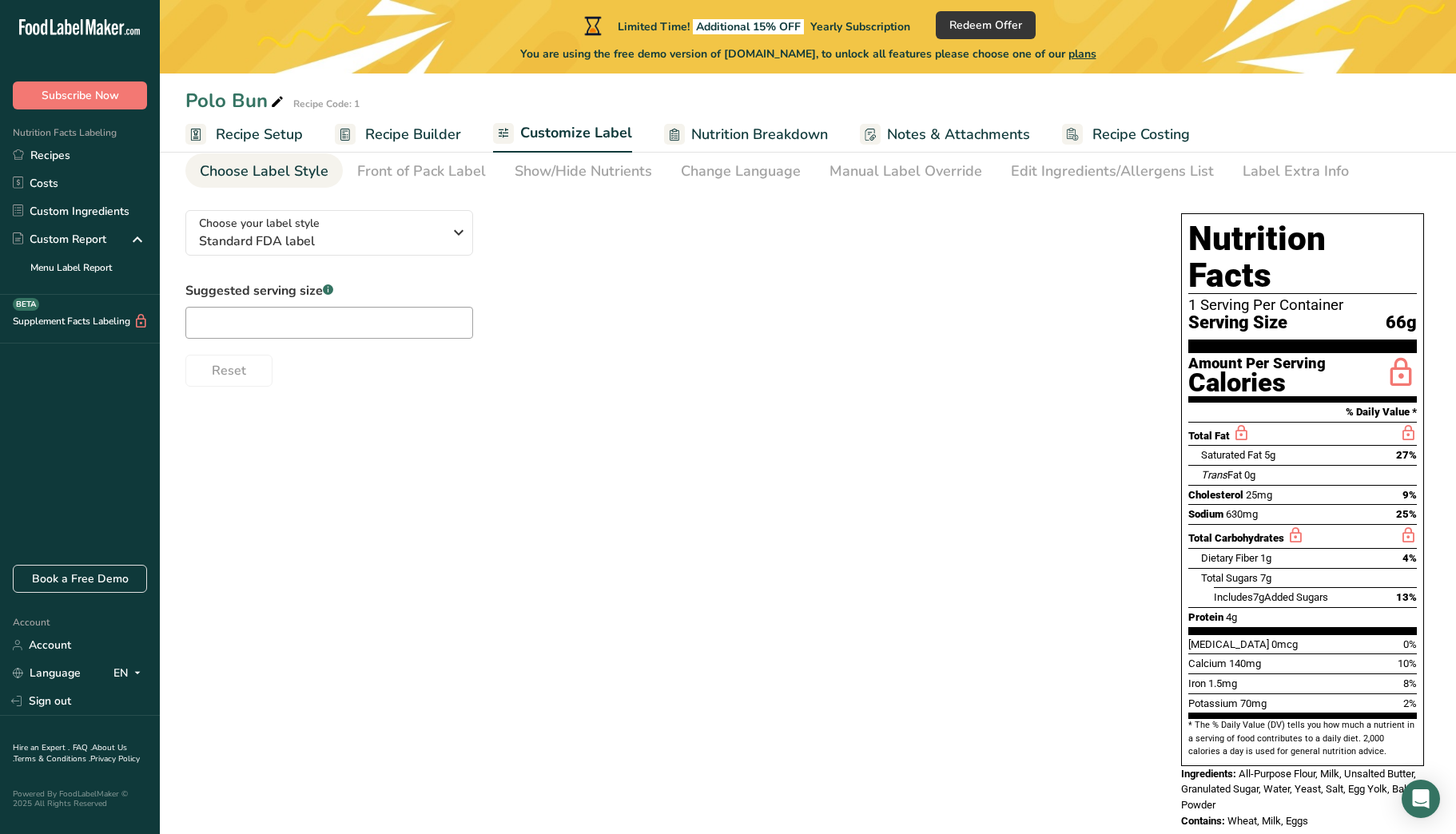 click on "Choose your label style
Standard FDA label
USA (FDA)
Standard FDA label
Tabular FDA label
Linear FDA label
Simplified FDA label
Dual Column FDA label (Per Serving/Per Container)
Dual Column FDA label (As Sold/As Prepared)
Aggregate Standard FDA label
Standard FDA label with Micronutrients listed side-by-side
[GEOGRAPHIC_DATA] (FSA)
UK Mandatory Label "Back of Pack"
UK Traffic Light Label  "Front of Pack"
Canadian (CFIA)
Canadian Standard label
Canadian Dual Column label" at bounding box center [808, 521] 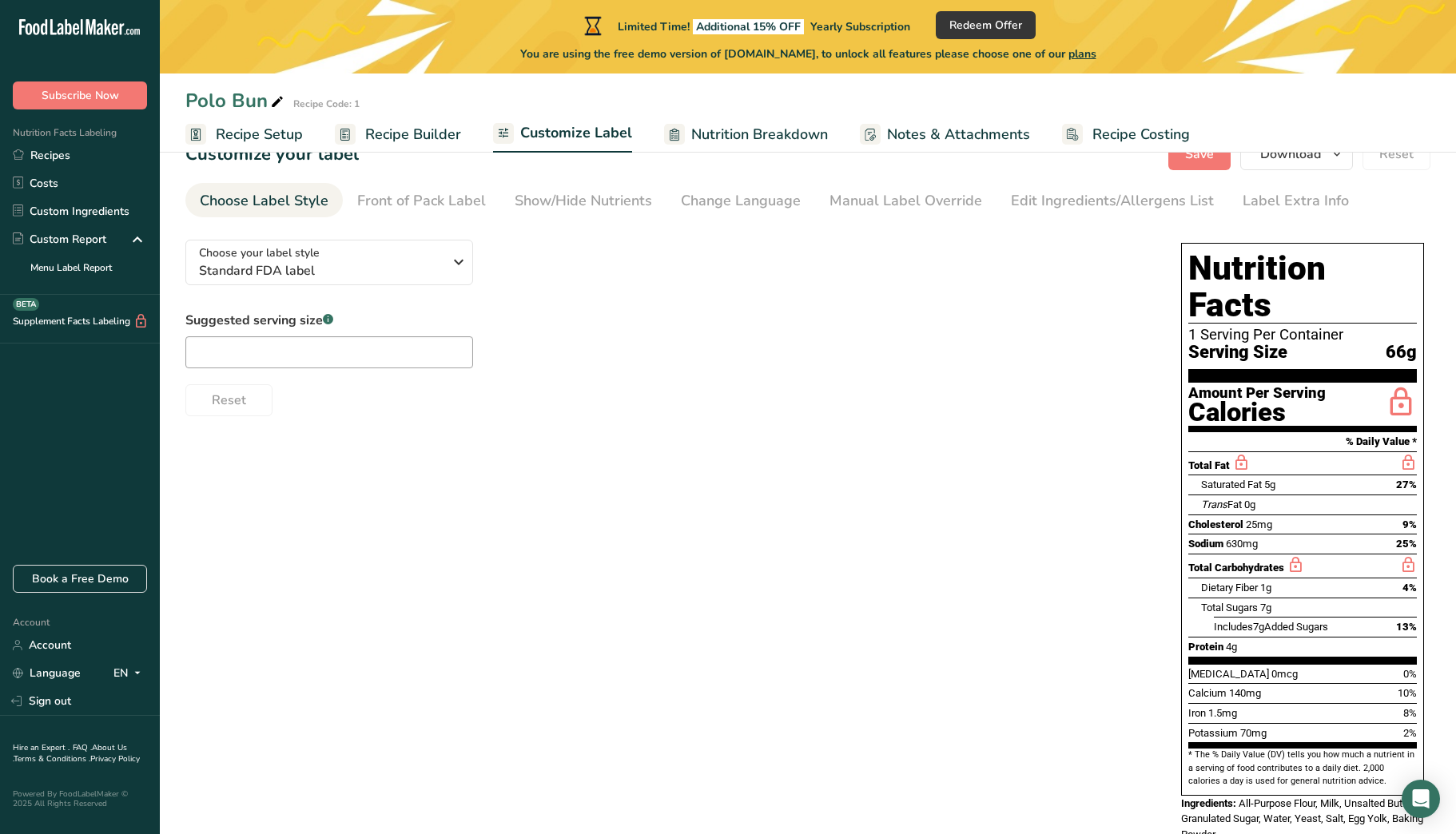 scroll, scrollTop: 73, scrollLeft: 0, axis: vertical 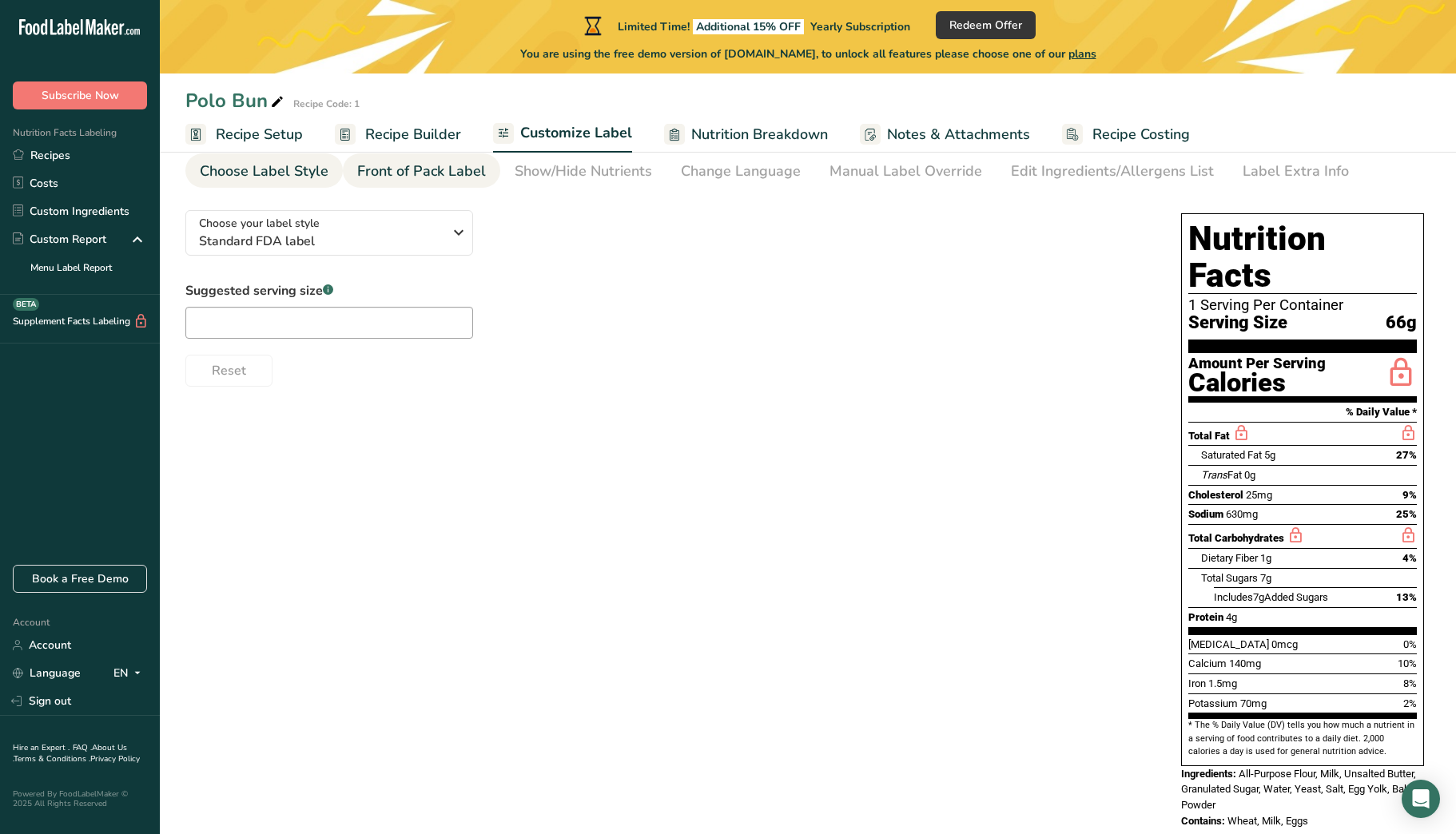 click on "Front of Pack Label" at bounding box center (421, 171) 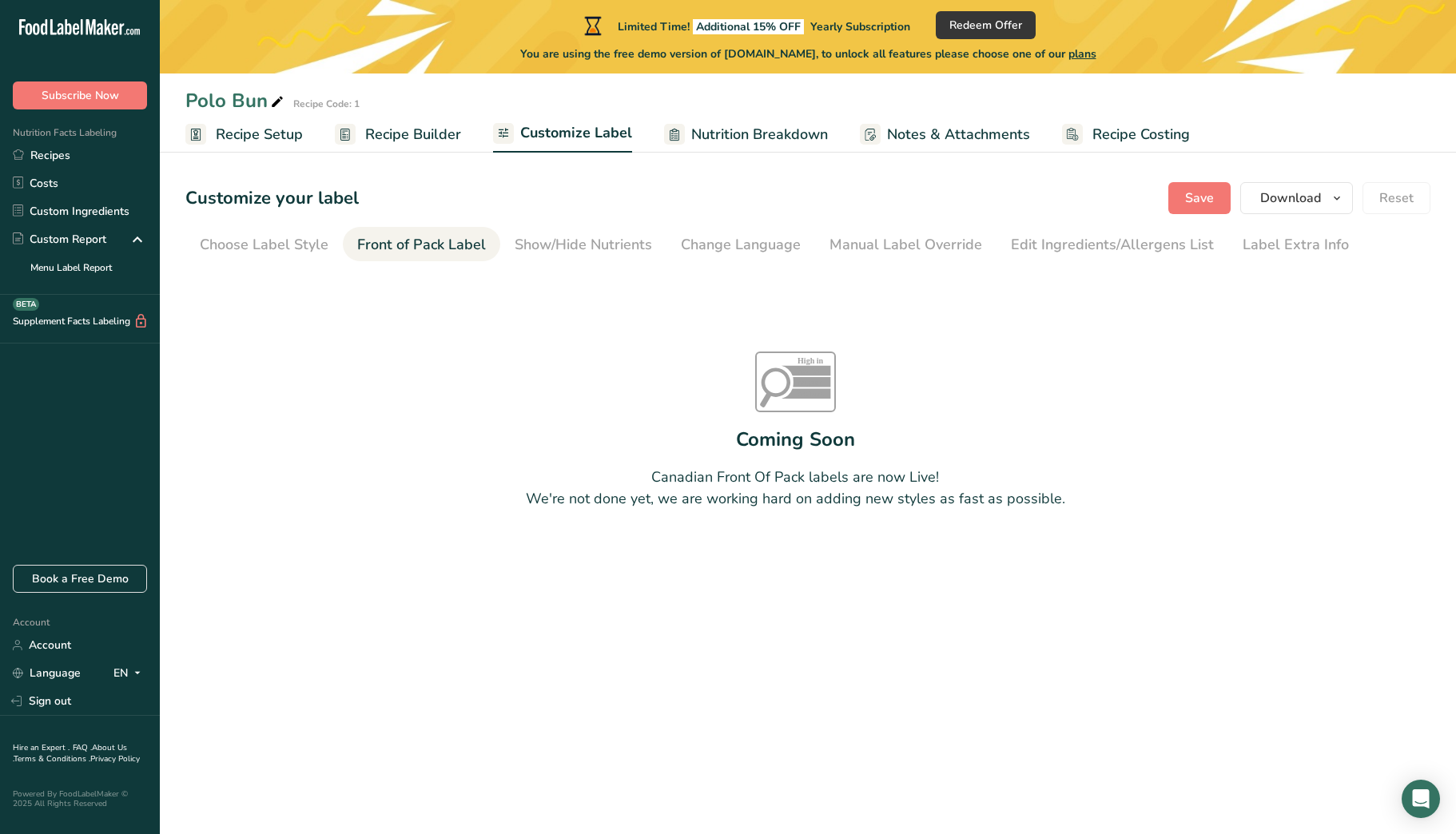 scroll, scrollTop: 0, scrollLeft: 0, axis: both 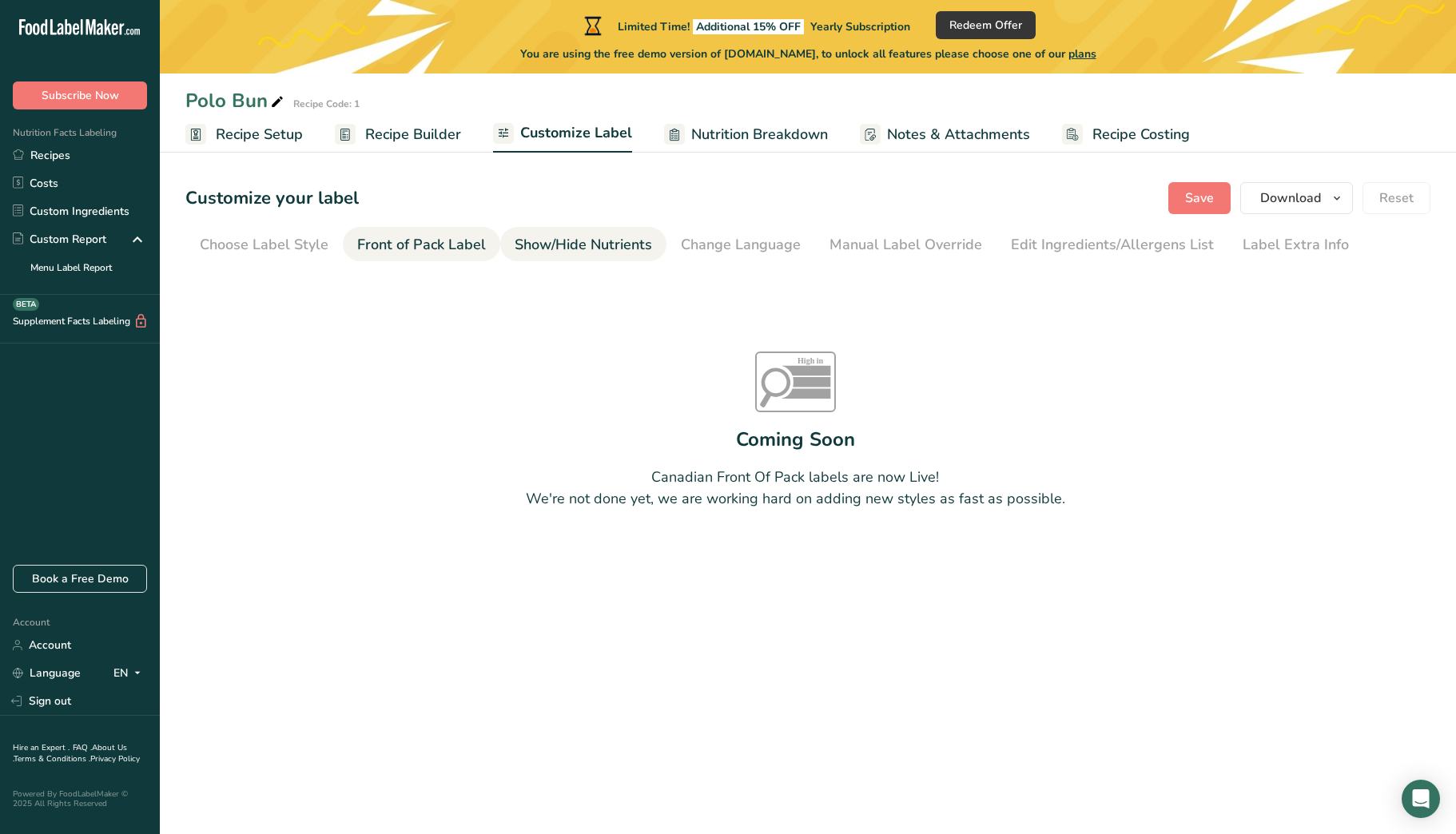 click on "Show/Hide Nutrients" at bounding box center [583, 244] 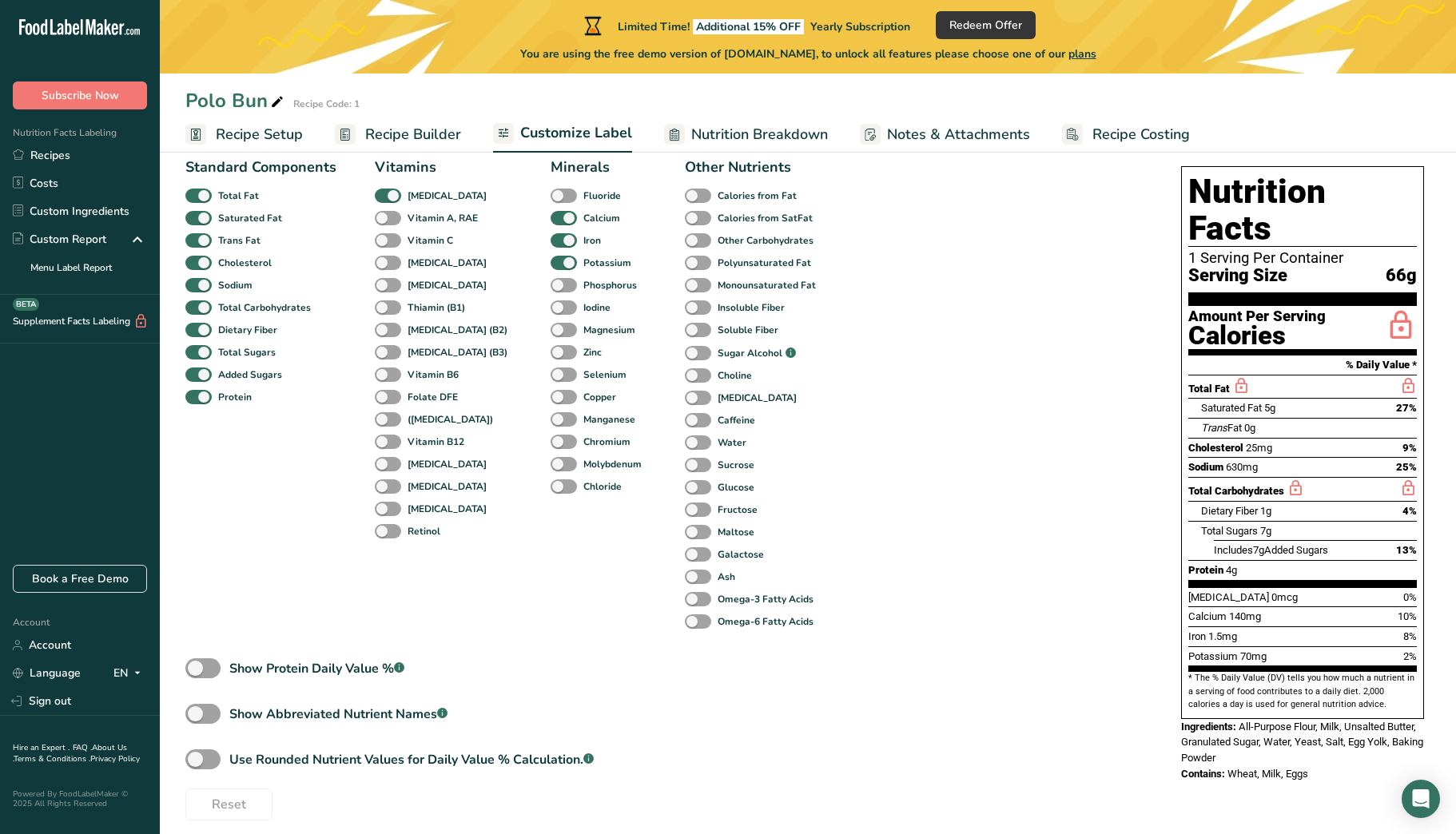 scroll, scrollTop: 133, scrollLeft: 0, axis: vertical 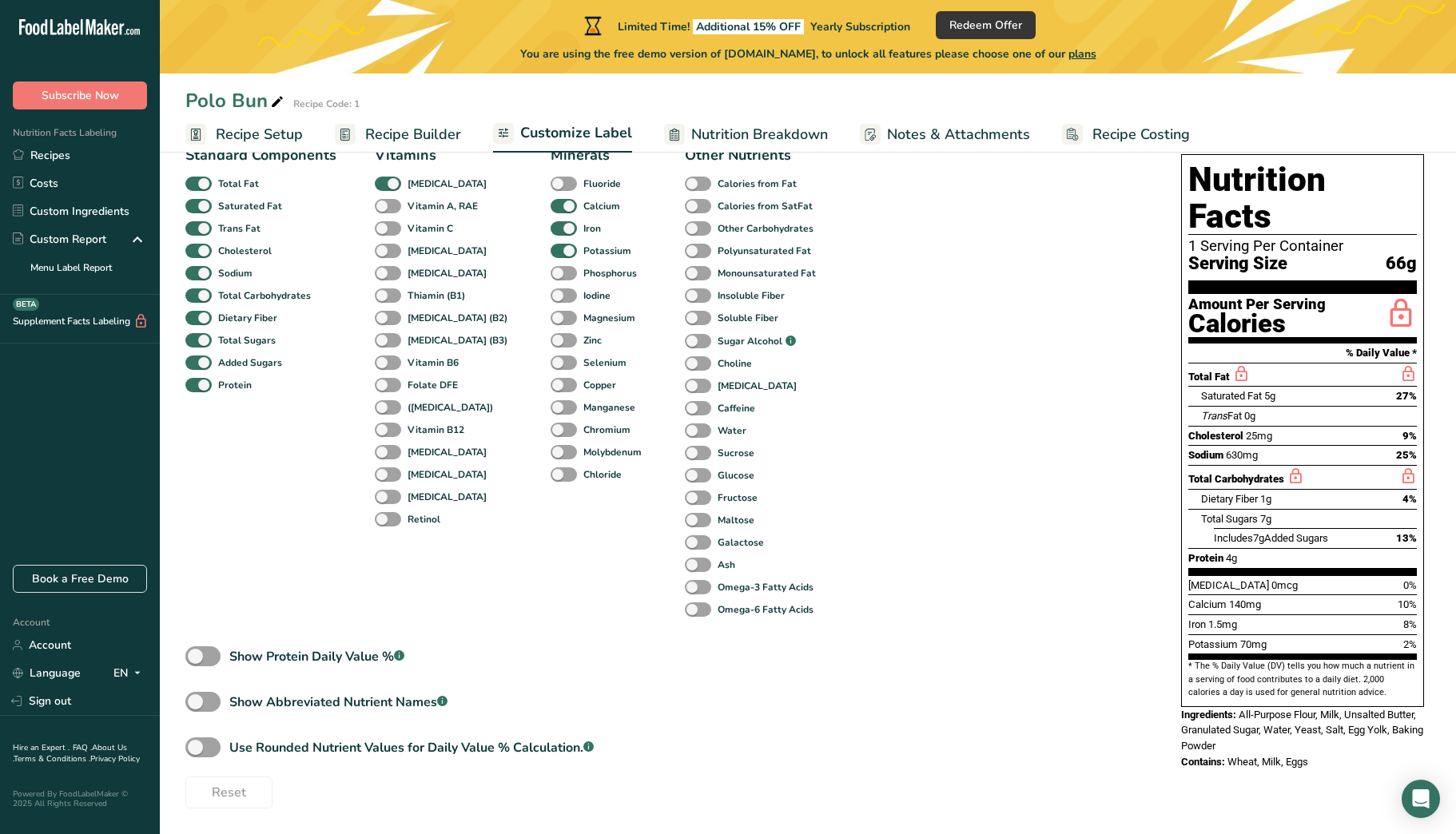 click on "All-Purpose Flour, Milk, Unsalted Butter, Granulated Sugar, Water, Yeast, Salt, Egg Yolk, Baking Powder" at bounding box center [1302, 730] 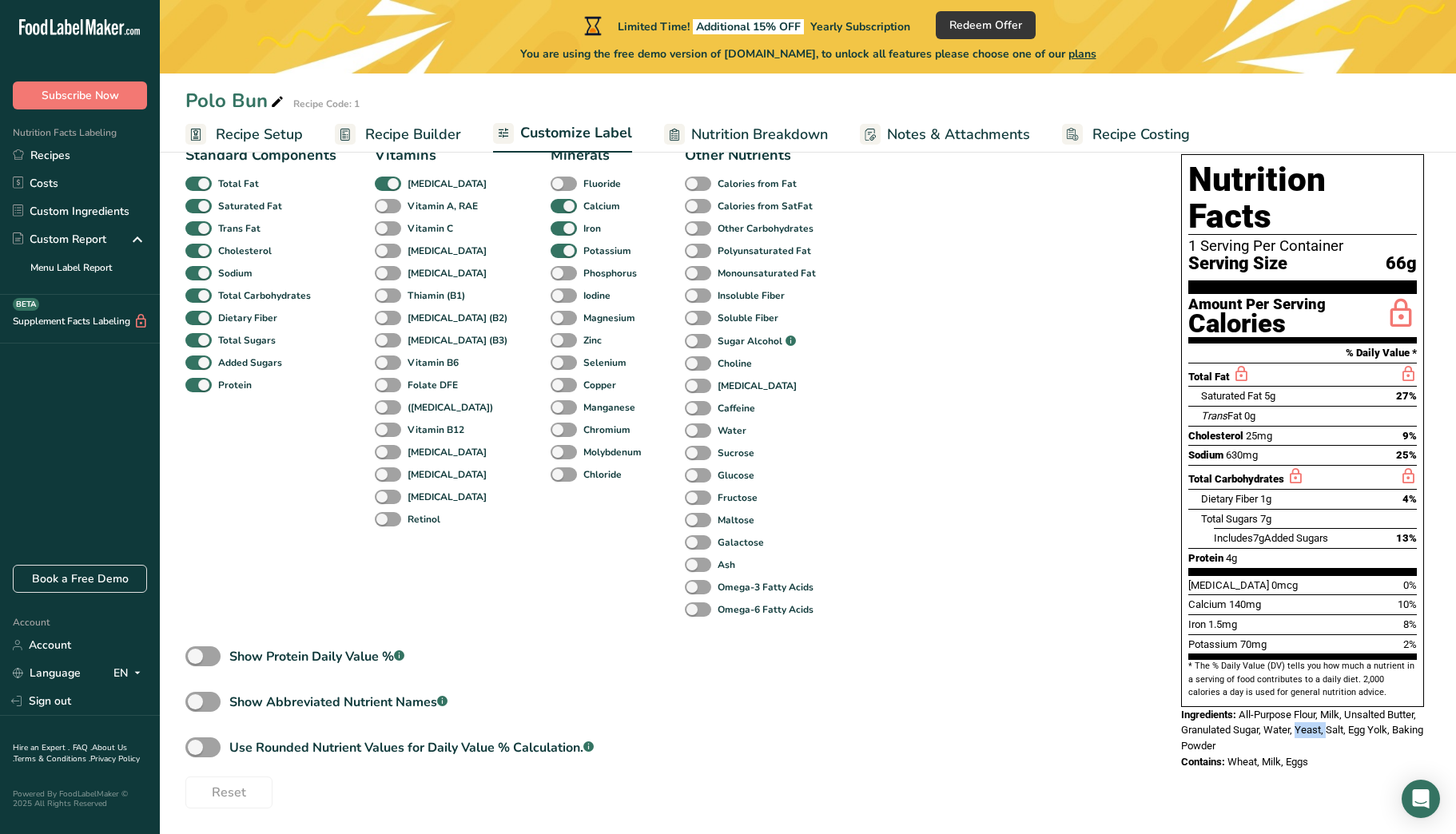 drag, startPoint x: 1297, startPoint y: 696, endPoint x: 1331, endPoint y: 695, distance: 34.0147 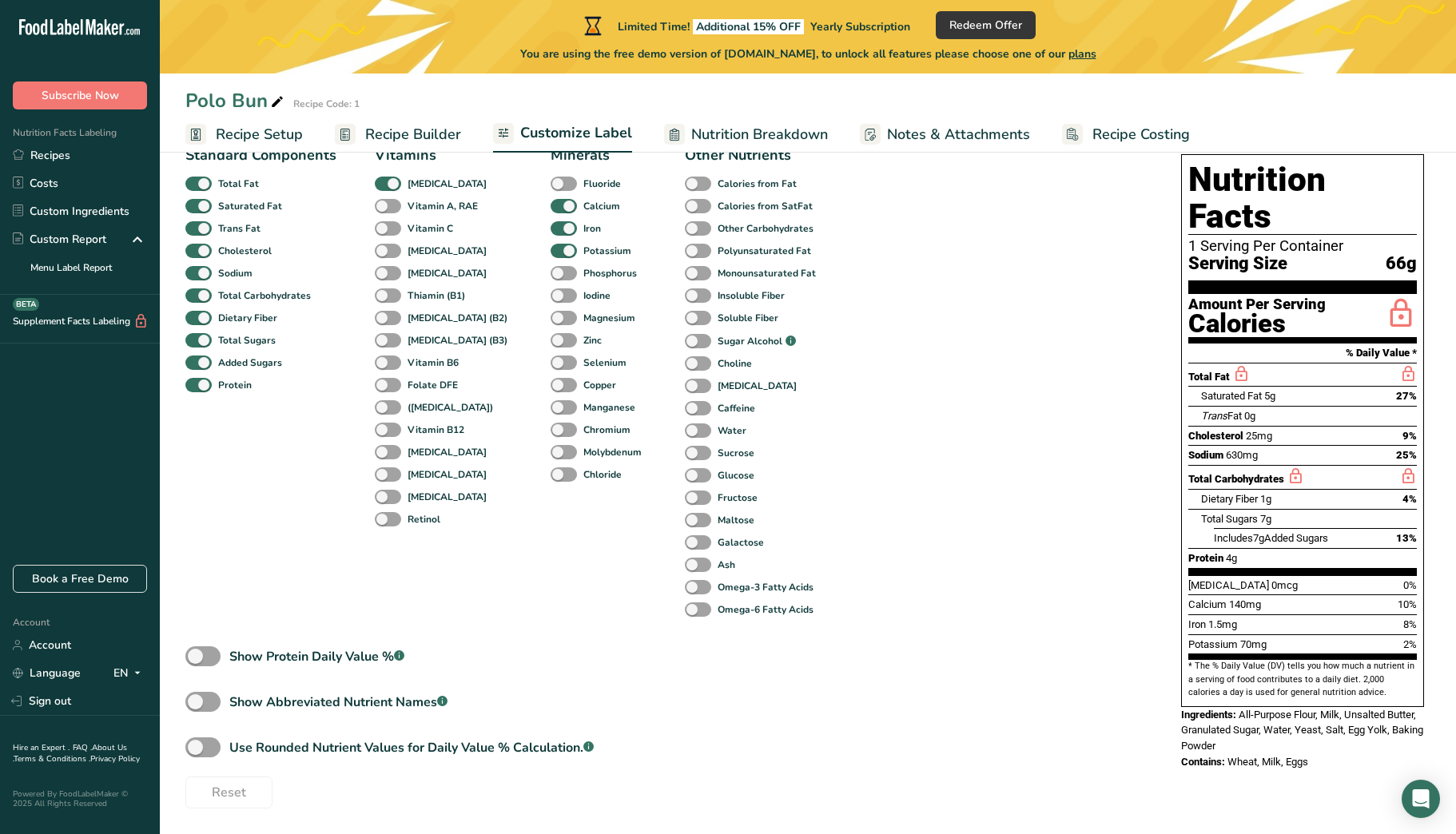 drag, startPoint x: 1270, startPoint y: 746, endPoint x: 1213, endPoint y: 764, distance: 59.774577 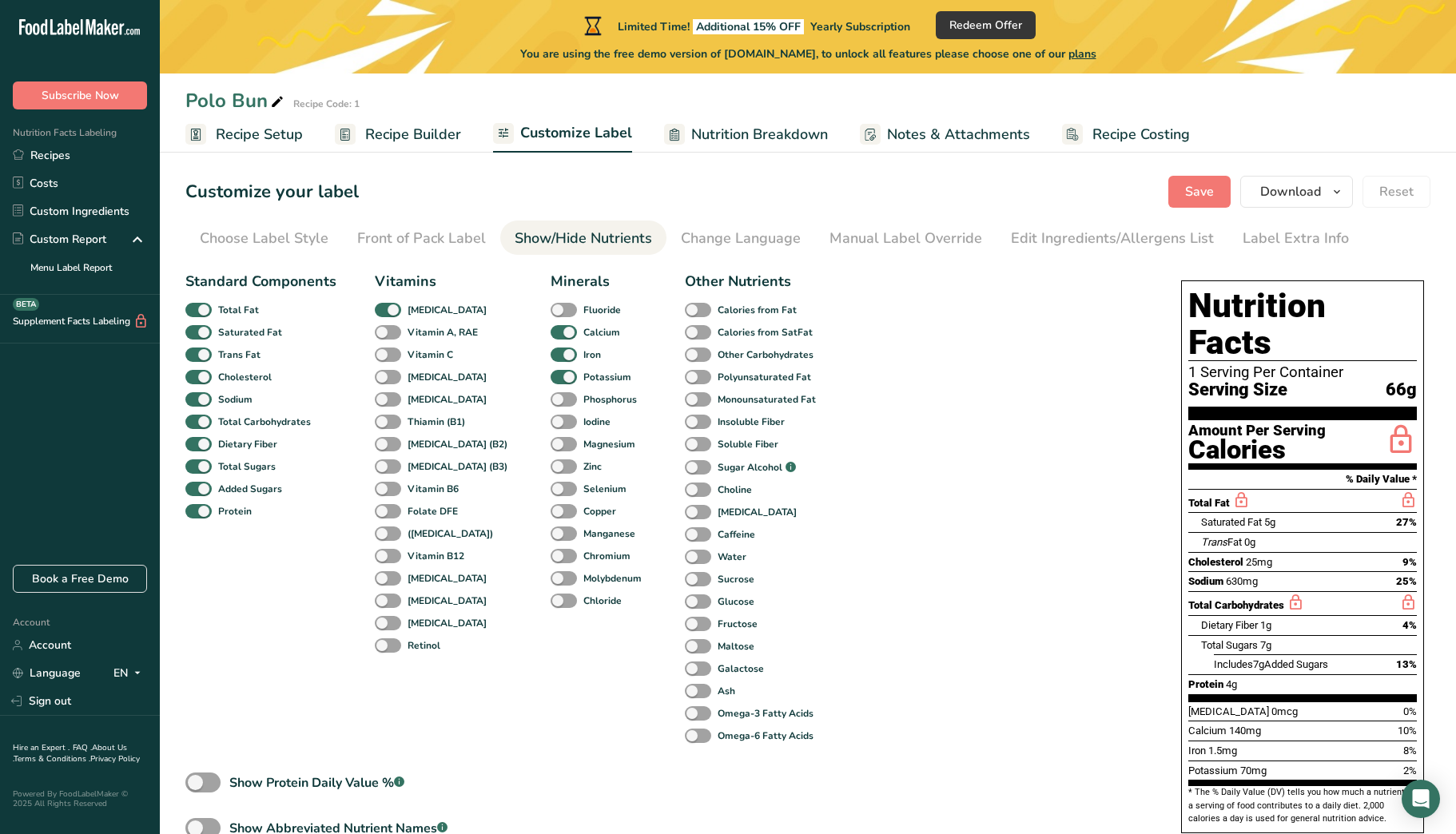 scroll, scrollTop: 0, scrollLeft: 0, axis: both 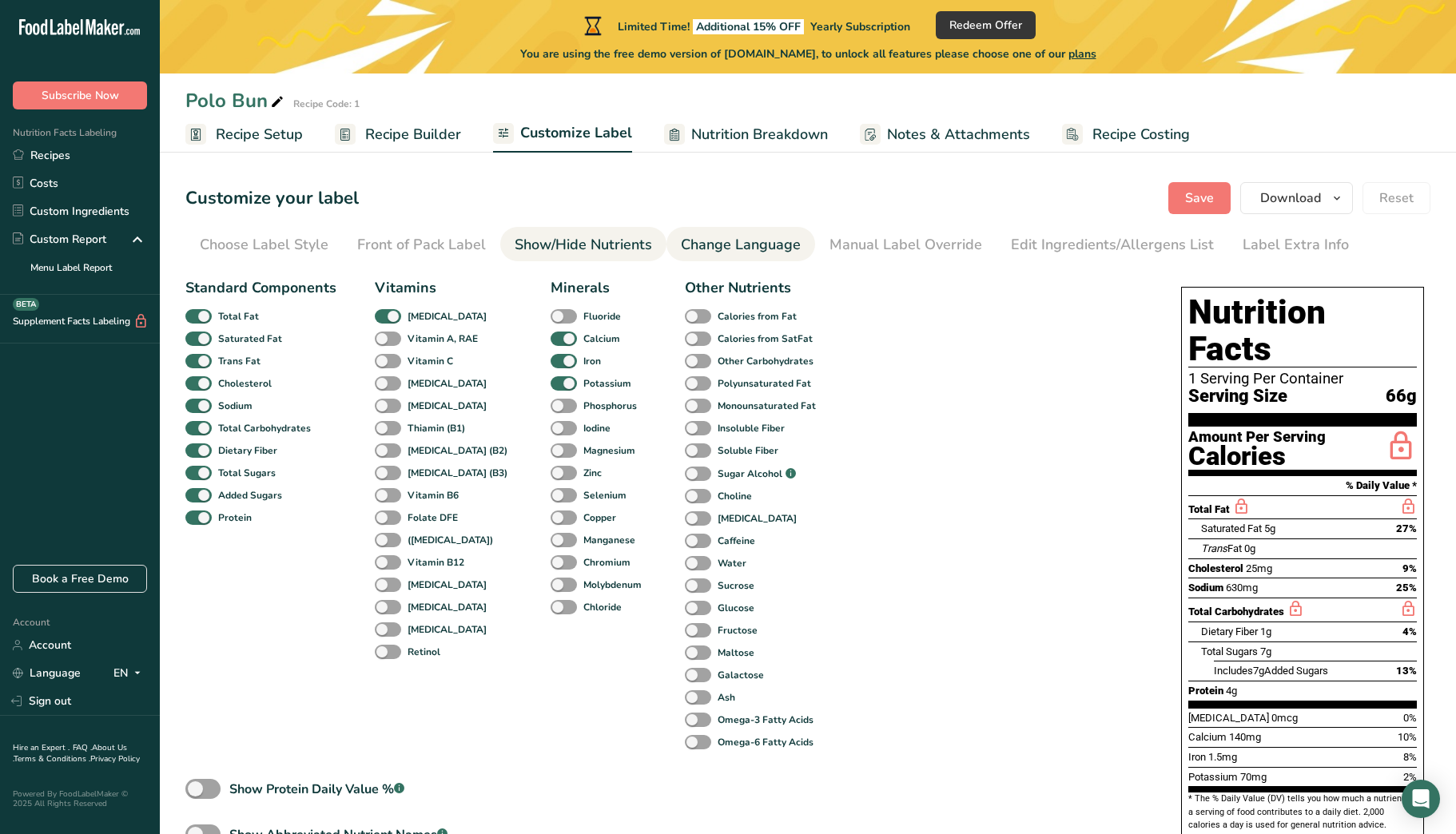 click on "Change Language" at bounding box center [741, 244] 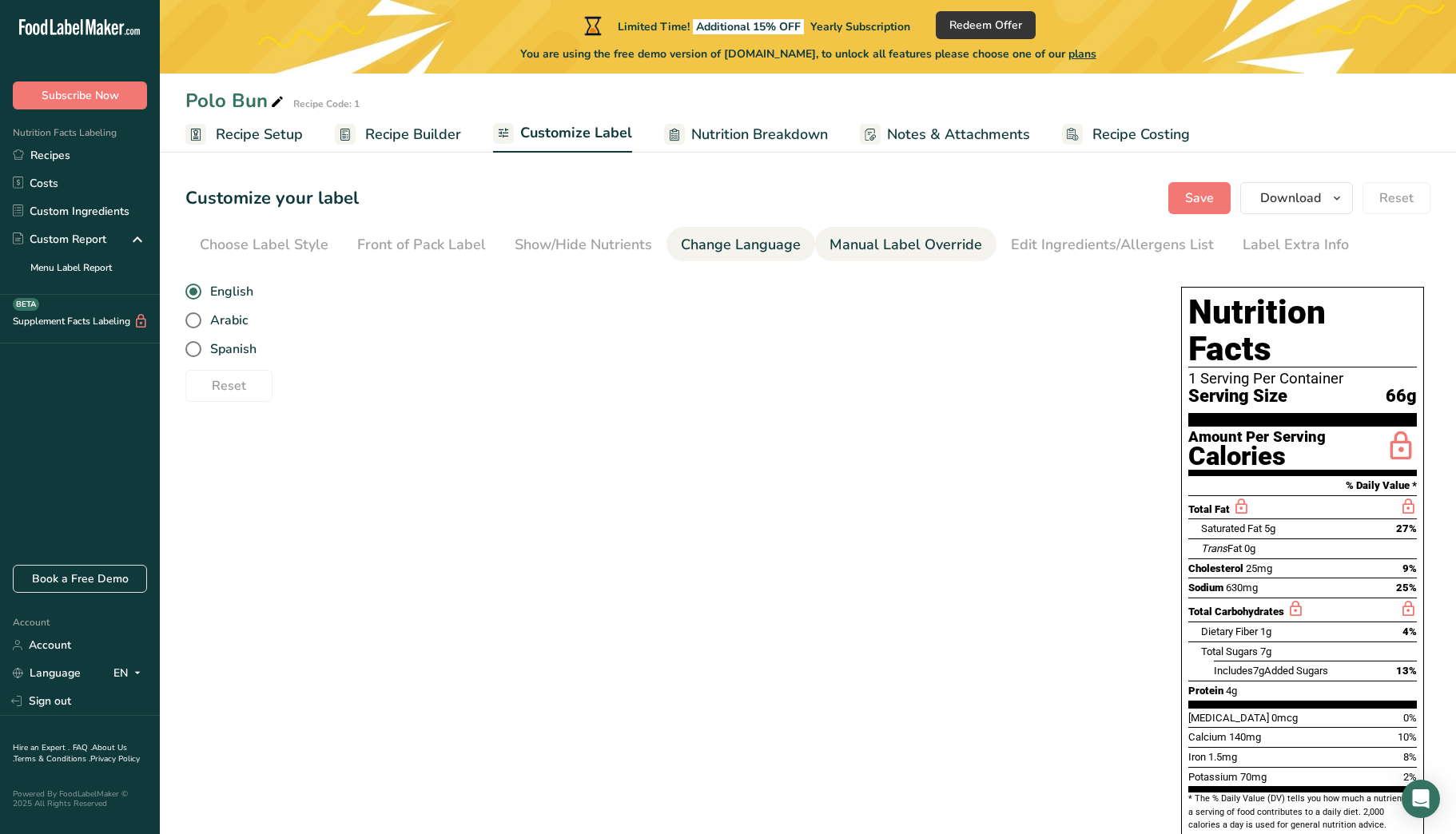 click on "Manual Label Override" at bounding box center [905, 244] 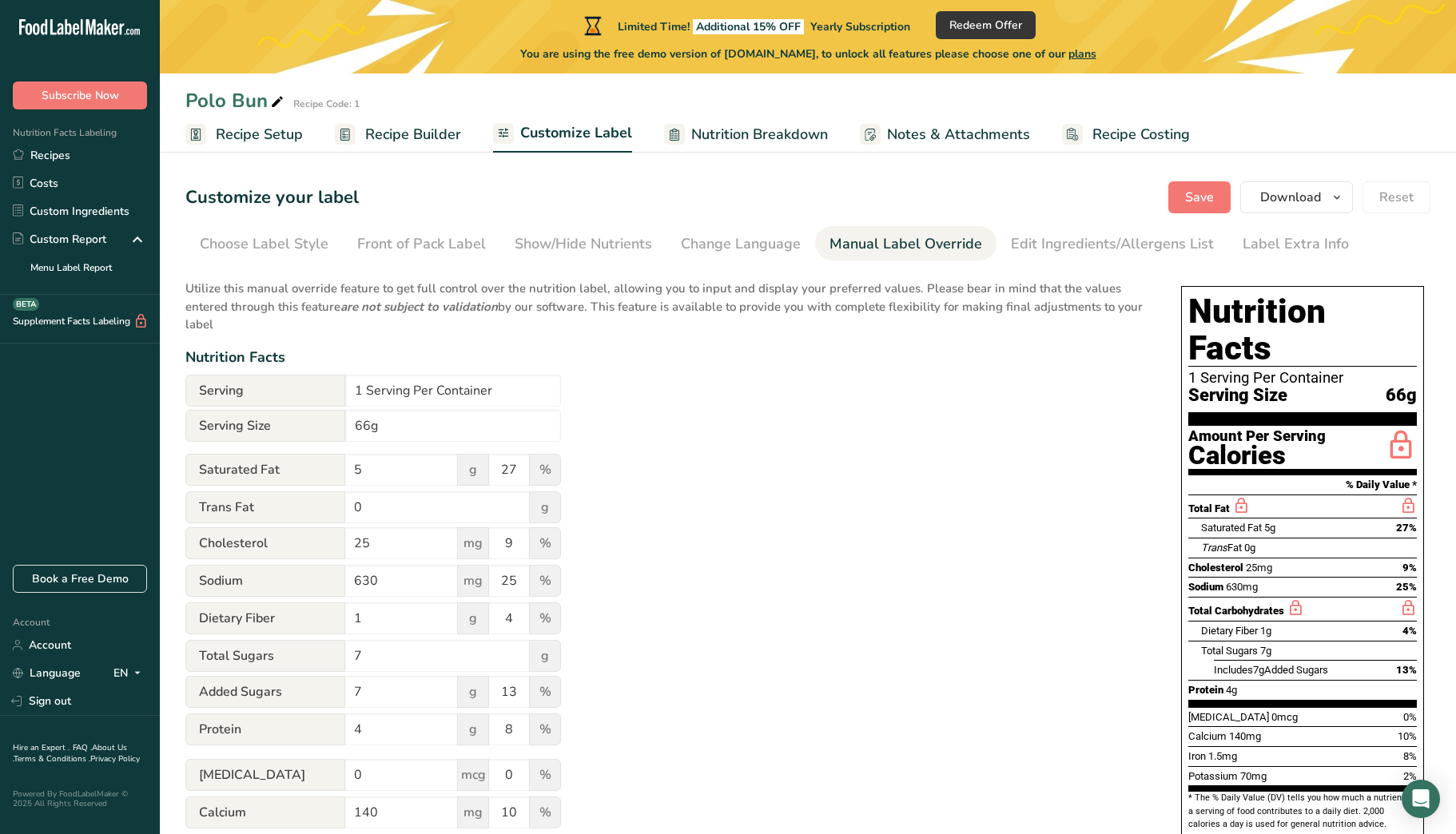 scroll, scrollTop: 0, scrollLeft: 0, axis: both 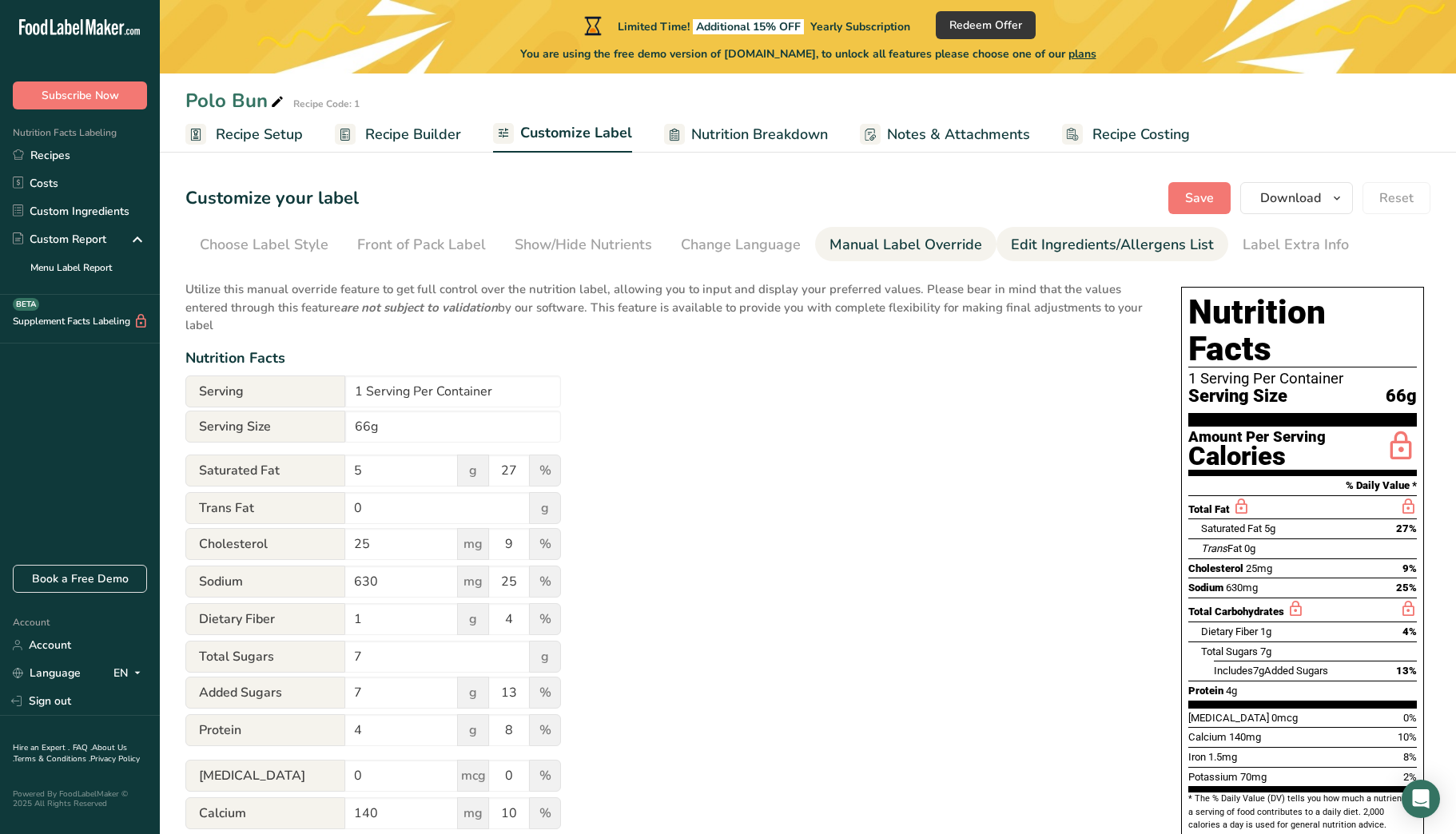 click on "Edit Ingredients/Allergens List" at bounding box center (1112, 244) 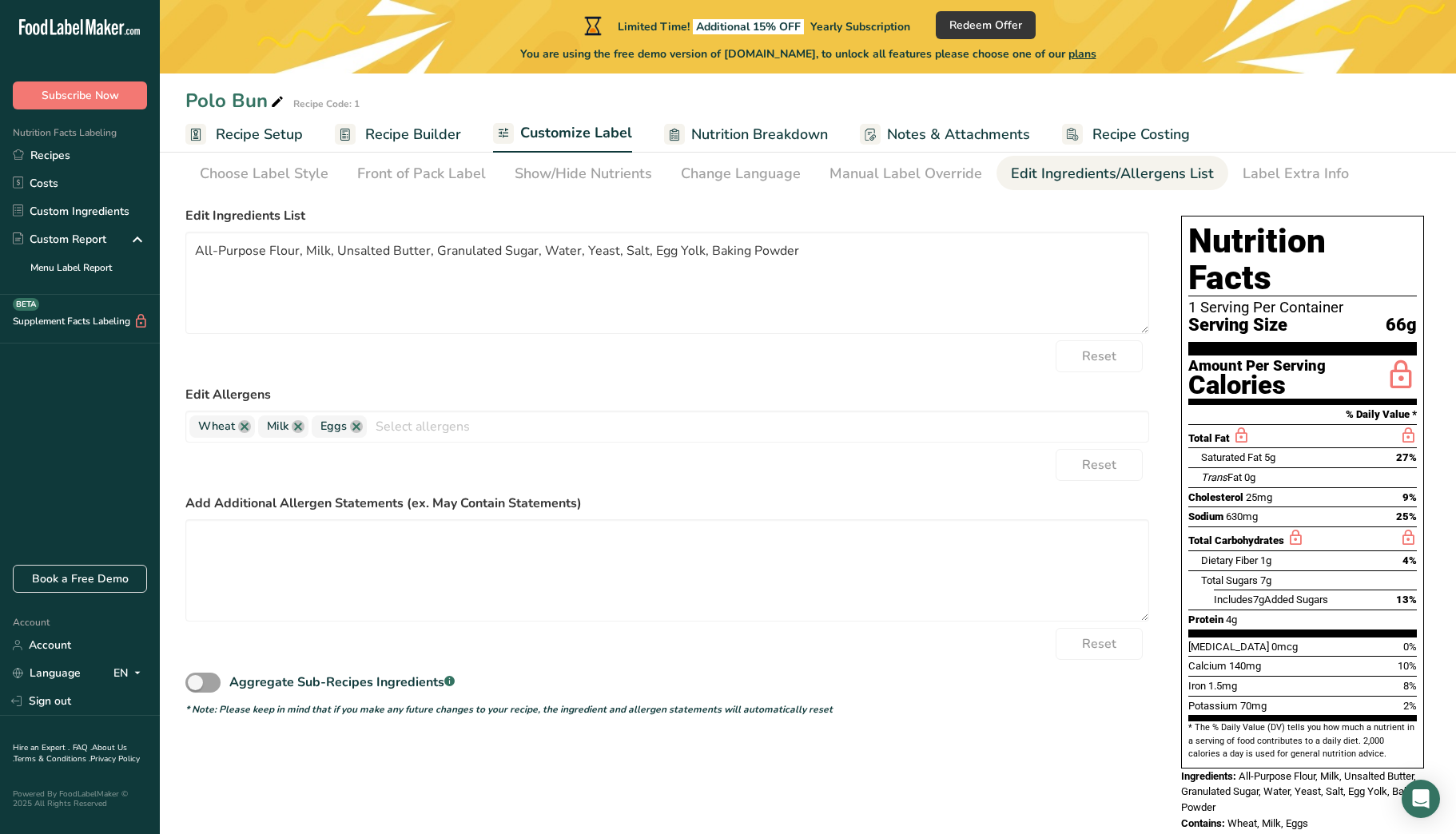 scroll, scrollTop: 73, scrollLeft: 0, axis: vertical 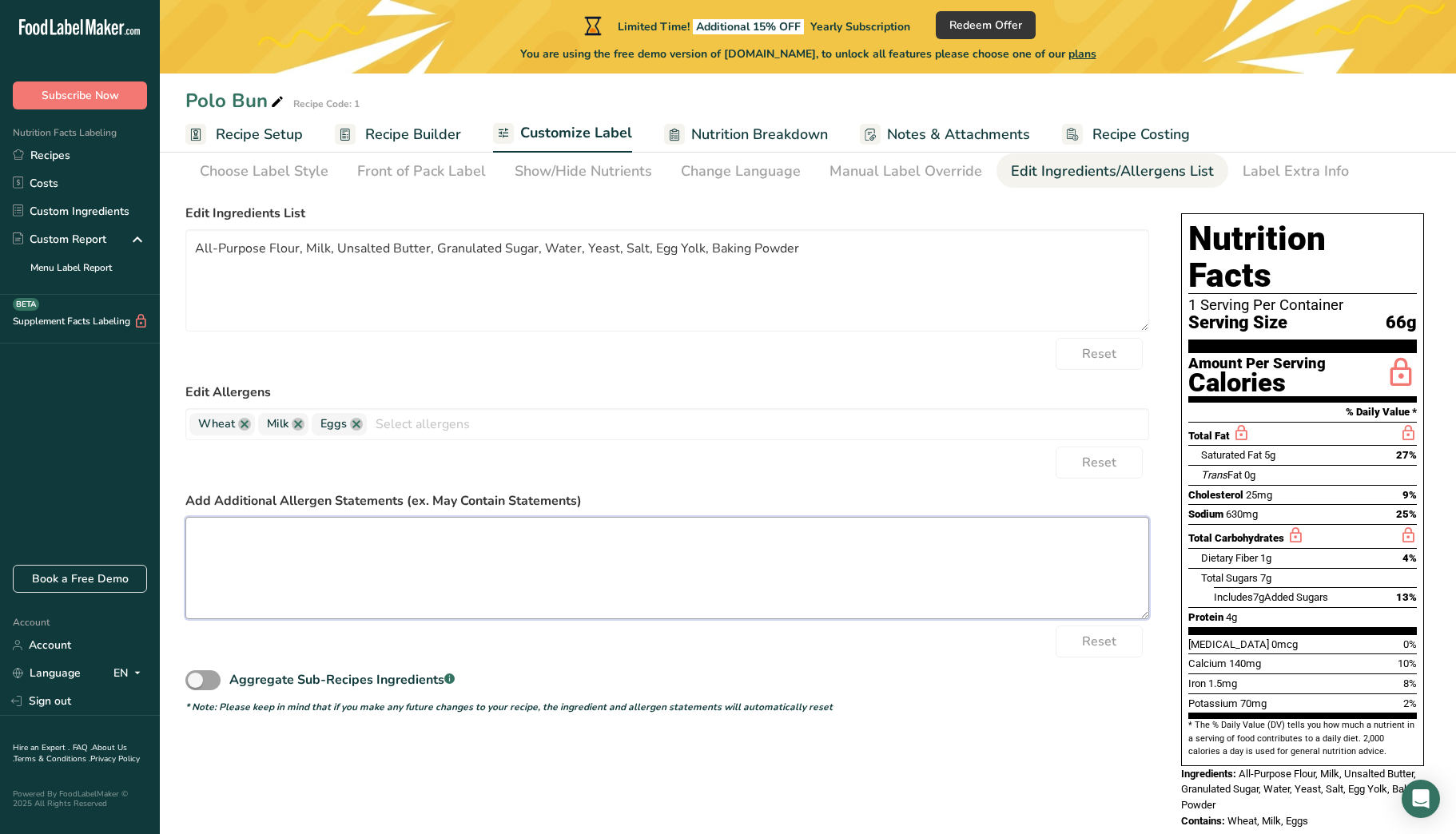 click at bounding box center (667, 568) 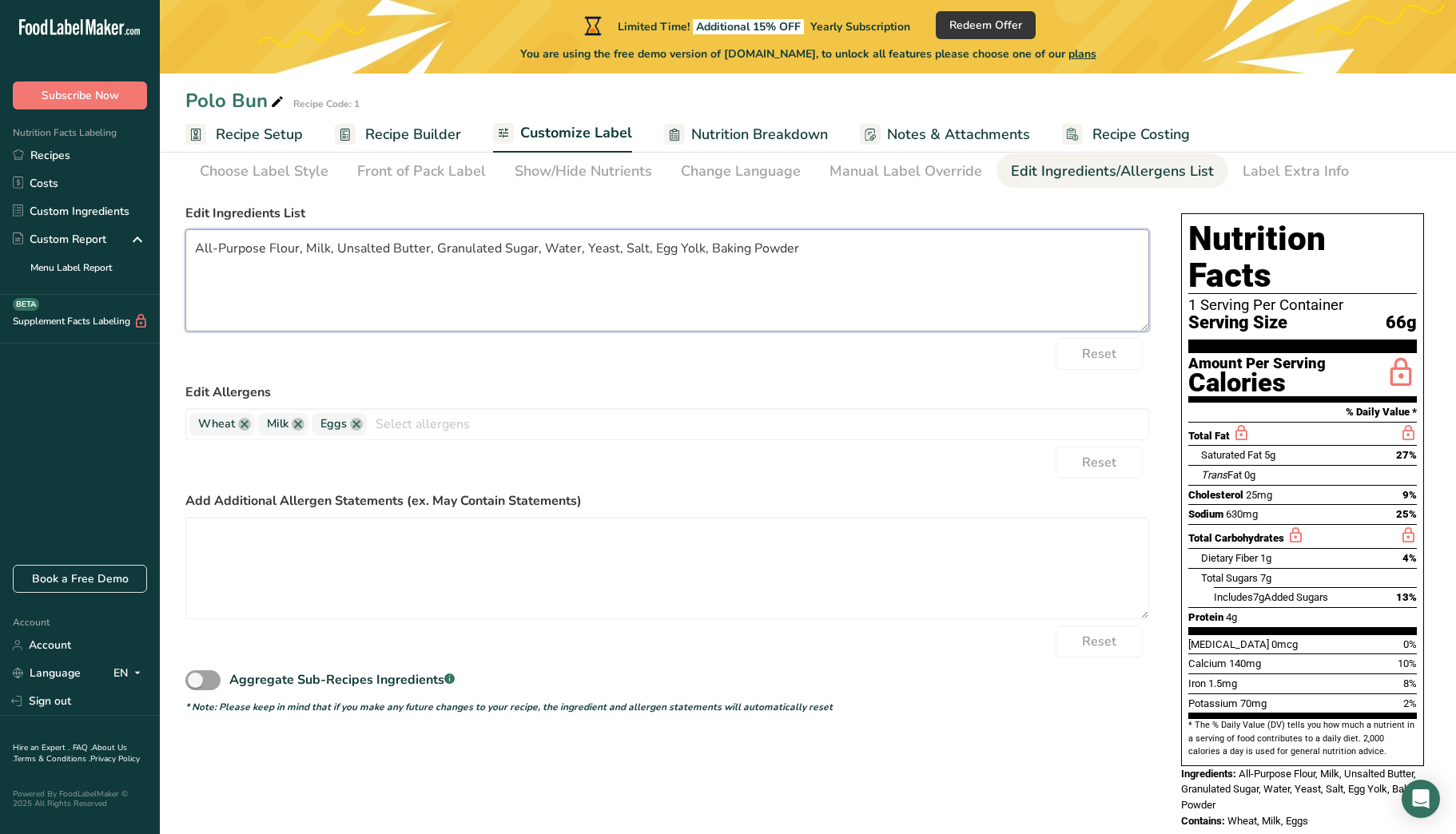 click on "All-Purpose Flour, Milk, Unsalted Butter, Granulated Sugar, Water, Yeast, Salt, Egg Yolk, Baking Powder" at bounding box center (667, 280) 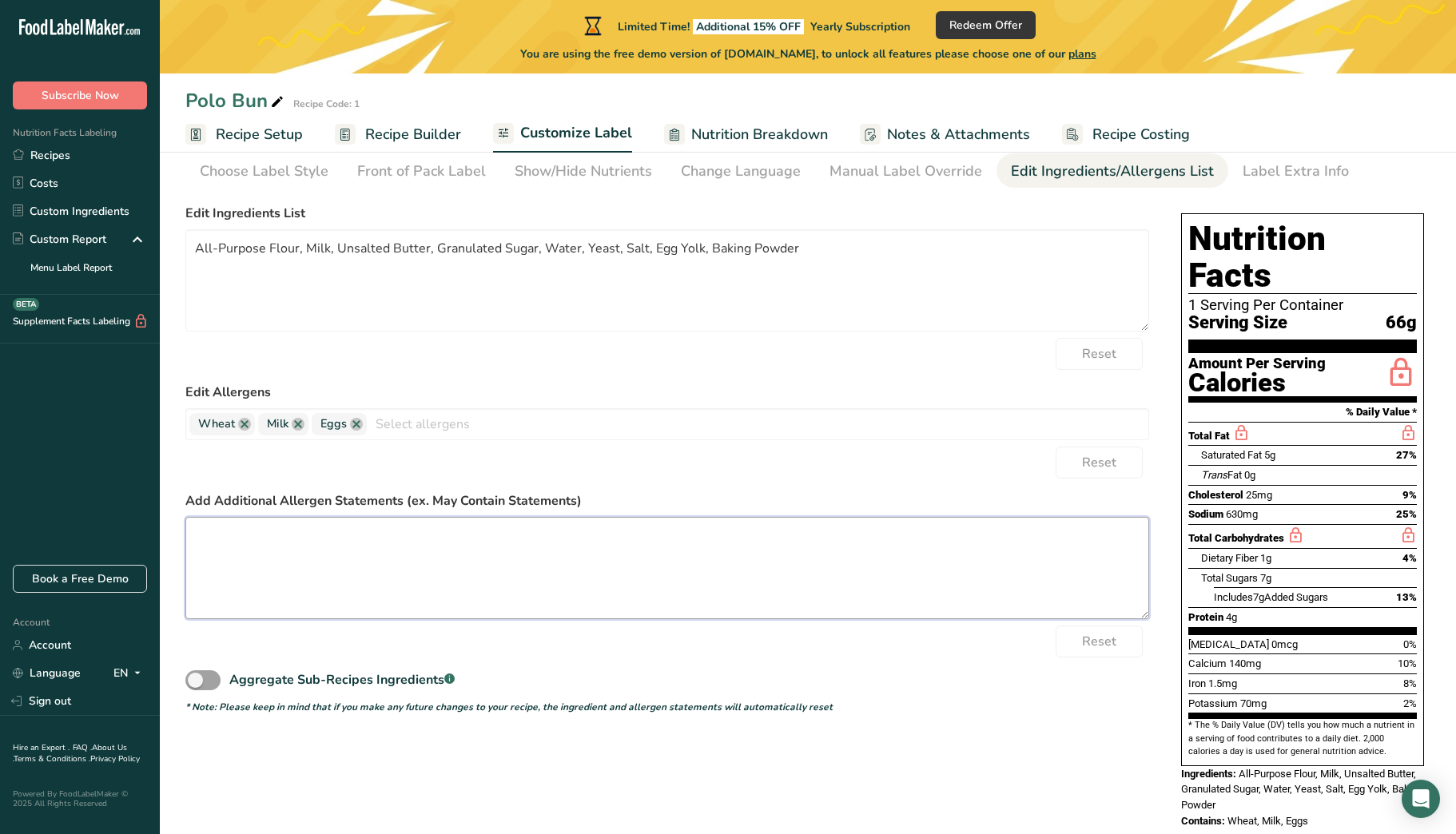 drag, startPoint x: 284, startPoint y: 240, endPoint x: 814, endPoint y: 522, distance: 600.35323 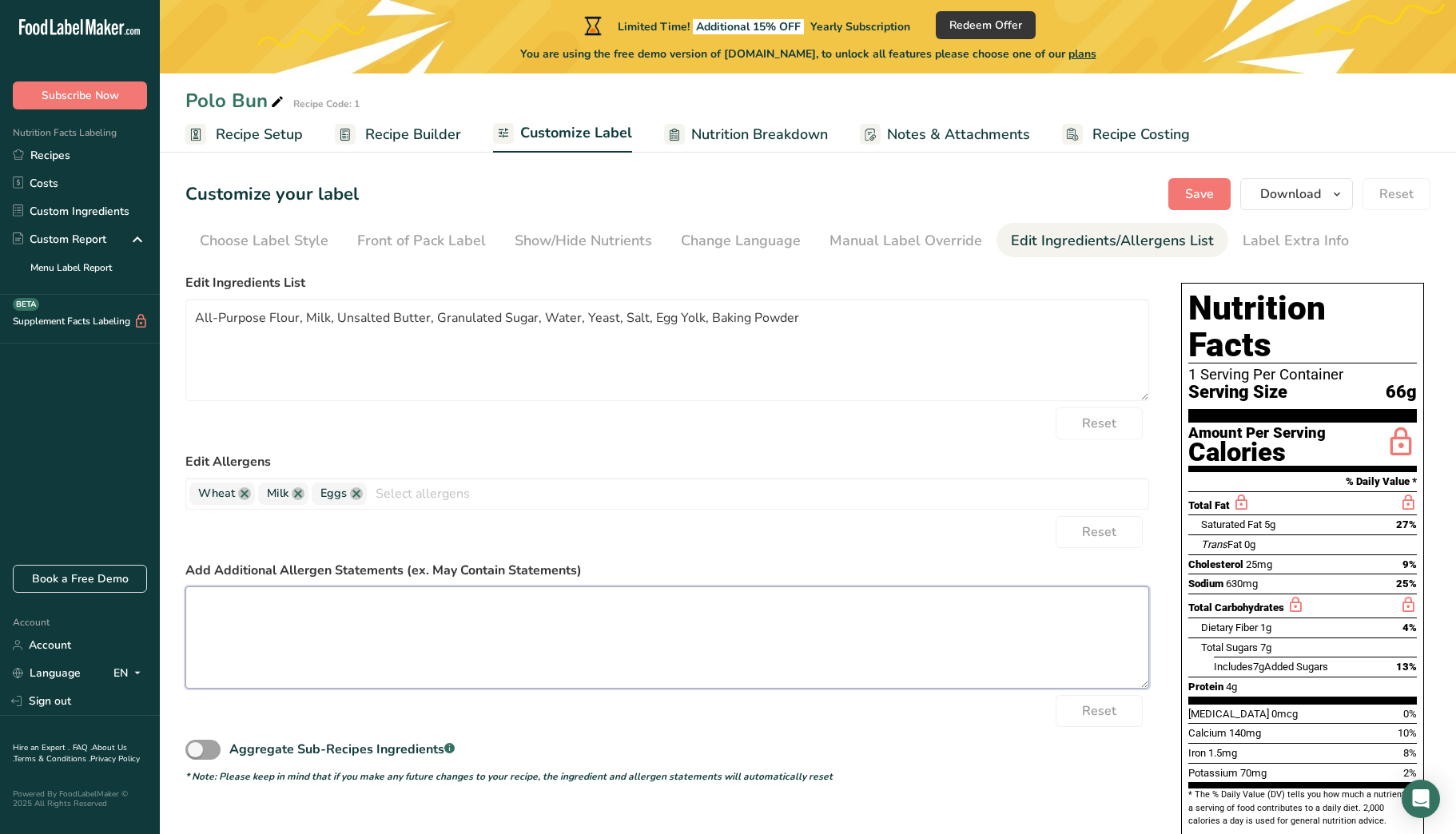 scroll, scrollTop: 0, scrollLeft: 0, axis: both 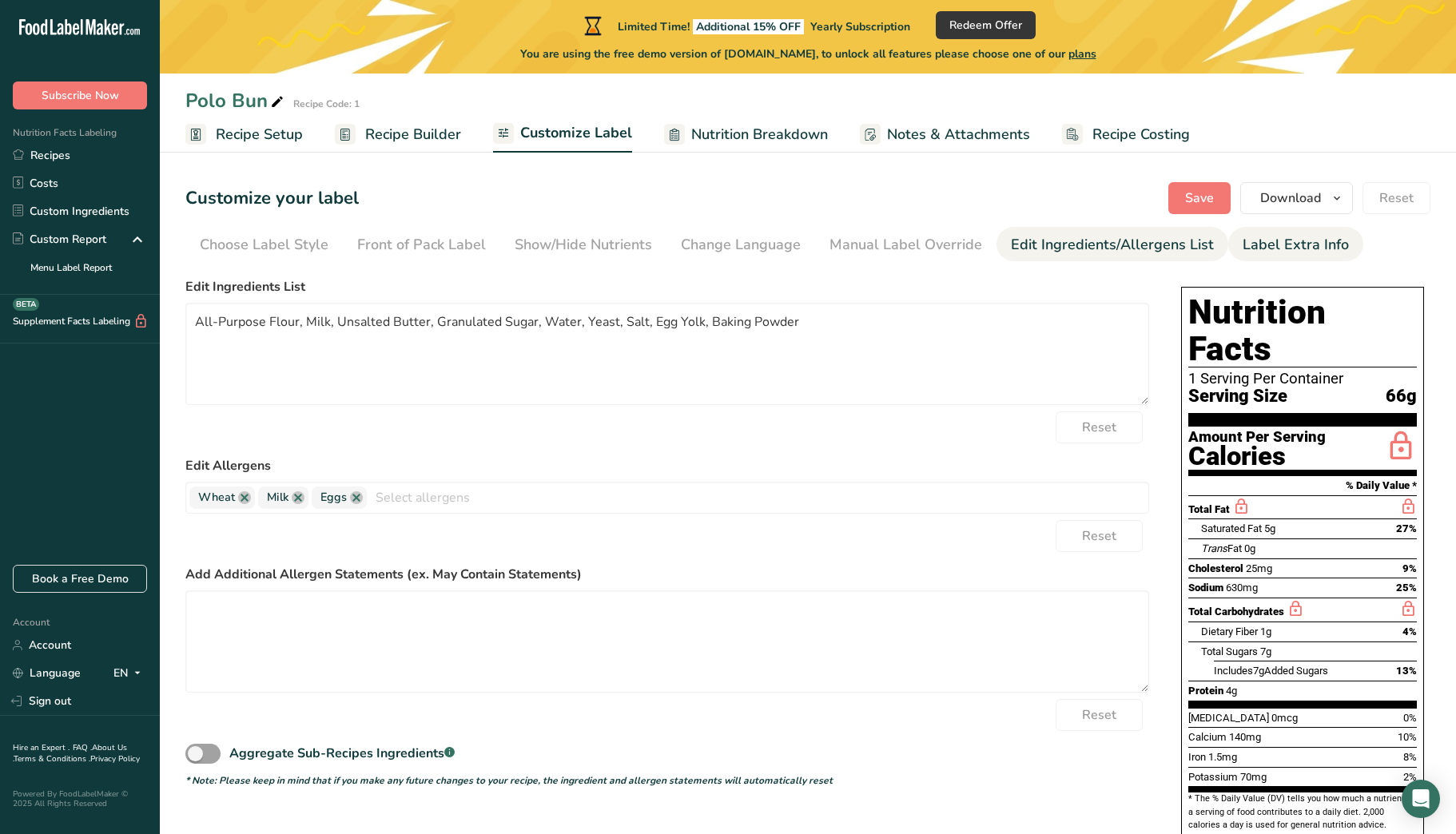 click on "Label Extra Info" at bounding box center [1295, 244] 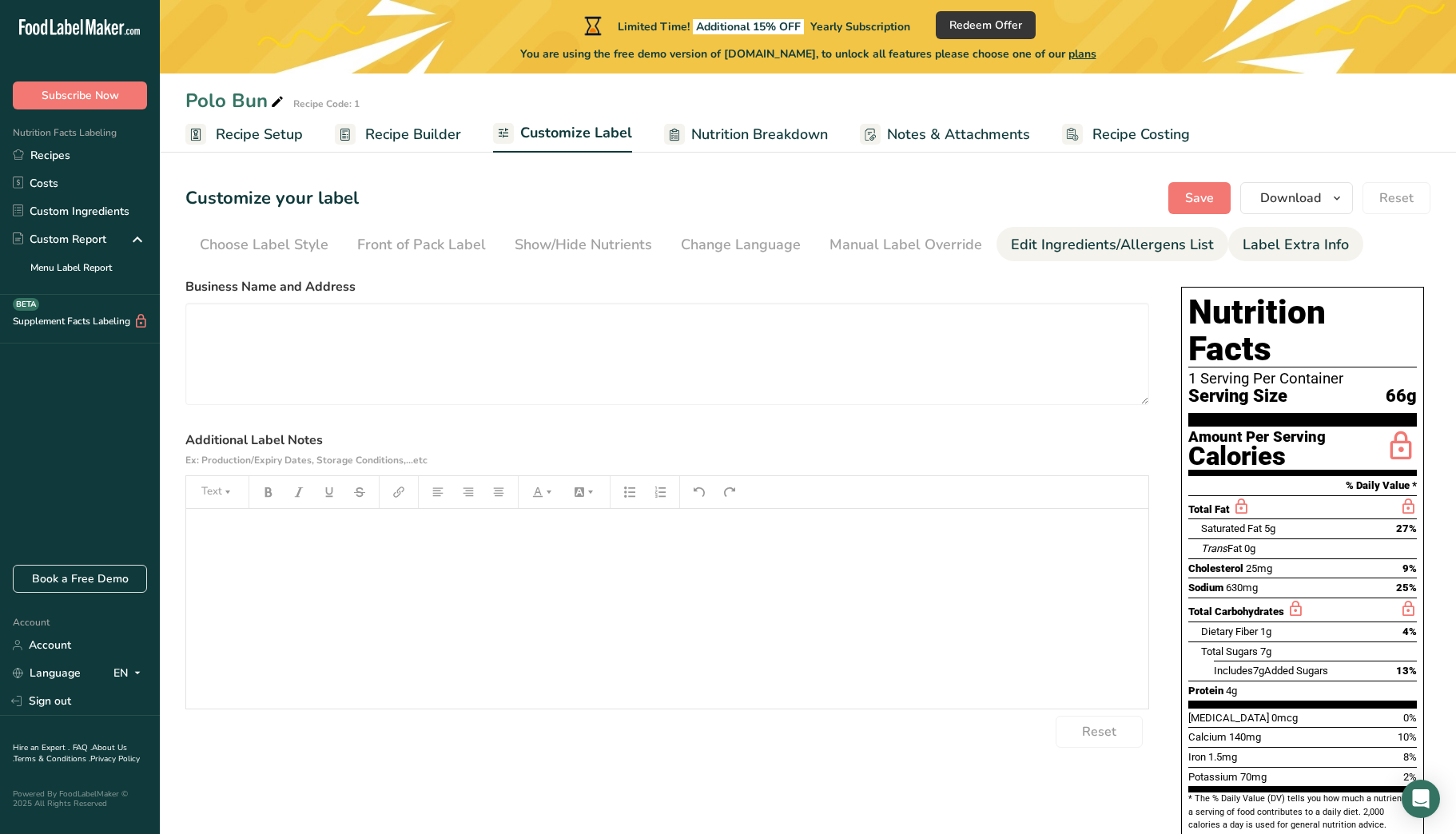 click on "Edit Ingredients/Allergens List" at bounding box center (1112, 244) 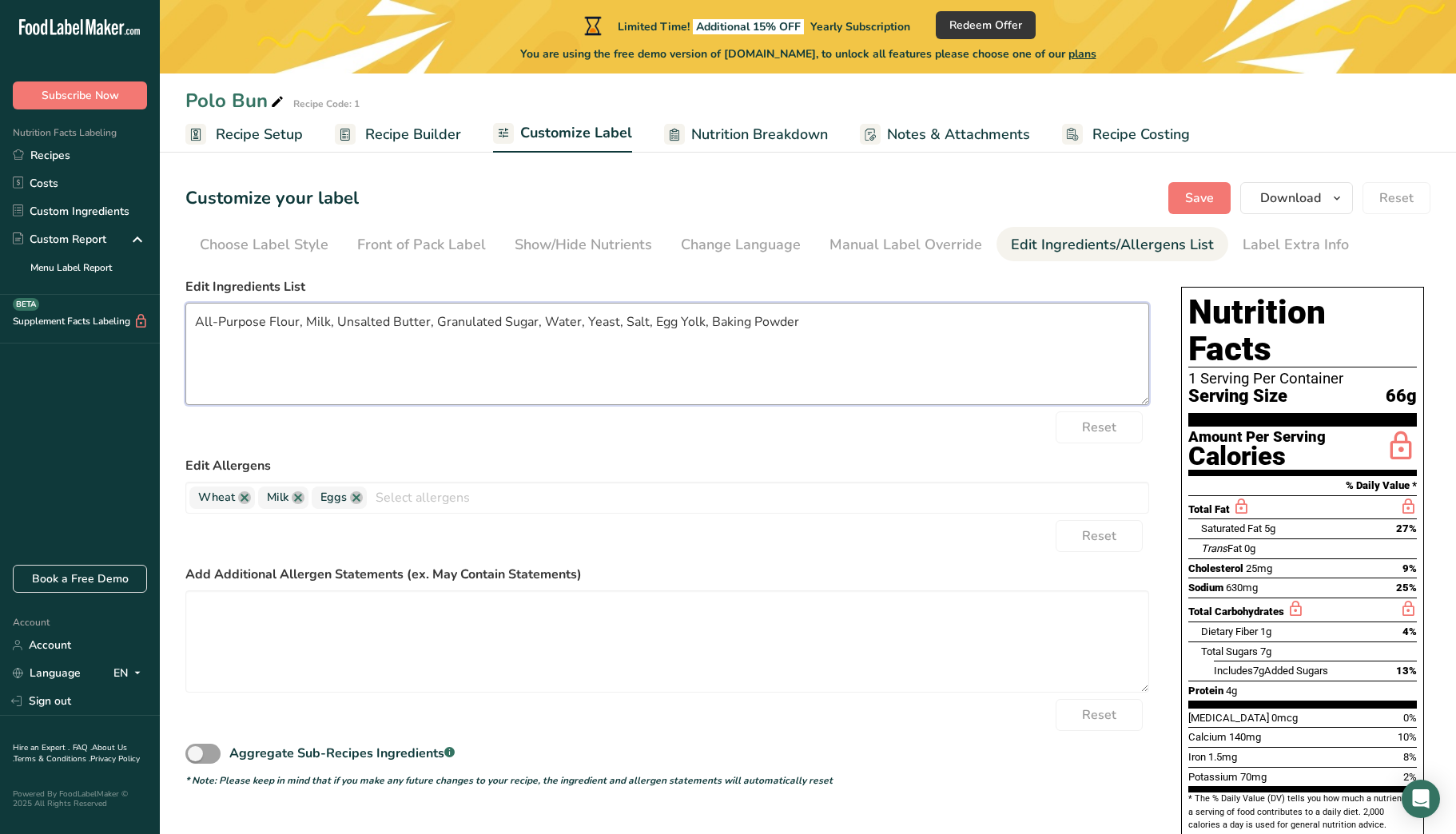 click on "All-Purpose Flour, Milk, Unsalted Butter, Granulated Sugar, Water, Yeast, Salt, Egg Yolk, Baking Powder" at bounding box center (667, 354) 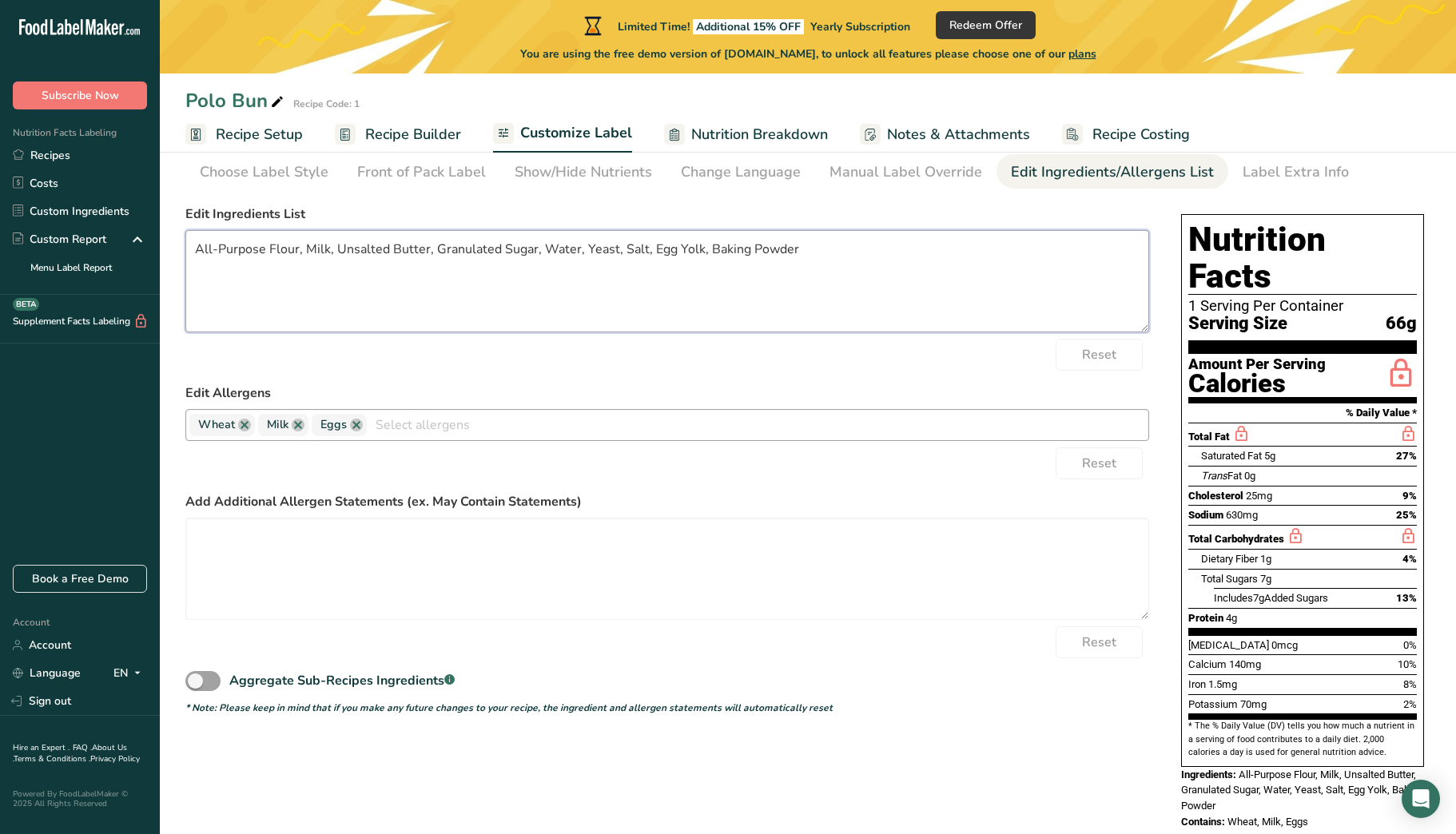 scroll, scrollTop: 73, scrollLeft: 0, axis: vertical 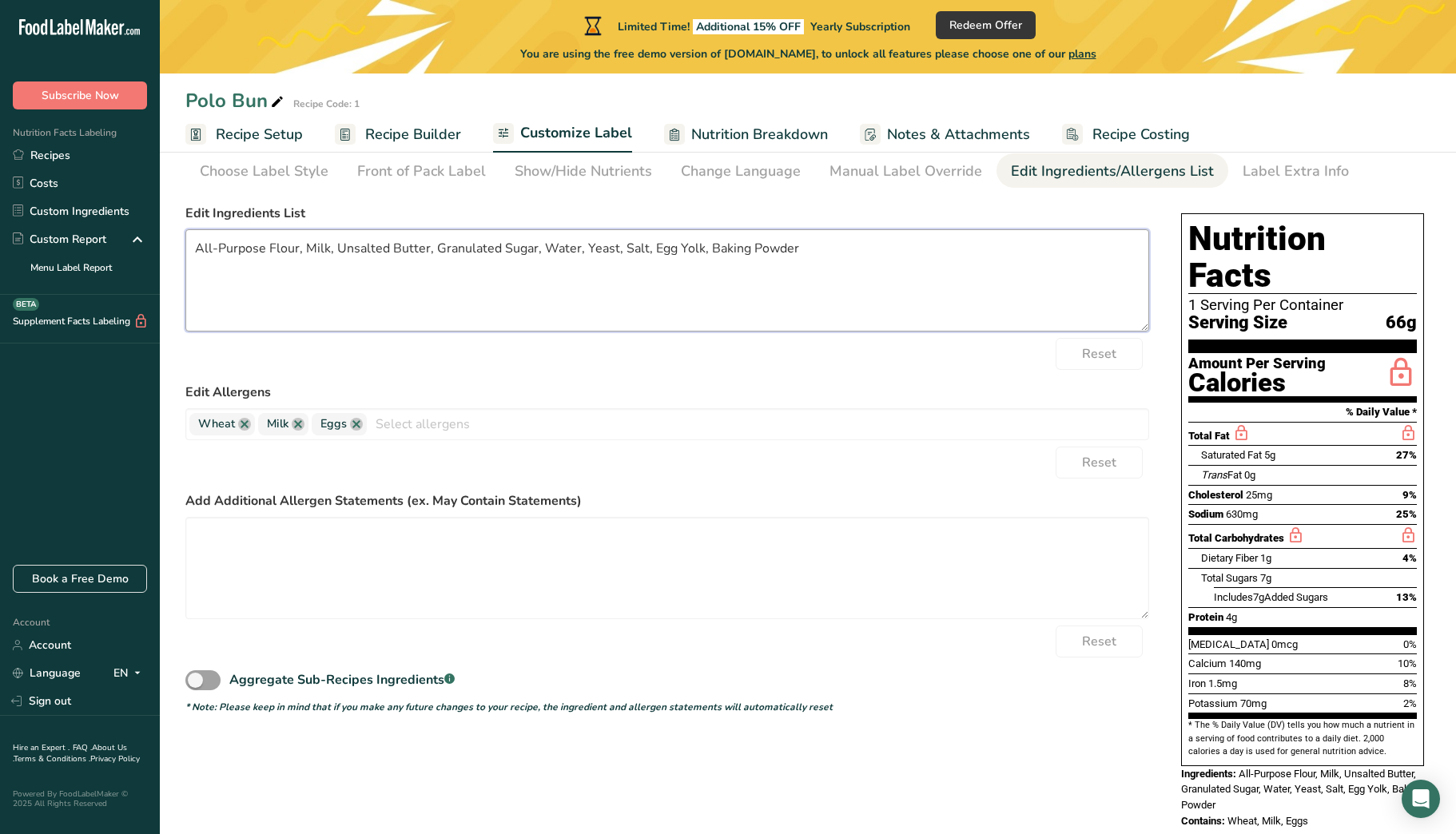 click on "All-Purpose Flour, Milk, Unsalted Butter, Granulated Sugar, Water, Yeast, Salt, Egg Yolk, Baking Powder" at bounding box center (667, 280) 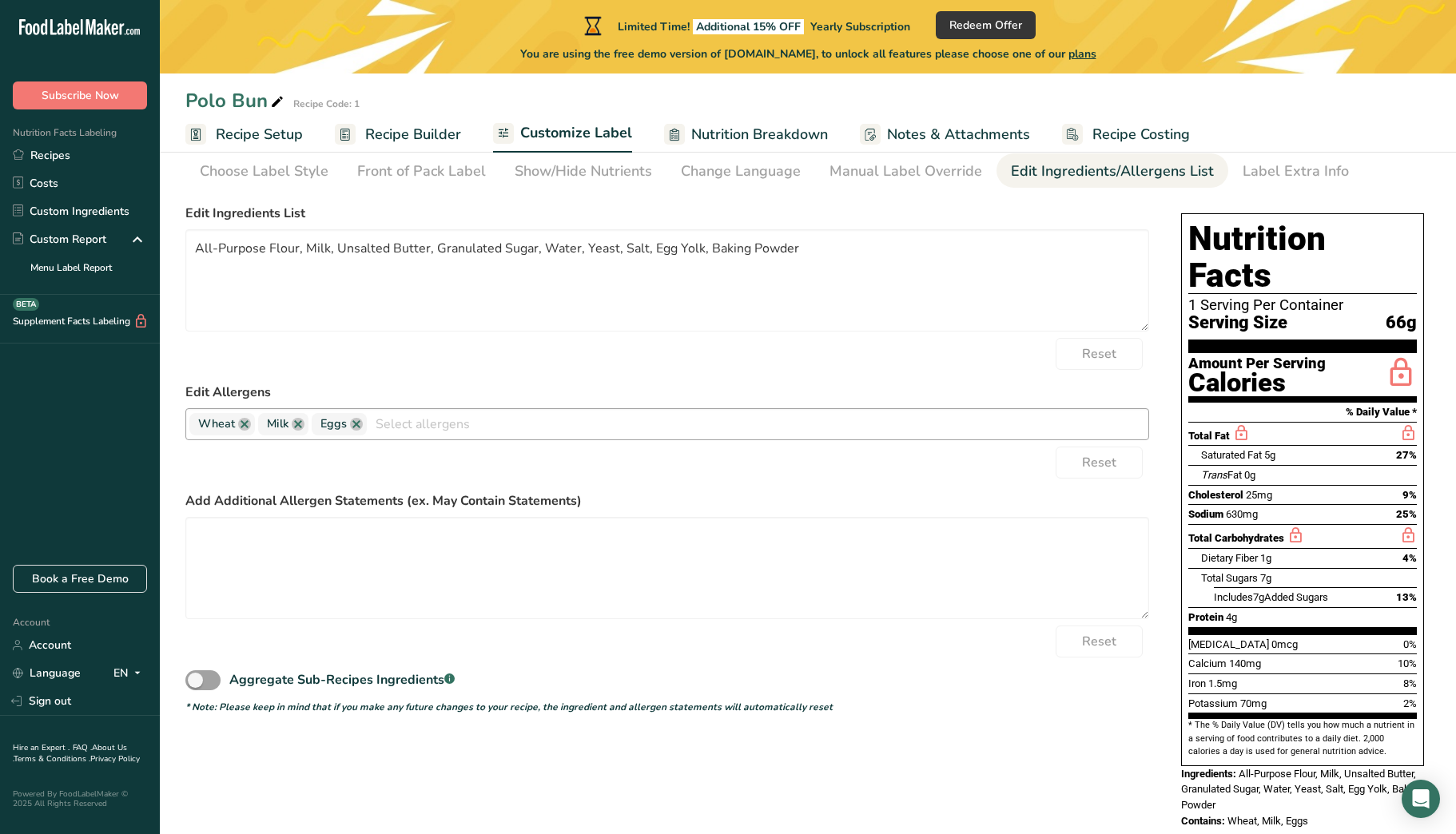 click at bounding box center (758, 423) 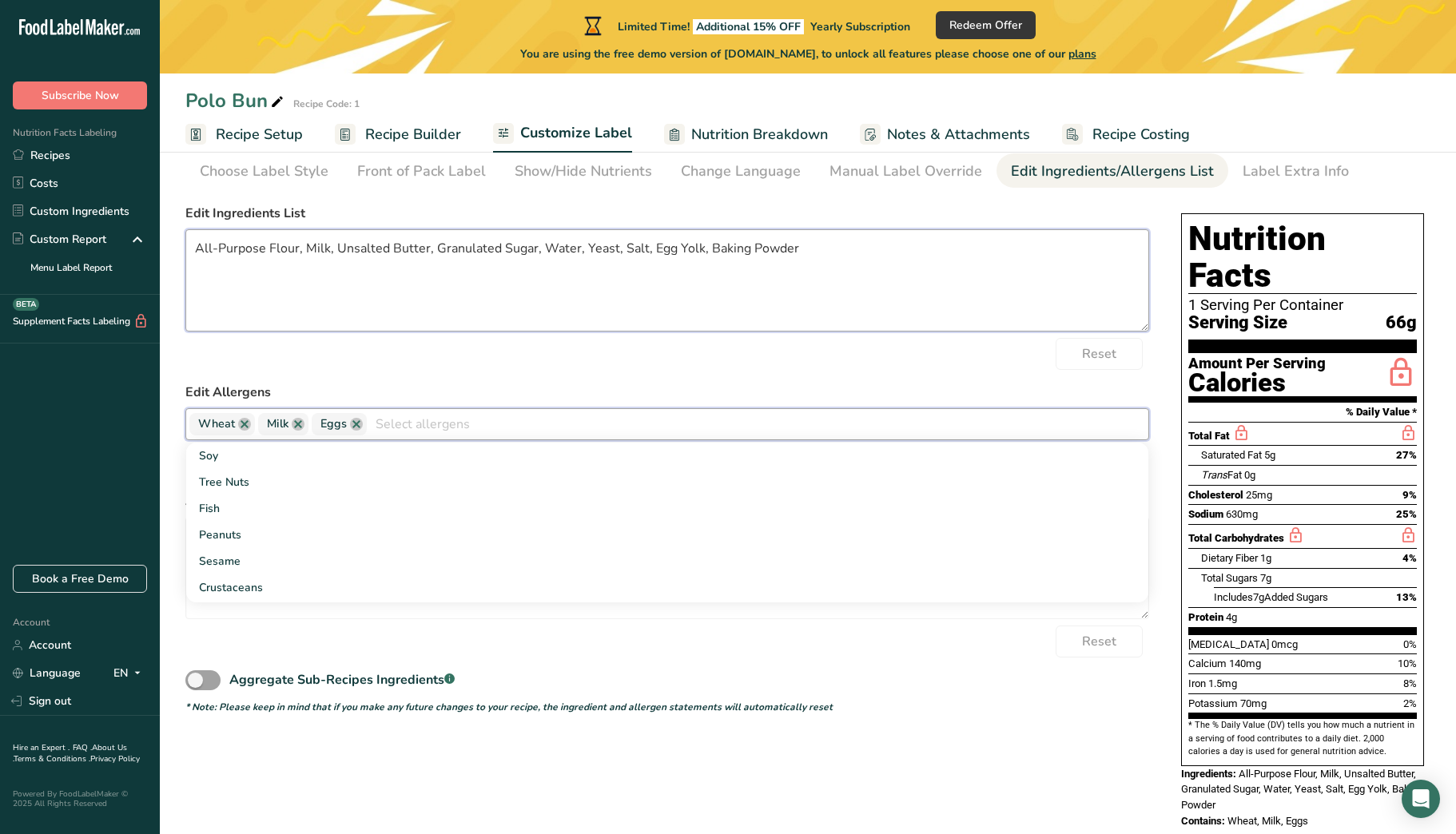 click on "All-Purpose Flour, Milk, Unsalted Butter, Granulated Sugar, Water, Yeast, Salt, Egg Yolk, Baking Powder" at bounding box center [667, 280] 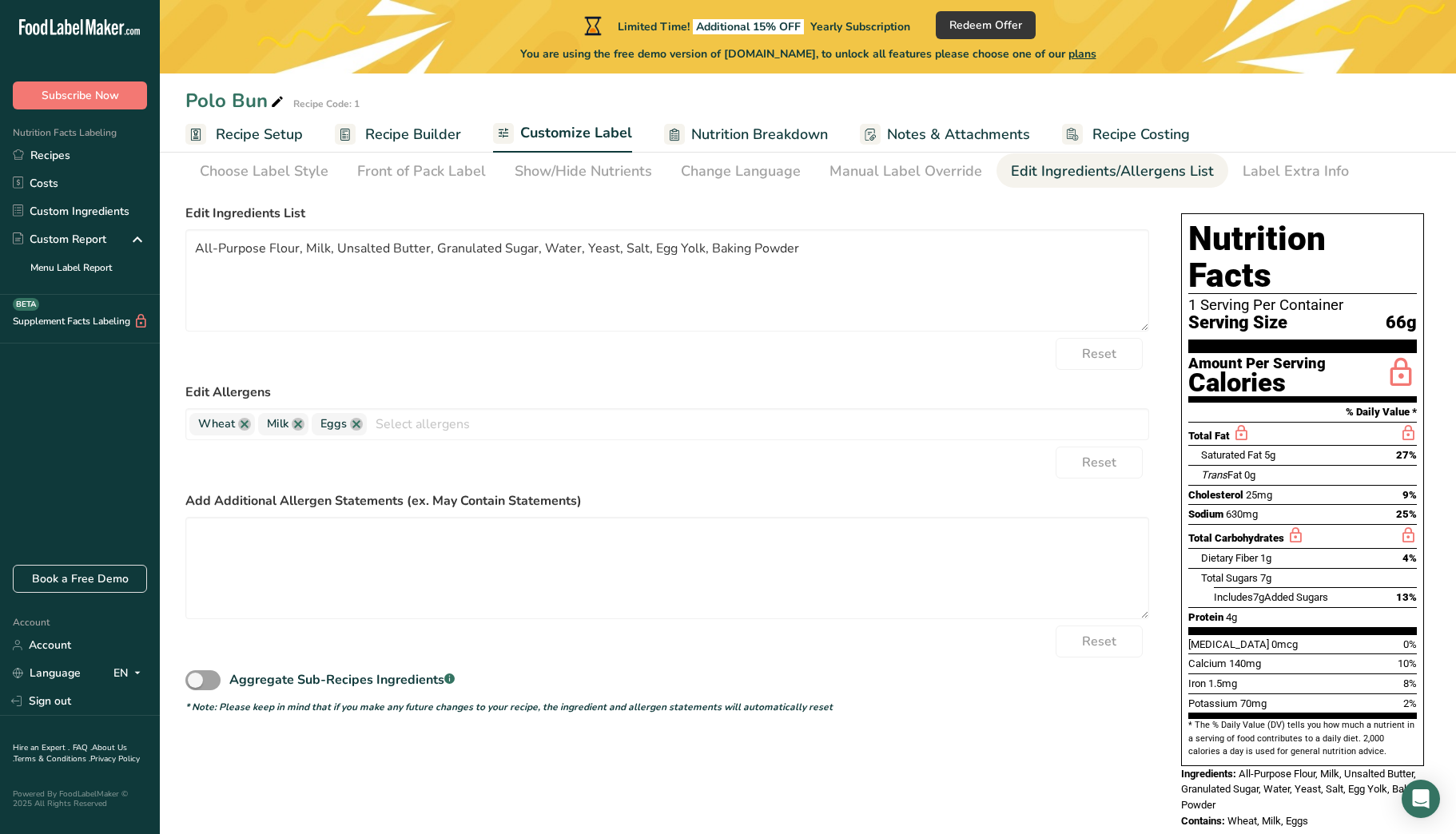 click on "Contains:
Wheat, Milk, Eggs" at bounding box center (1303, 821) 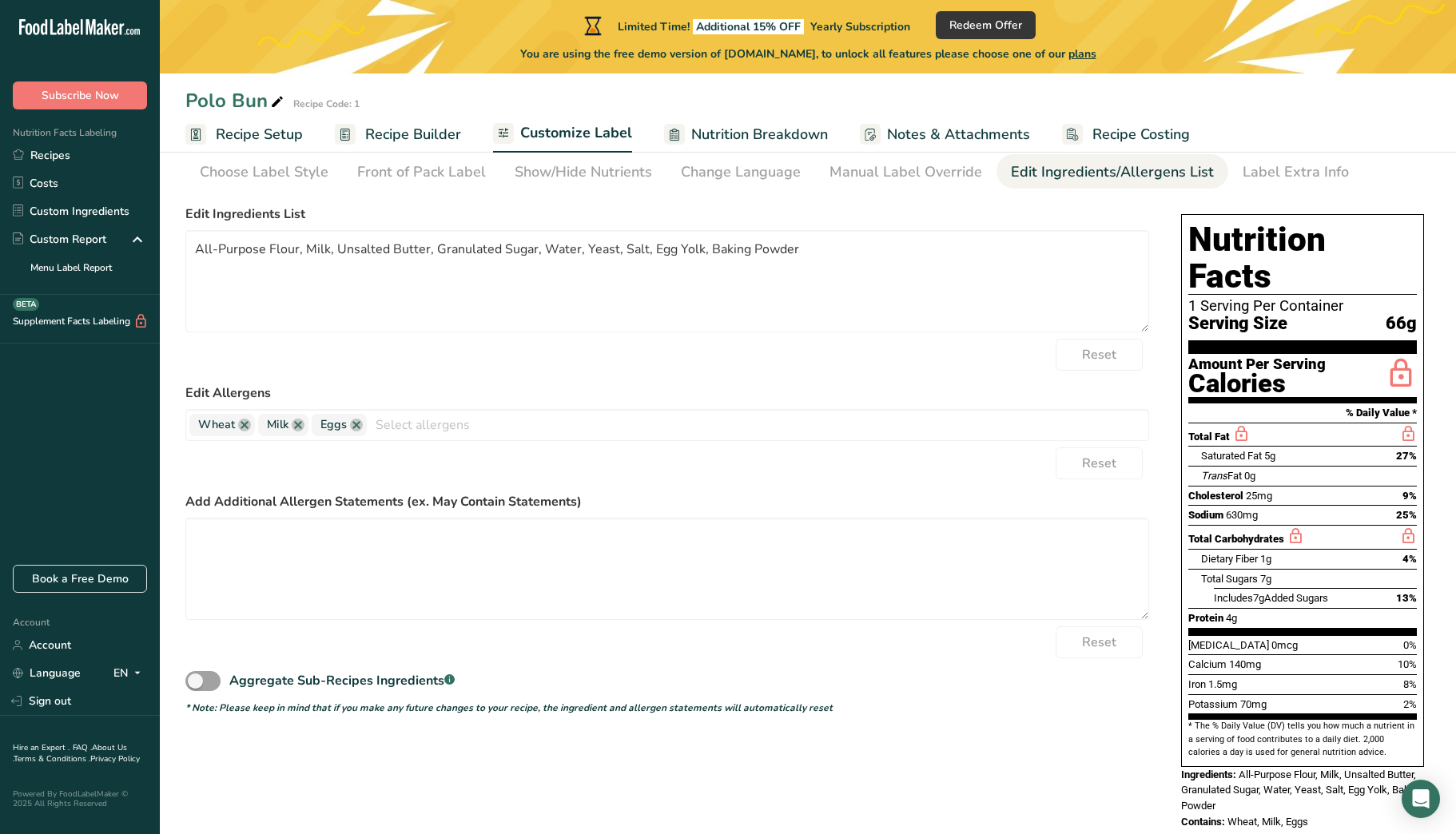 scroll, scrollTop: 73, scrollLeft: 0, axis: vertical 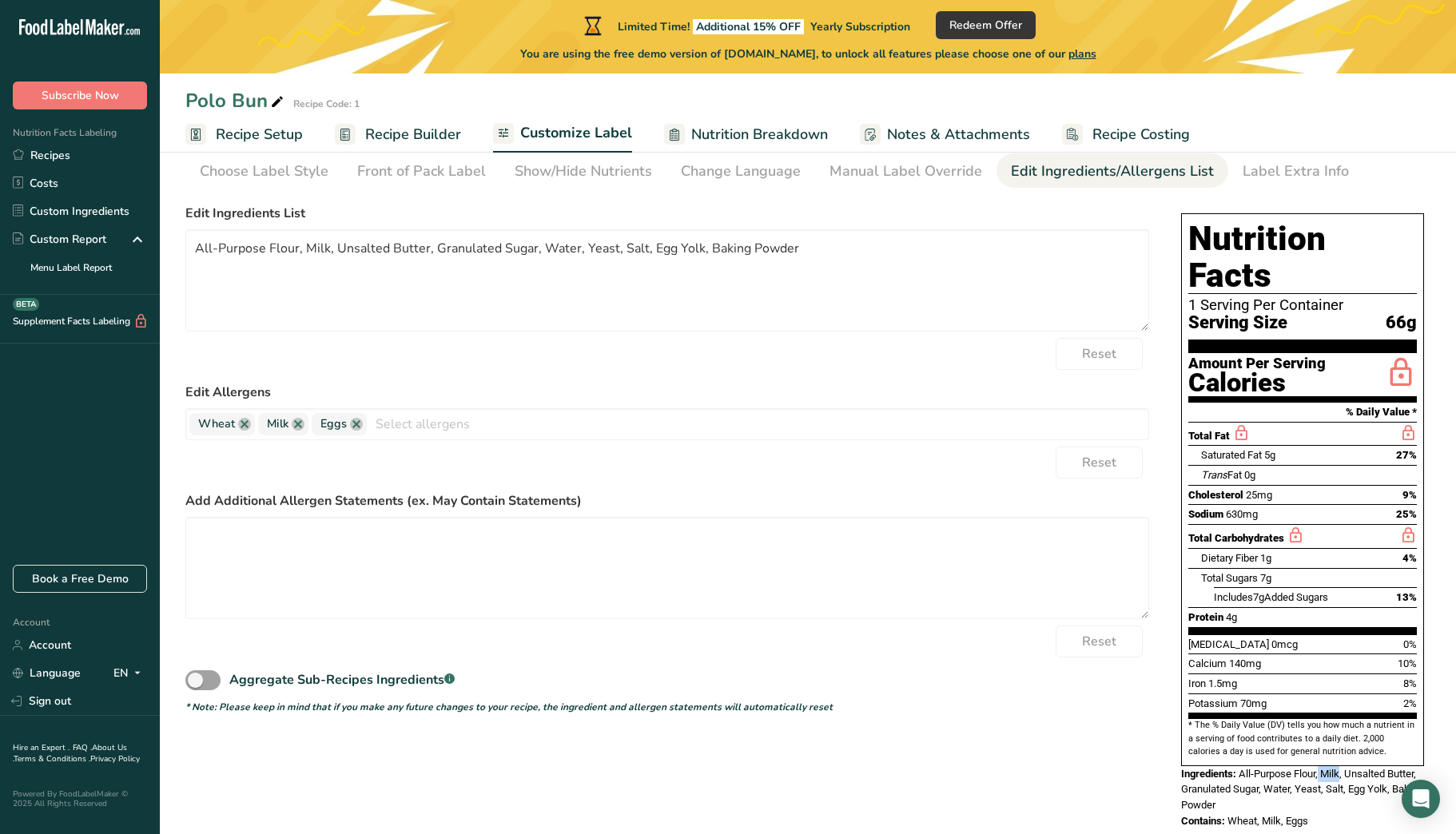 drag, startPoint x: 1323, startPoint y: 737, endPoint x: 1351, endPoint y: 741, distance: 28.28427 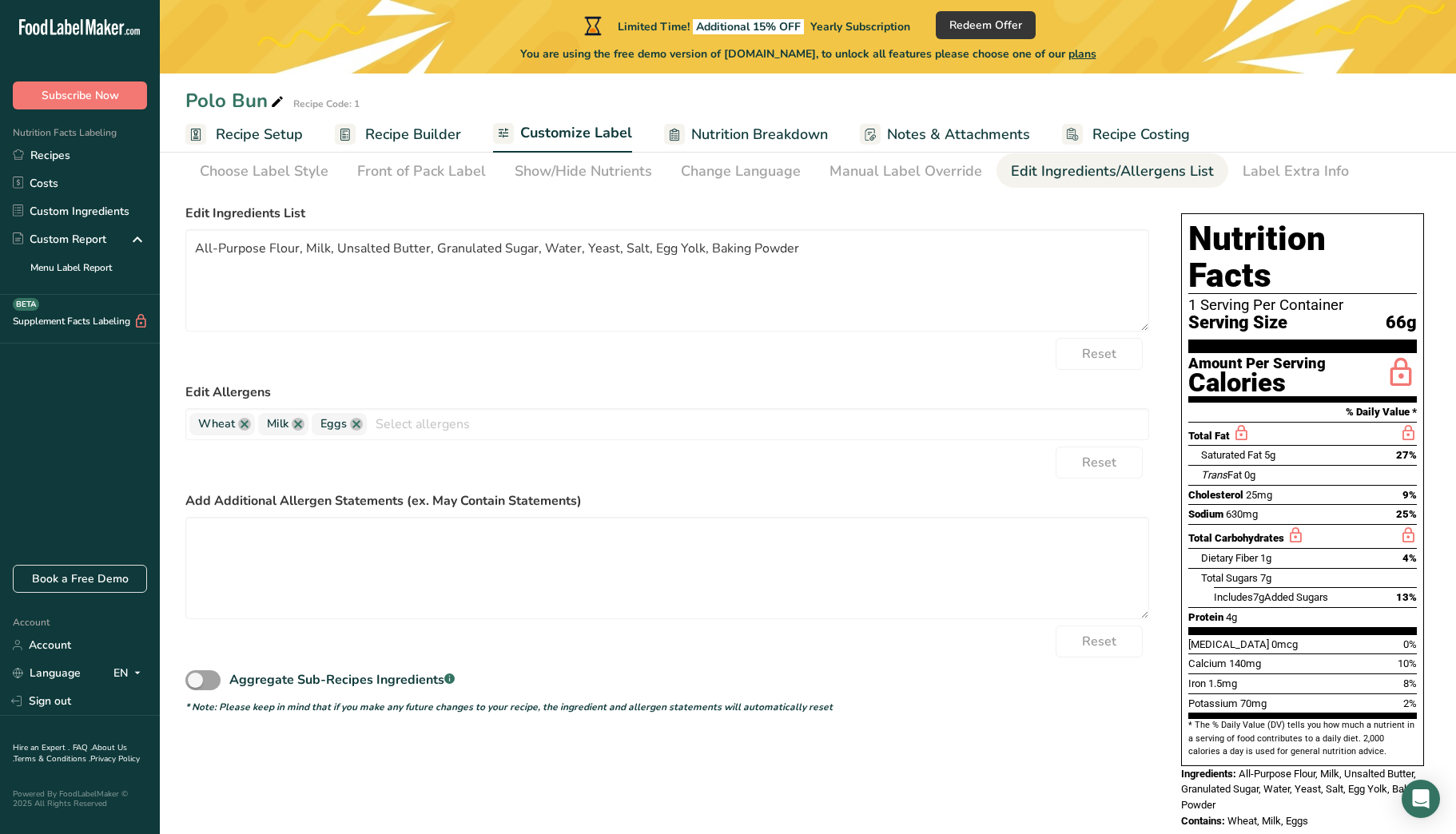 click on "Contains:
Wheat, Milk, Eggs" at bounding box center [1303, 821] 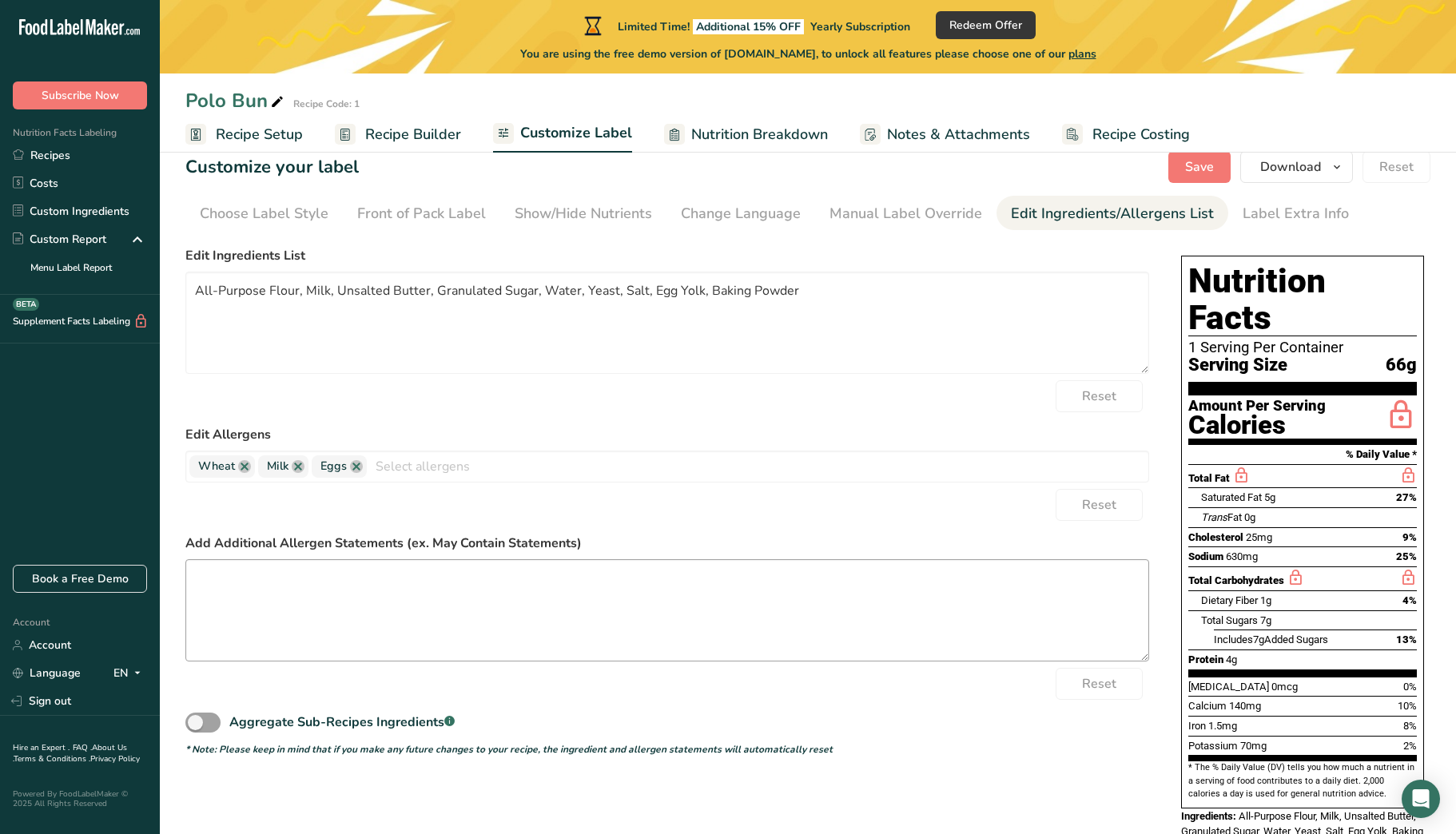 scroll, scrollTop: 73, scrollLeft: 0, axis: vertical 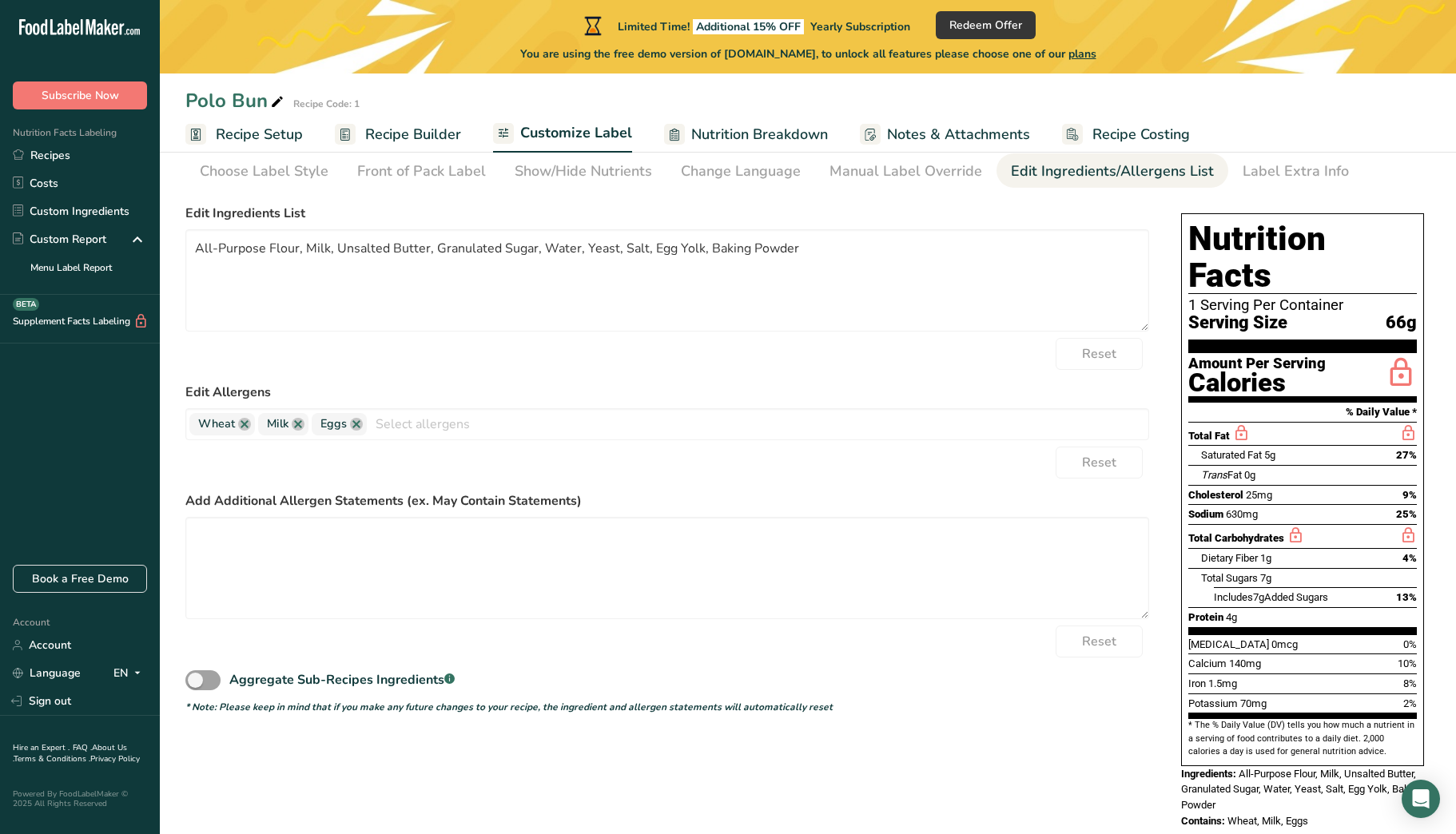 click on "Reset" at bounding box center (667, 354) 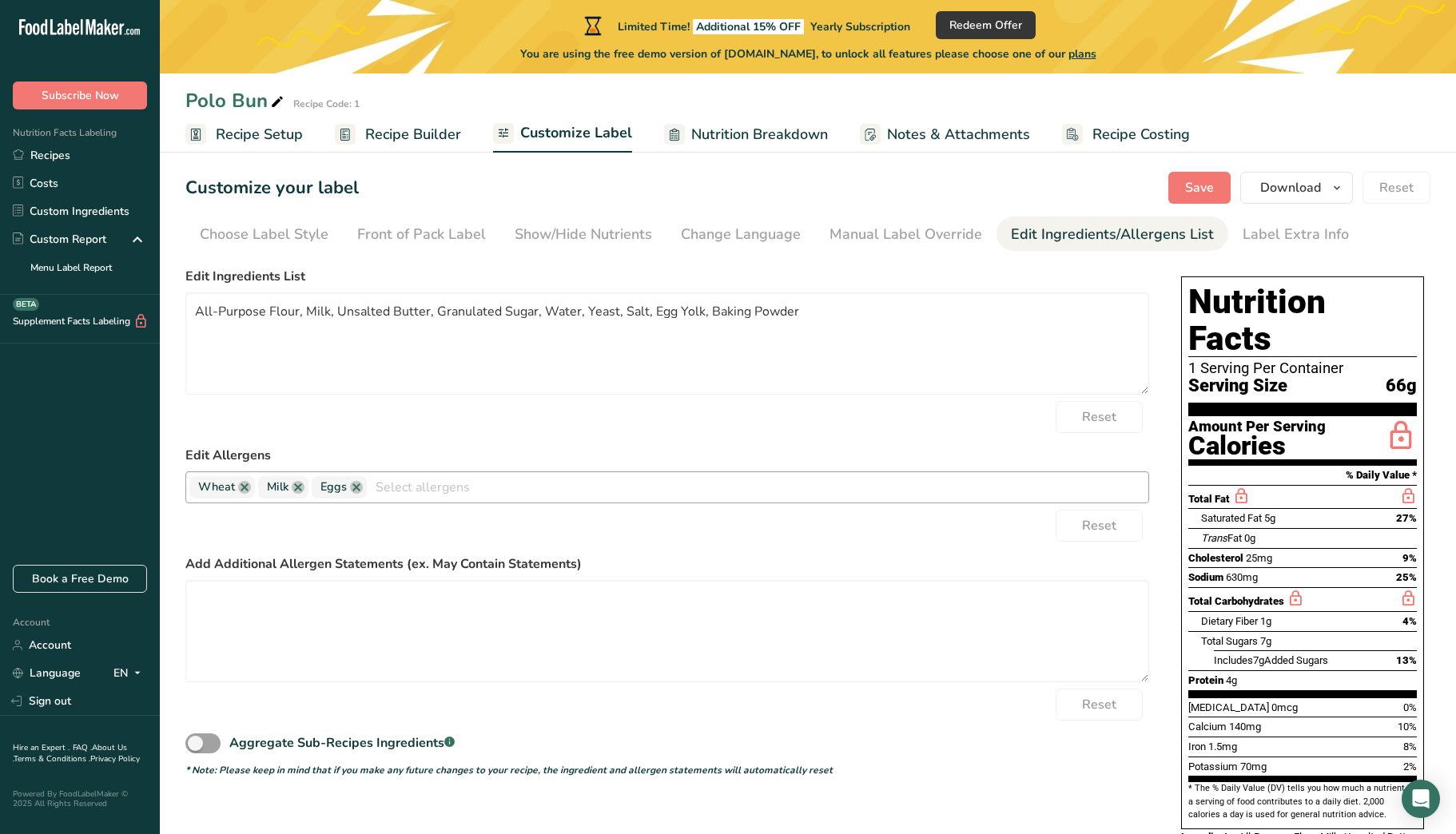 scroll, scrollTop: 73, scrollLeft: 0, axis: vertical 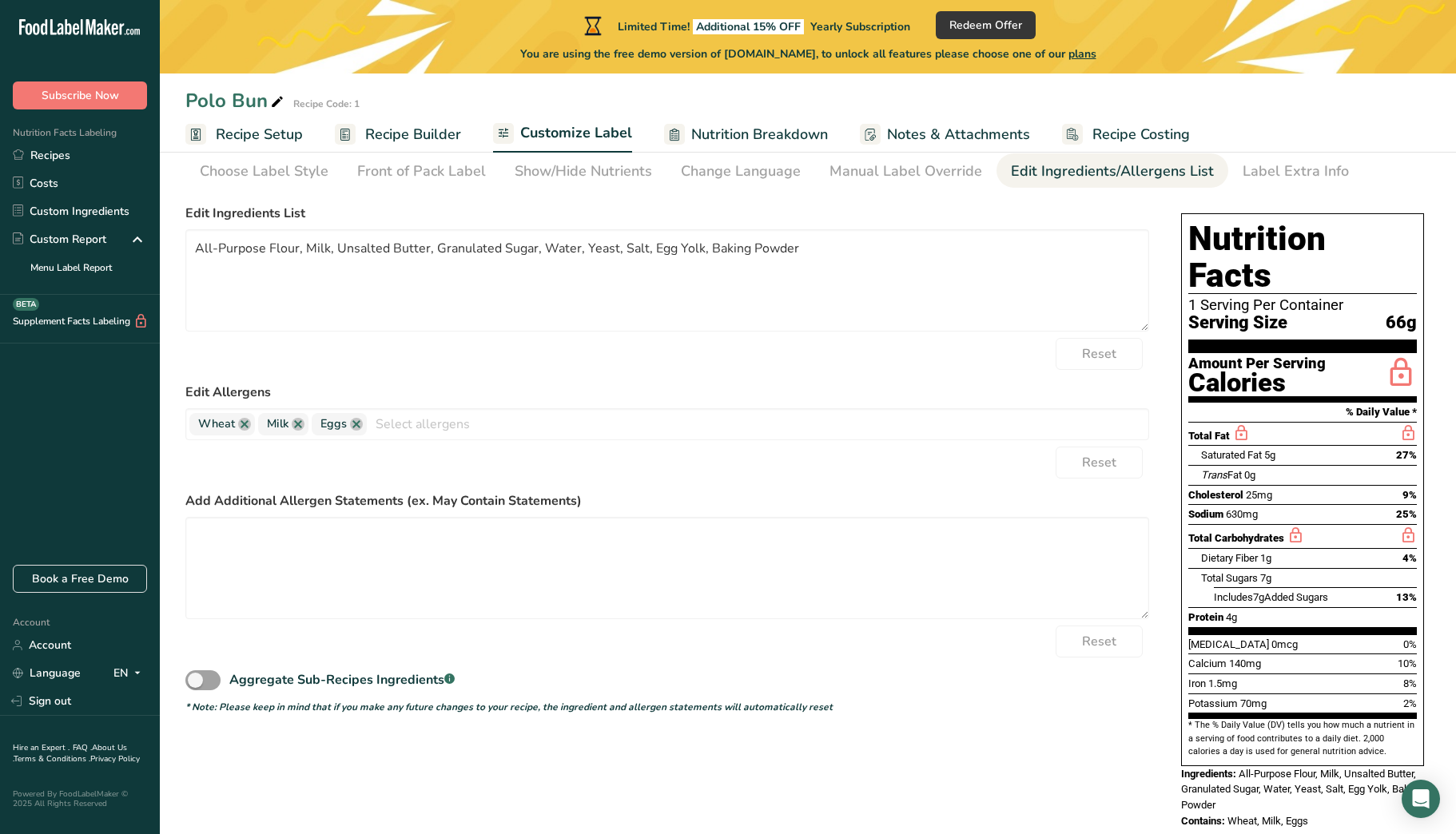 click on "Nutrition Breakdown" at bounding box center [759, 134] 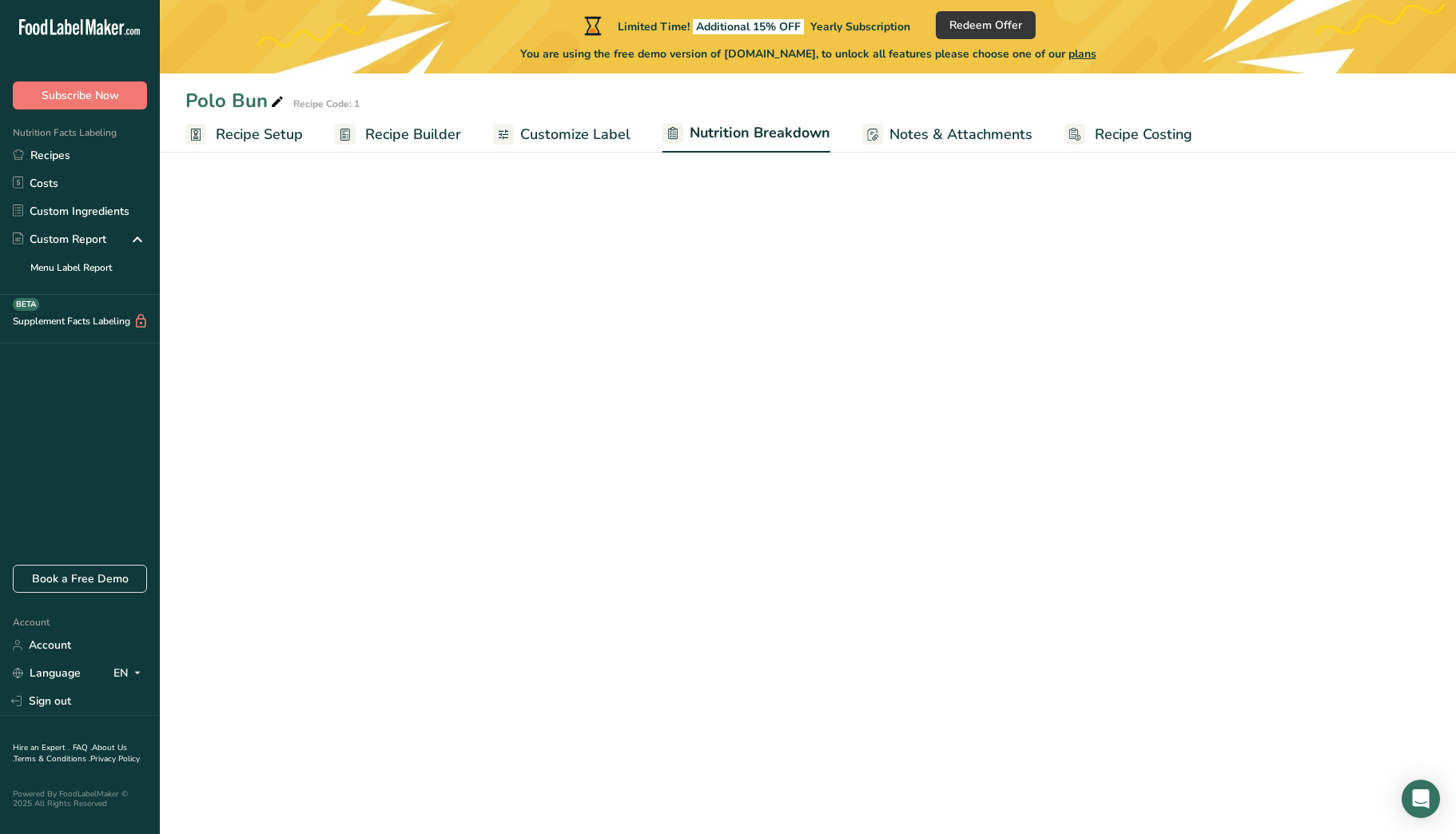scroll, scrollTop: 0, scrollLeft: 0, axis: both 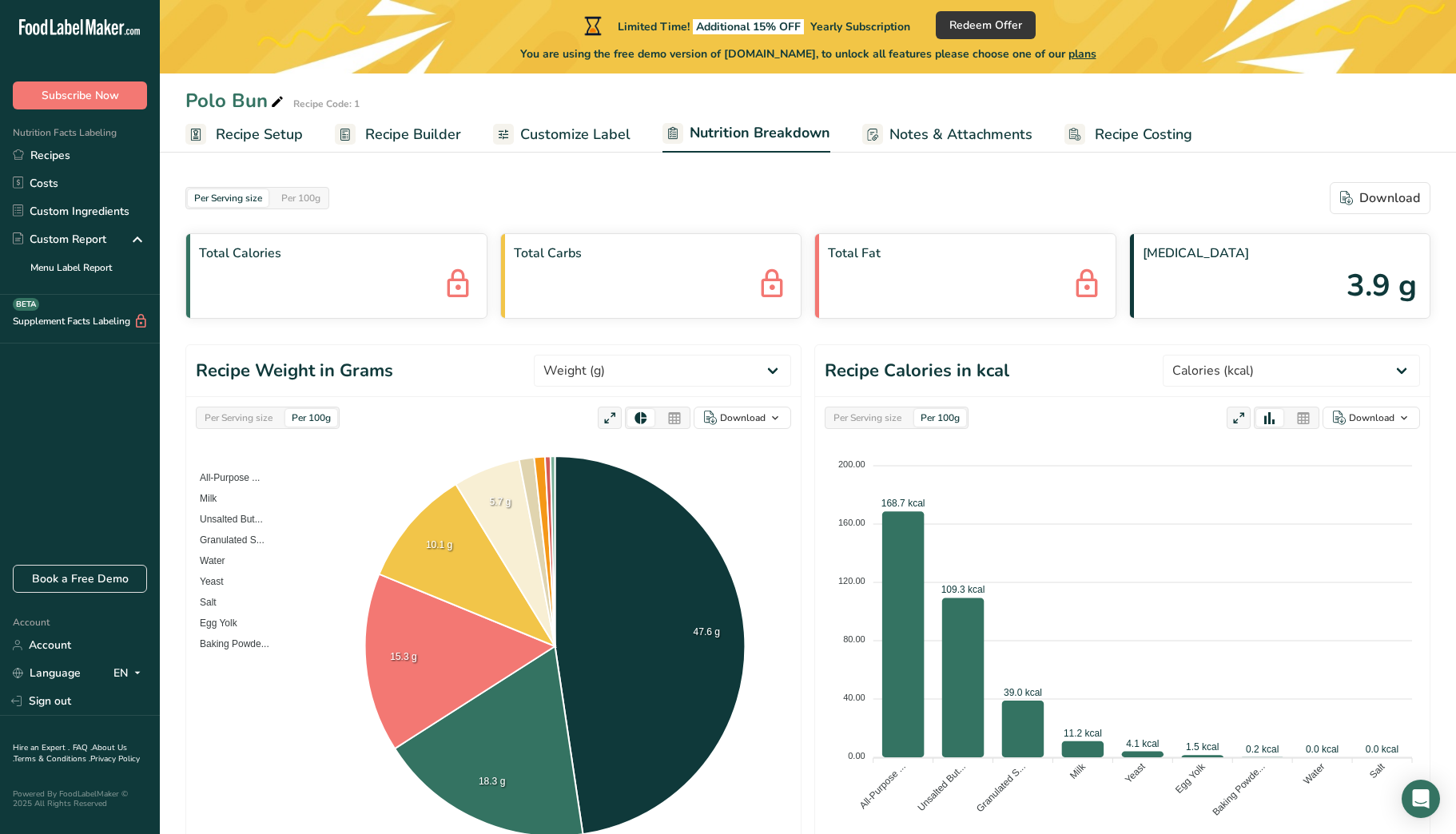 click on "Notes & Attachments" at bounding box center [961, 134] 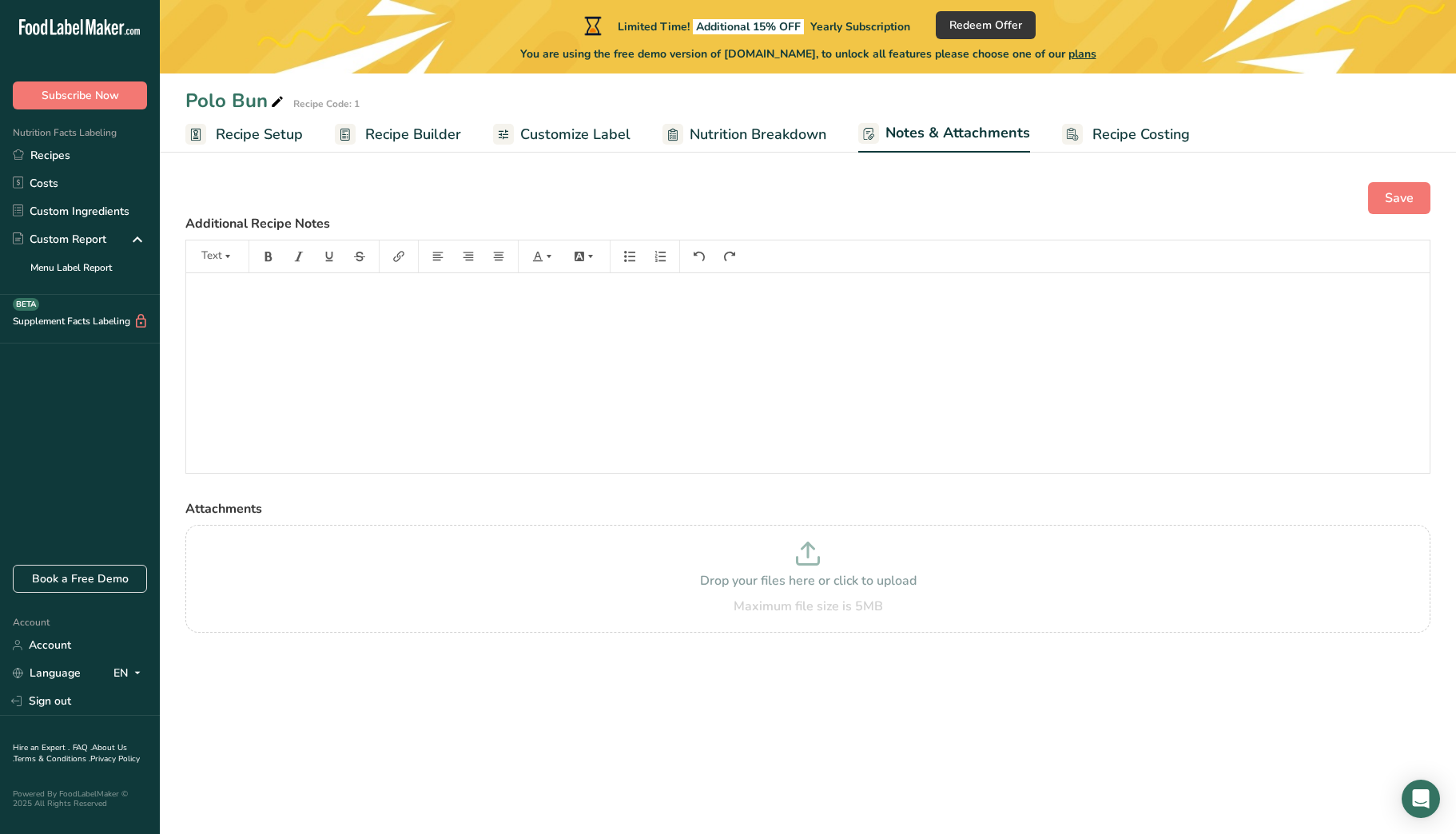 click on "Recipe Costing" at bounding box center [1141, 134] 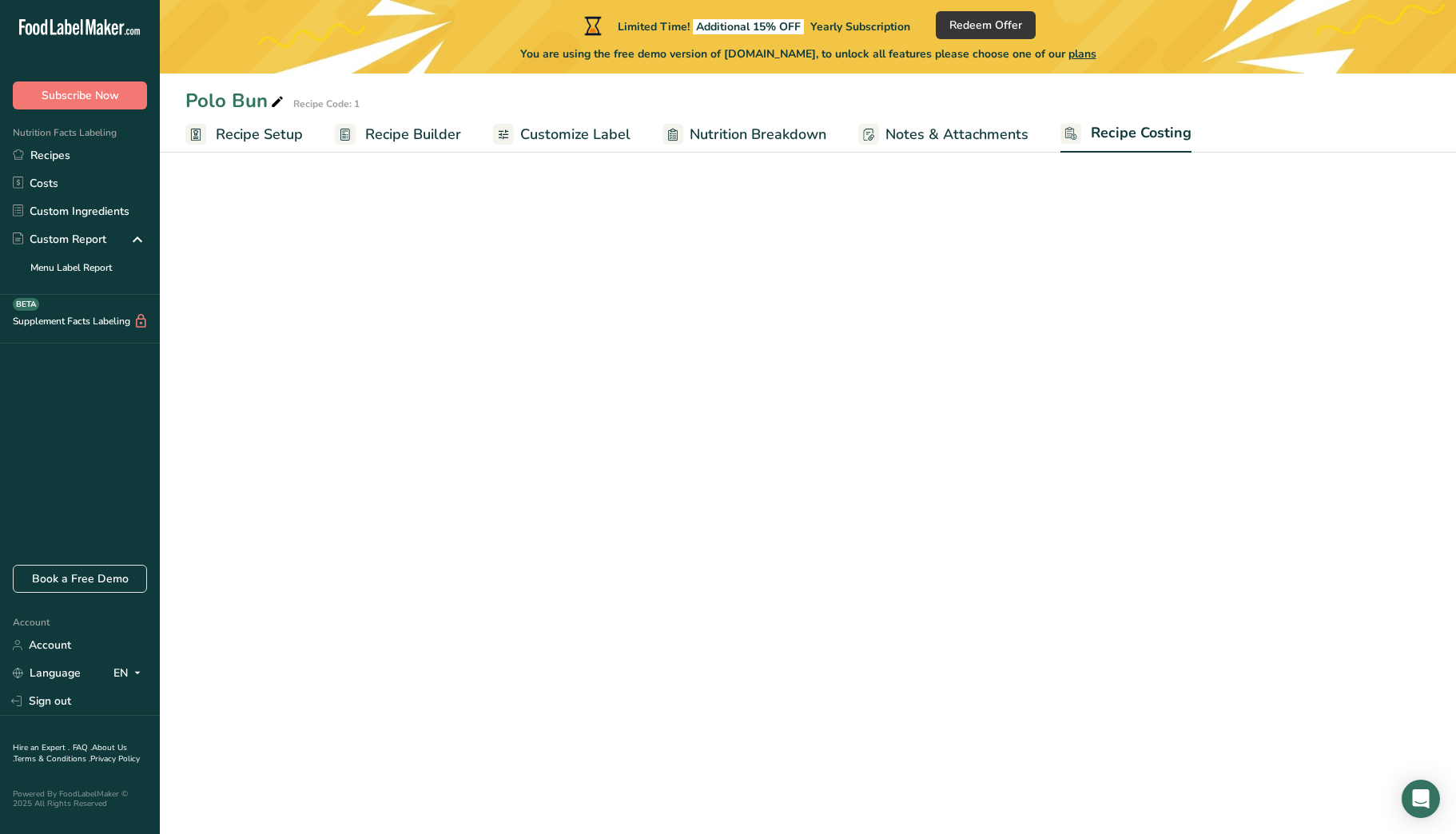 select on "1" 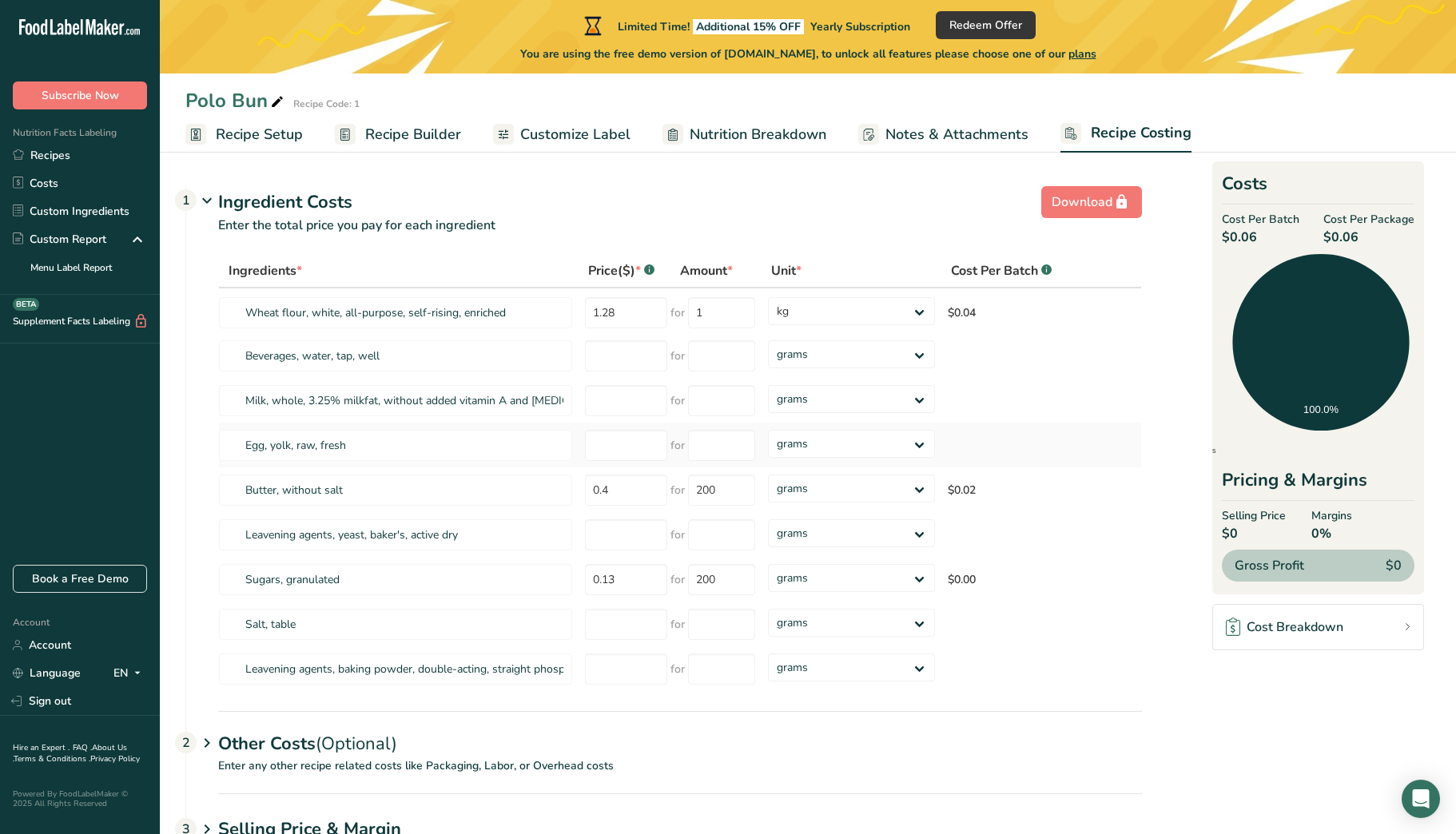 scroll, scrollTop: 0, scrollLeft: 0, axis: both 